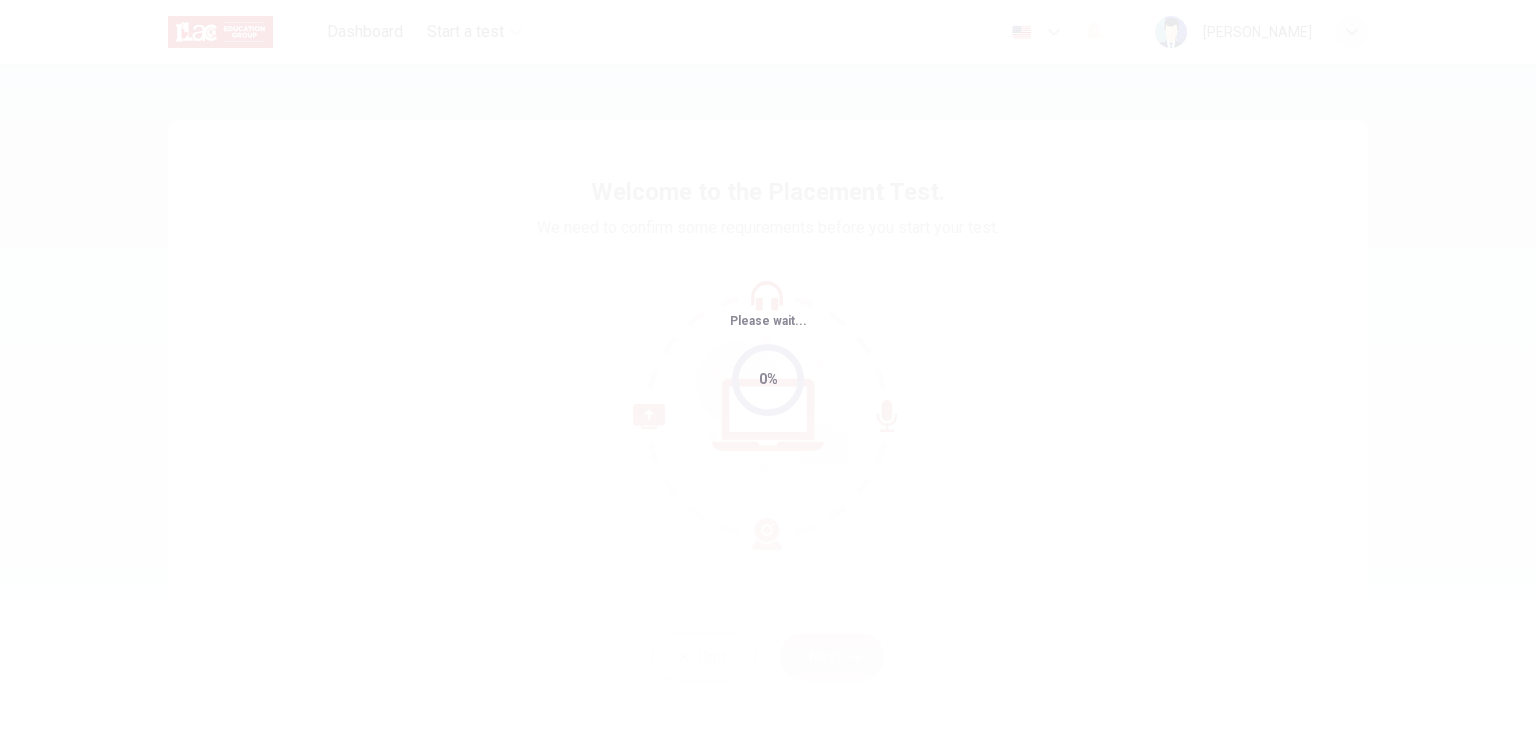 scroll, scrollTop: 0, scrollLeft: 0, axis: both 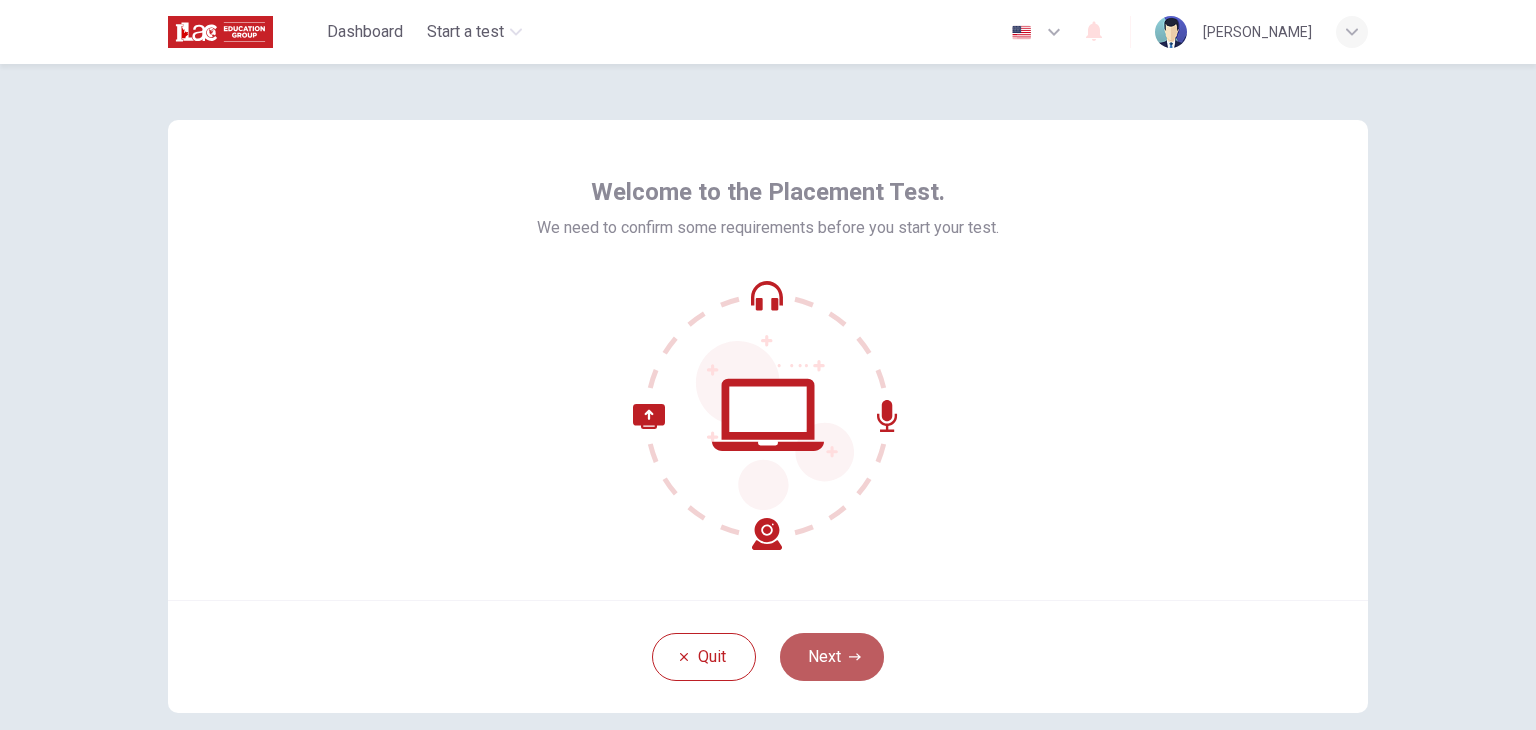 click on "Next" at bounding box center [832, 657] 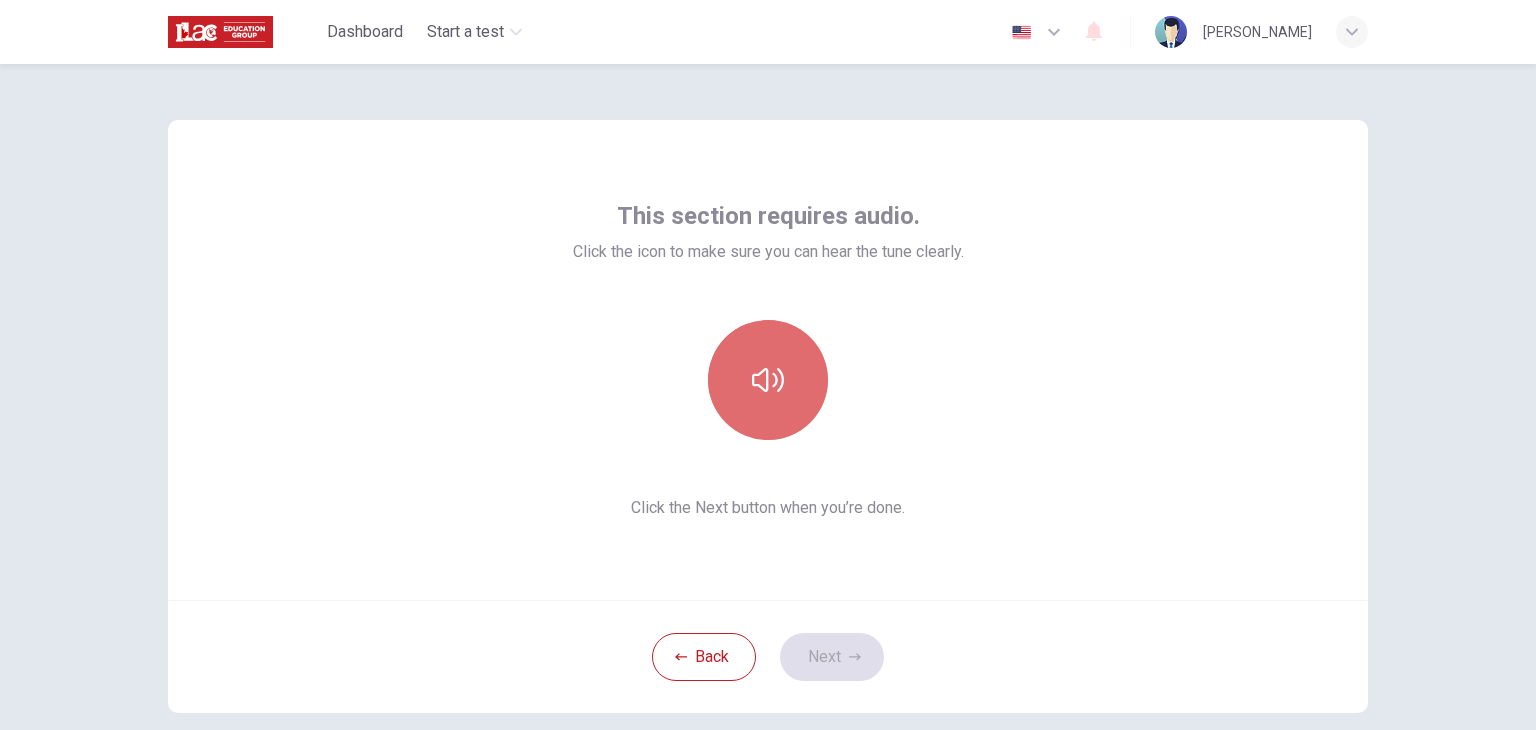 click at bounding box center [768, 380] 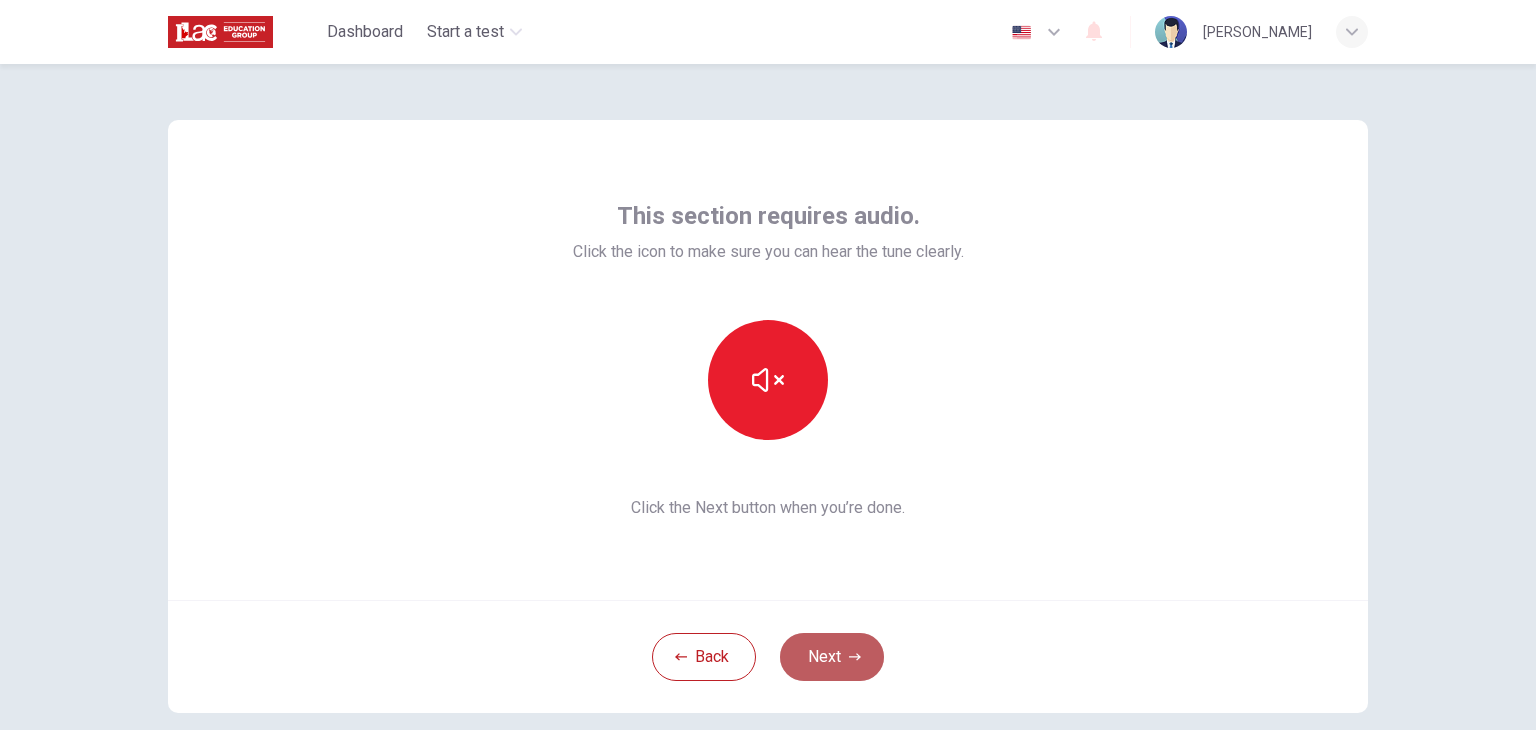 click on "Next" at bounding box center [832, 657] 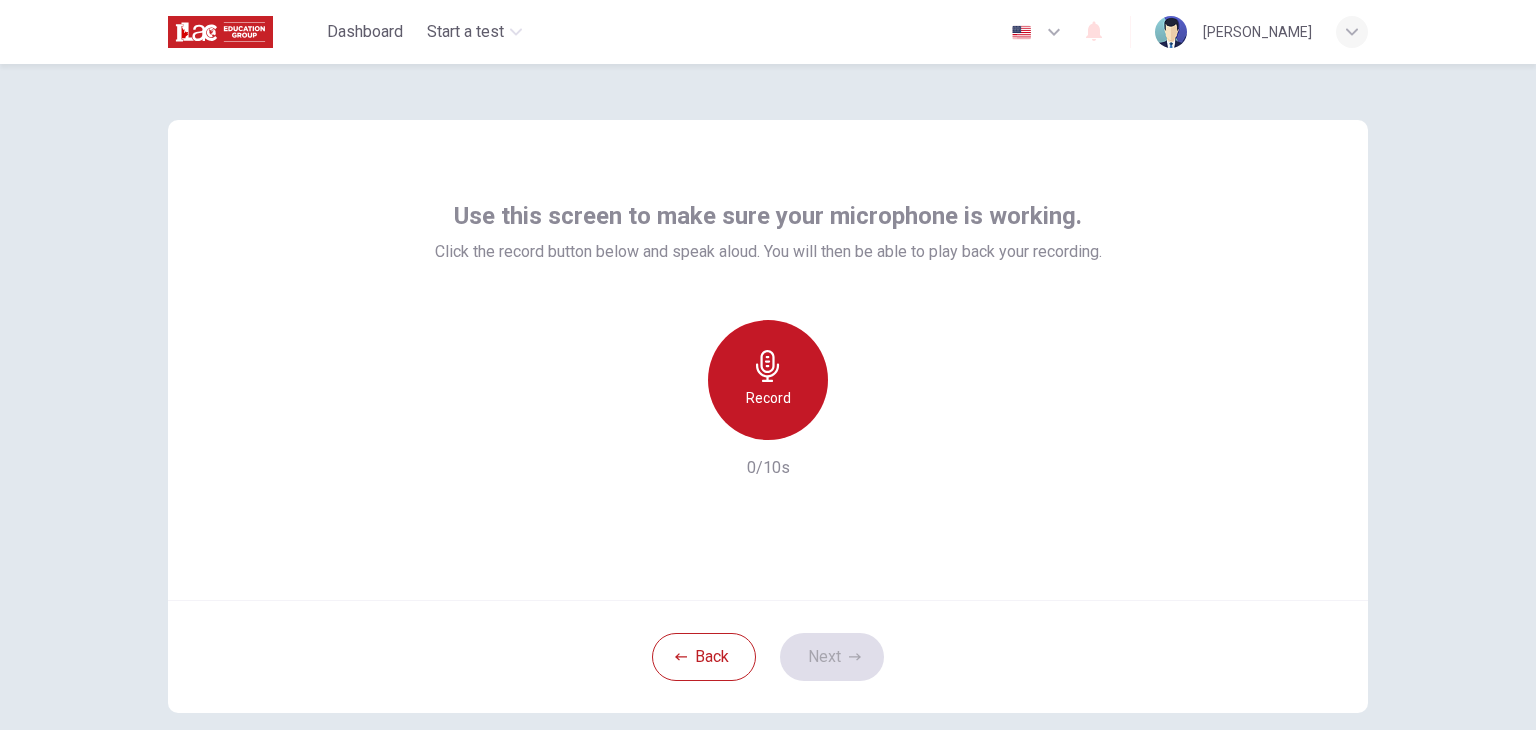 click 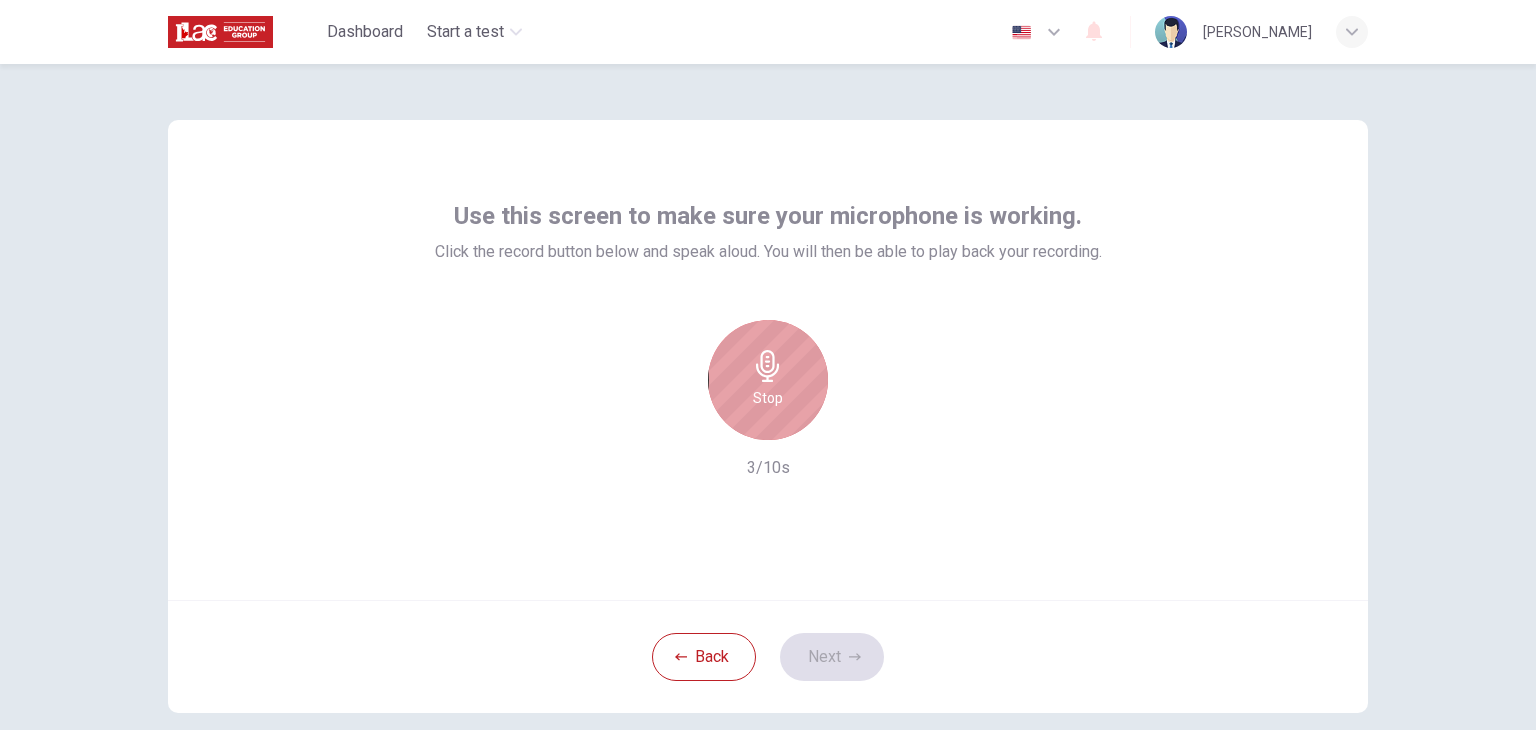 click on "Stop" at bounding box center (768, 380) 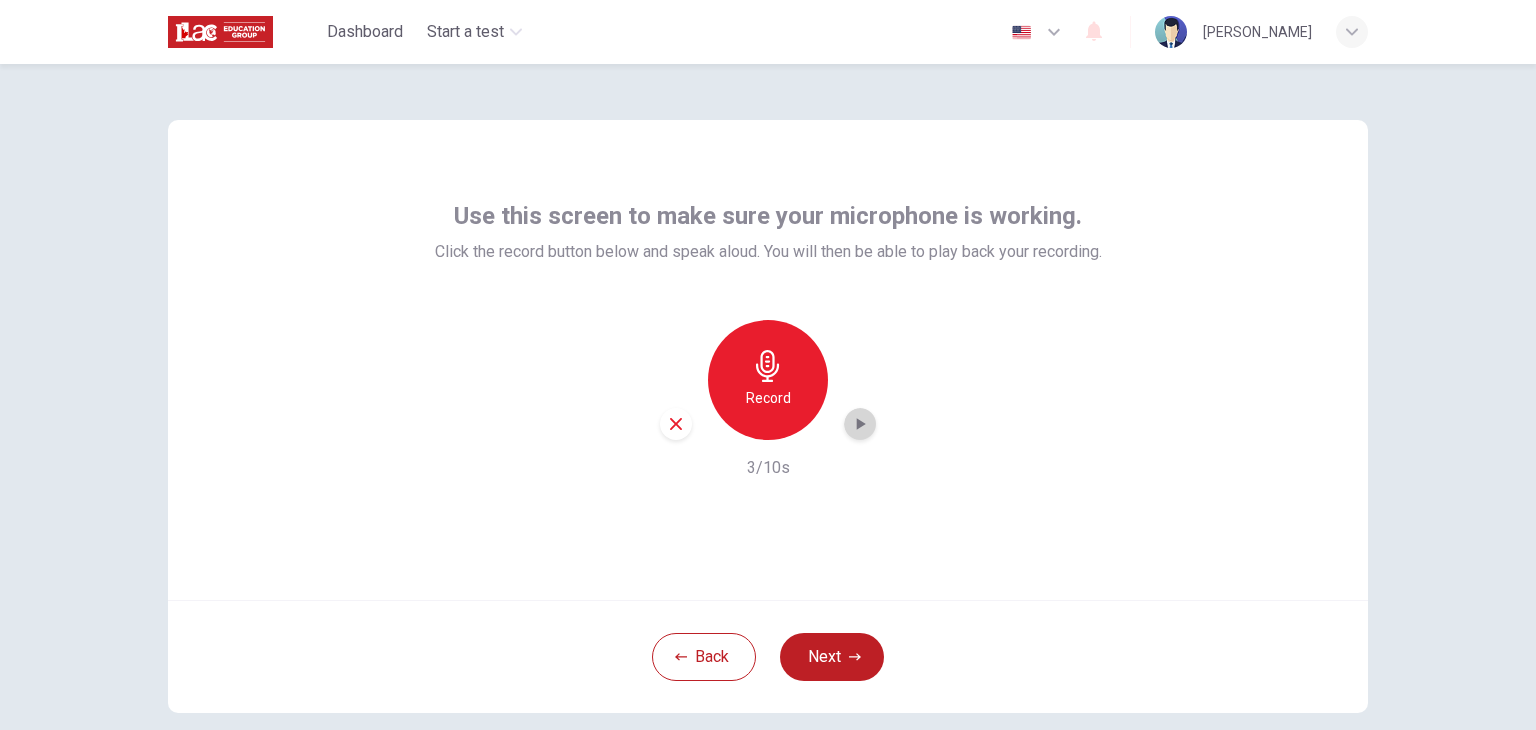 click at bounding box center [860, 424] 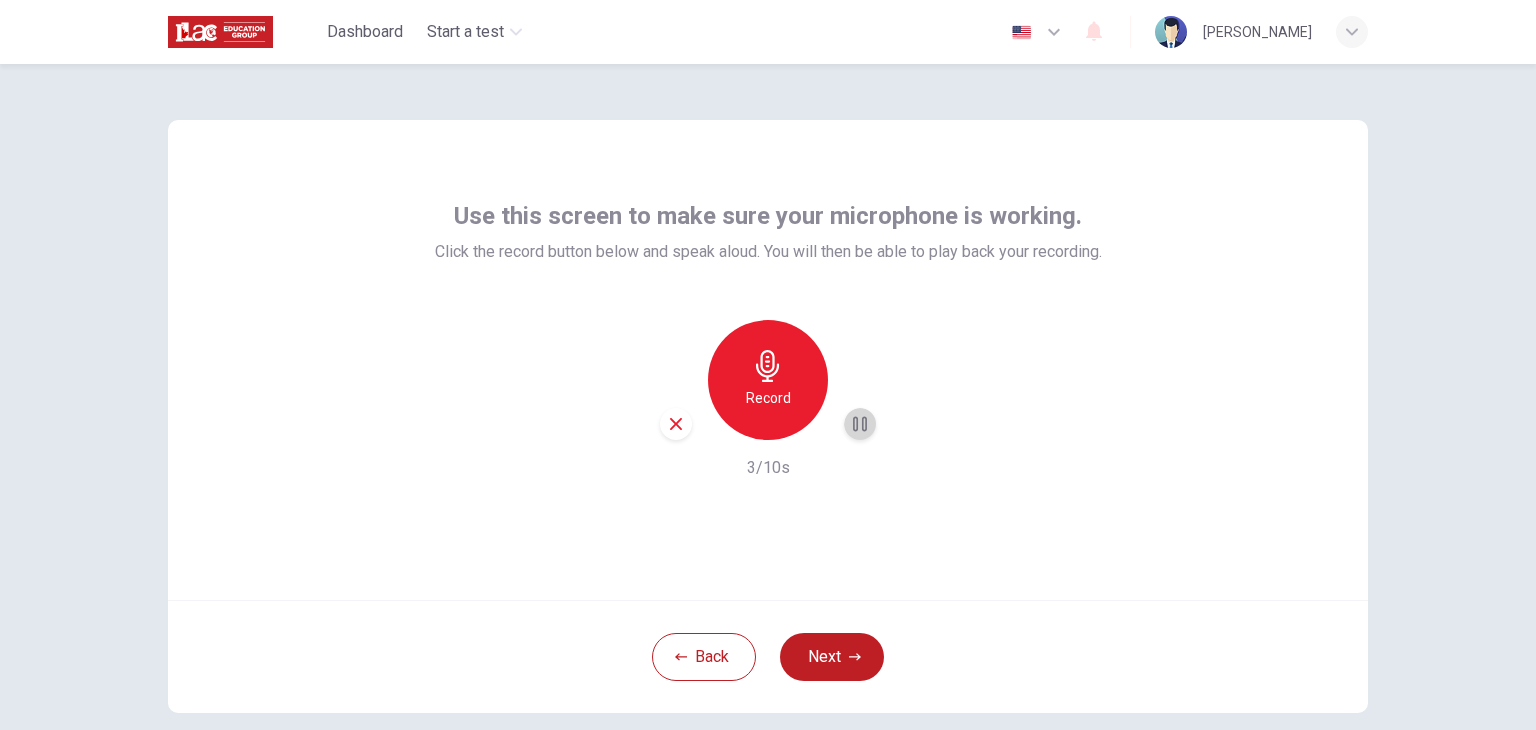 click 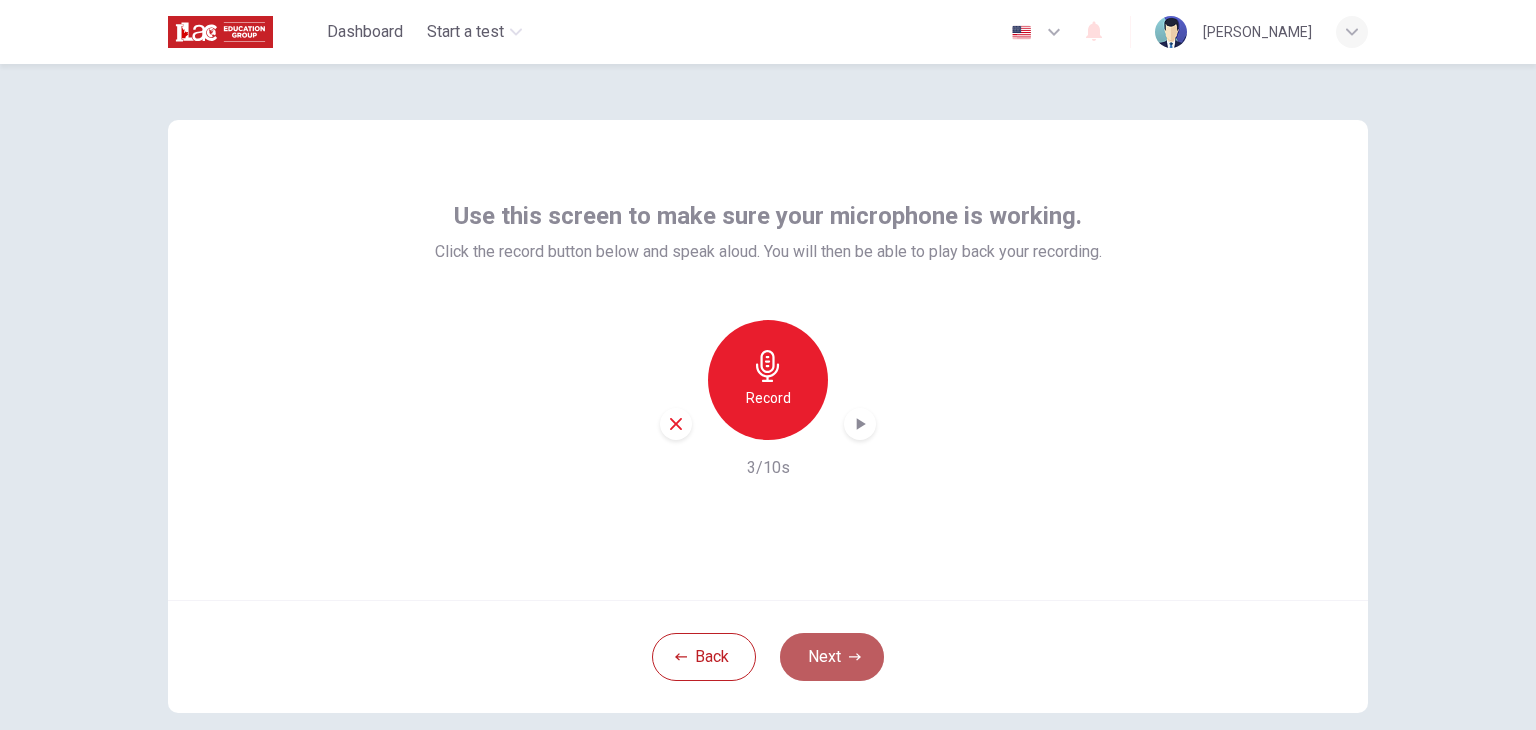 click on "Next" at bounding box center (832, 657) 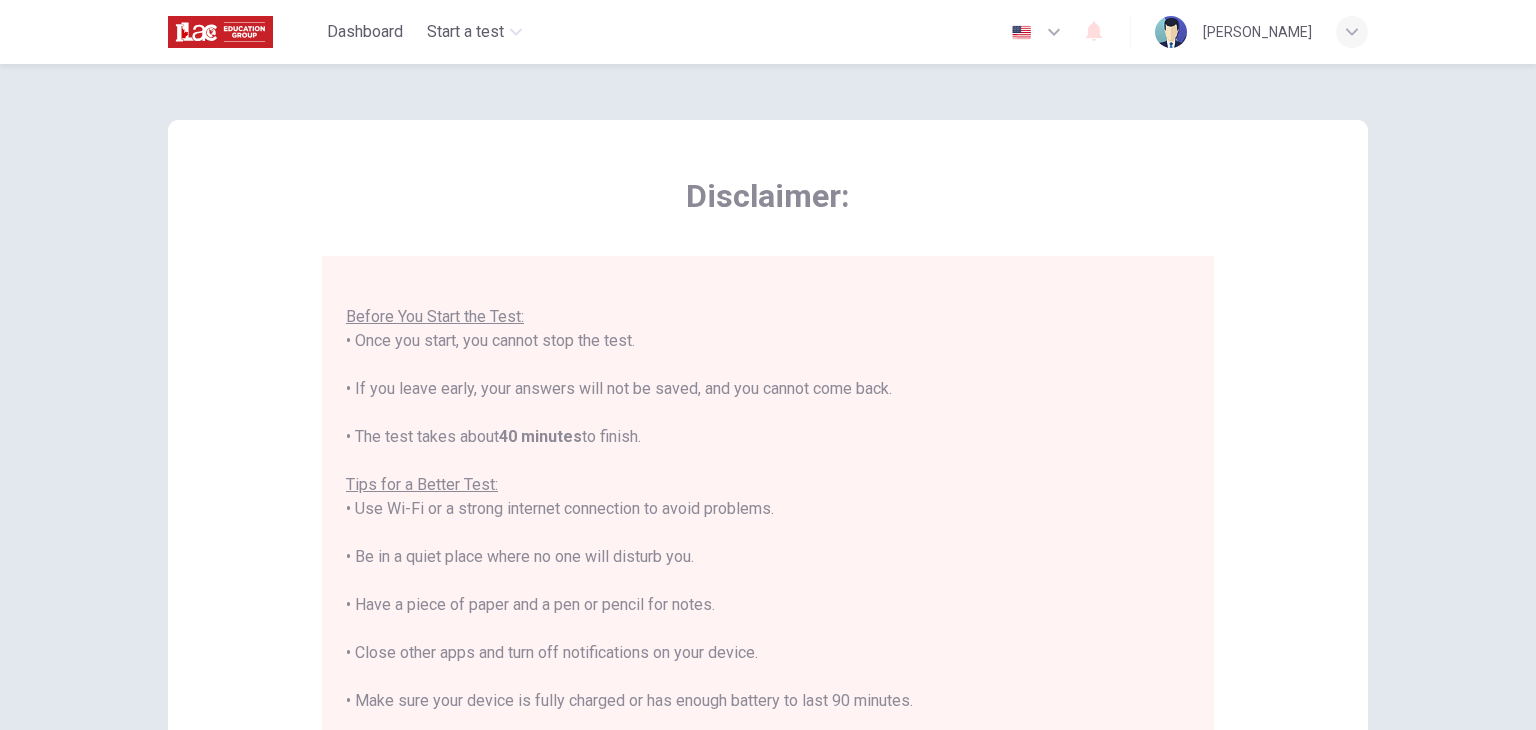 scroll, scrollTop: 0, scrollLeft: 0, axis: both 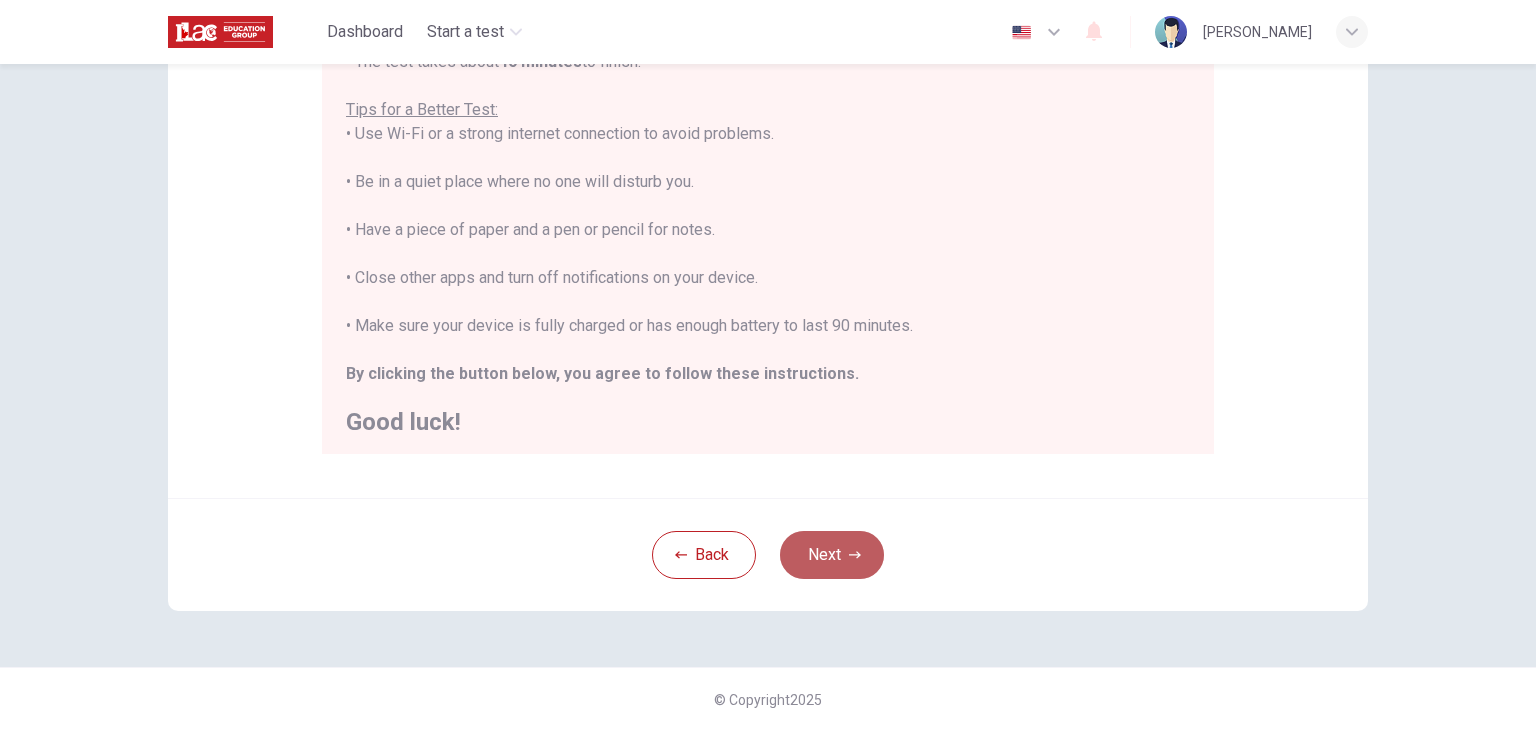 click on "Next" at bounding box center (832, 555) 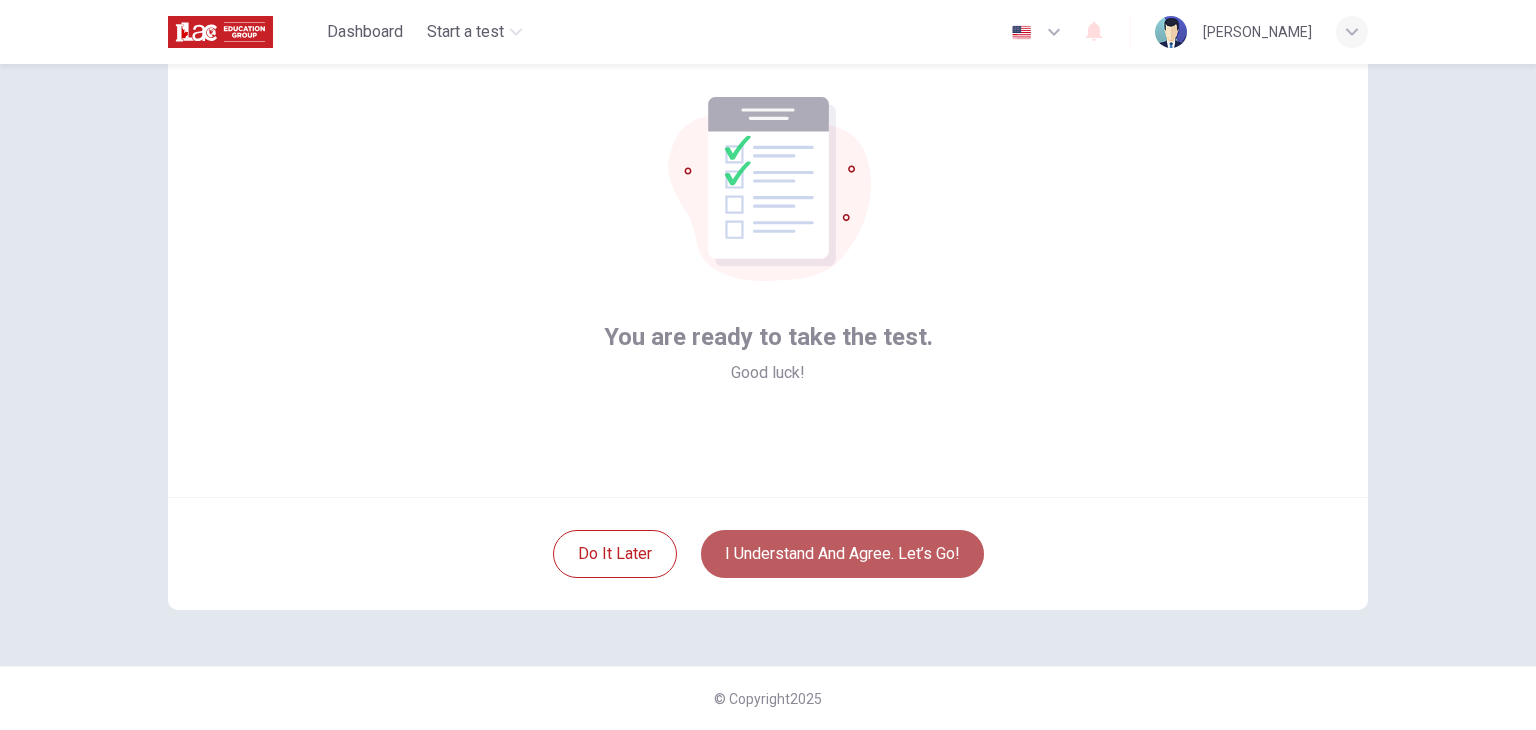 click on "I understand and agree. Let’s go!" at bounding box center (842, 554) 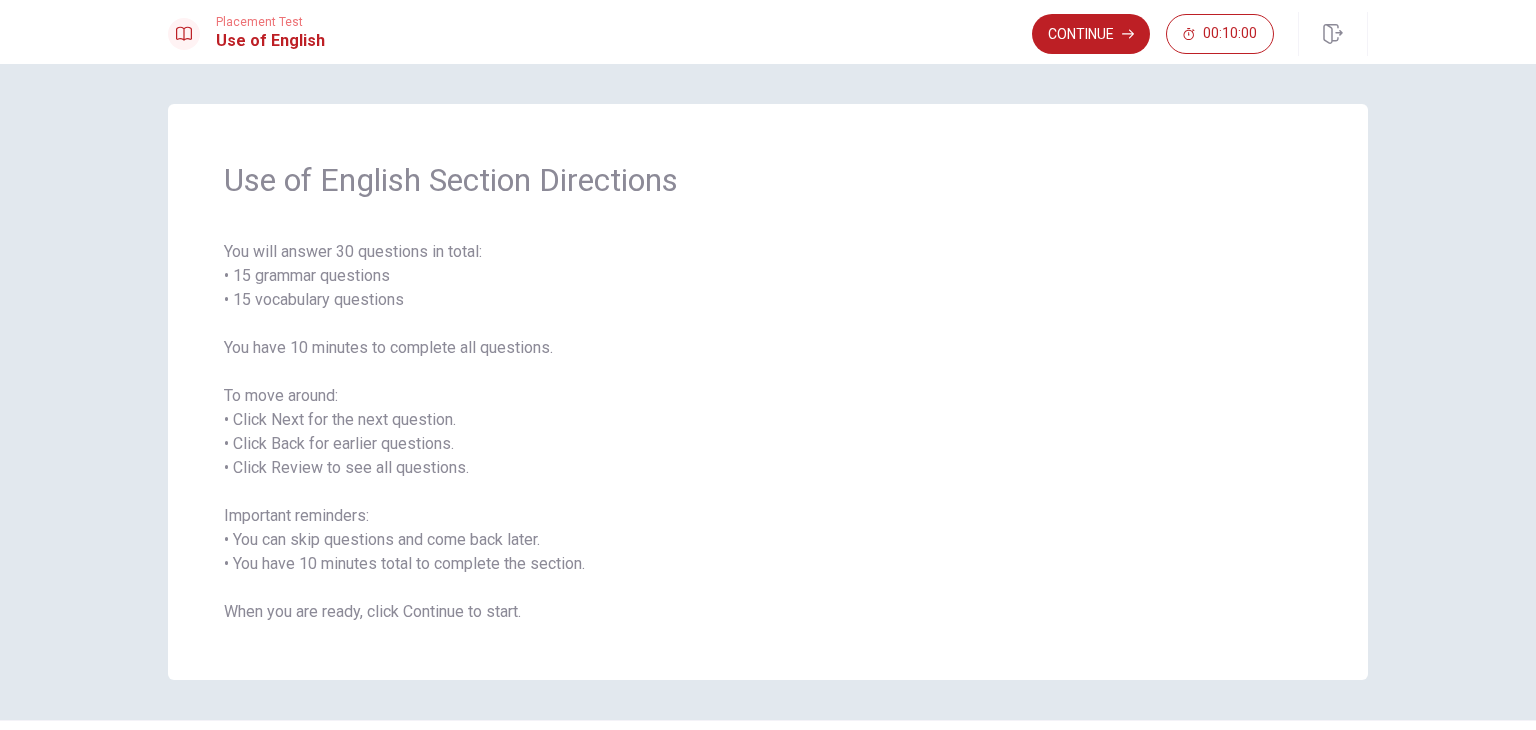 drag, startPoint x: 400, startPoint y: 503, endPoint x: 324, endPoint y: 417, distance: 114.76933 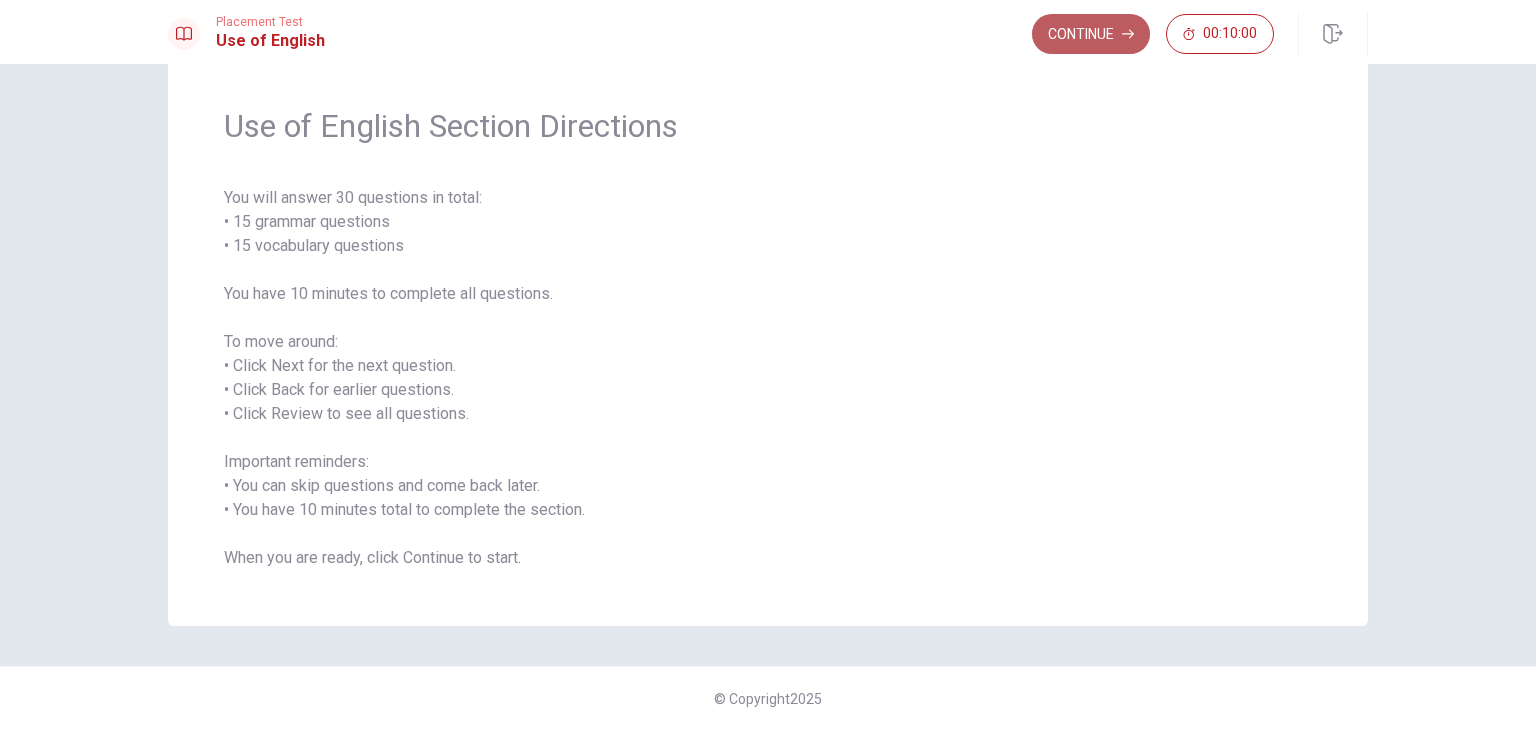 click on "Continue" at bounding box center (1091, 34) 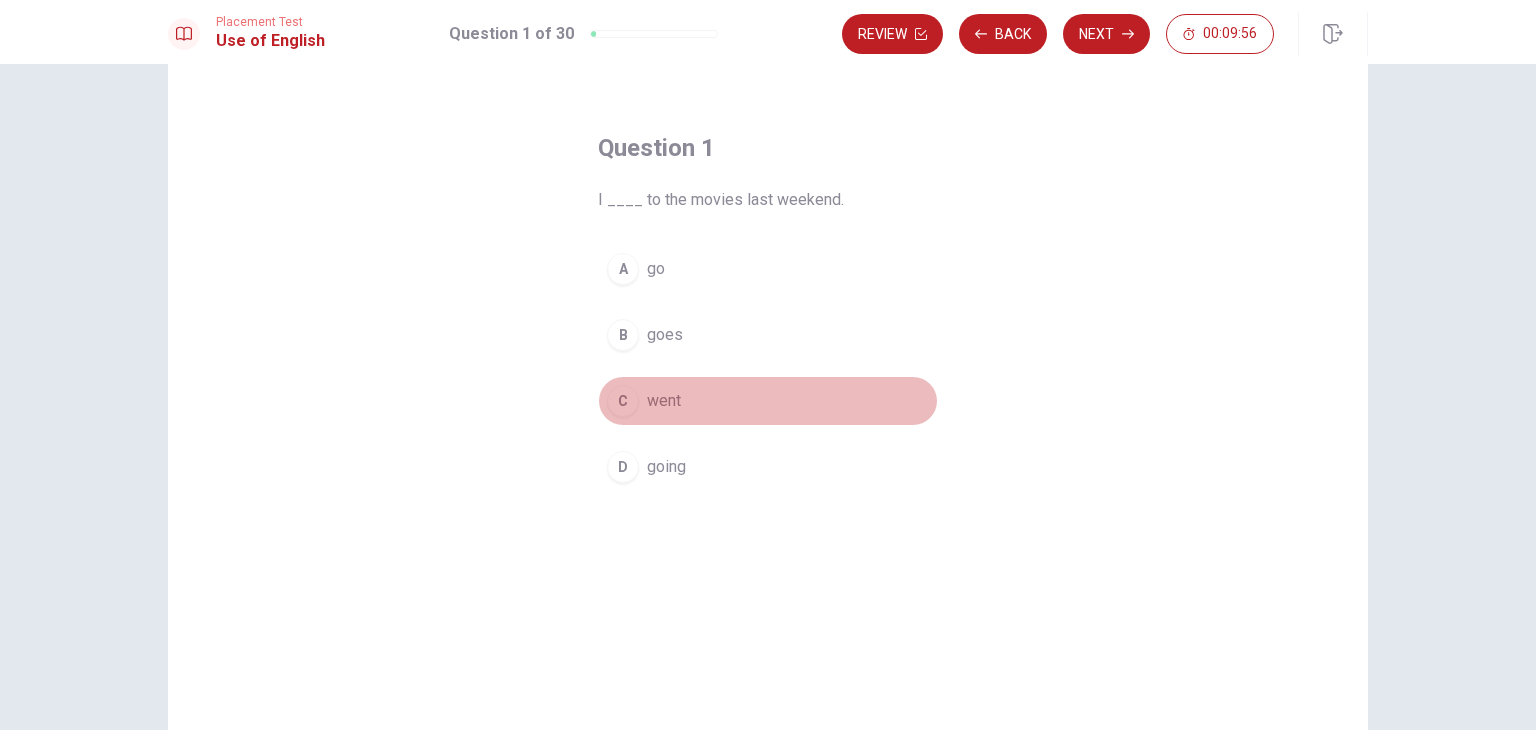 click on "C" at bounding box center (623, 401) 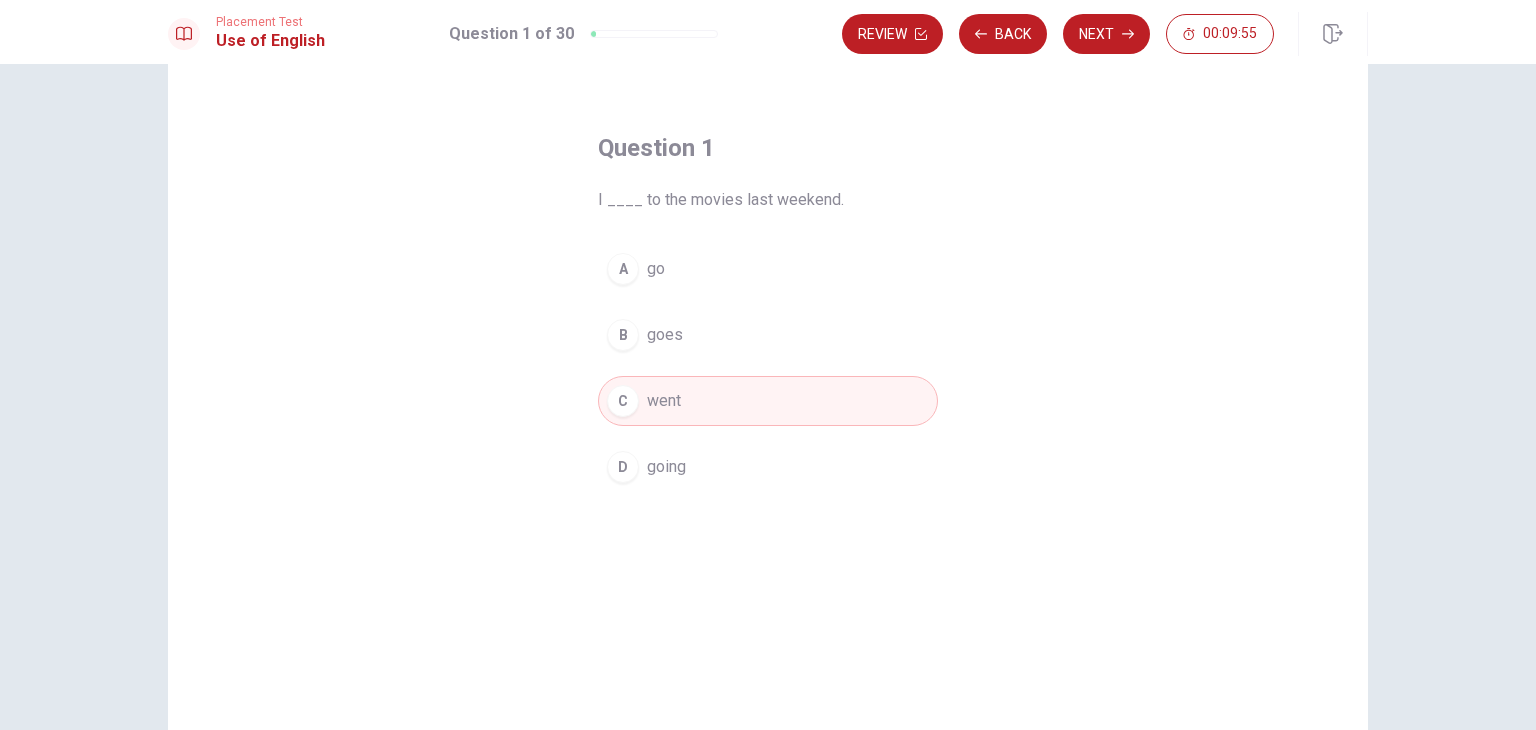 scroll, scrollTop: 173, scrollLeft: 0, axis: vertical 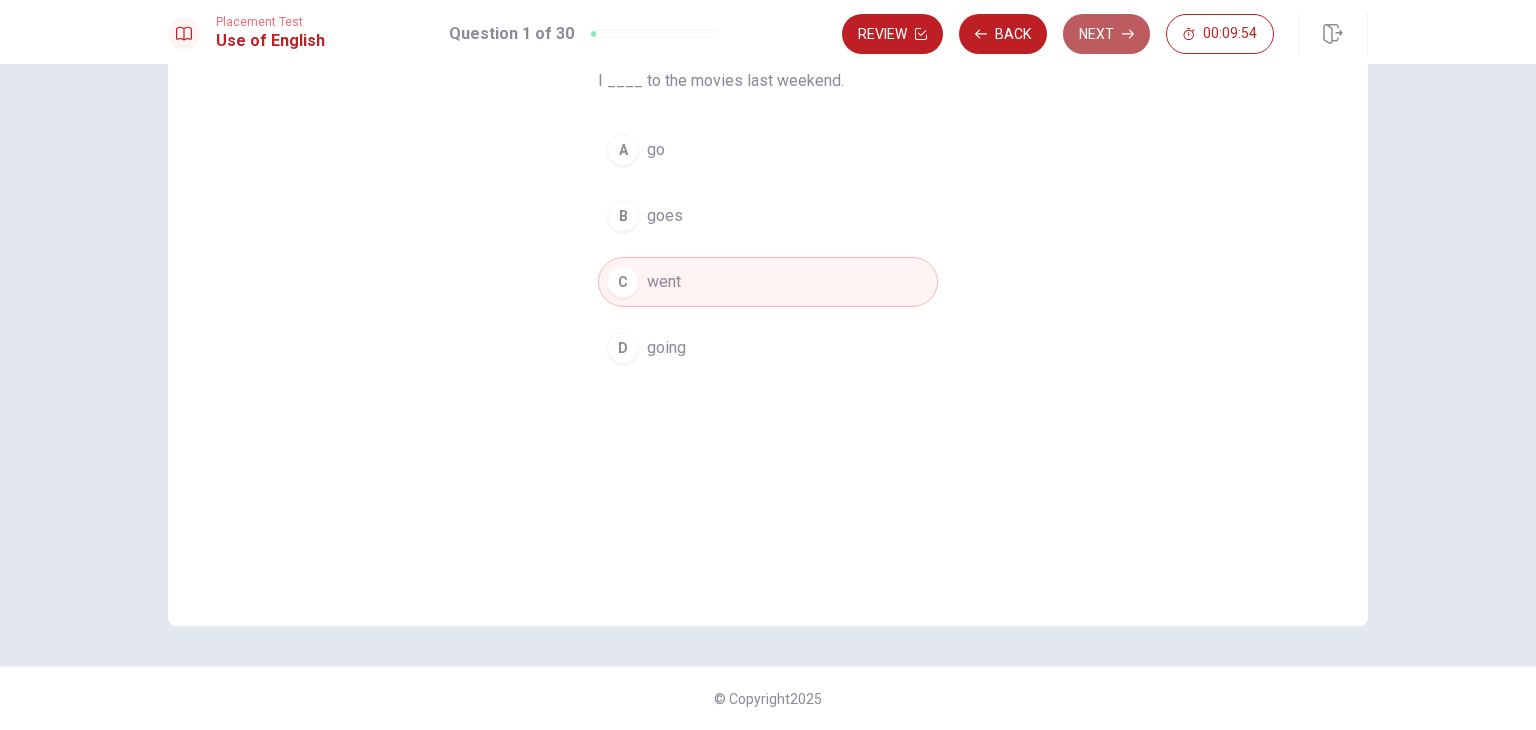 click on "Next" at bounding box center [1106, 34] 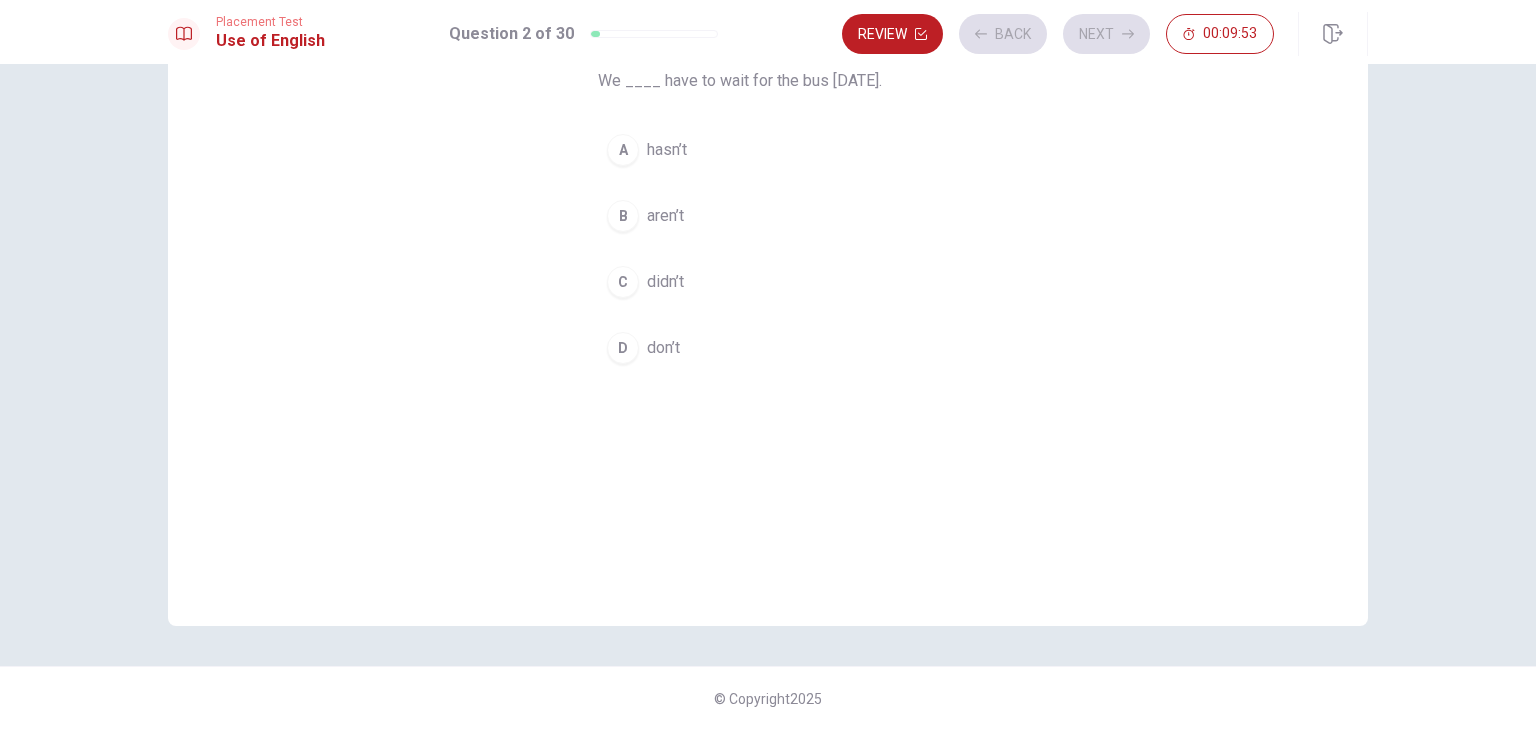 scroll, scrollTop: 145, scrollLeft: 0, axis: vertical 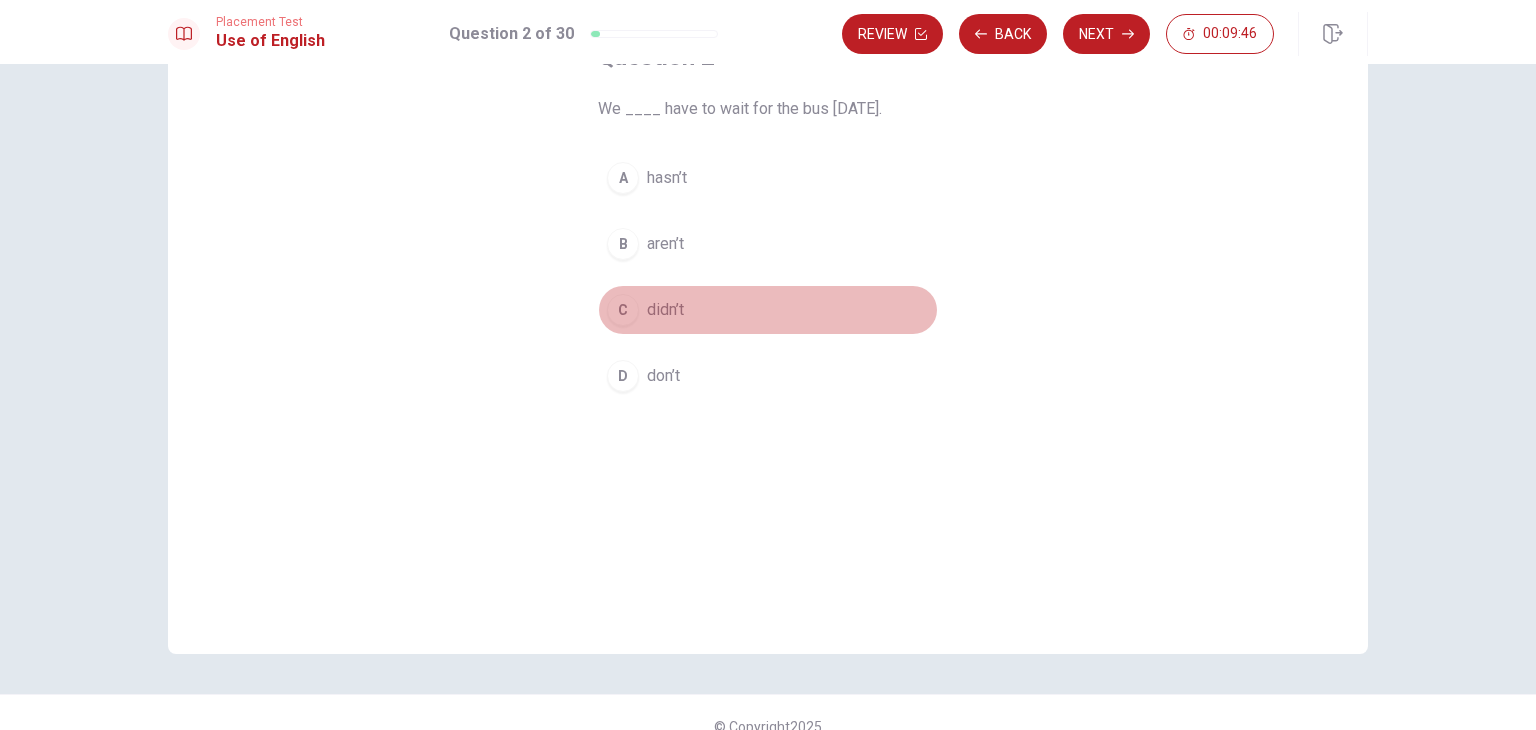 click on "C" at bounding box center [623, 310] 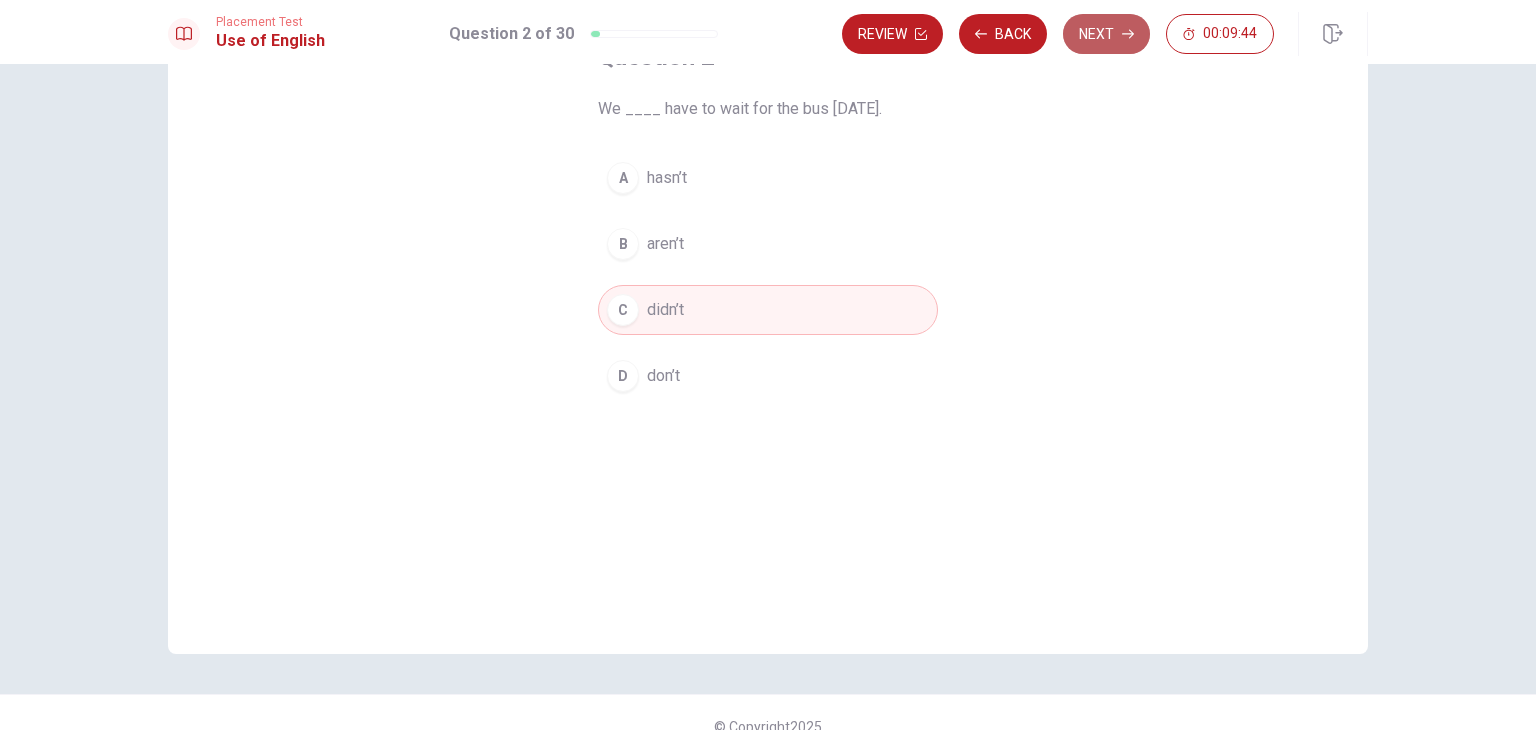 click on "Next" at bounding box center [1106, 34] 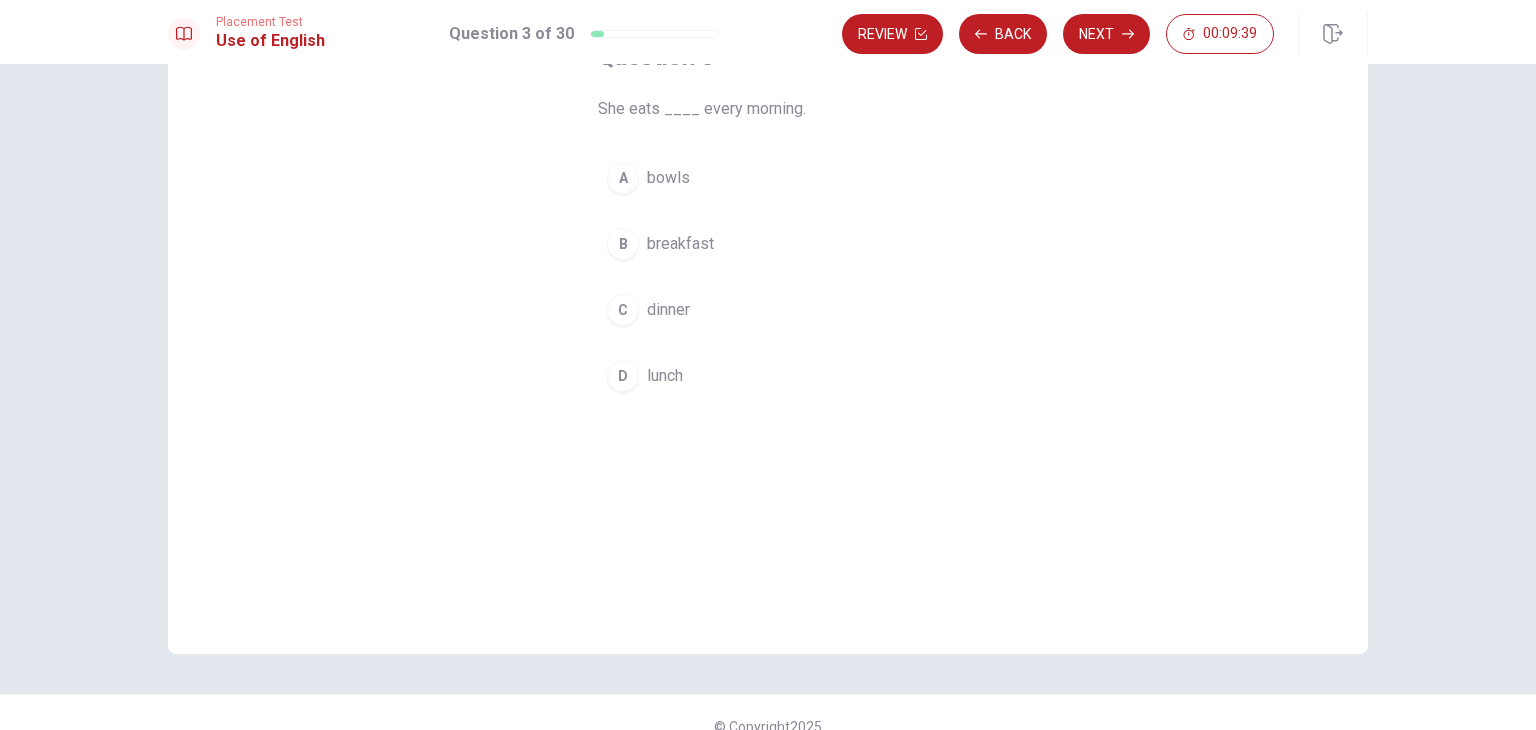 scroll, scrollTop: 128, scrollLeft: 0, axis: vertical 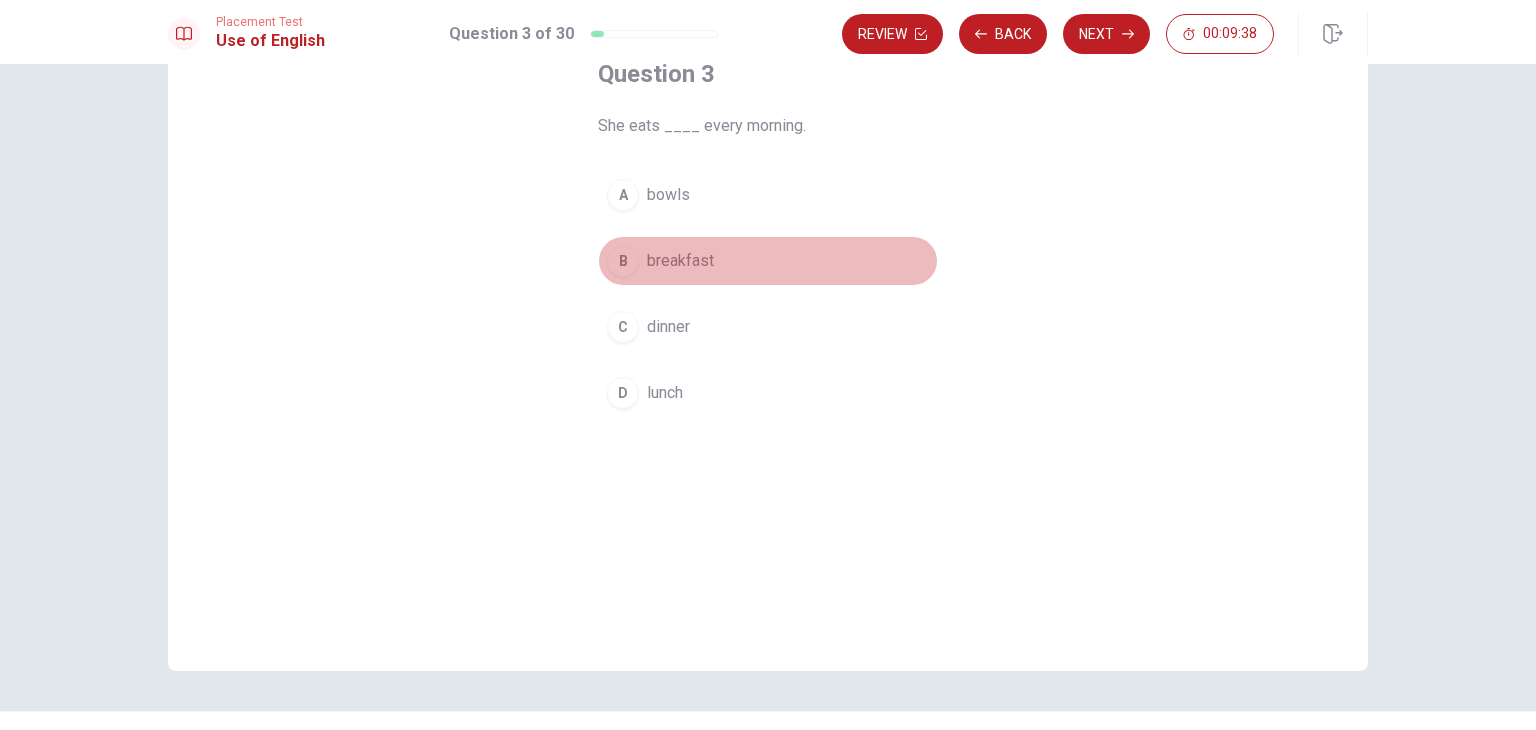 click on "B" at bounding box center (623, 261) 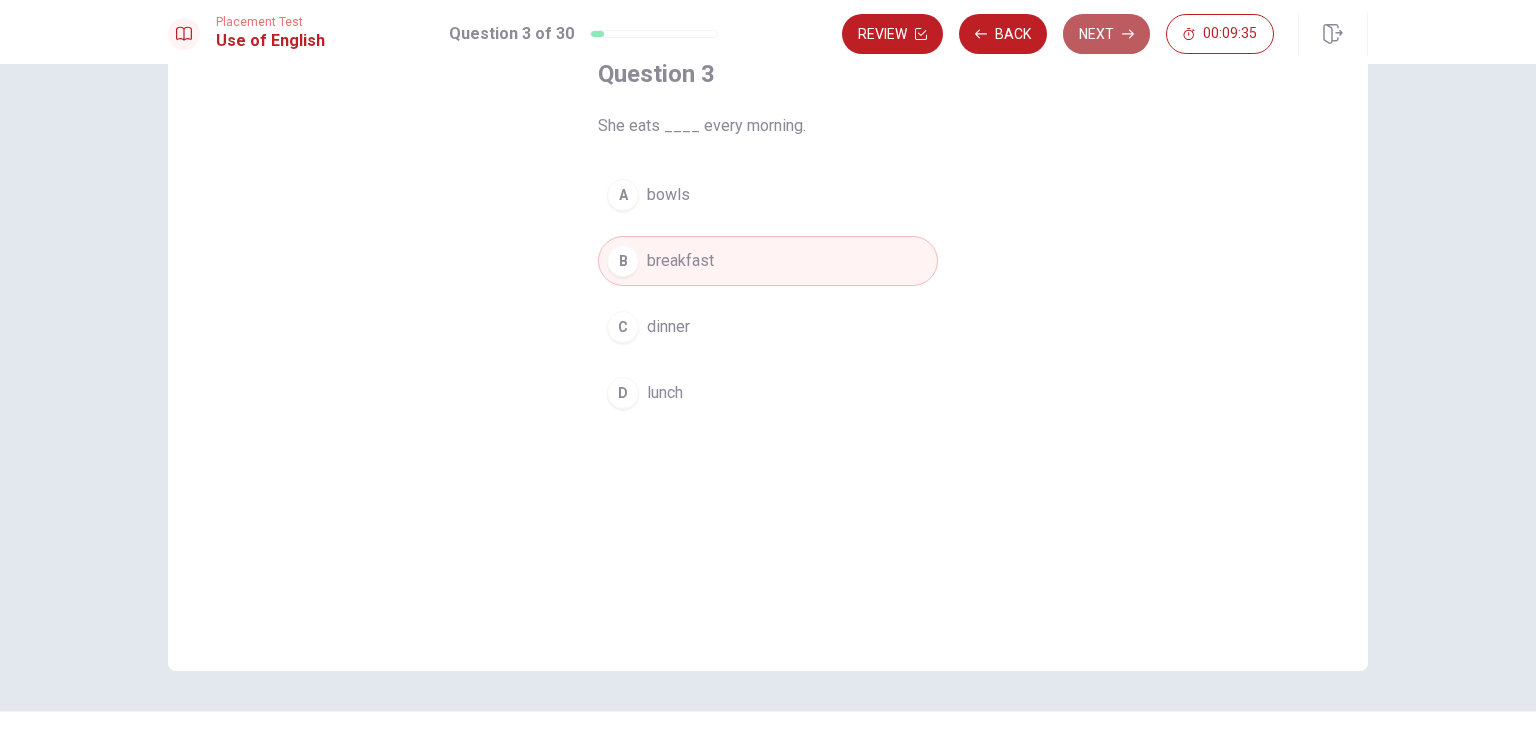 click on "Next" at bounding box center (1106, 34) 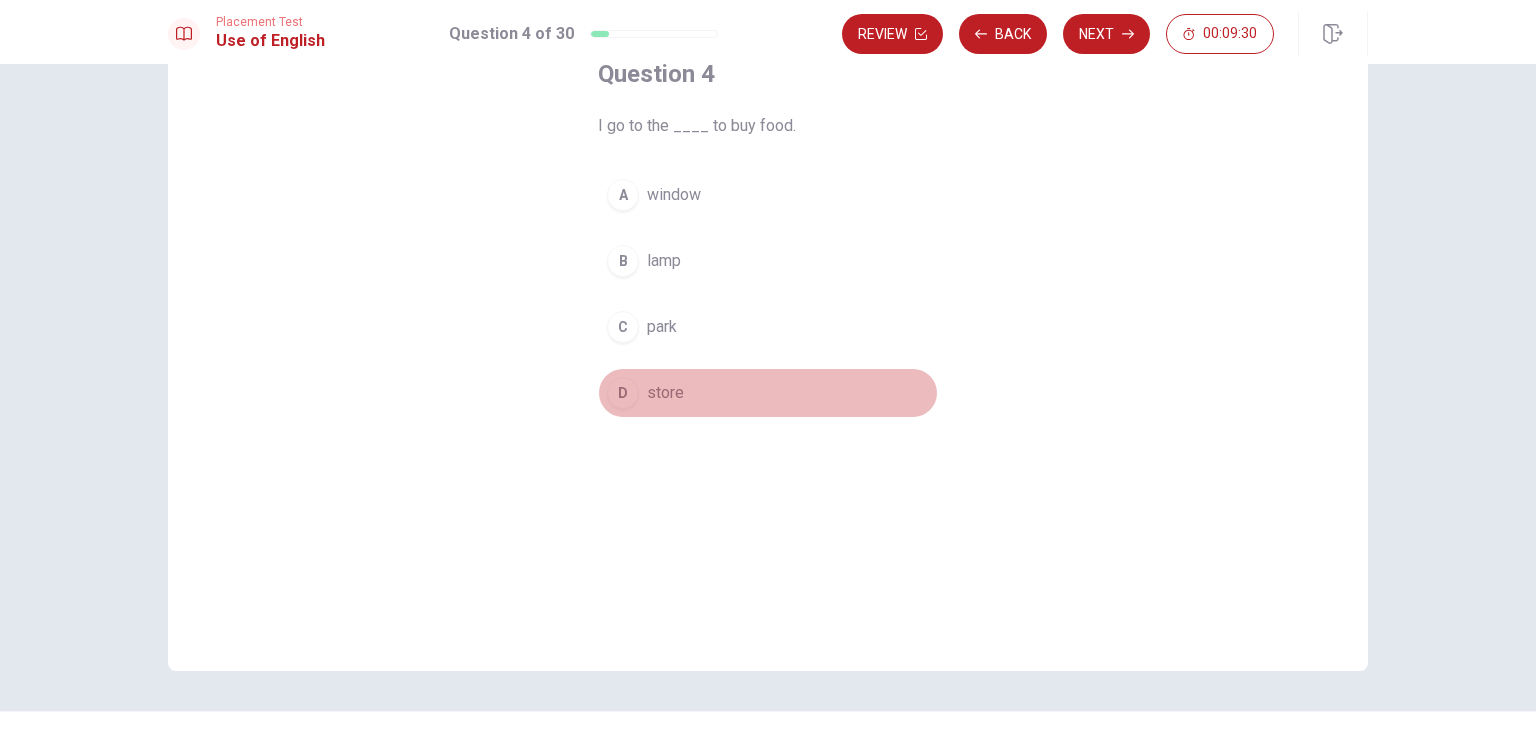 click on "D store" at bounding box center [768, 393] 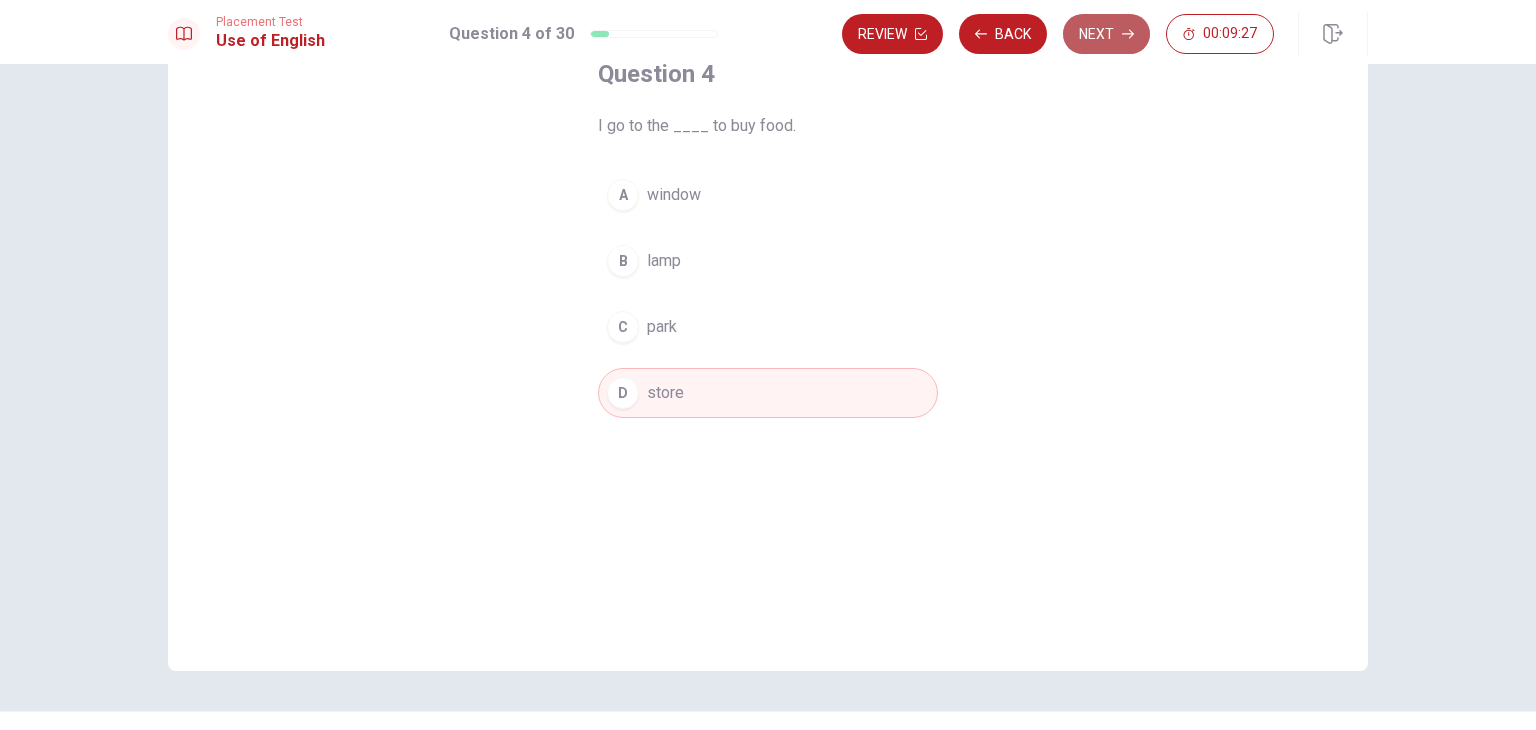 click on "Next" at bounding box center [1106, 34] 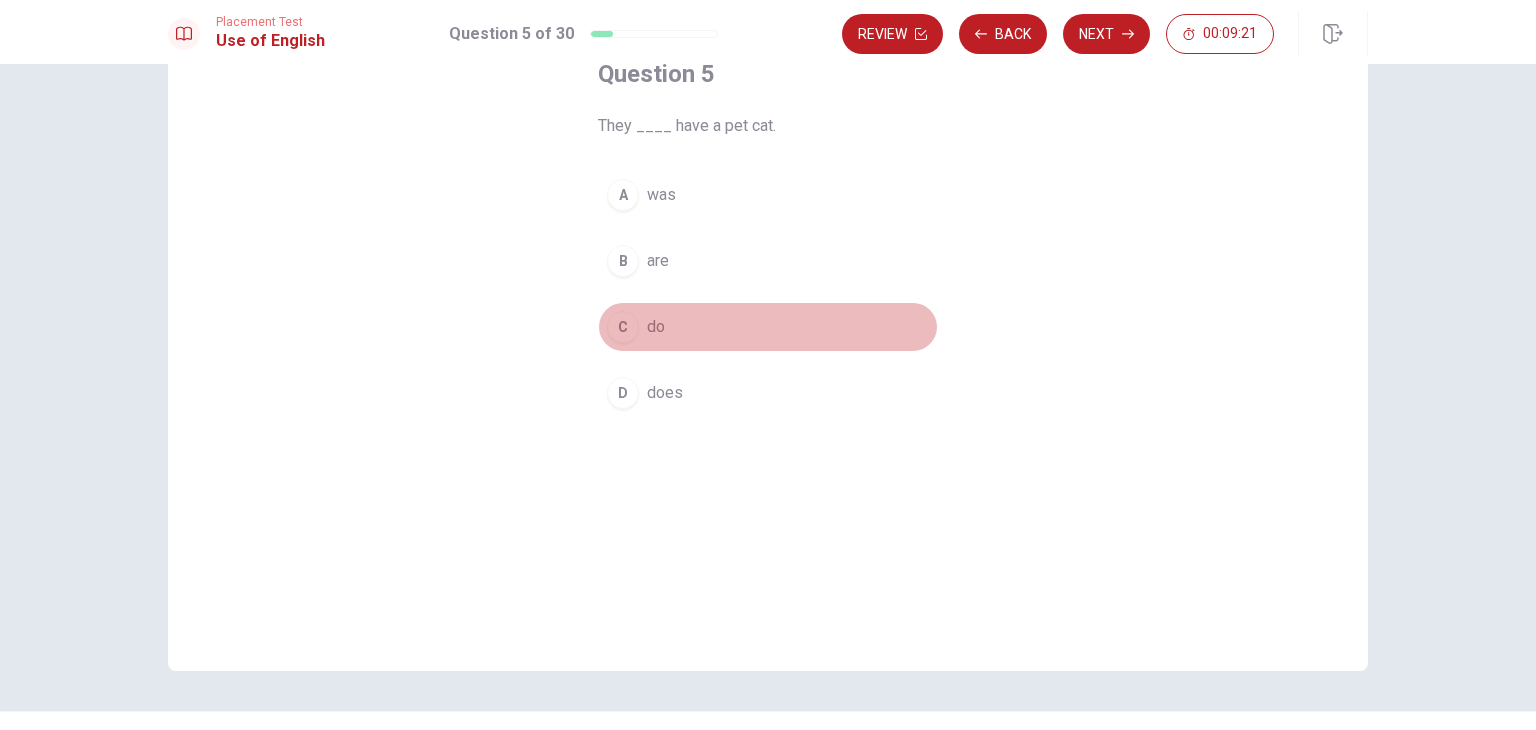 click on "C" at bounding box center (623, 327) 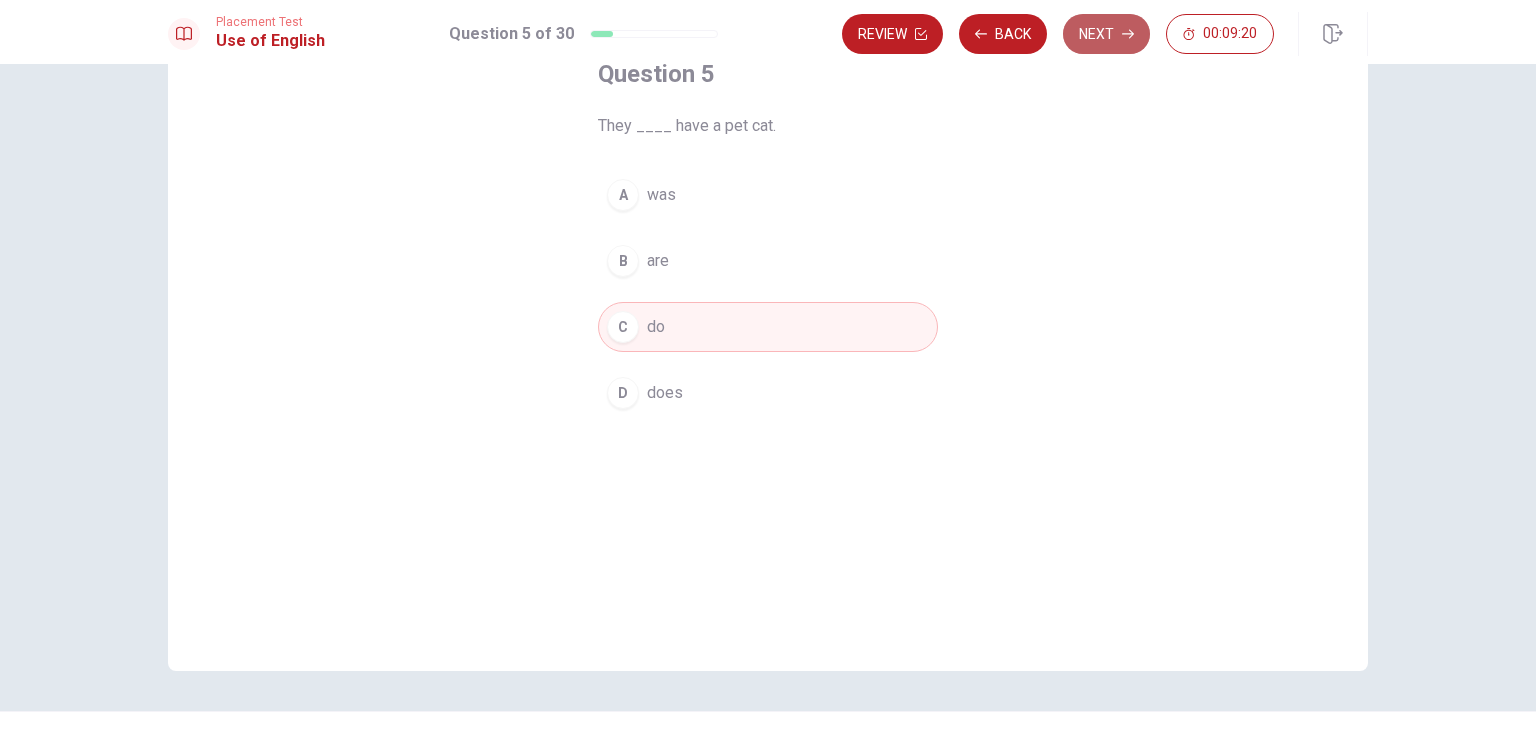 click on "Next" at bounding box center (1106, 34) 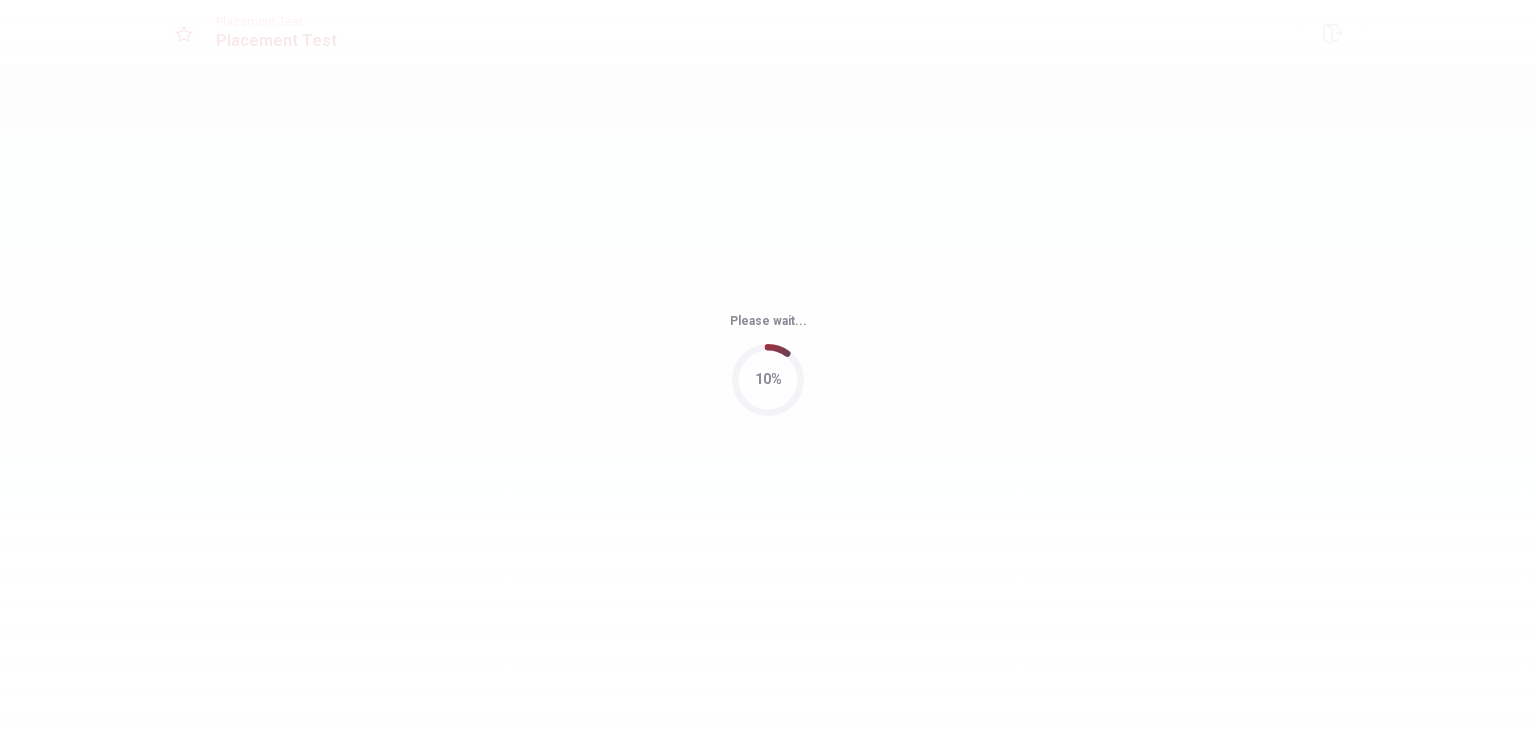 scroll, scrollTop: 0, scrollLeft: 0, axis: both 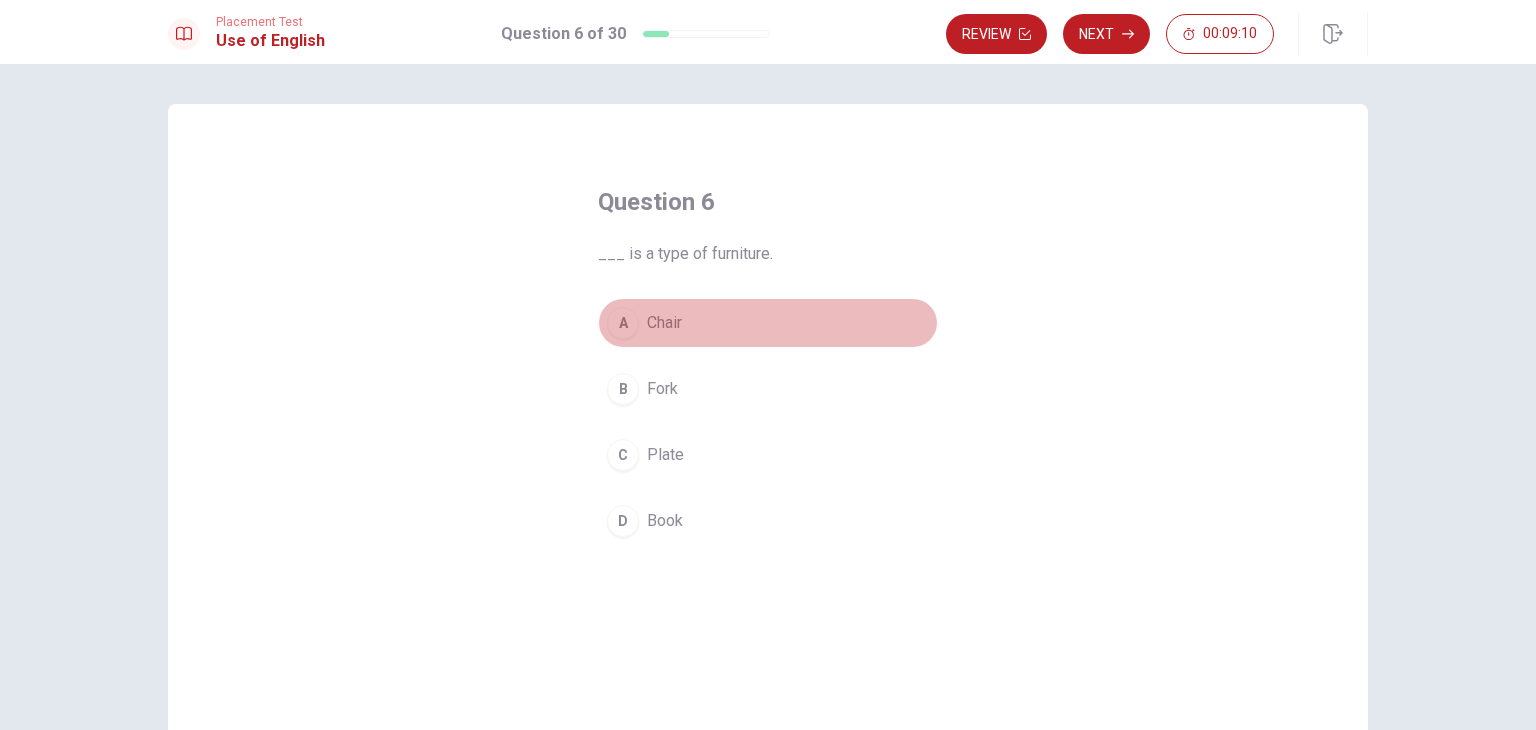 click on "A Chair" at bounding box center (768, 323) 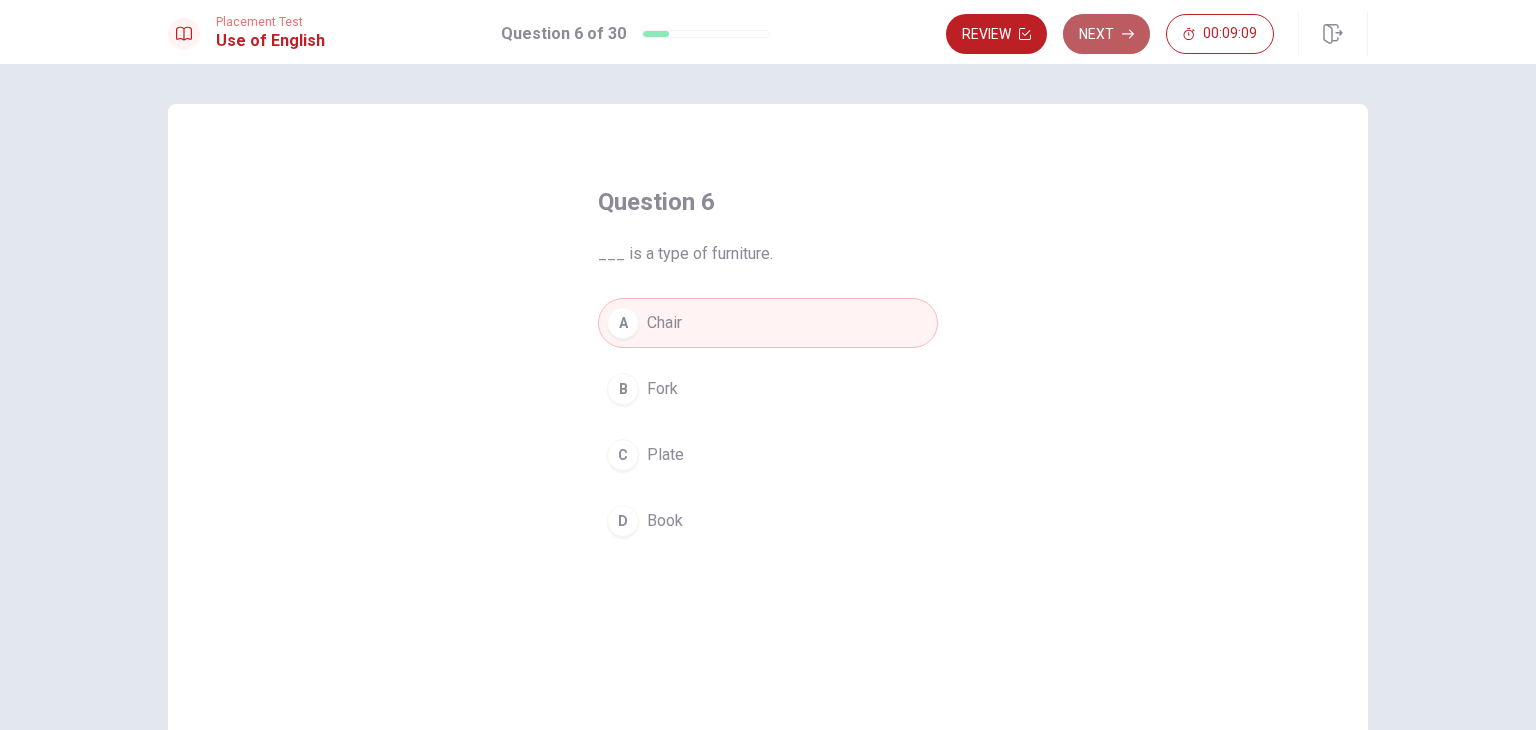 click on "Next" at bounding box center [1106, 34] 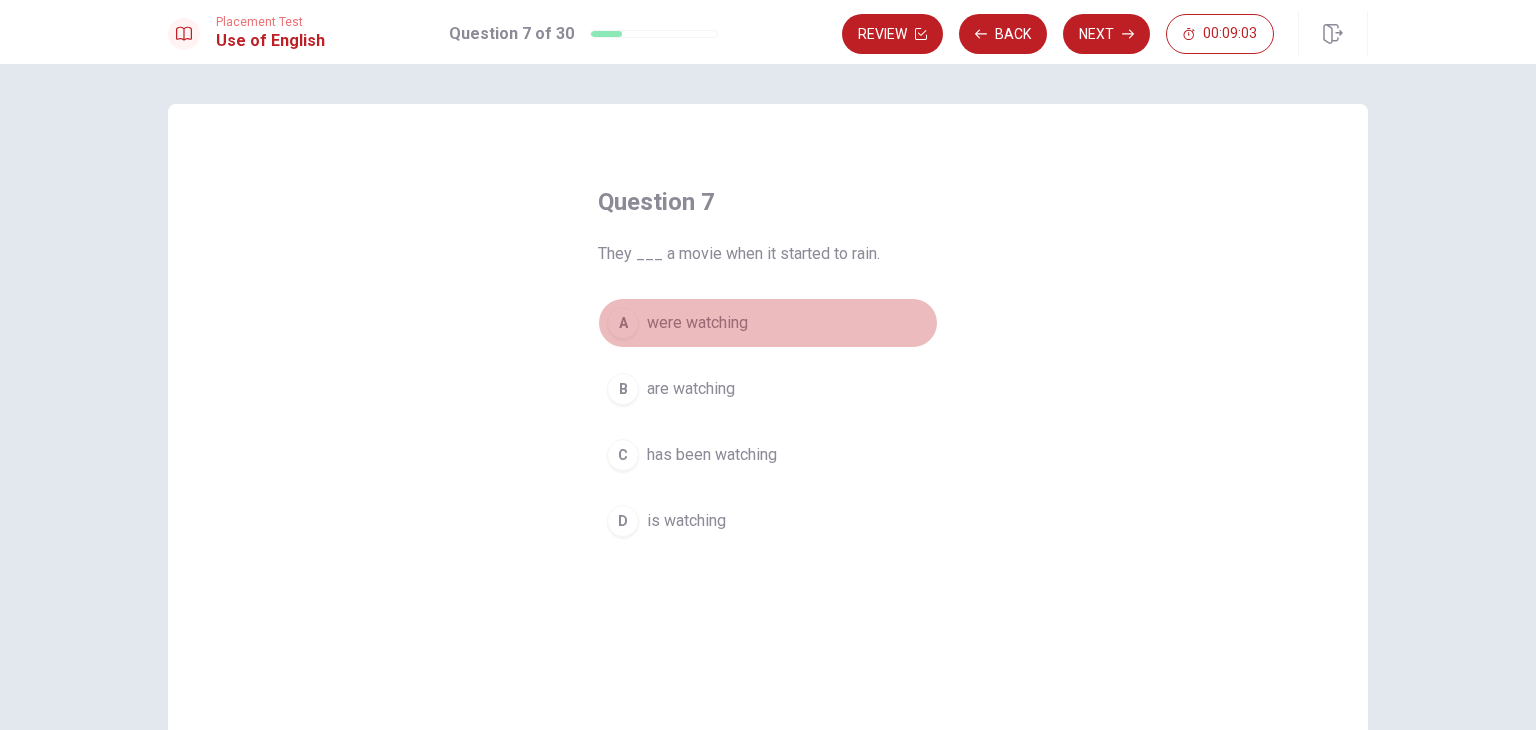 click on "A" at bounding box center [623, 323] 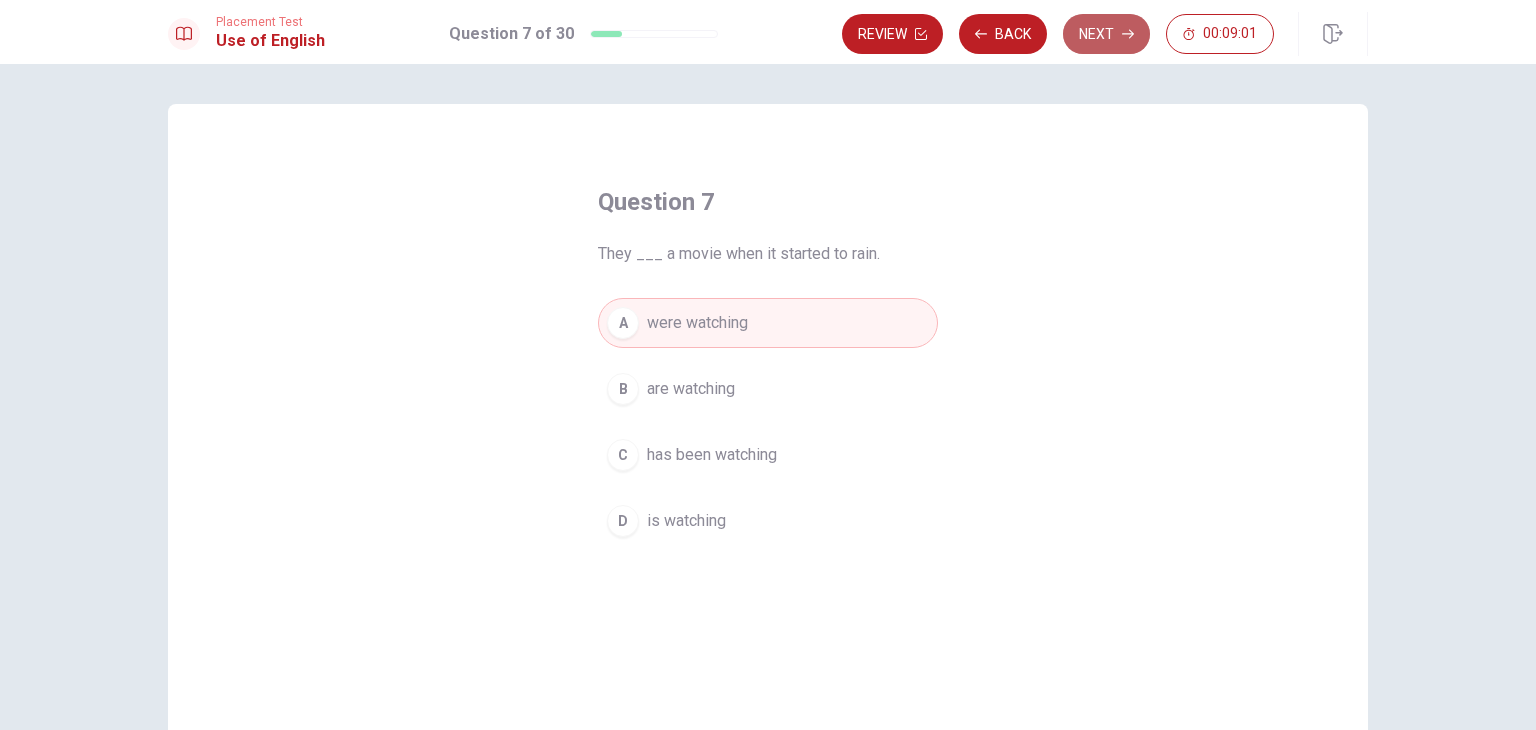 click on "Next" at bounding box center (1106, 34) 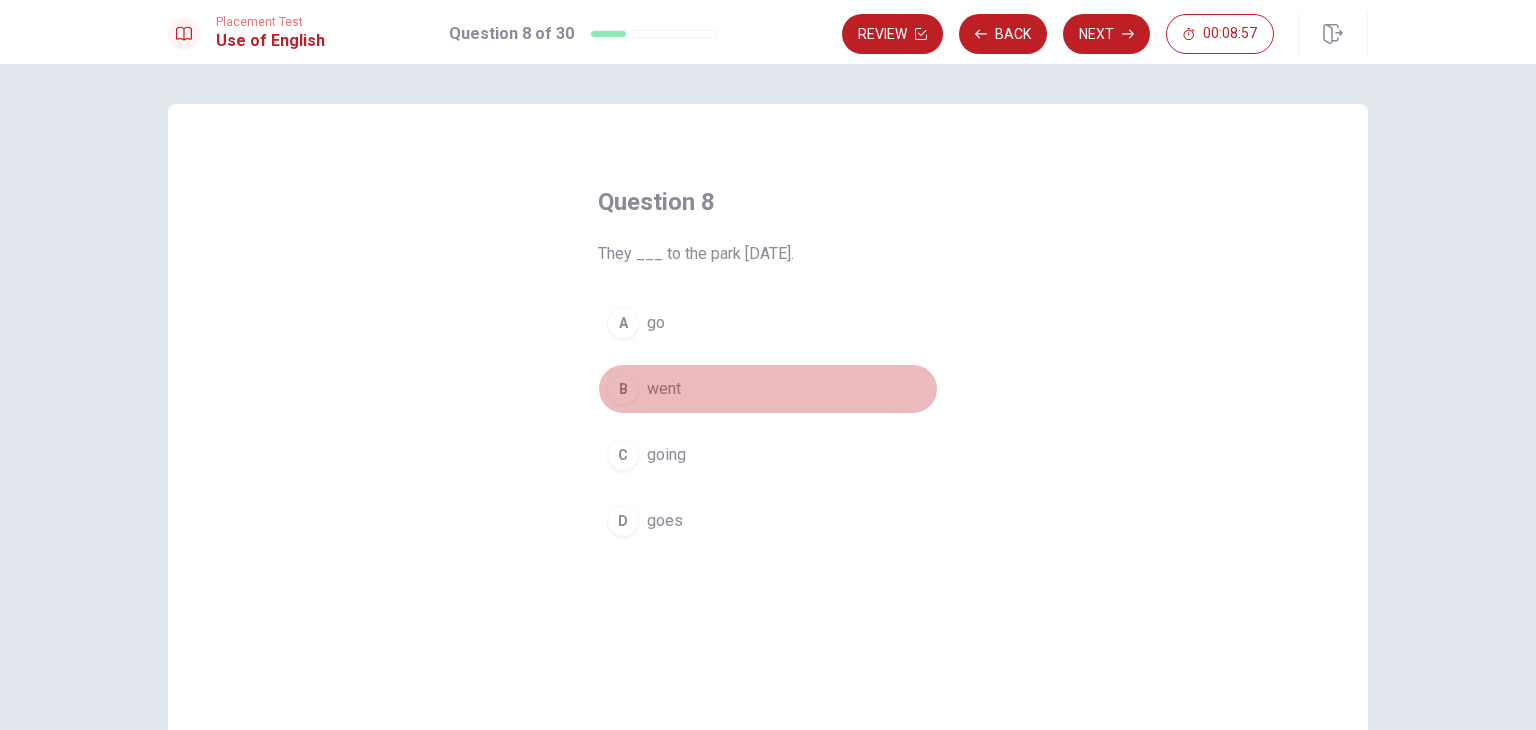 click on "B" at bounding box center [623, 389] 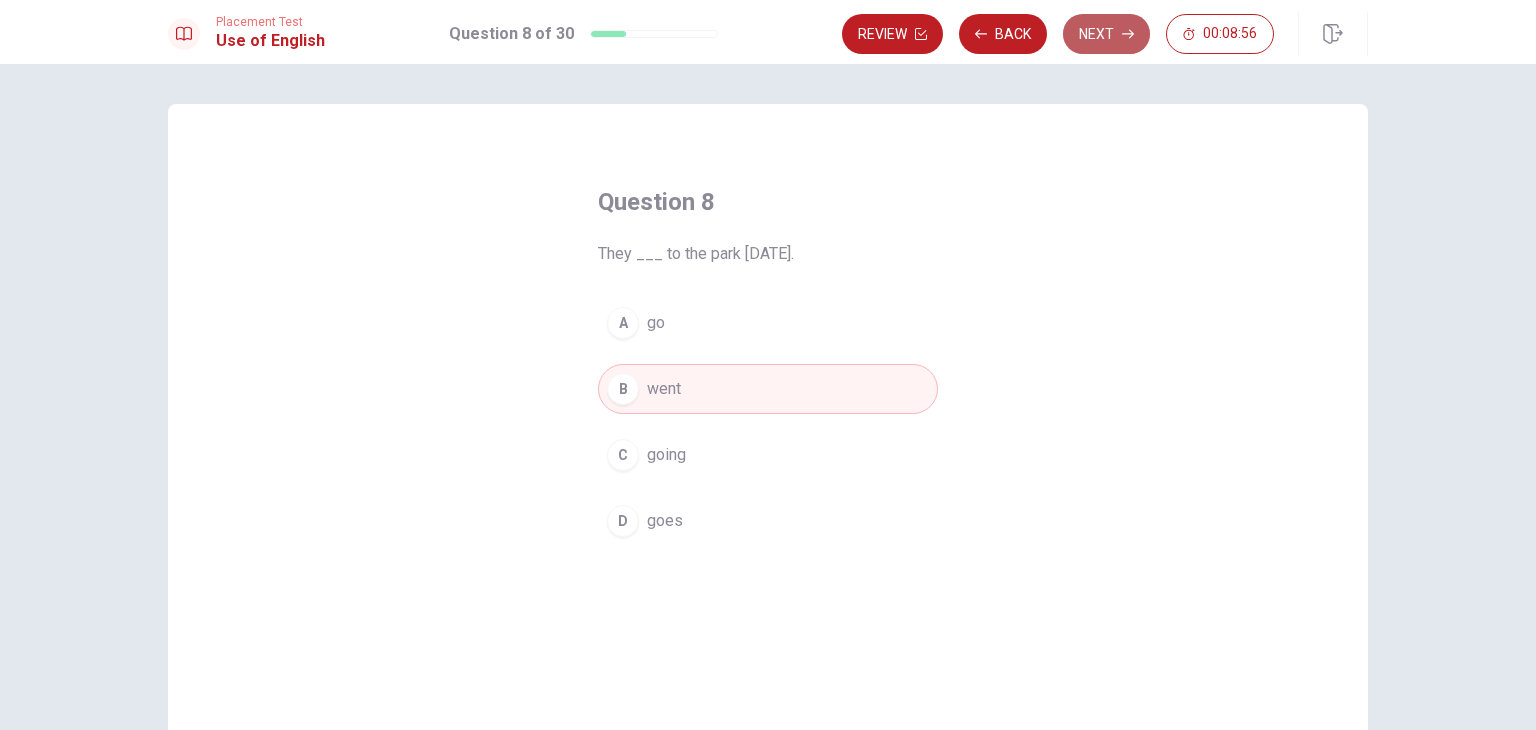 click on "Next" at bounding box center (1106, 34) 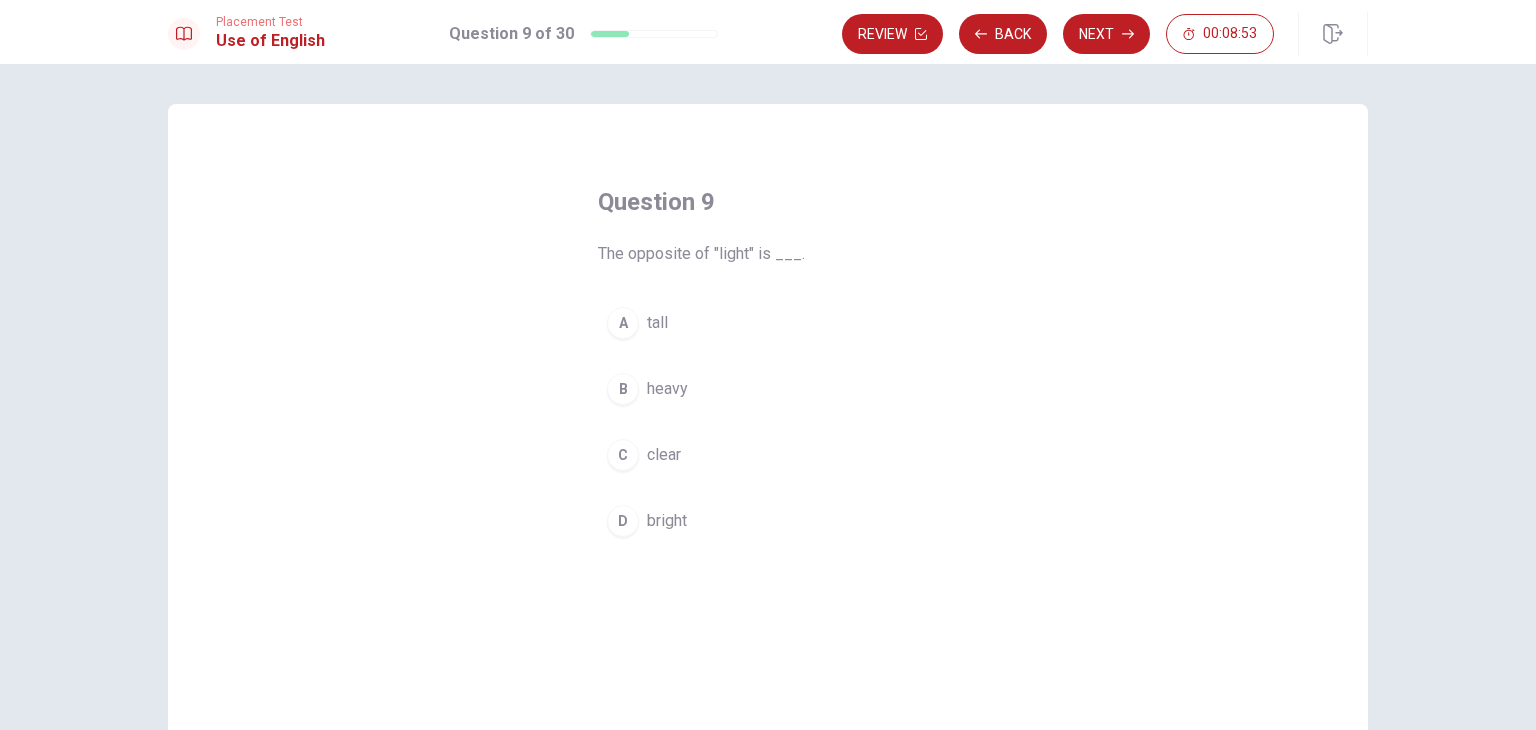 drag, startPoint x: 648, startPoint y: 237, endPoint x: 516, endPoint y: 221, distance: 132.96616 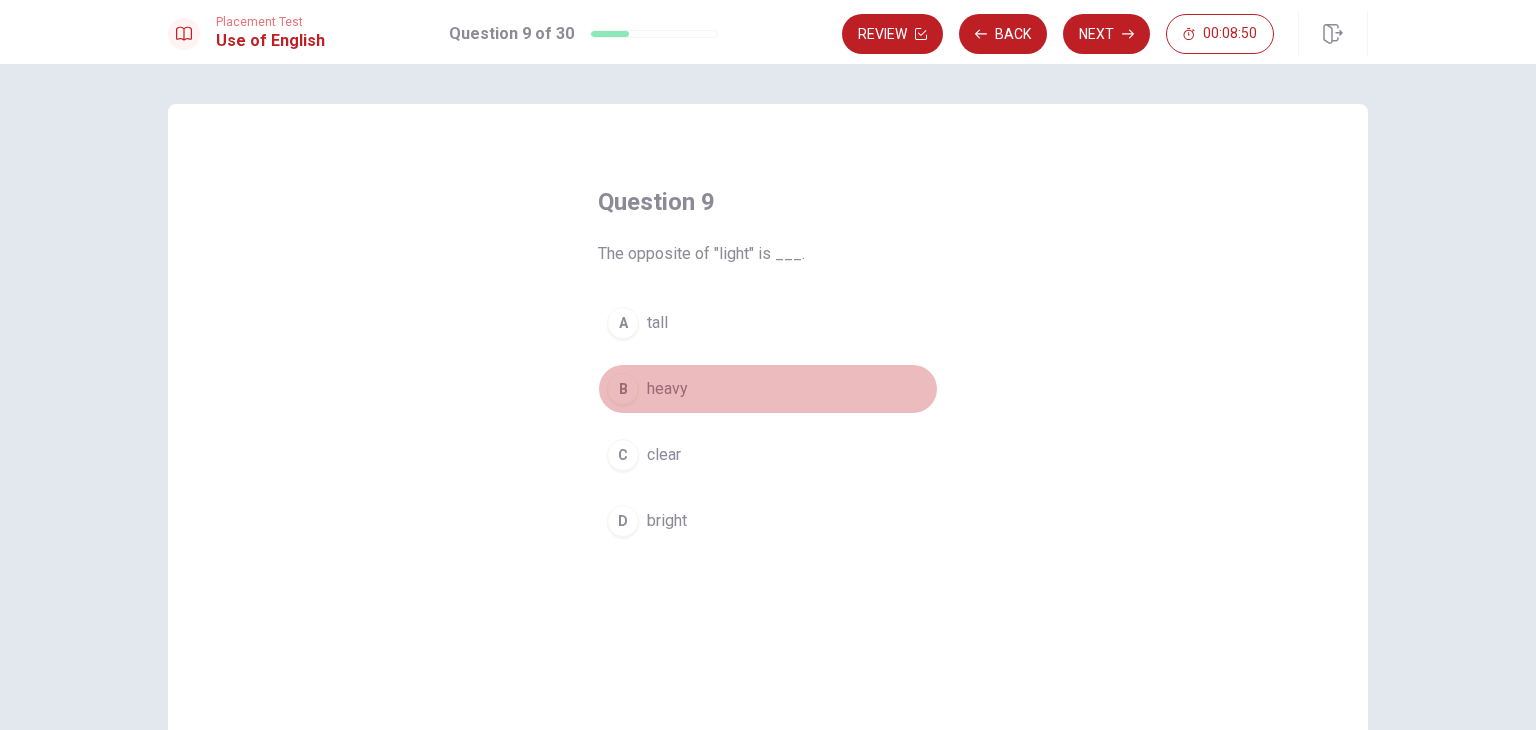 click on "B" at bounding box center (623, 389) 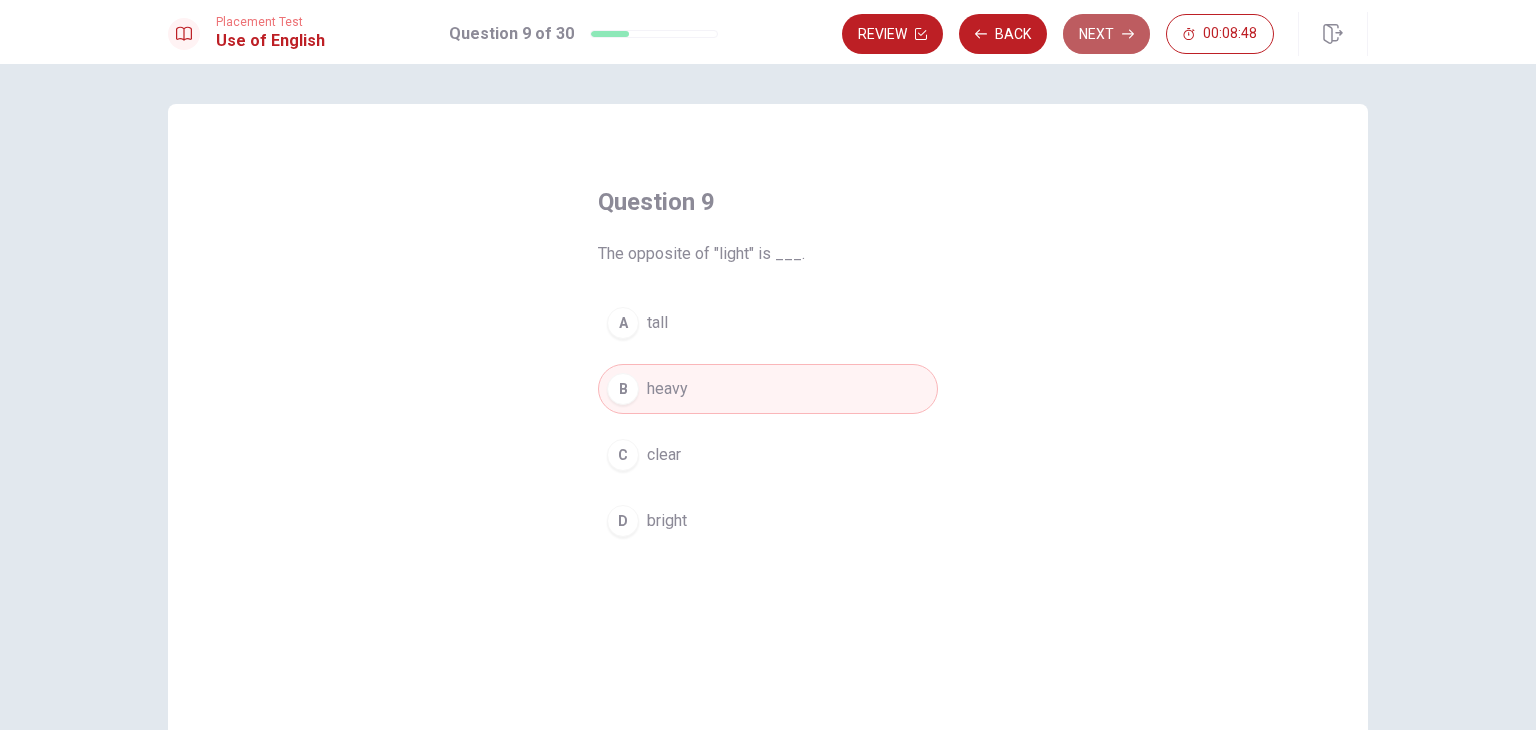 click on "Next" at bounding box center [1106, 34] 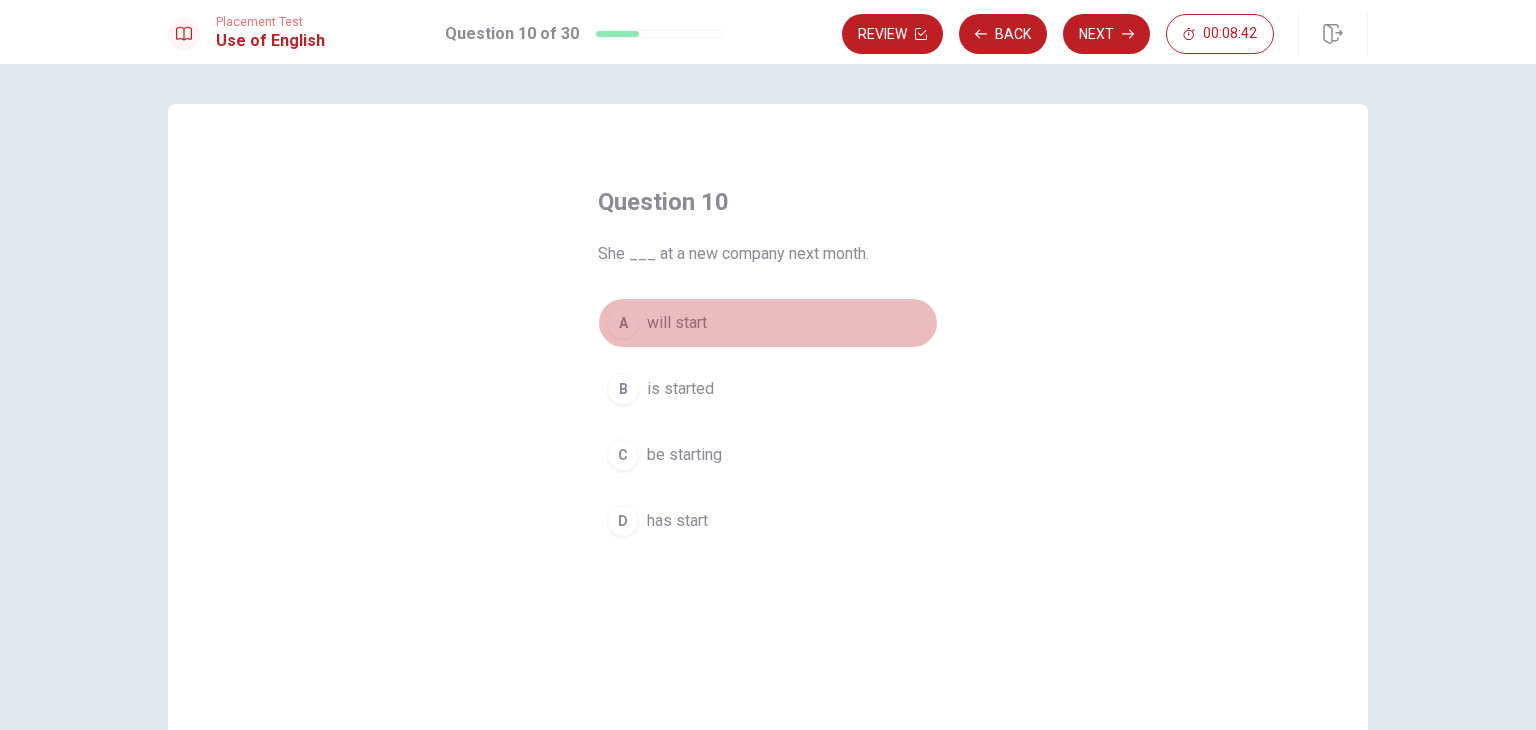 click on "A" at bounding box center [623, 323] 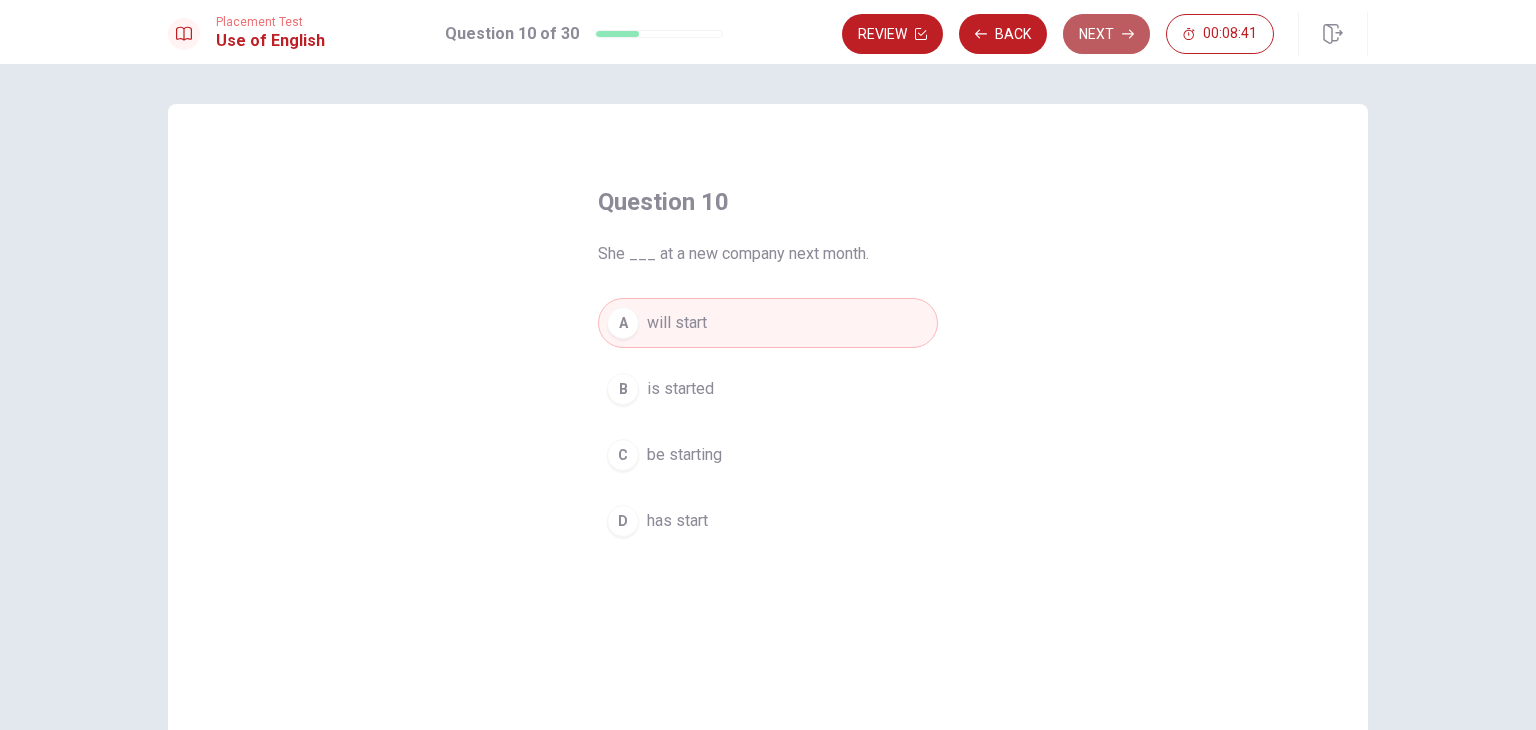 click on "Next" at bounding box center (1106, 34) 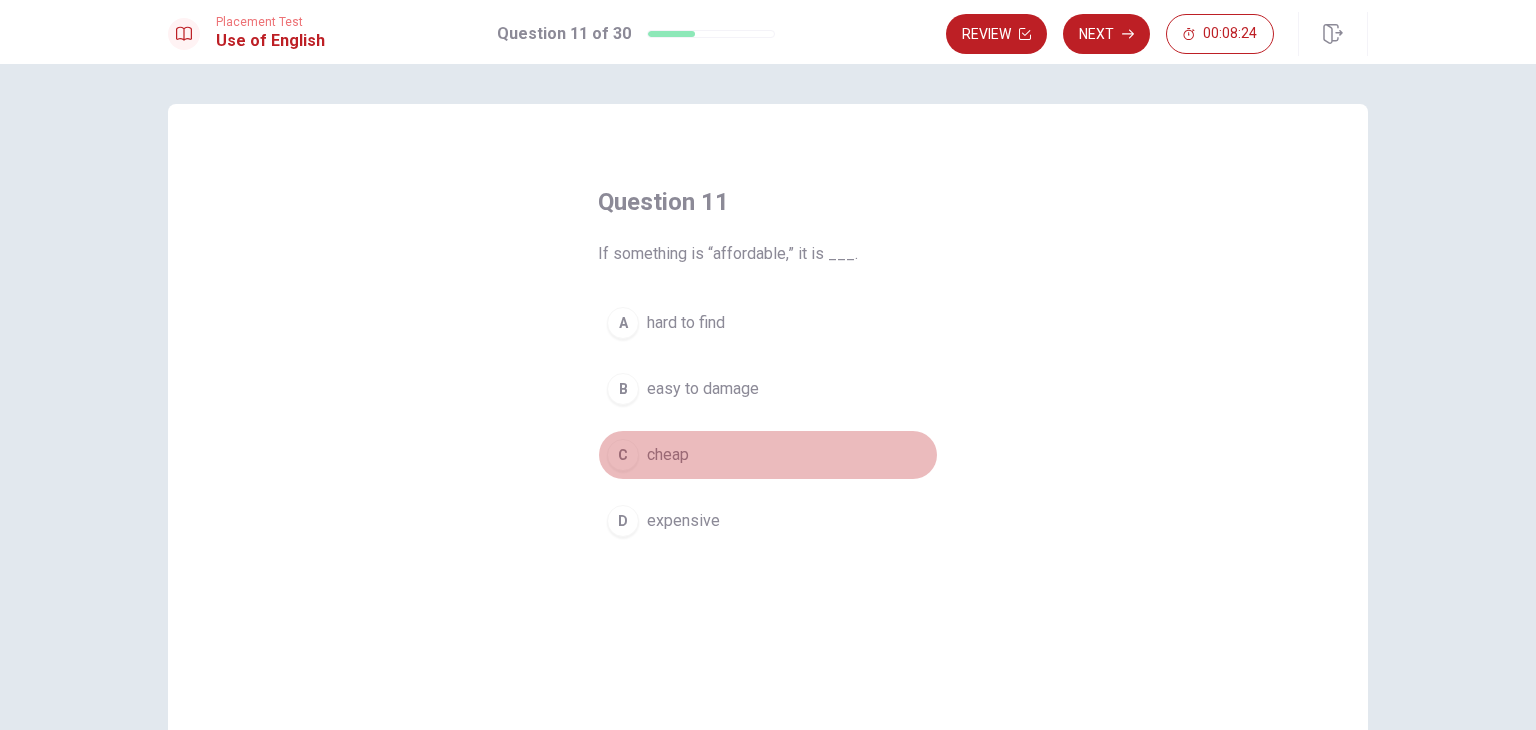 click on "C" at bounding box center (623, 455) 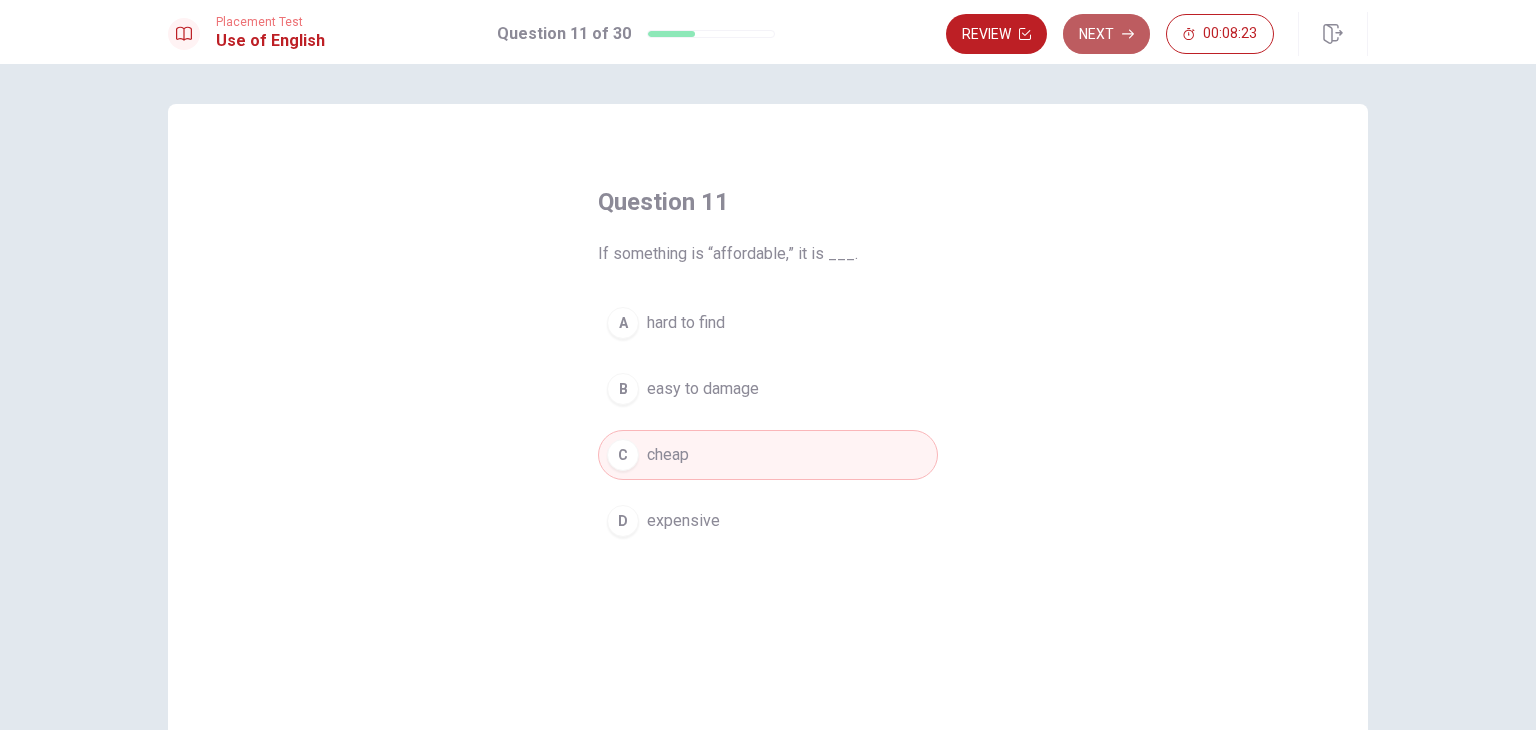 click on "Next" at bounding box center [1106, 34] 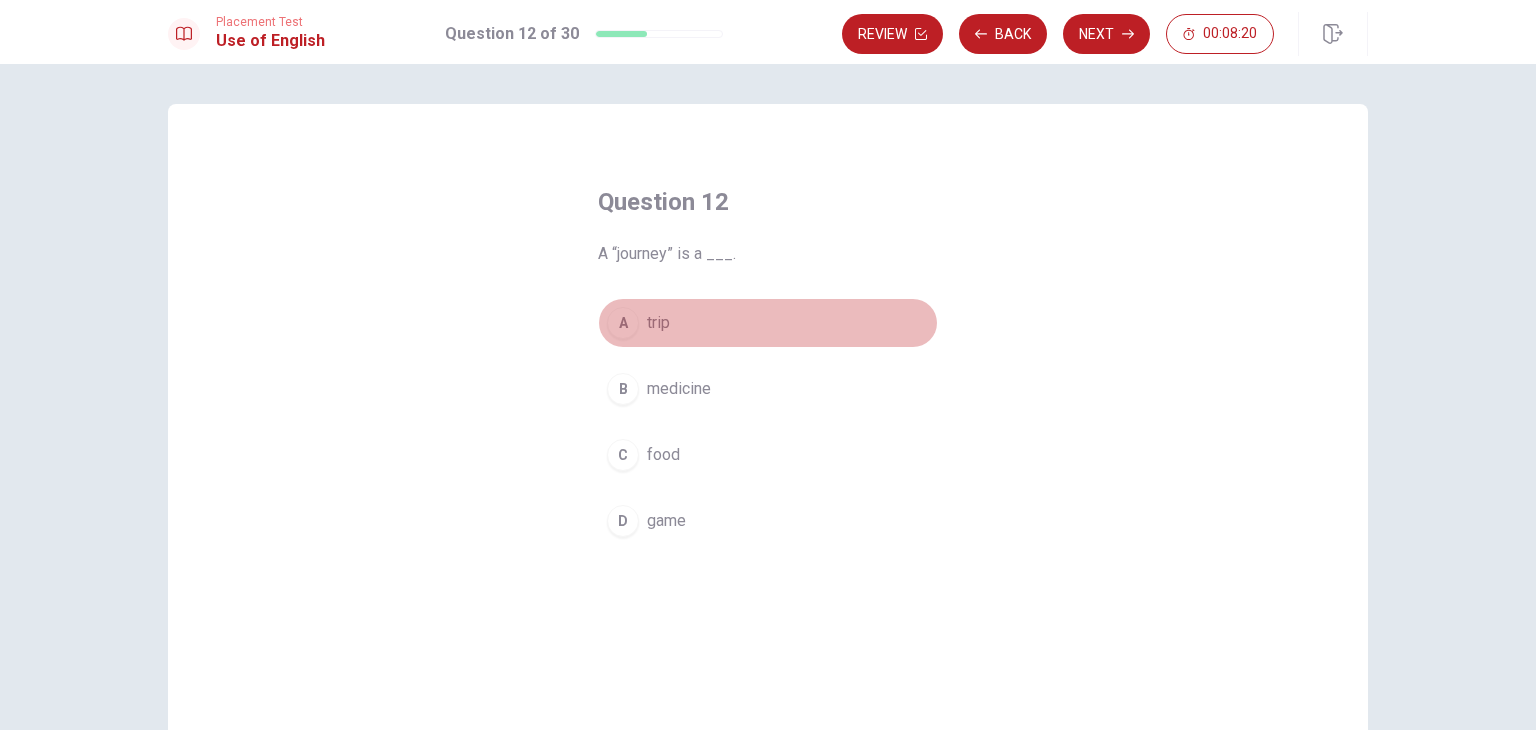 click on "A trip" at bounding box center [768, 323] 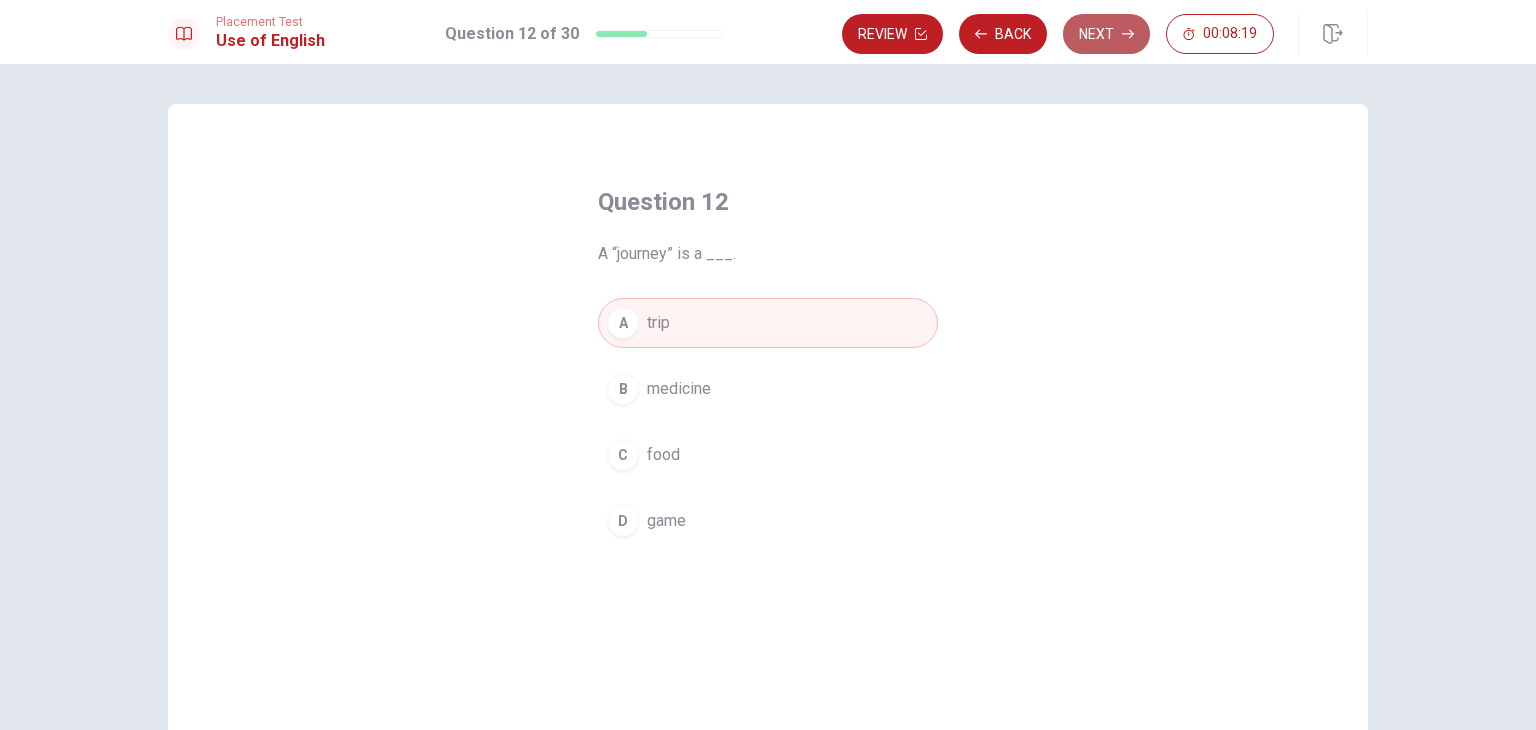 click on "Next" at bounding box center (1106, 34) 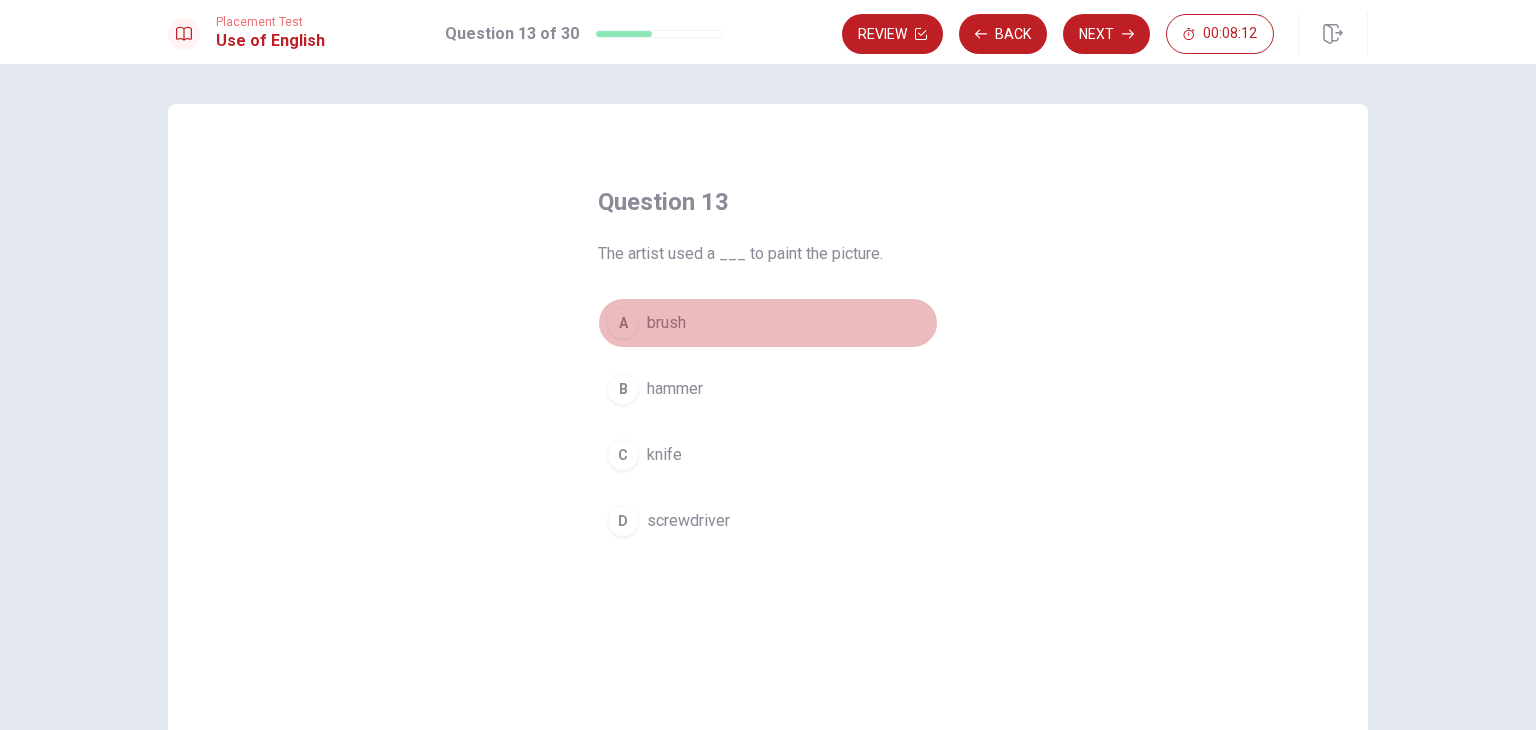 click on "brush" at bounding box center [666, 323] 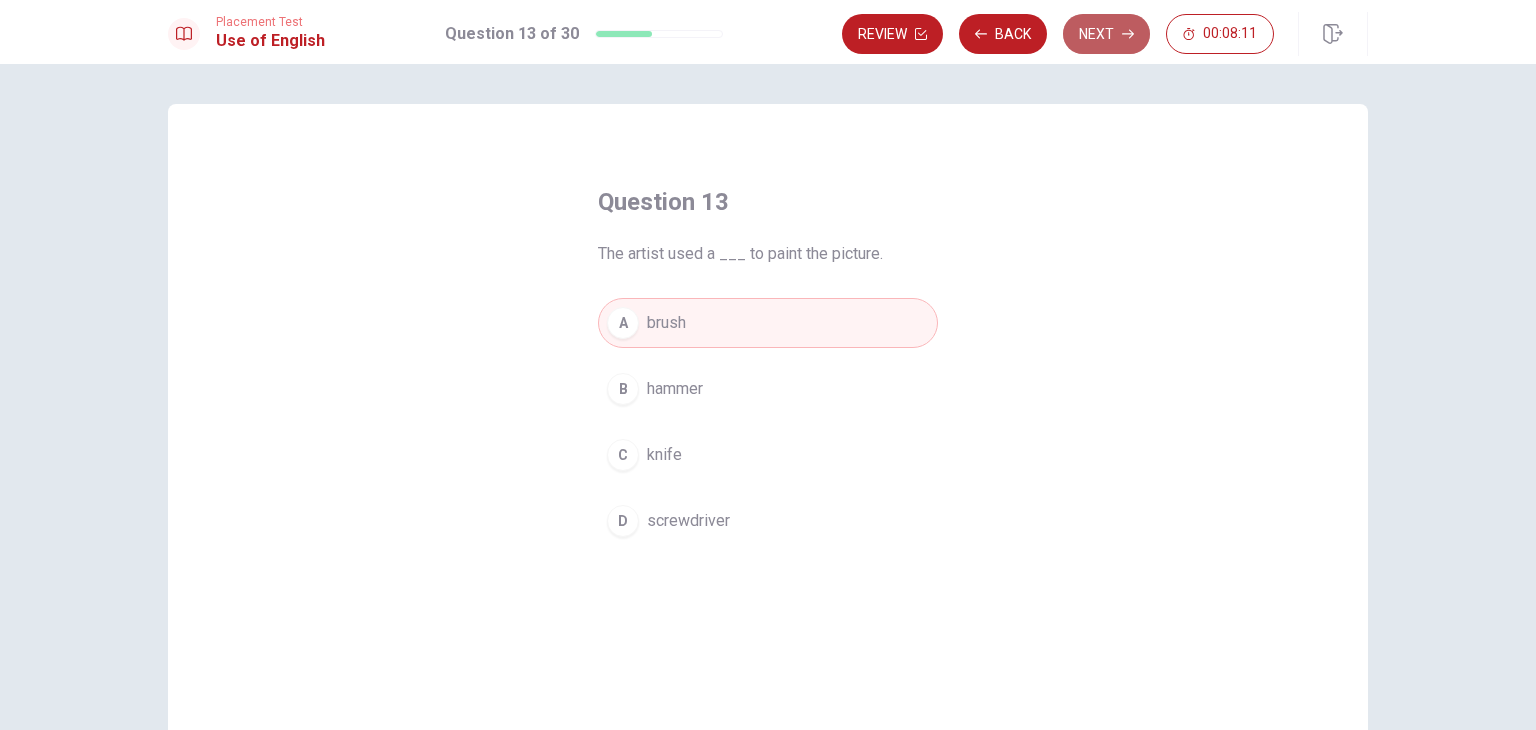click on "Next" at bounding box center [1106, 34] 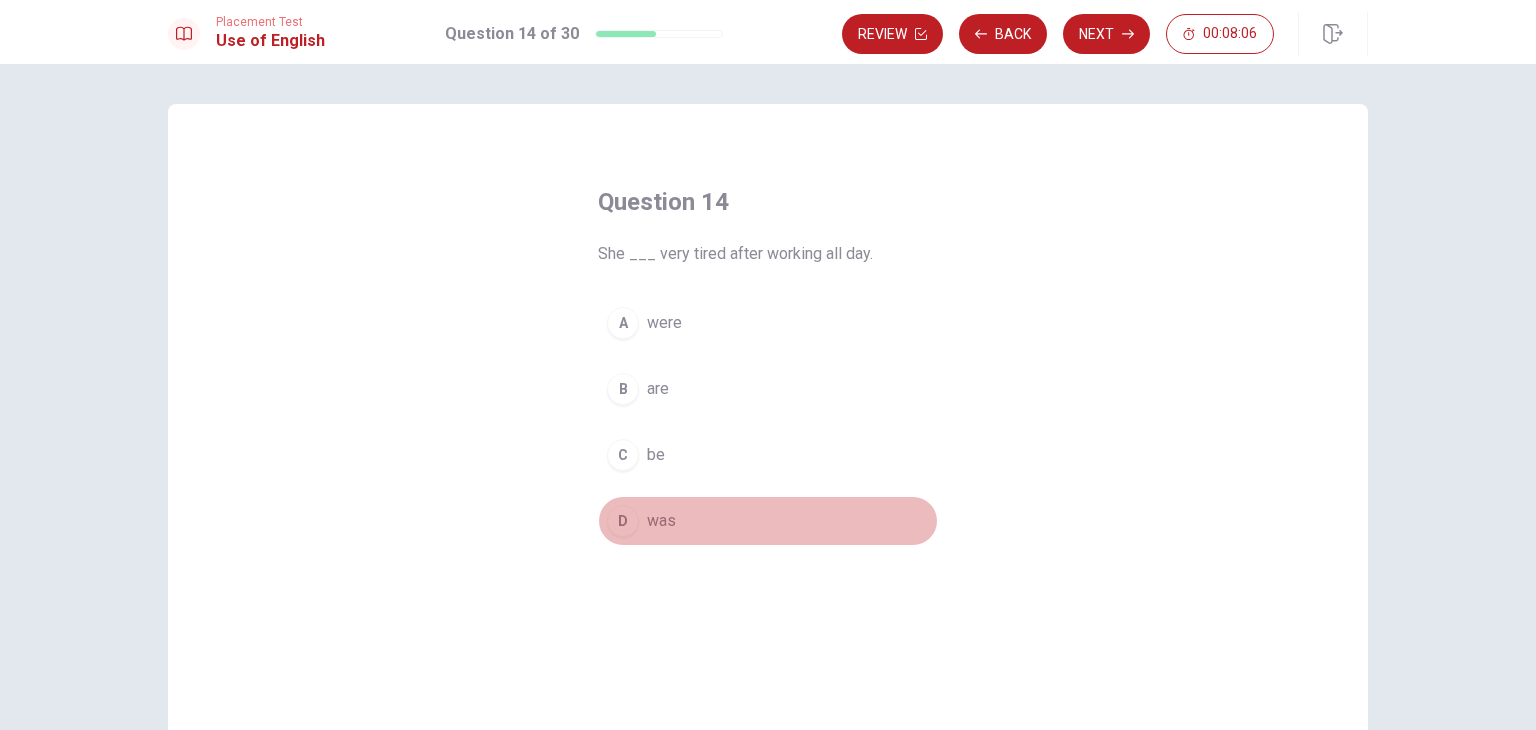 click on "was" at bounding box center [661, 521] 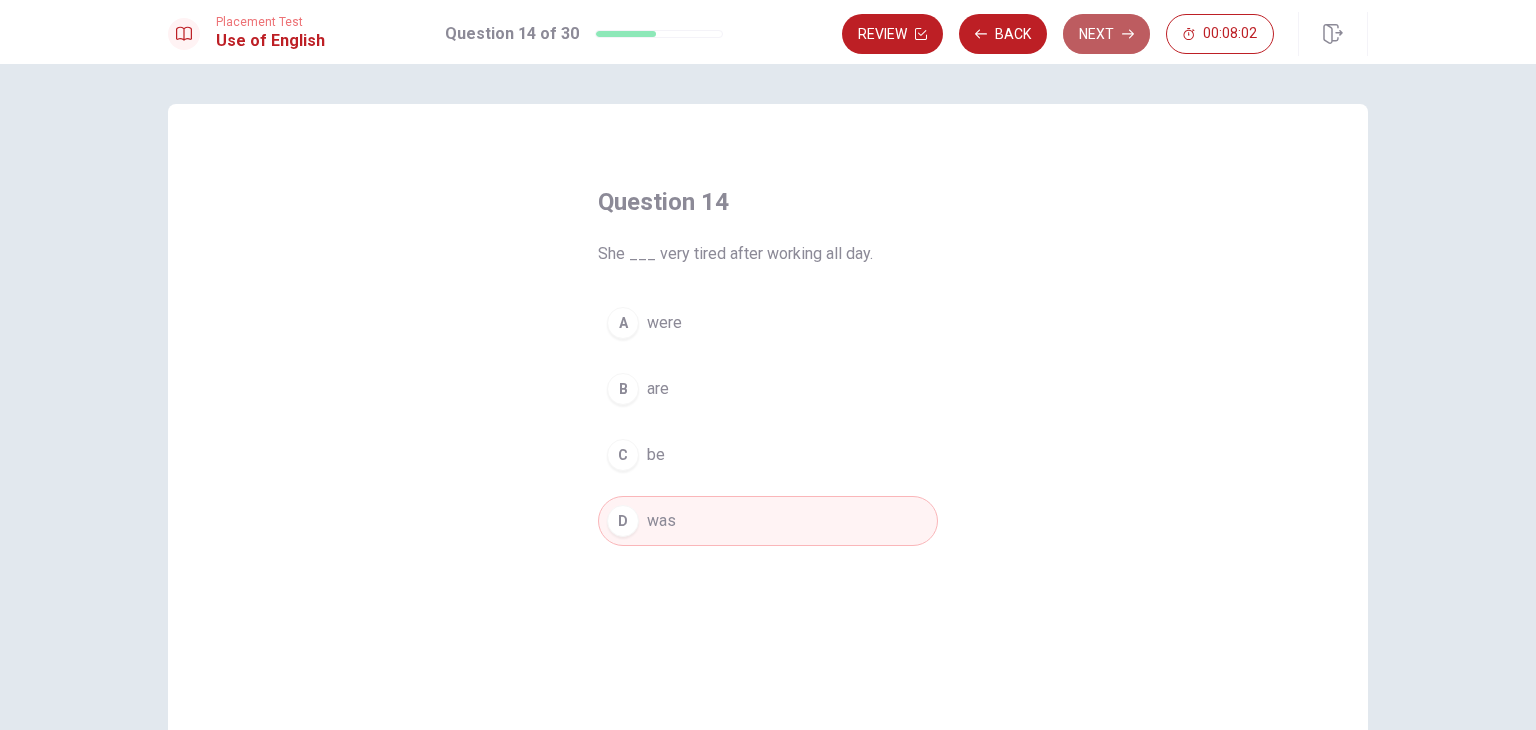 click on "Next" at bounding box center (1106, 34) 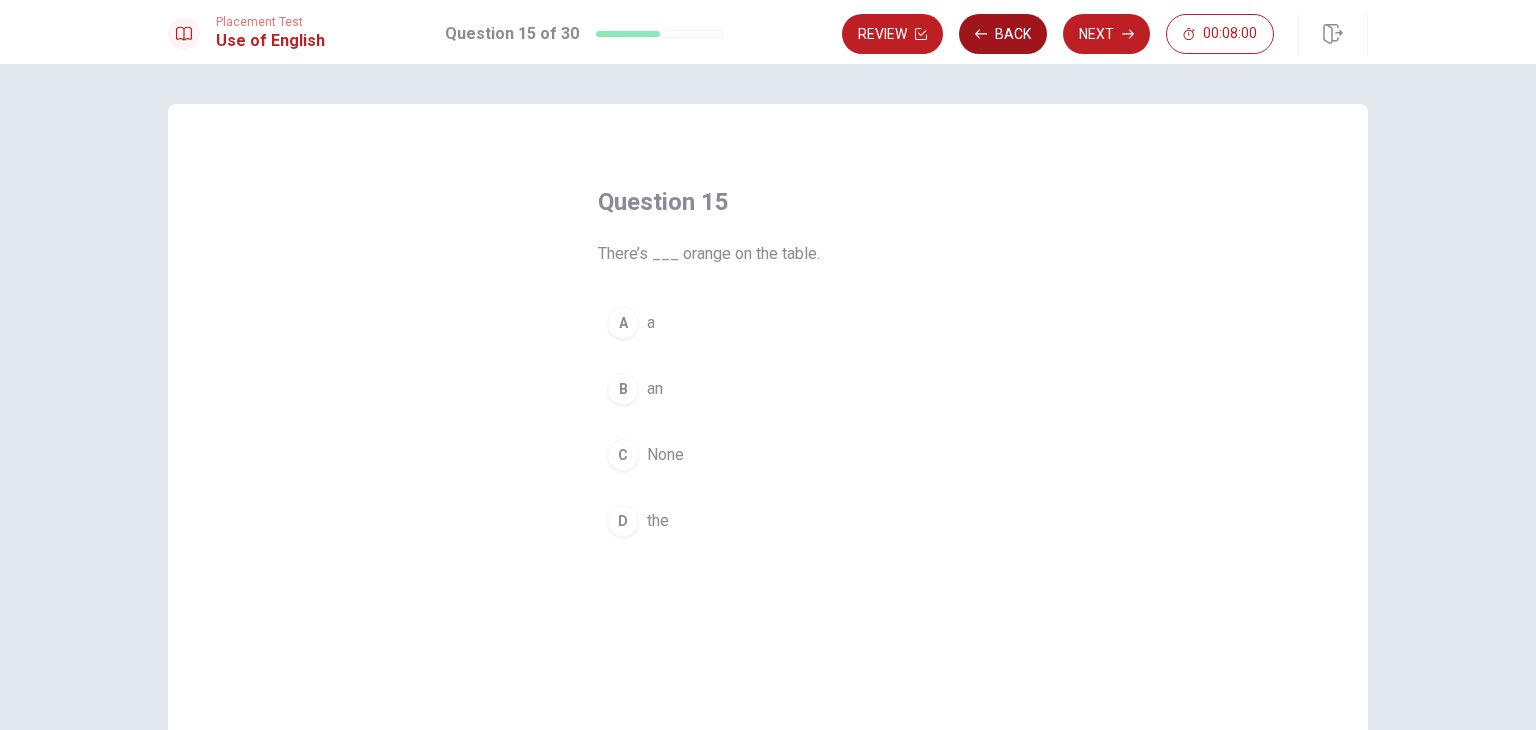 click on "Back" at bounding box center [1003, 34] 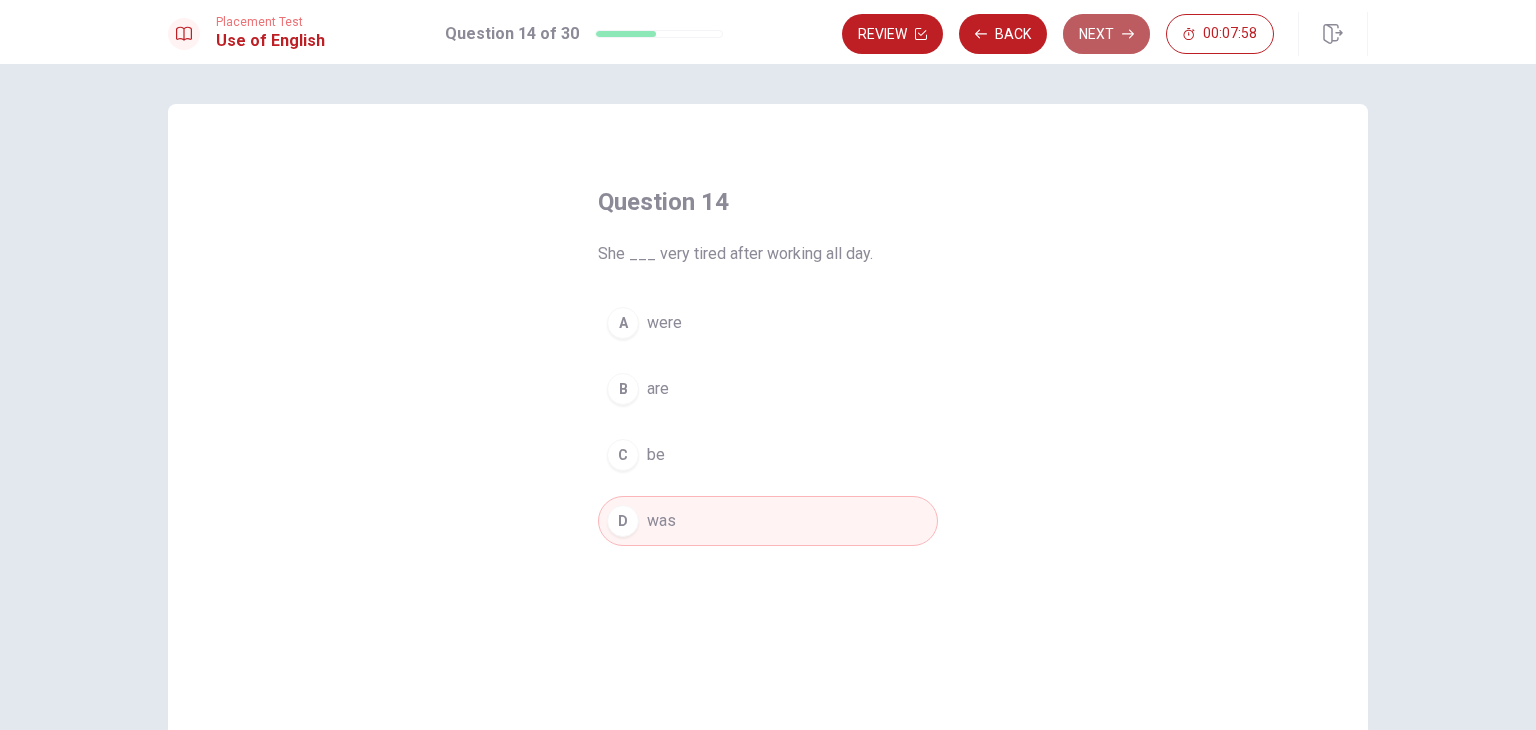 click on "Next" at bounding box center [1106, 34] 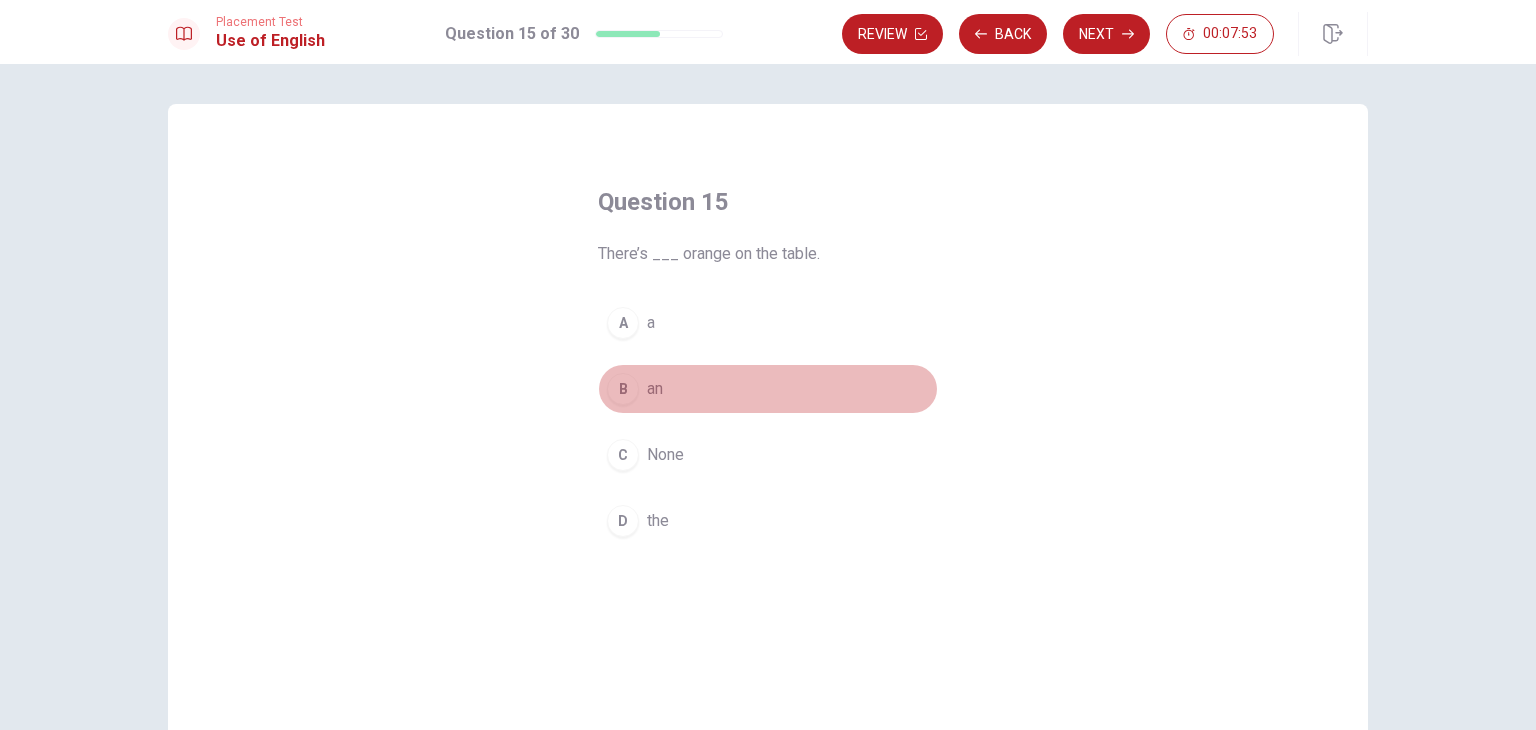 click on "B" at bounding box center (623, 389) 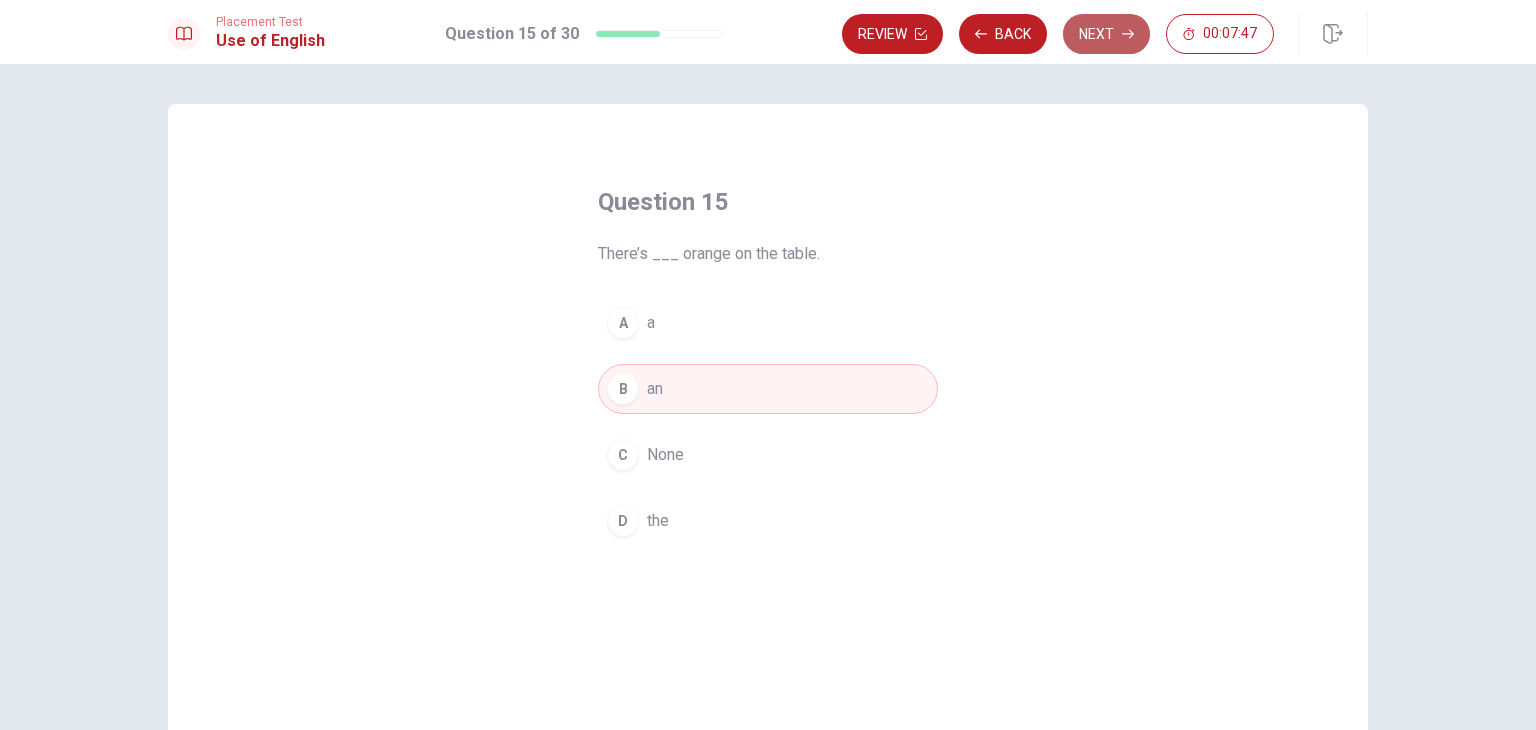 click on "Next" at bounding box center (1106, 34) 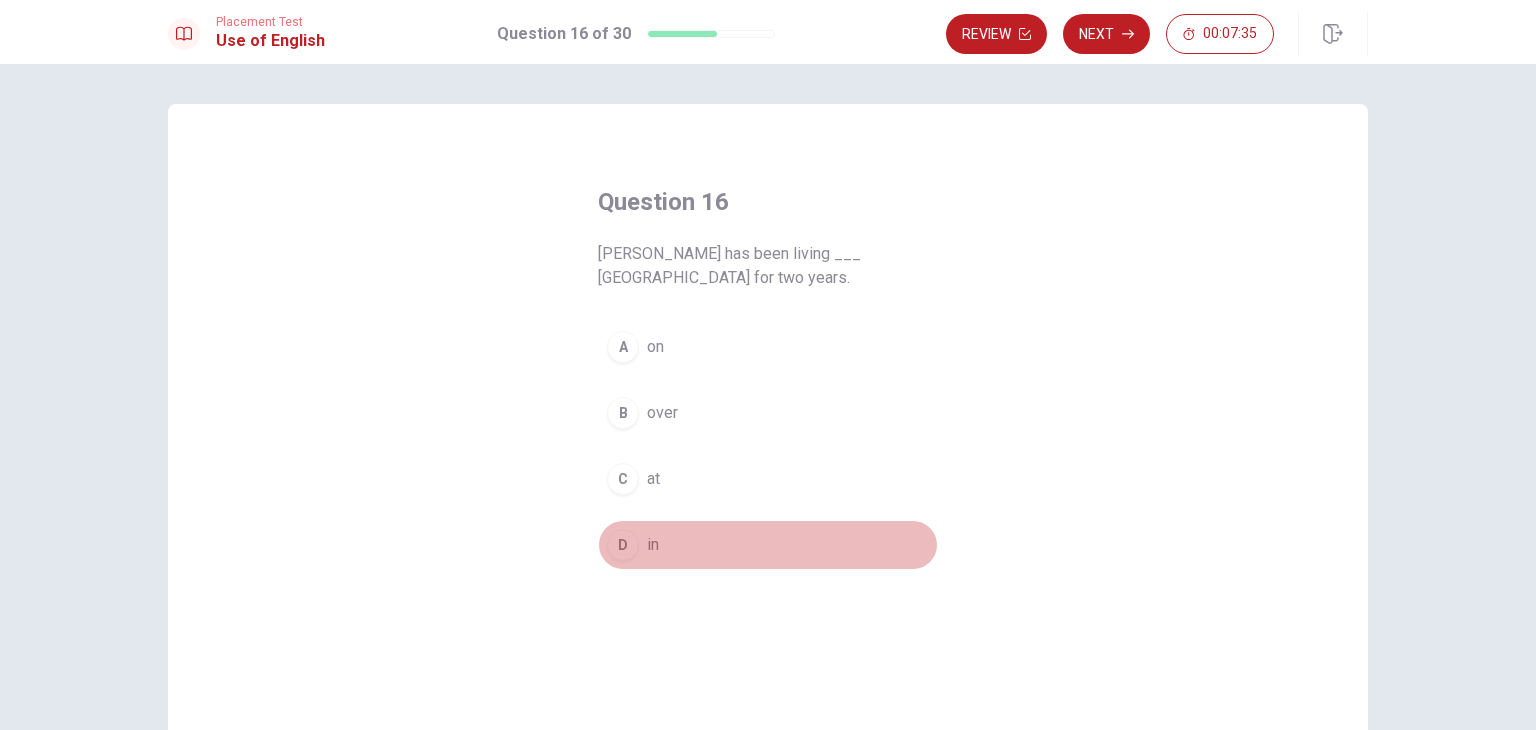 click on "D" at bounding box center (623, 545) 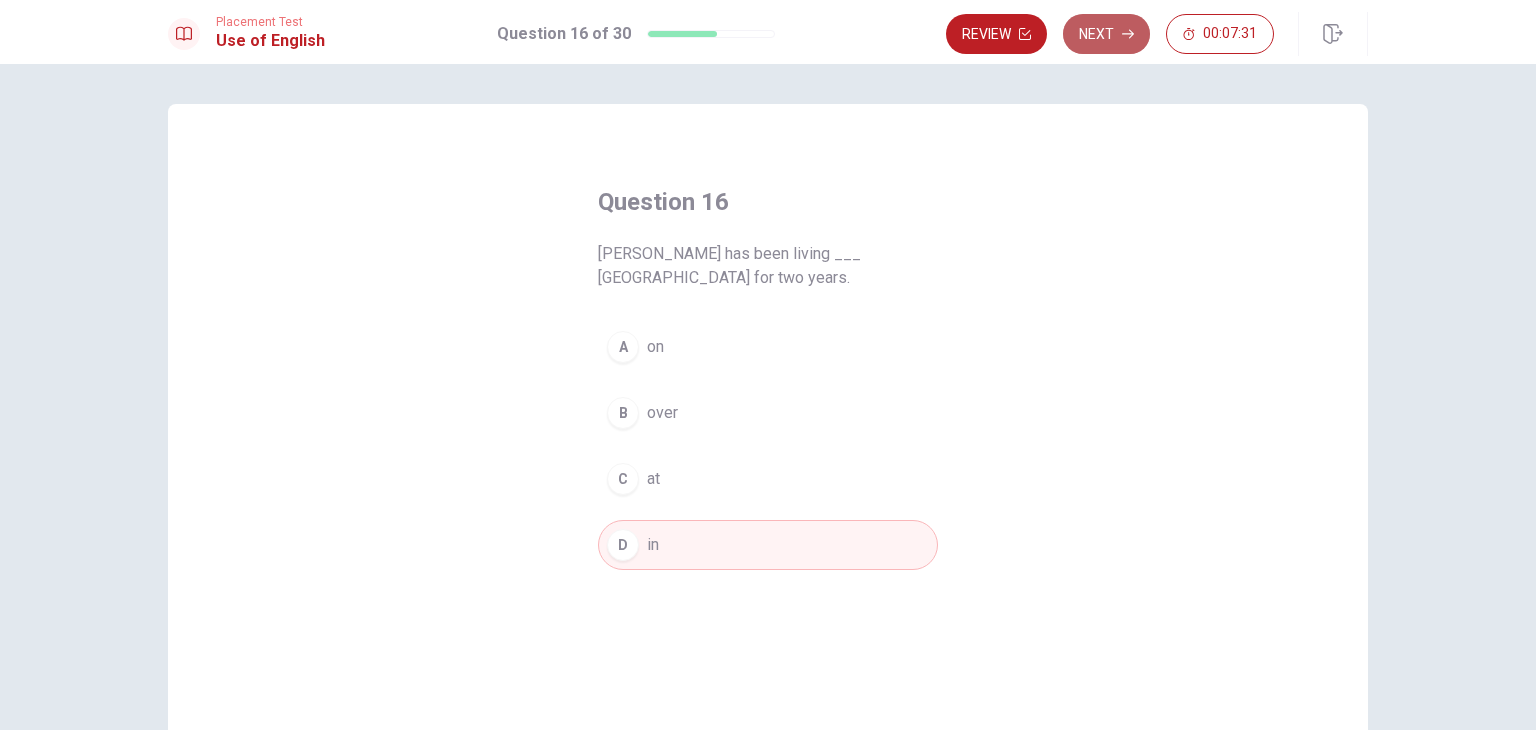 click on "Next" at bounding box center (1106, 34) 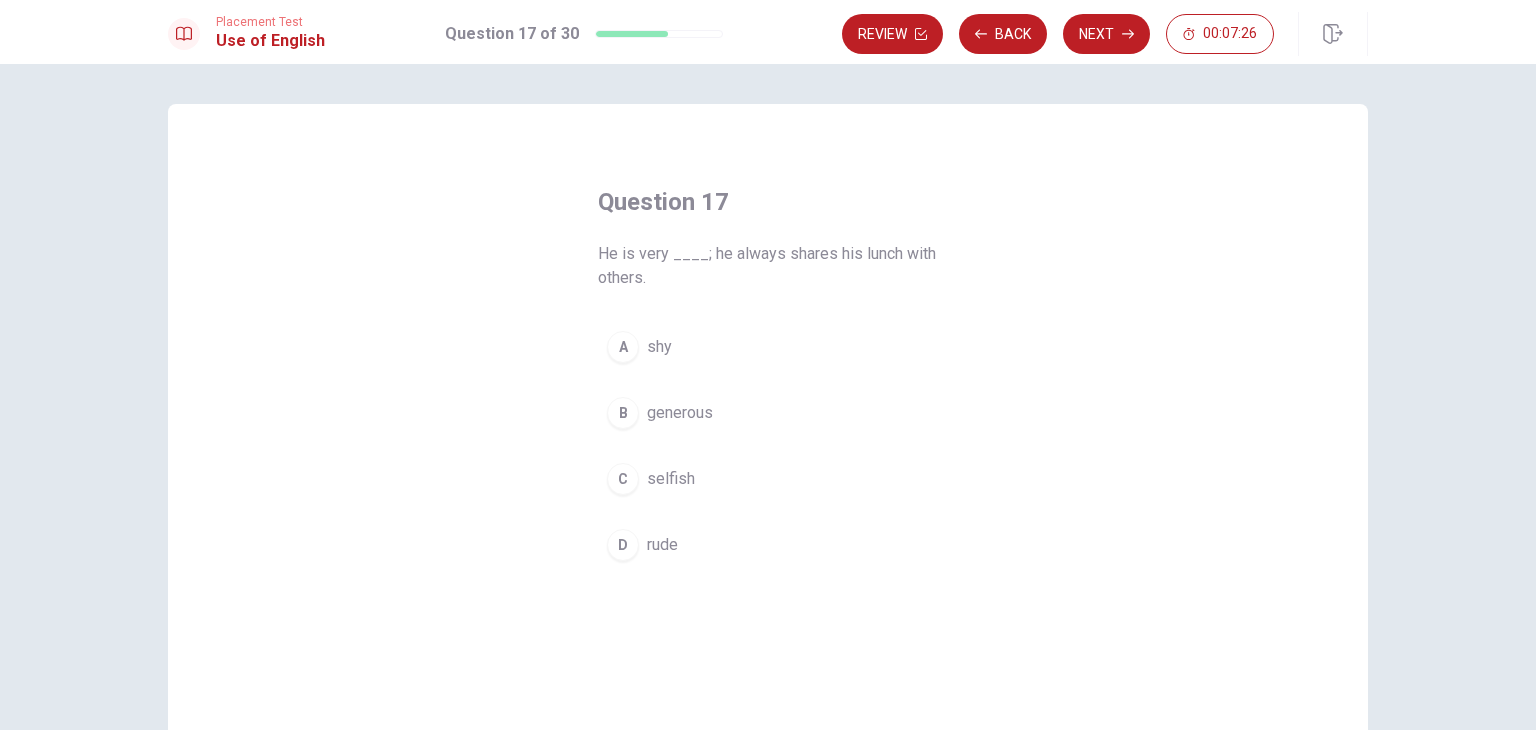 click on "B" at bounding box center (623, 413) 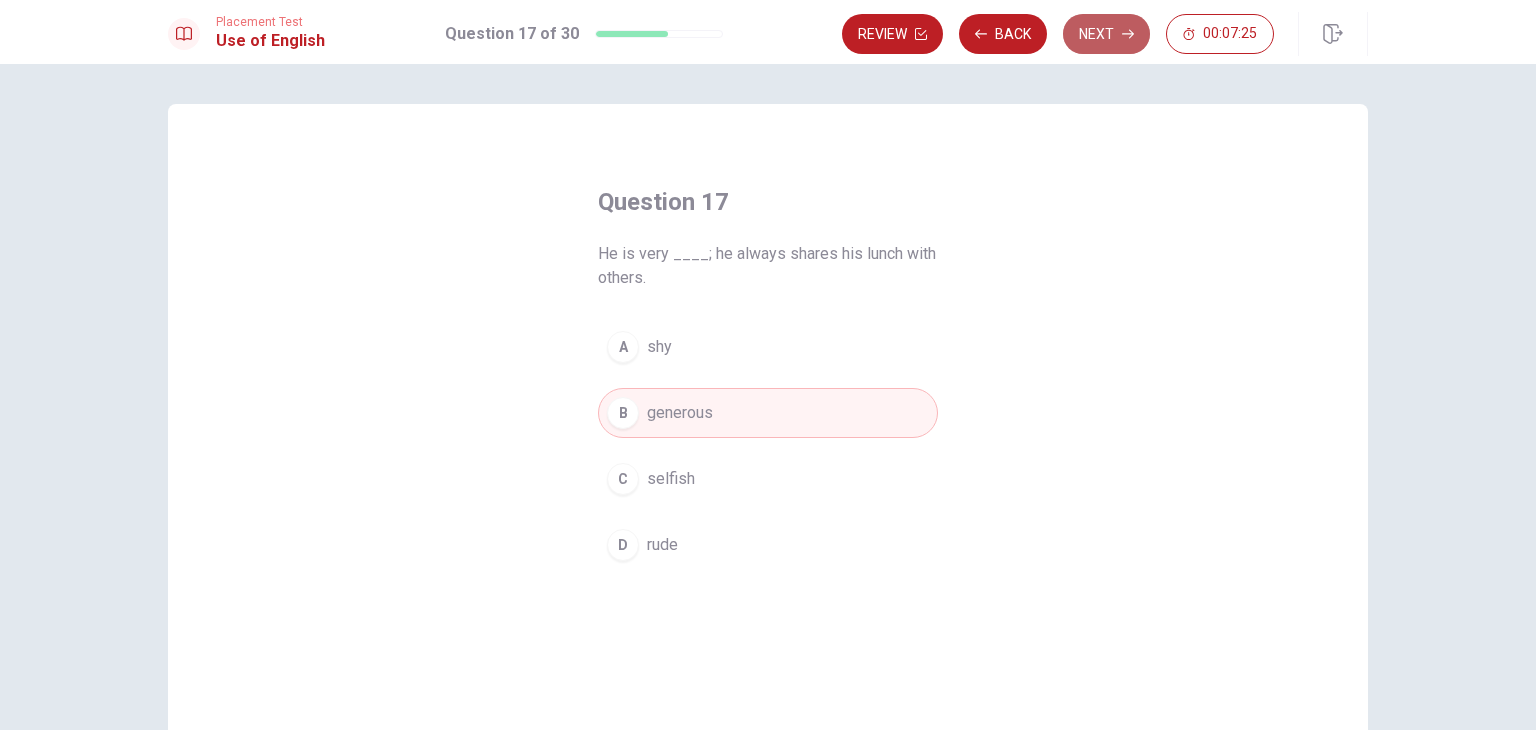 click on "Next" at bounding box center (1106, 34) 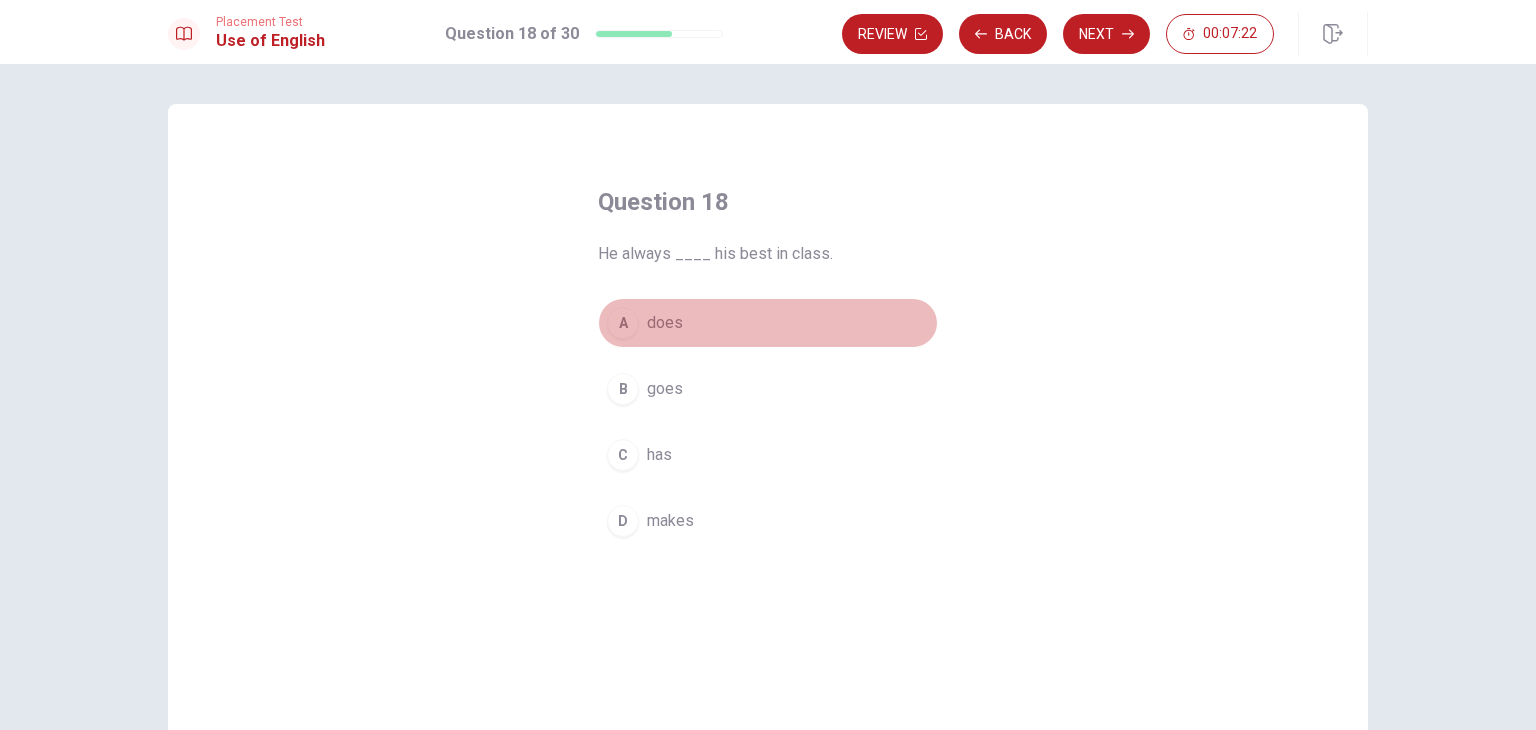 click on "does" at bounding box center (665, 323) 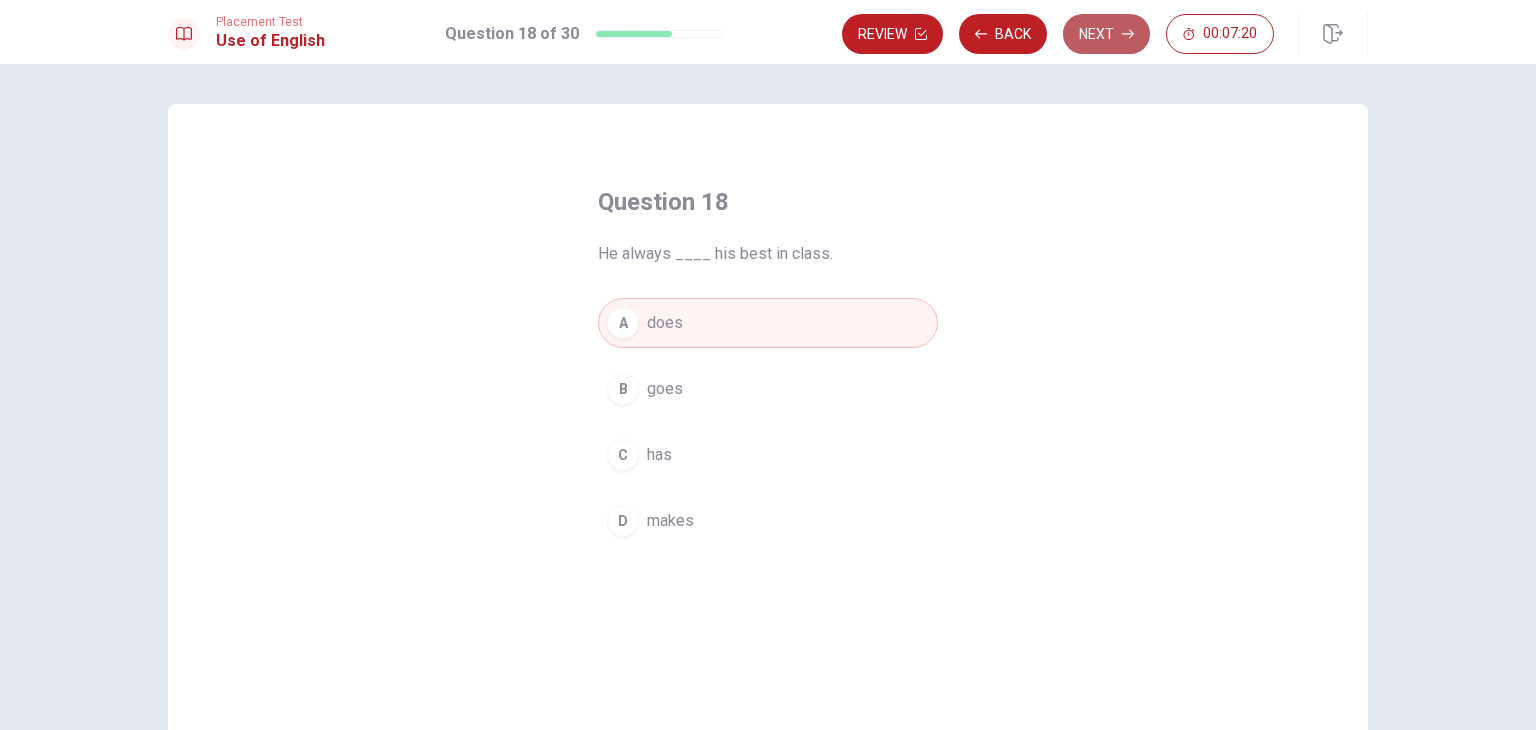 click on "Next" at bounding box center (1106, 34) 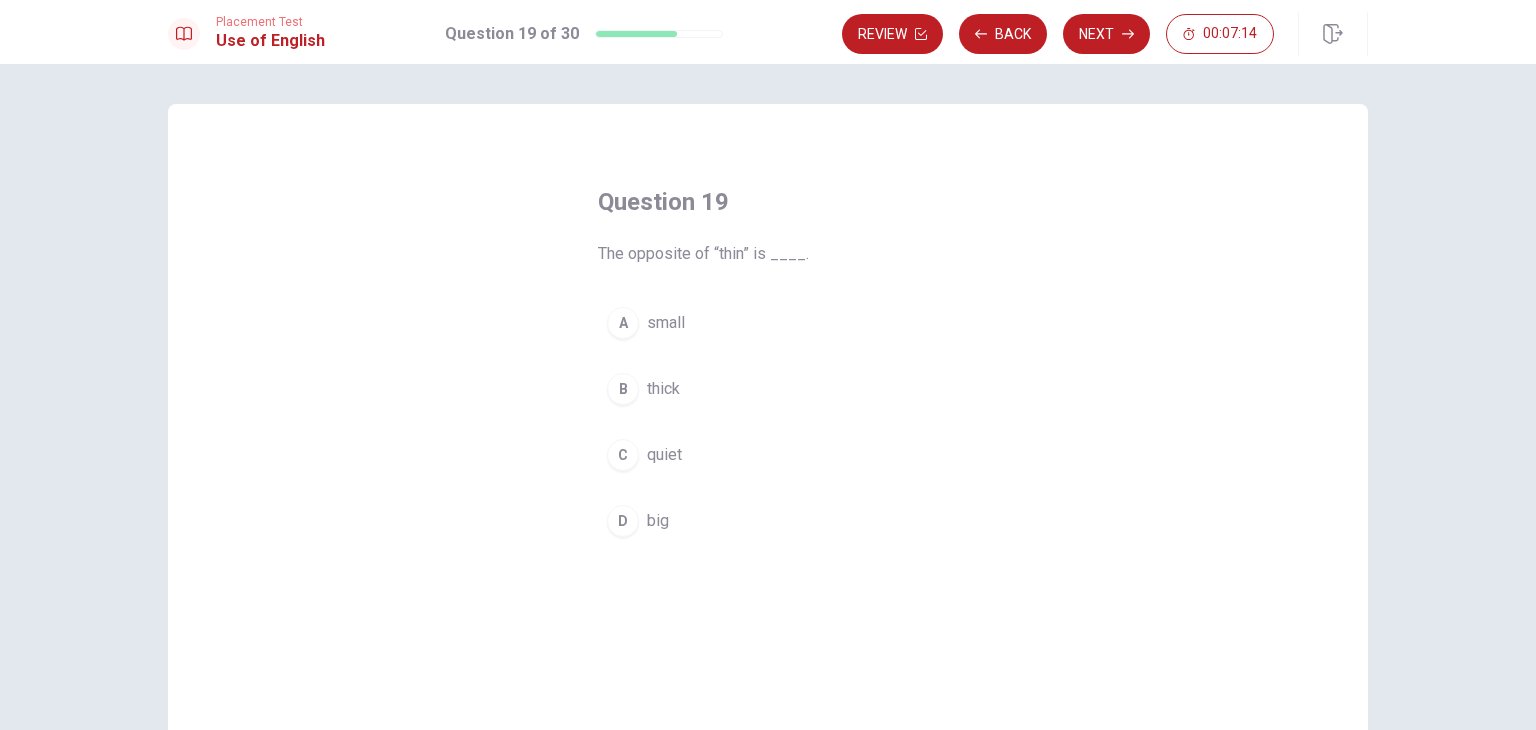 click on "B thick" at bounding box center [768, 389] 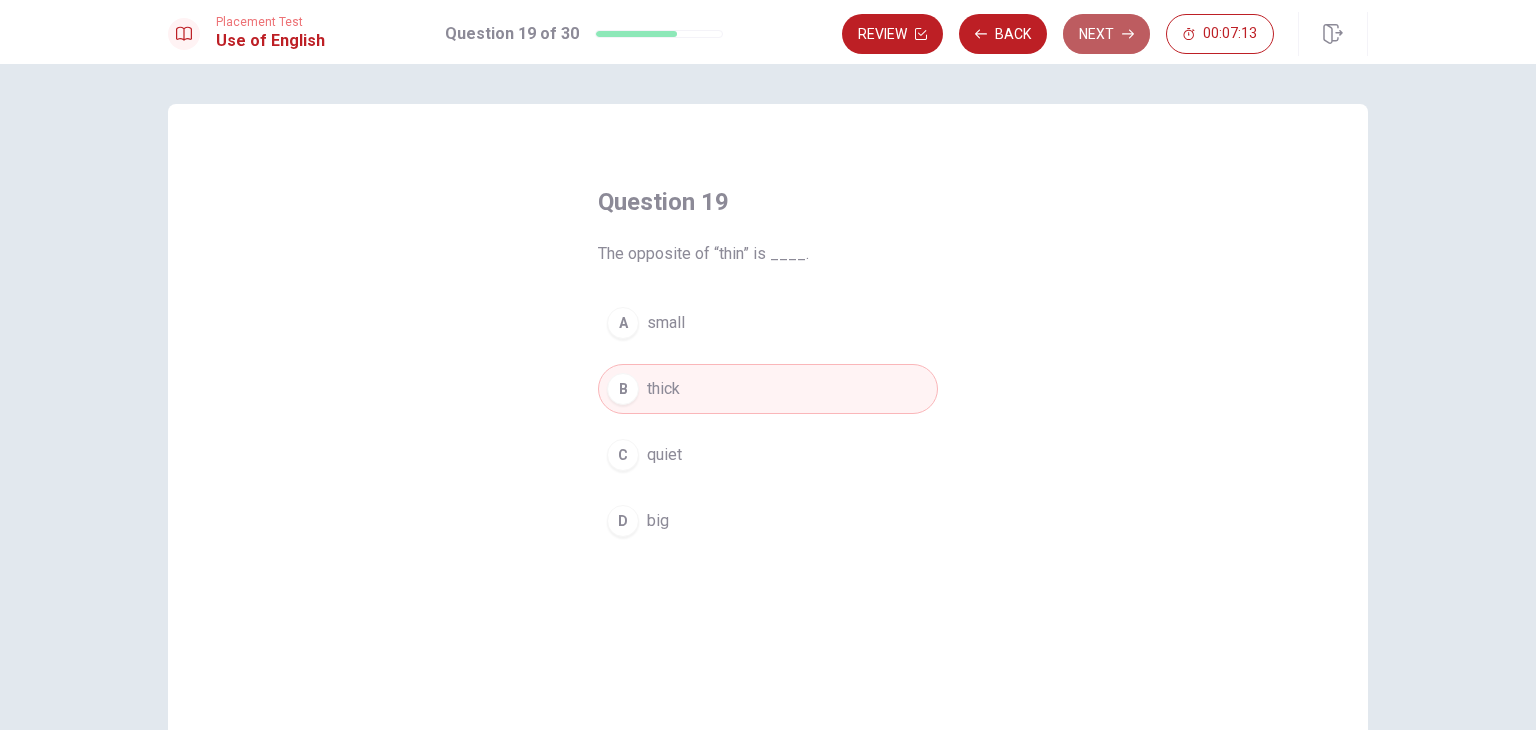 click on "Next" at bounding box center [1106, 34] 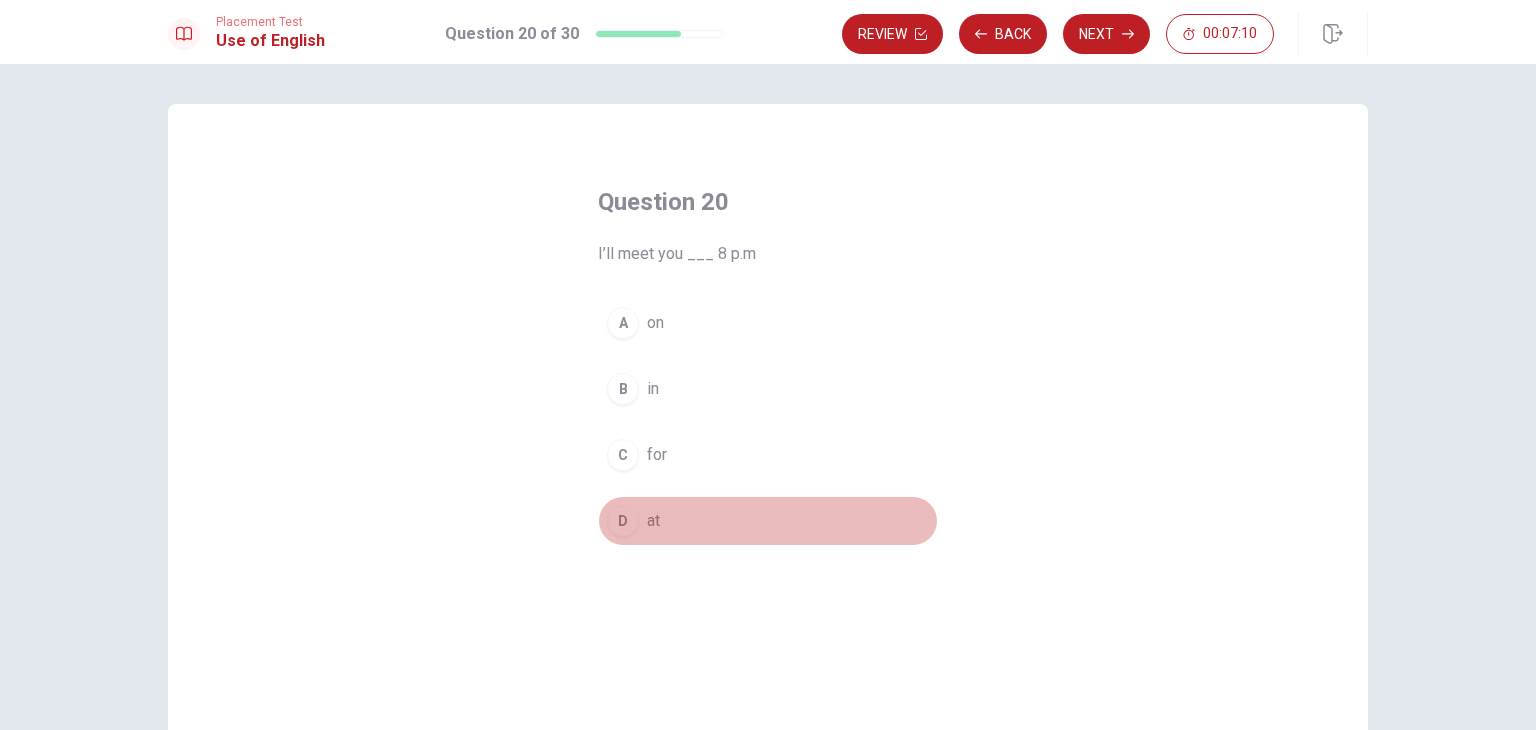 click on "D" at bounding box center [623, 521] 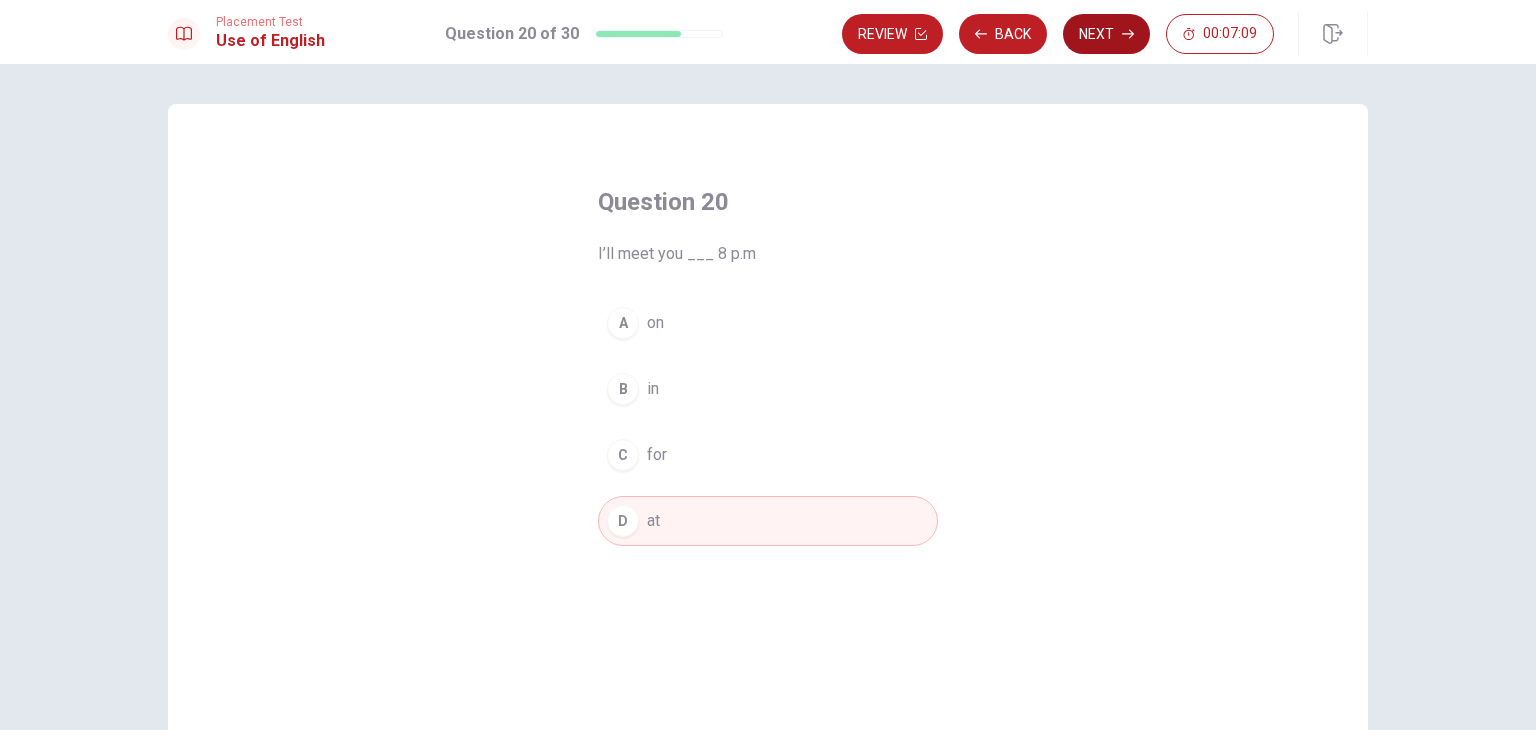 click 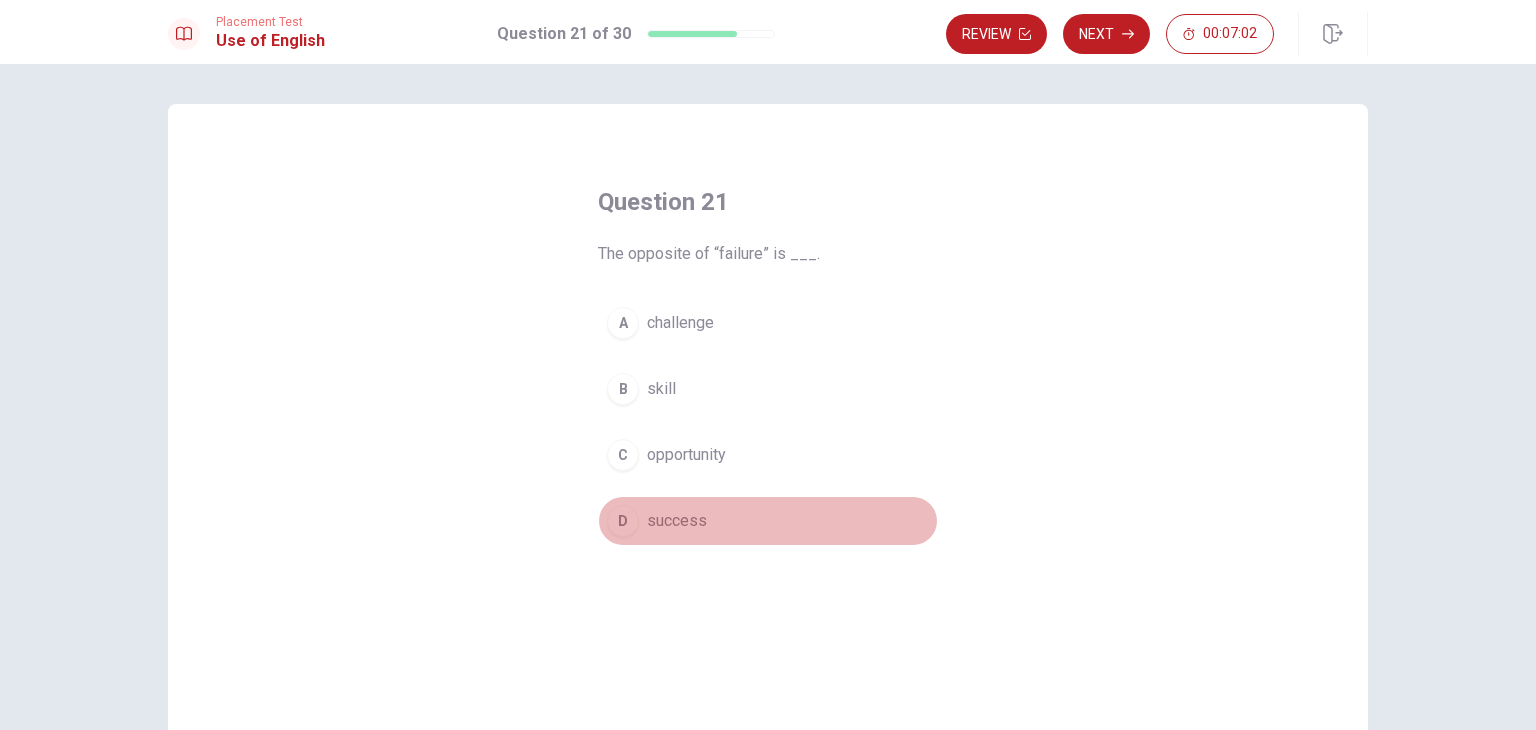 click on "success" at bounding box center [677, 521] 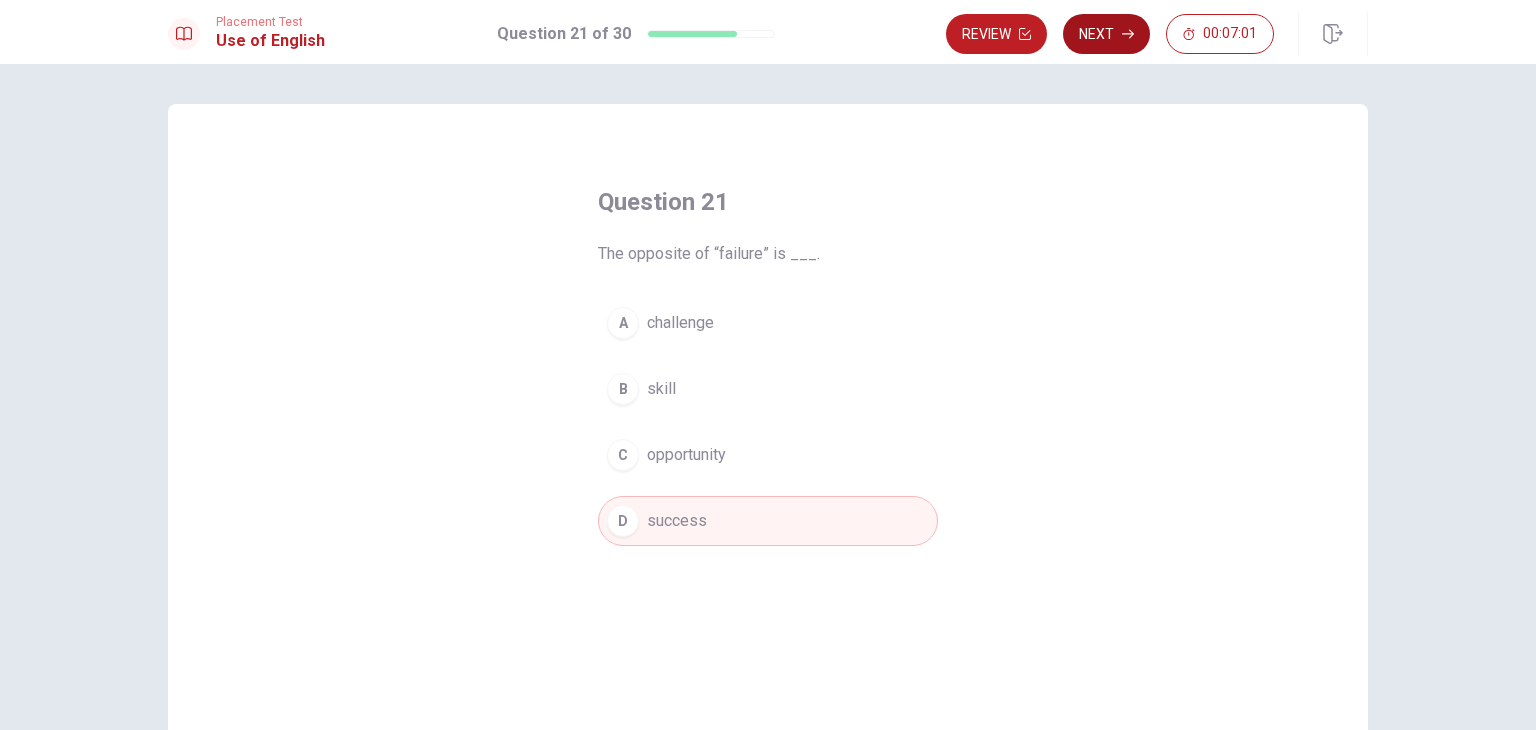 click on "Next" at bounding box center [1106, 34] 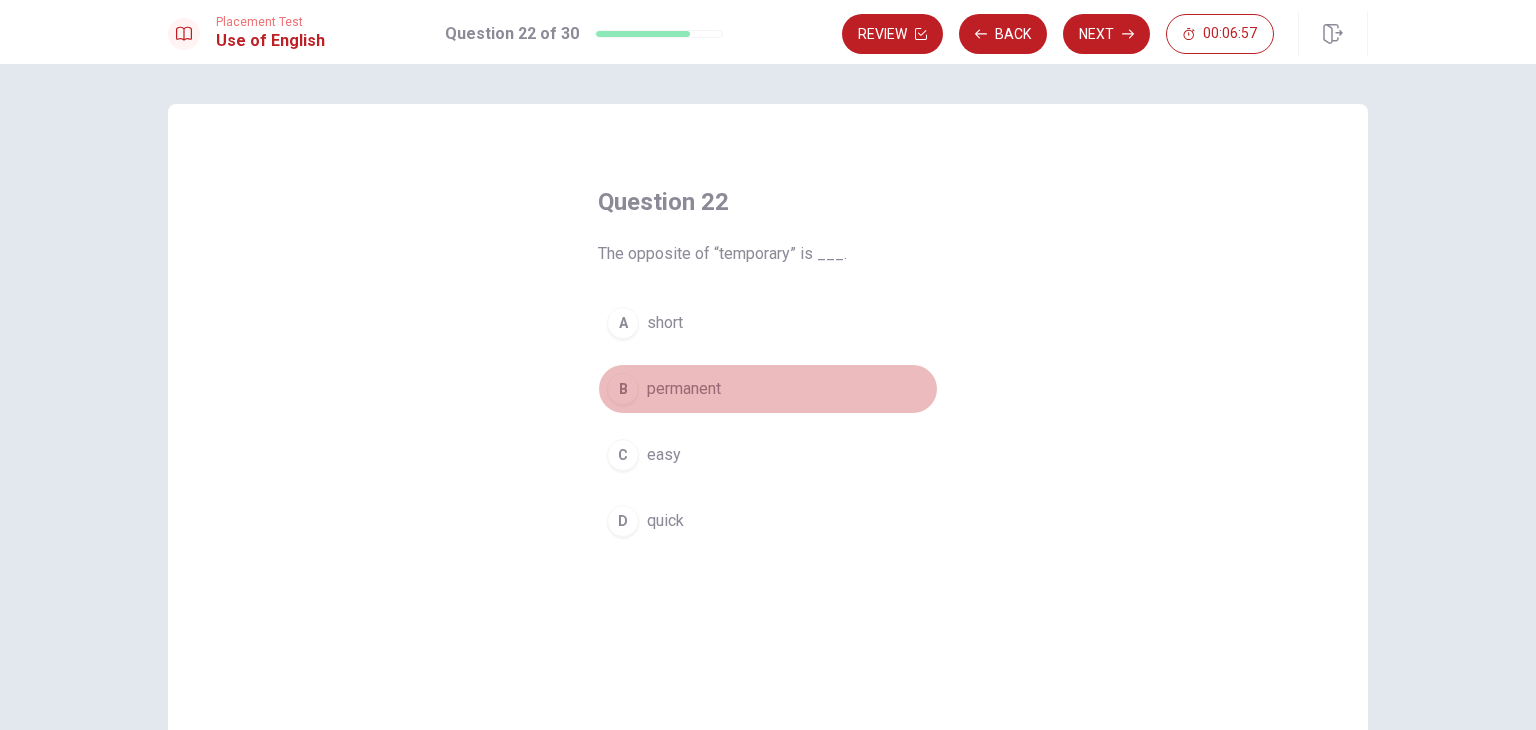 click on "B permanent" at bounding box center (768, 389) 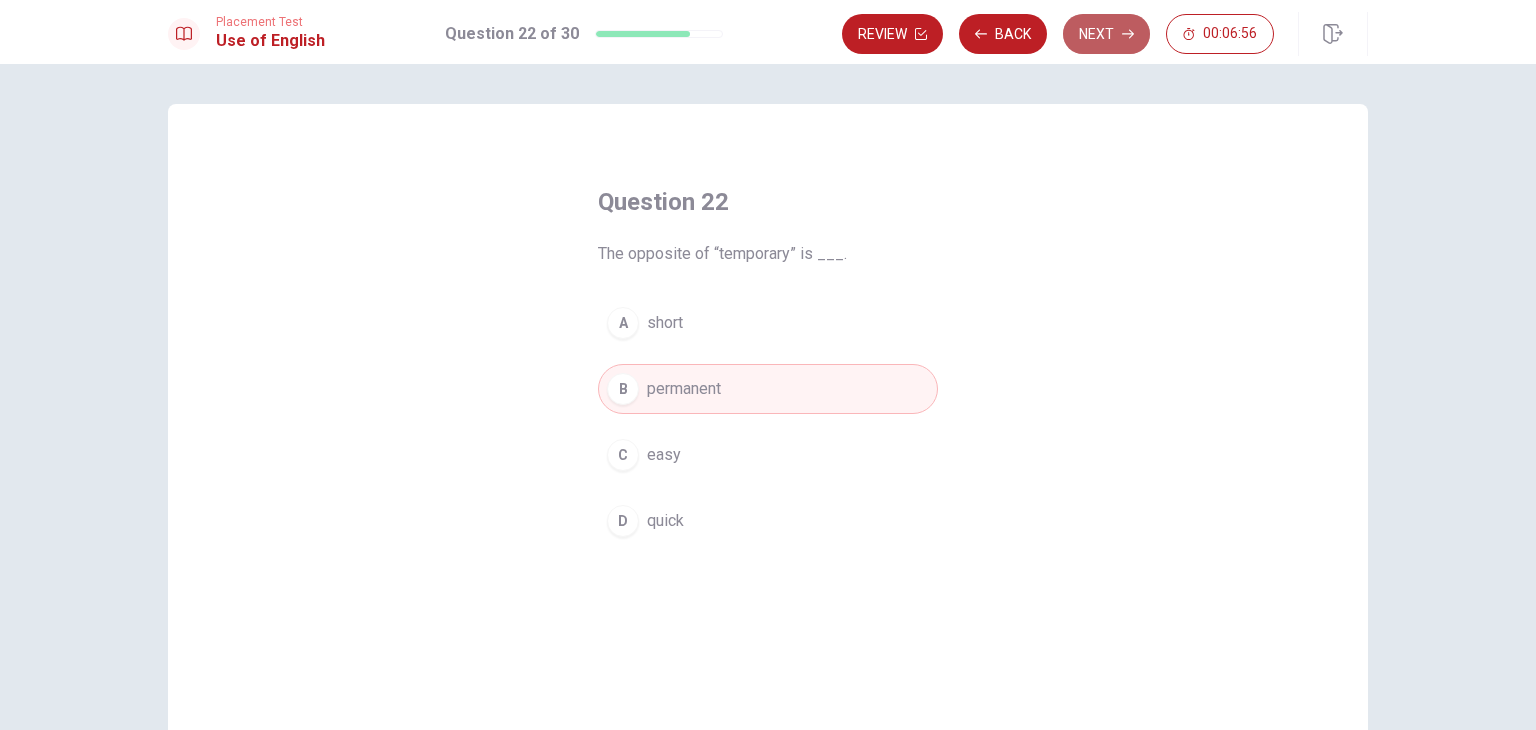 click on "Next" at bounding box center [1106, 34] 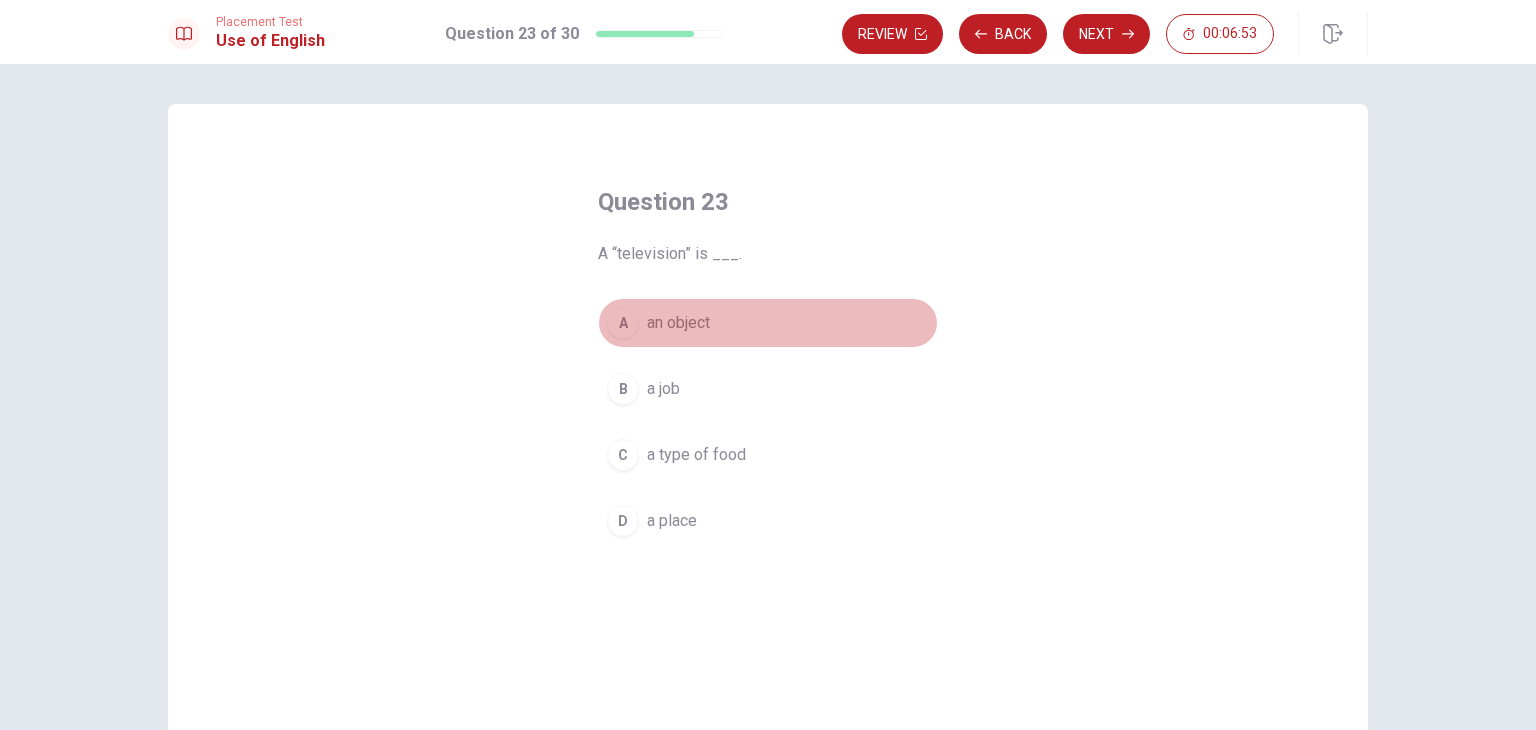 click on "an object" at bounding box center (678, 323) 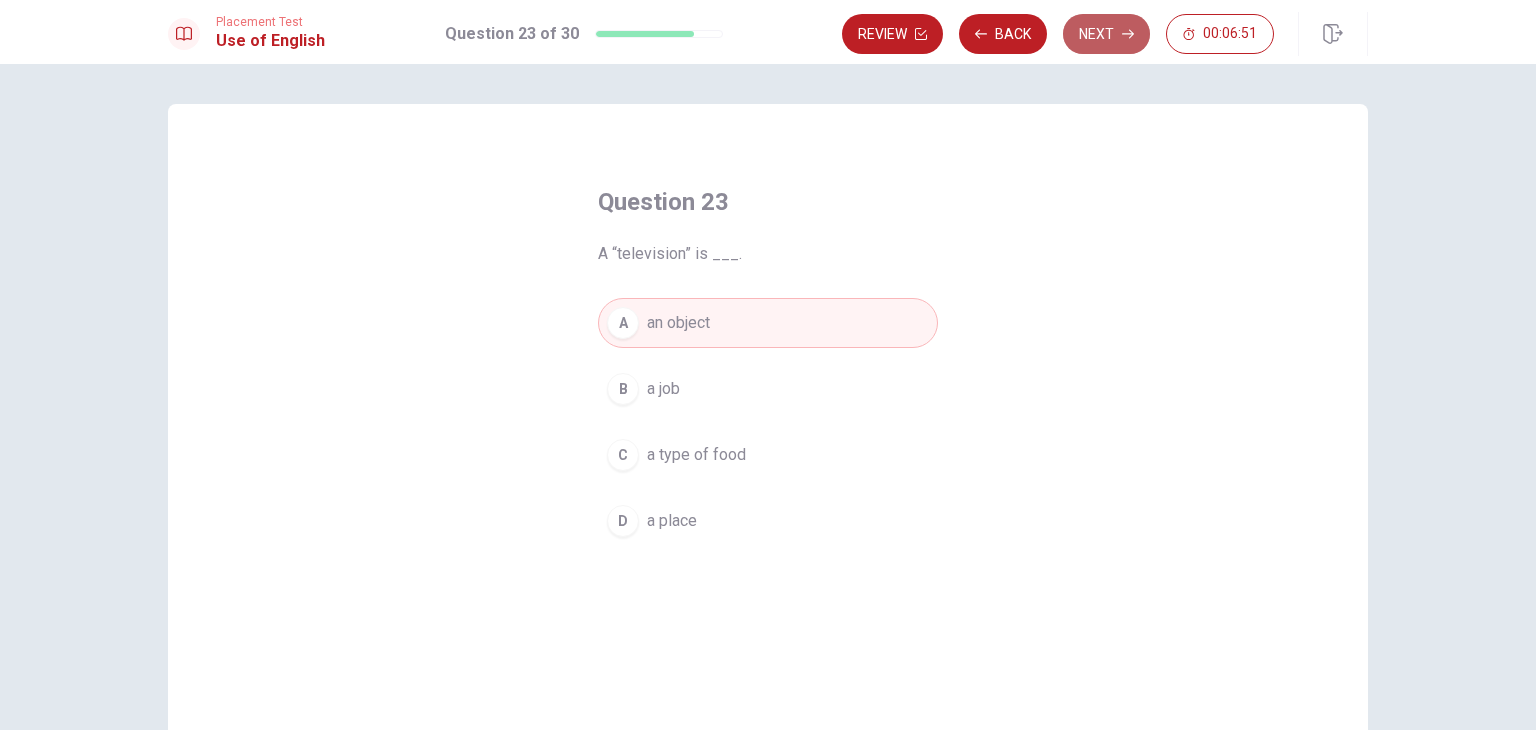 click on "Next" at bounding box center (1106, 34) 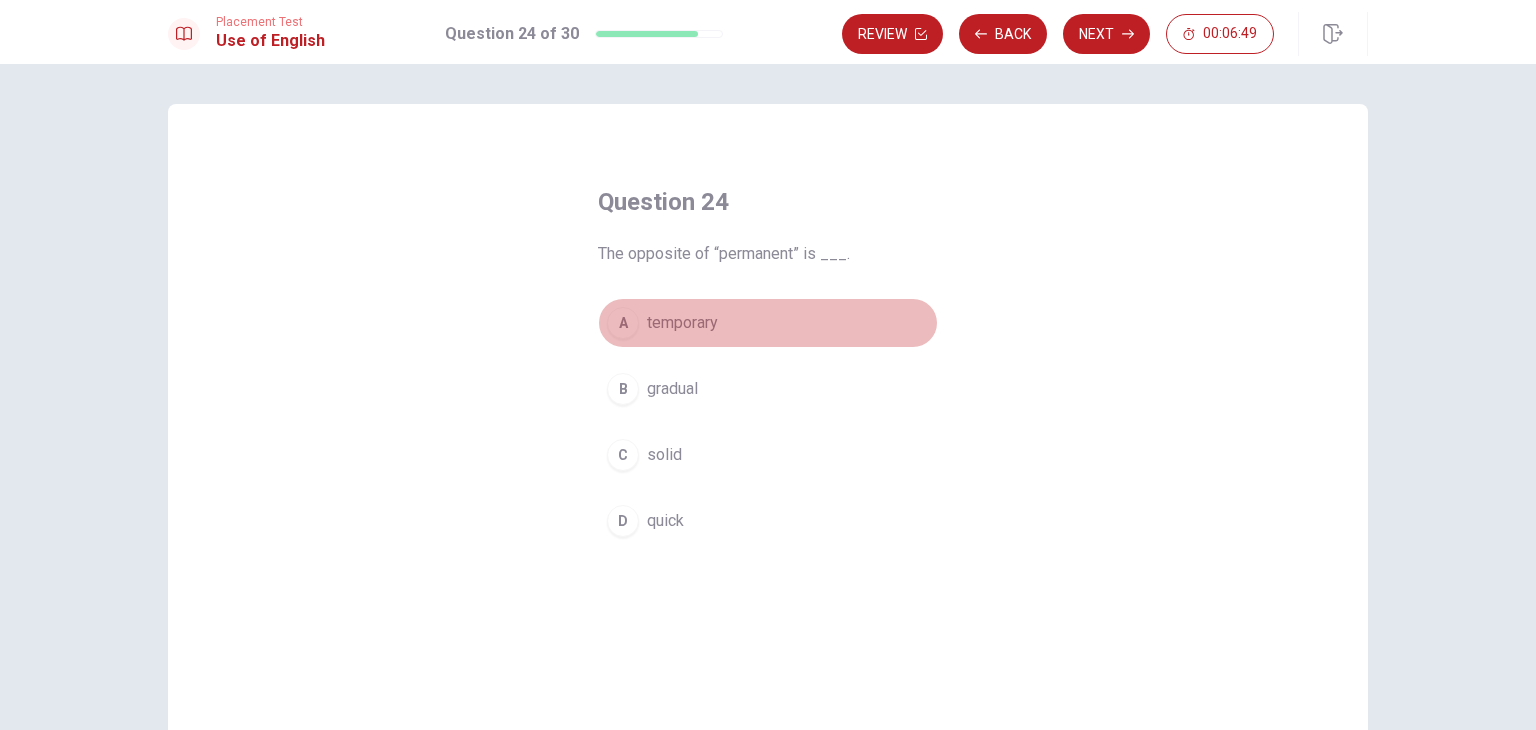 click on "temporary" at bounding box center [682, 323] 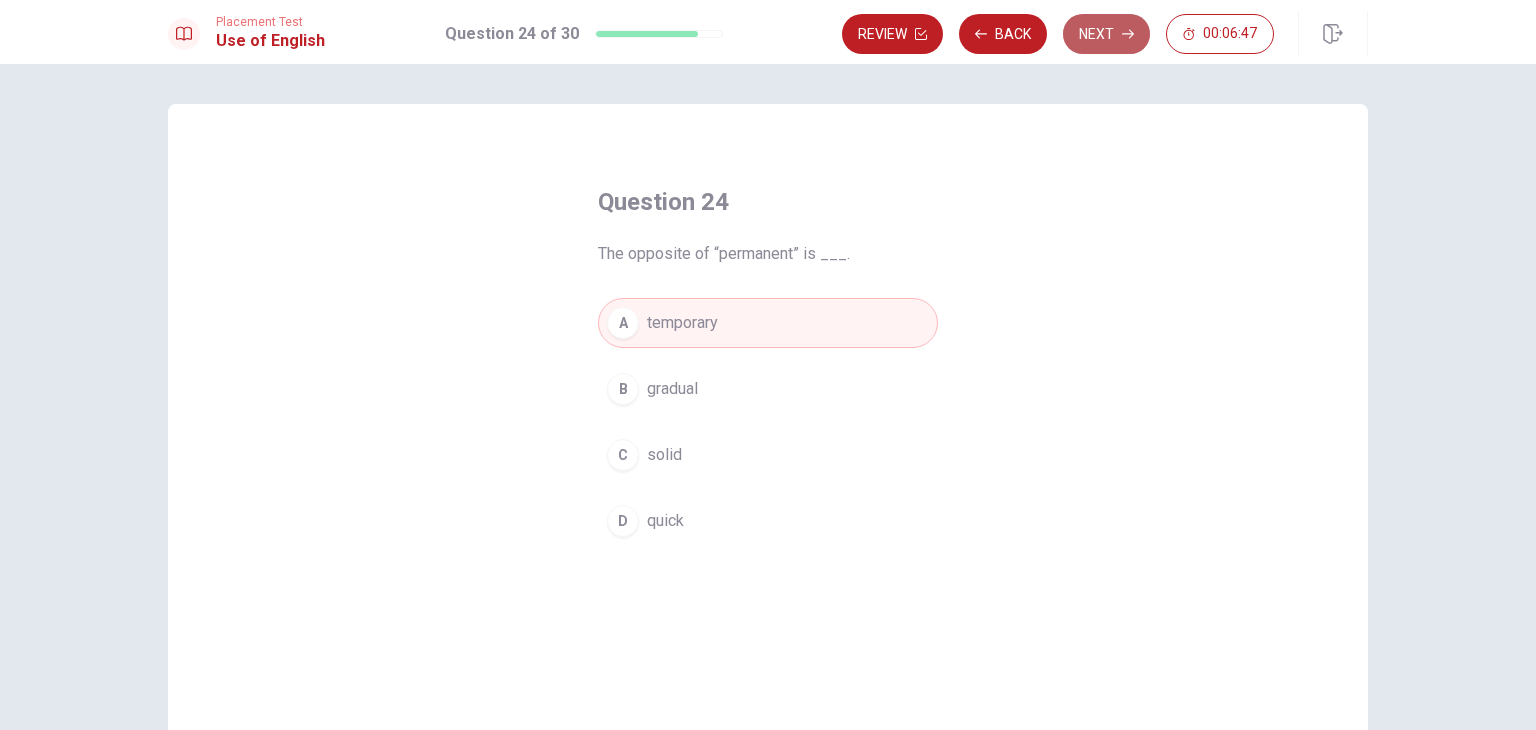 click on "Next" at bounding box center (1106, 34) 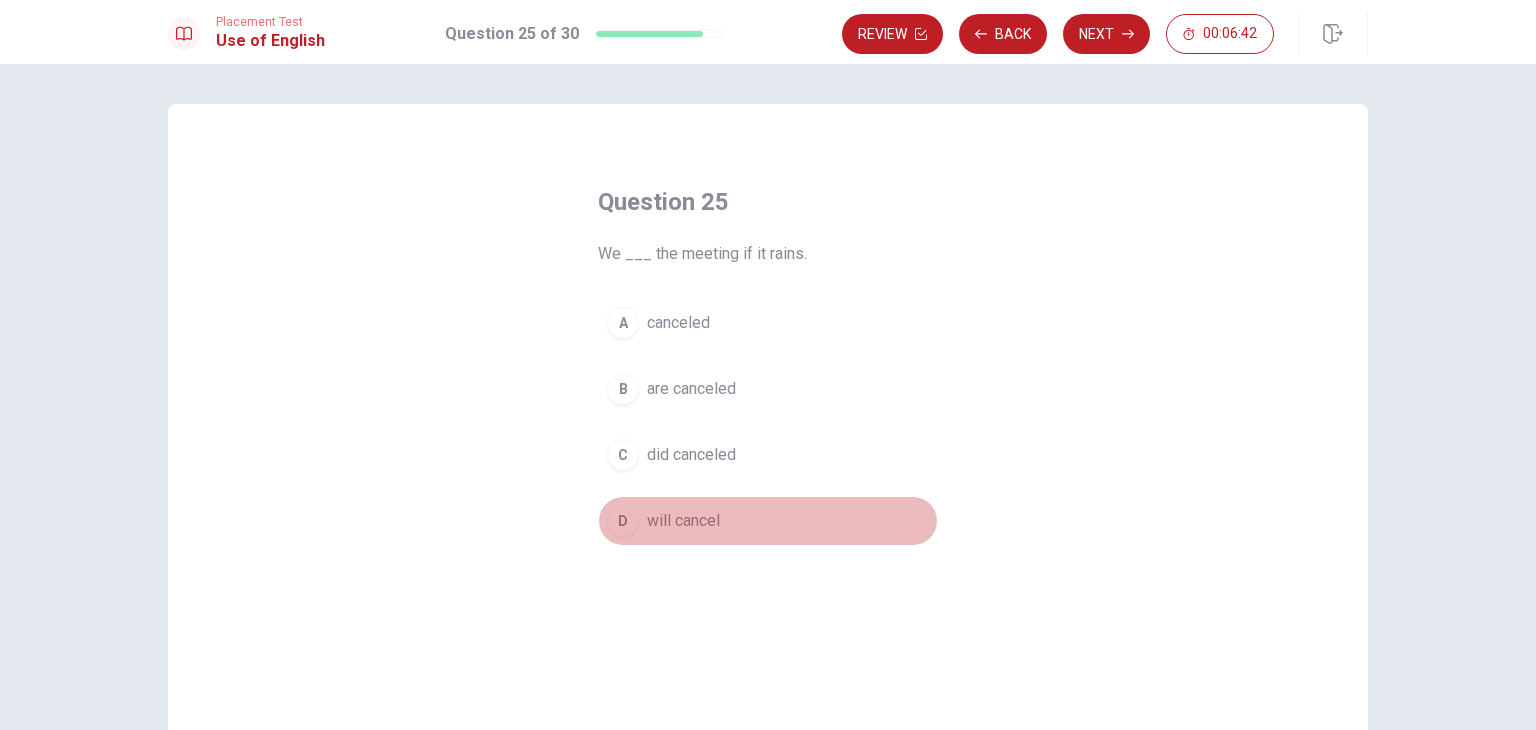 click on "D" at bounding box center (623, 521) 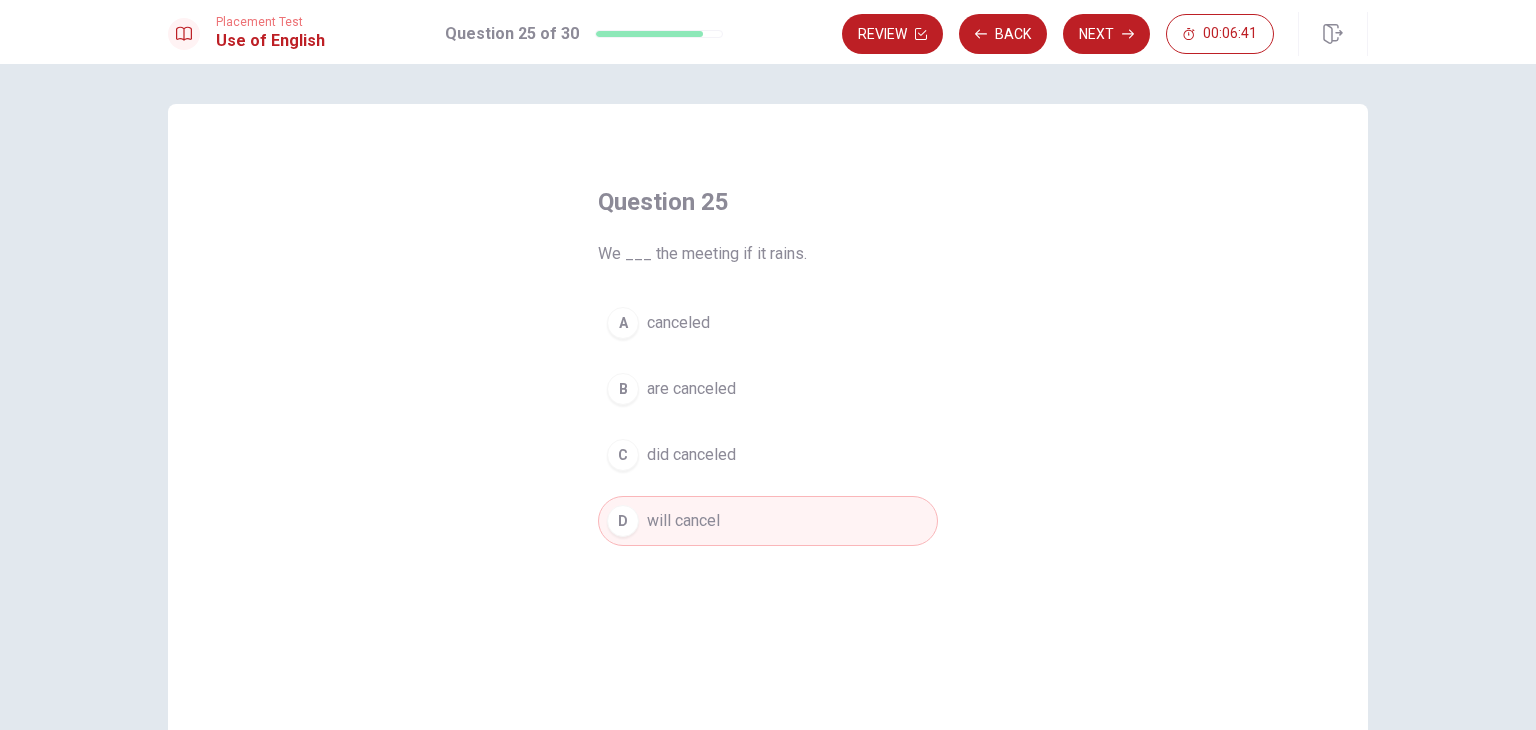 click on "Review Back Next 00:06:41" at bounding box center [1105, 34] 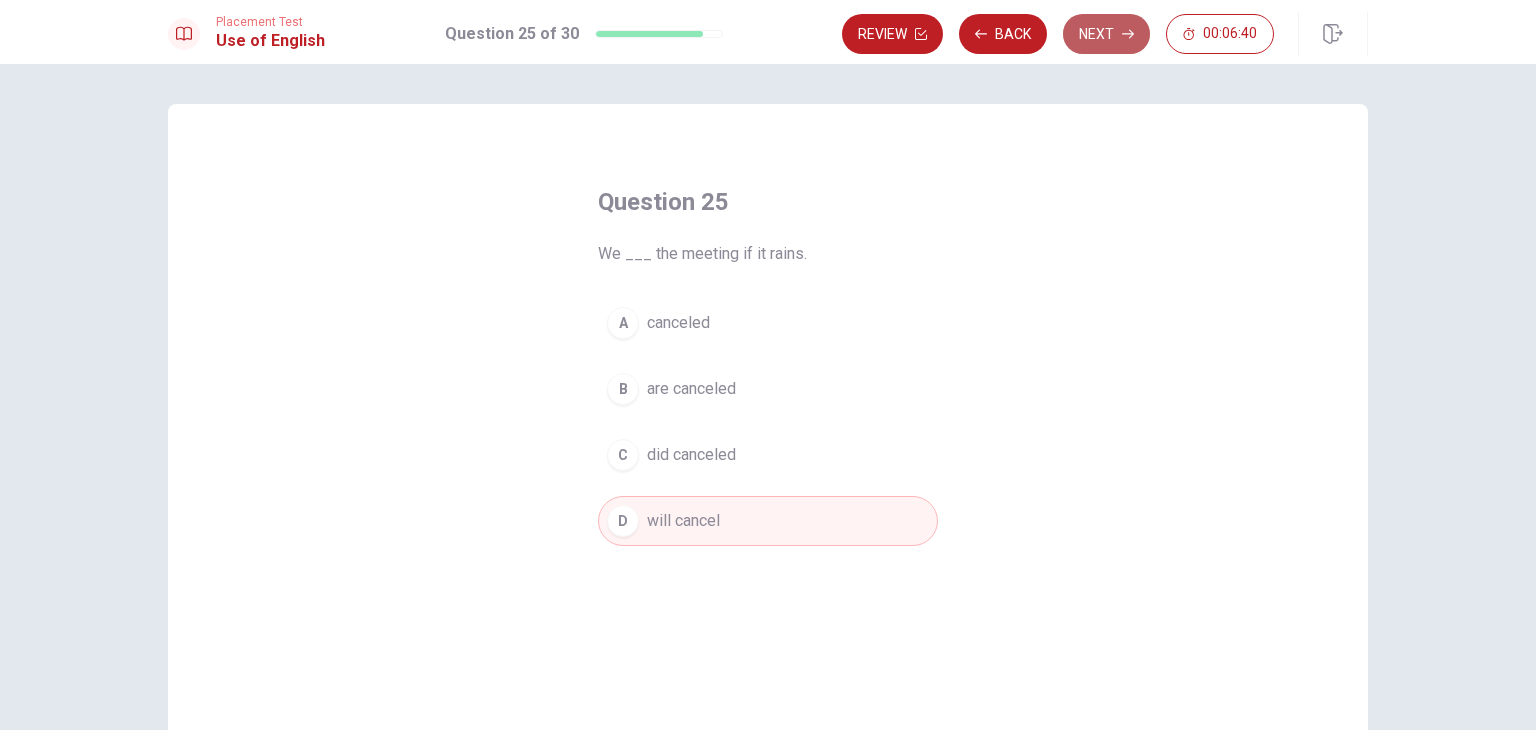 click on "Next" at bounding box center [1106, 34] 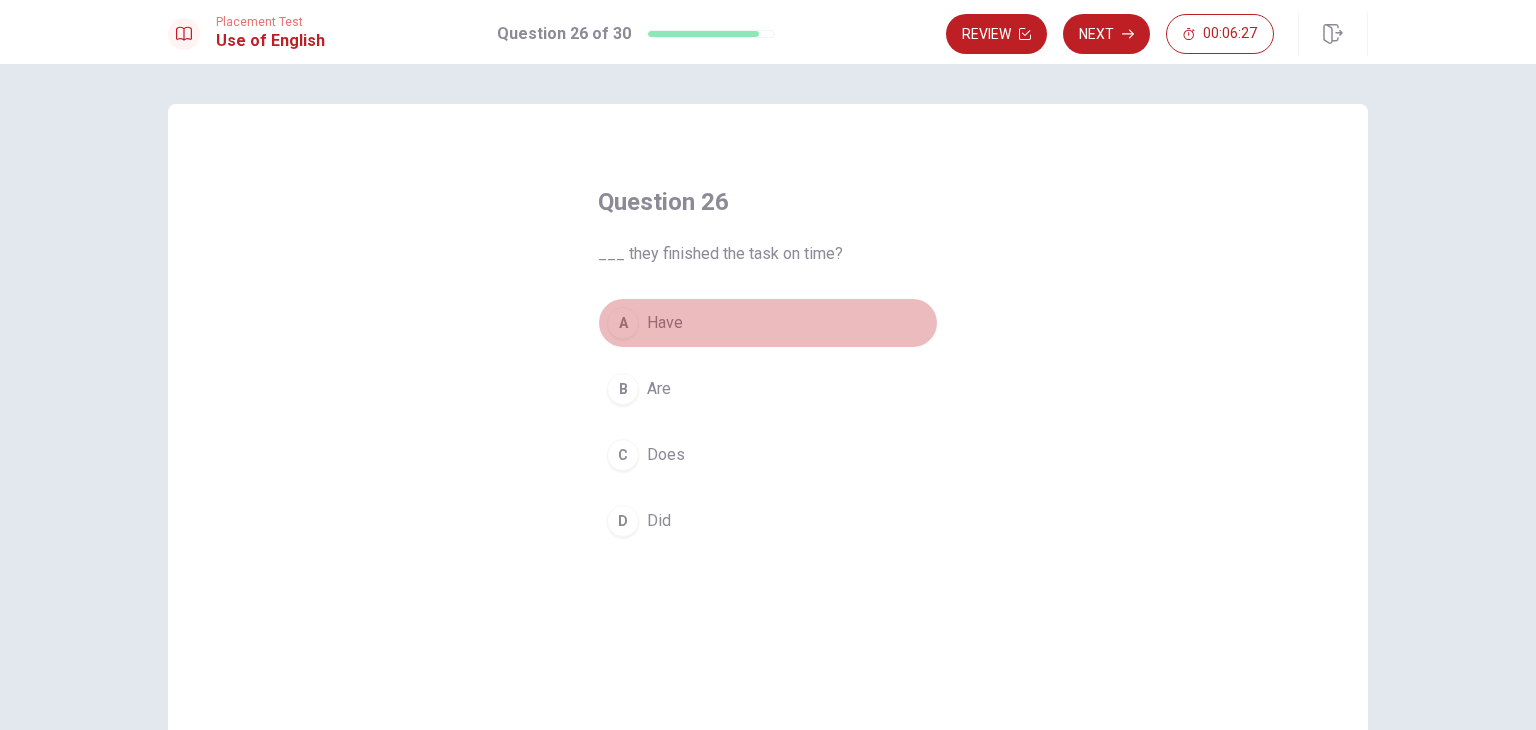 click on "Have" at bounding box center [665, 323] 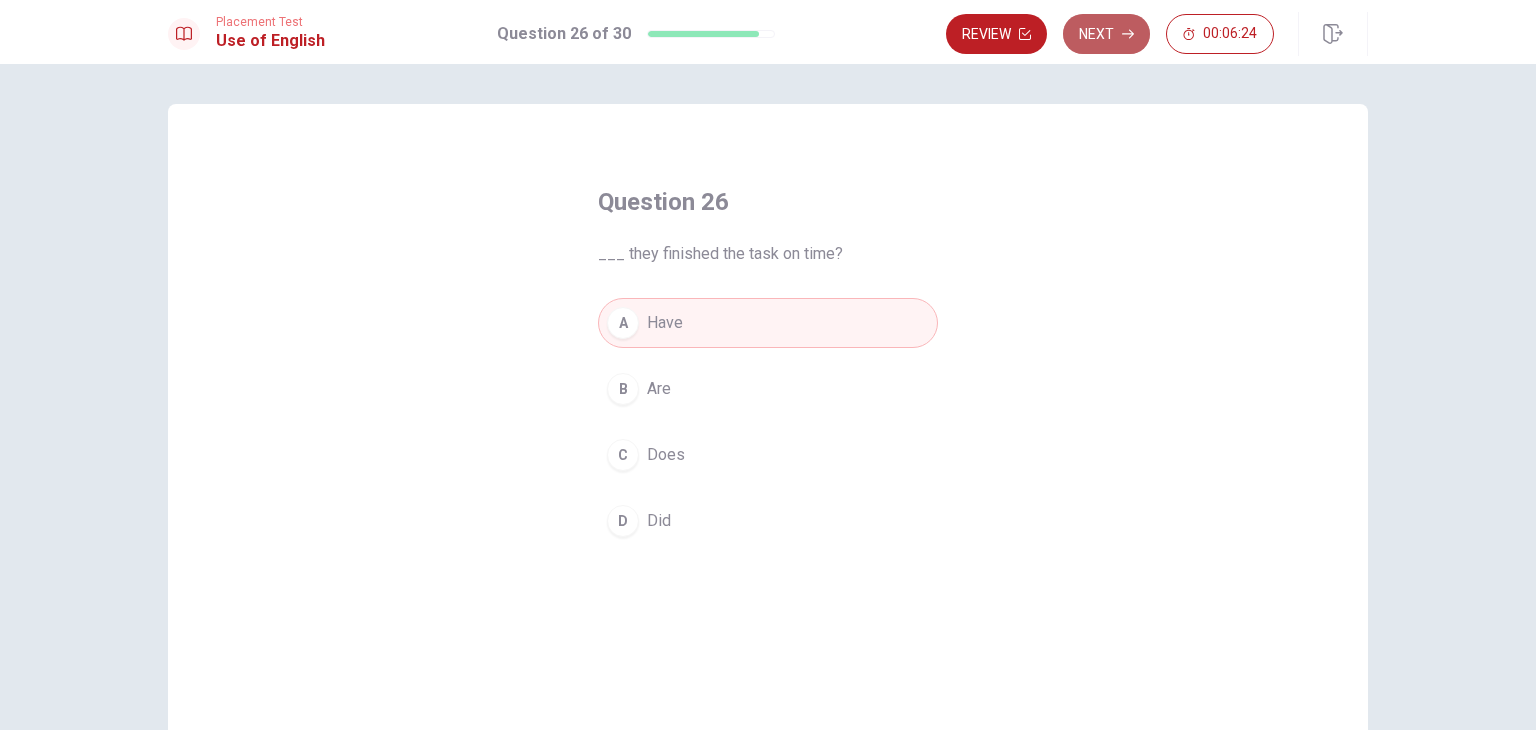 click on "Next" at bounding box center [1106, 34] 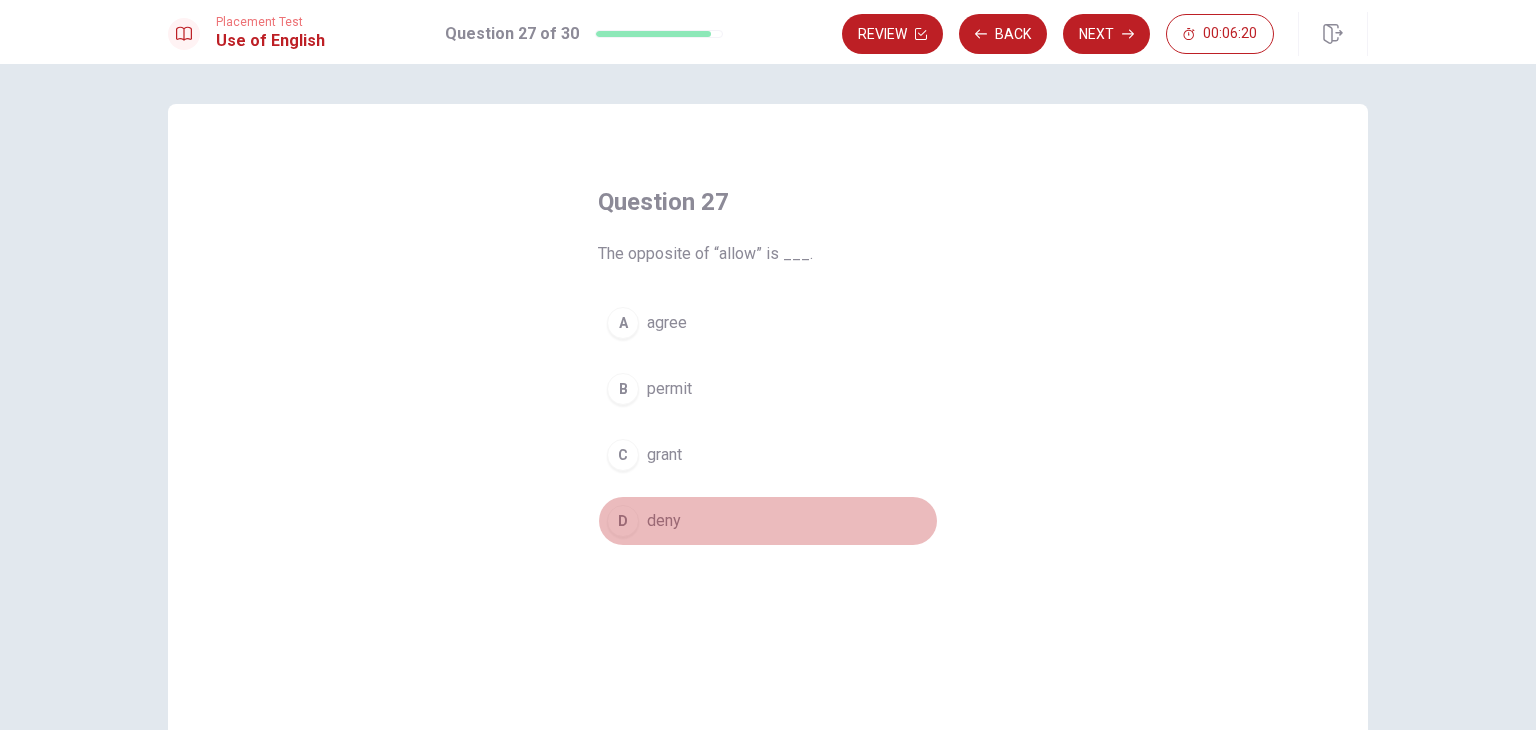 click on "D deny" at bounding box center [768, 521] 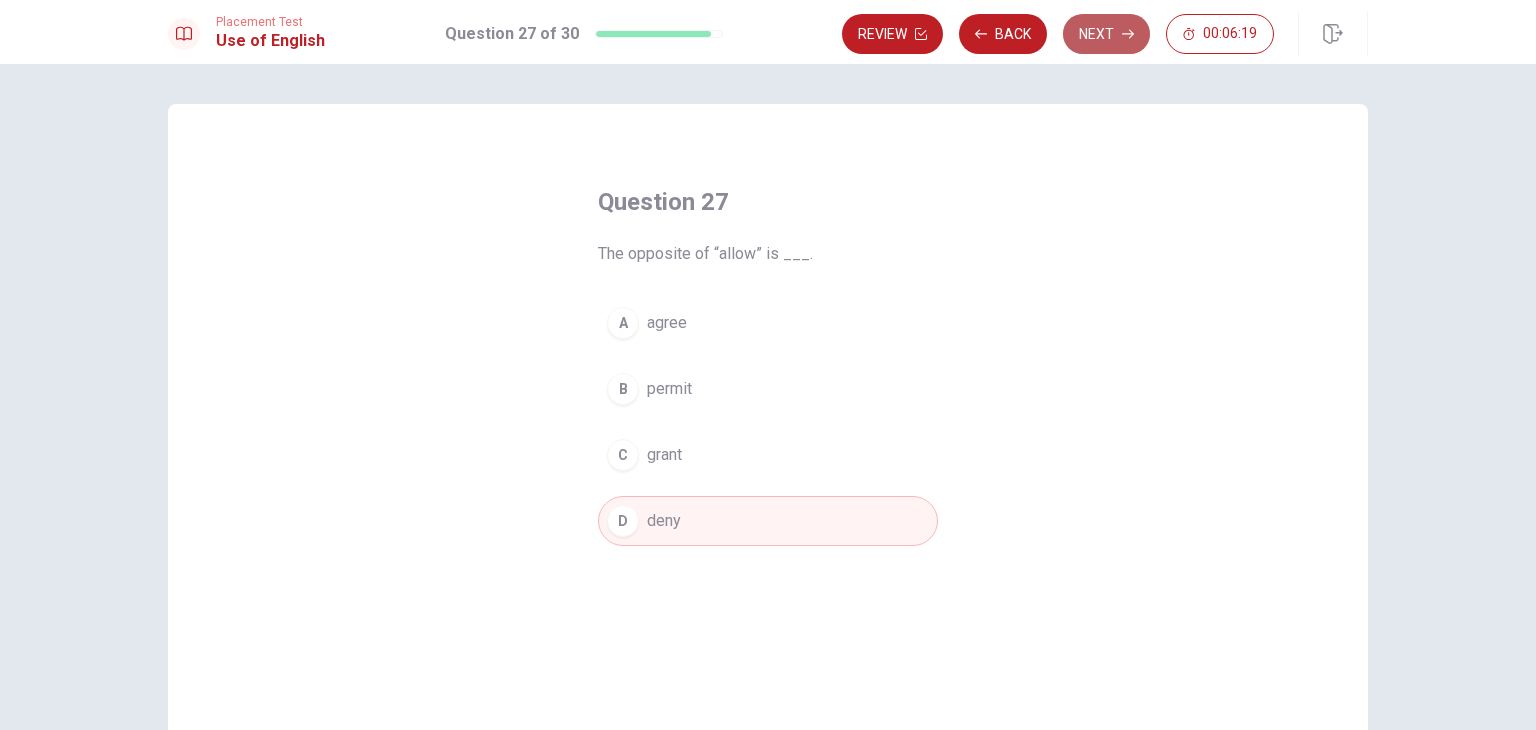 click on "Next" at bounding box center (1106, 34) 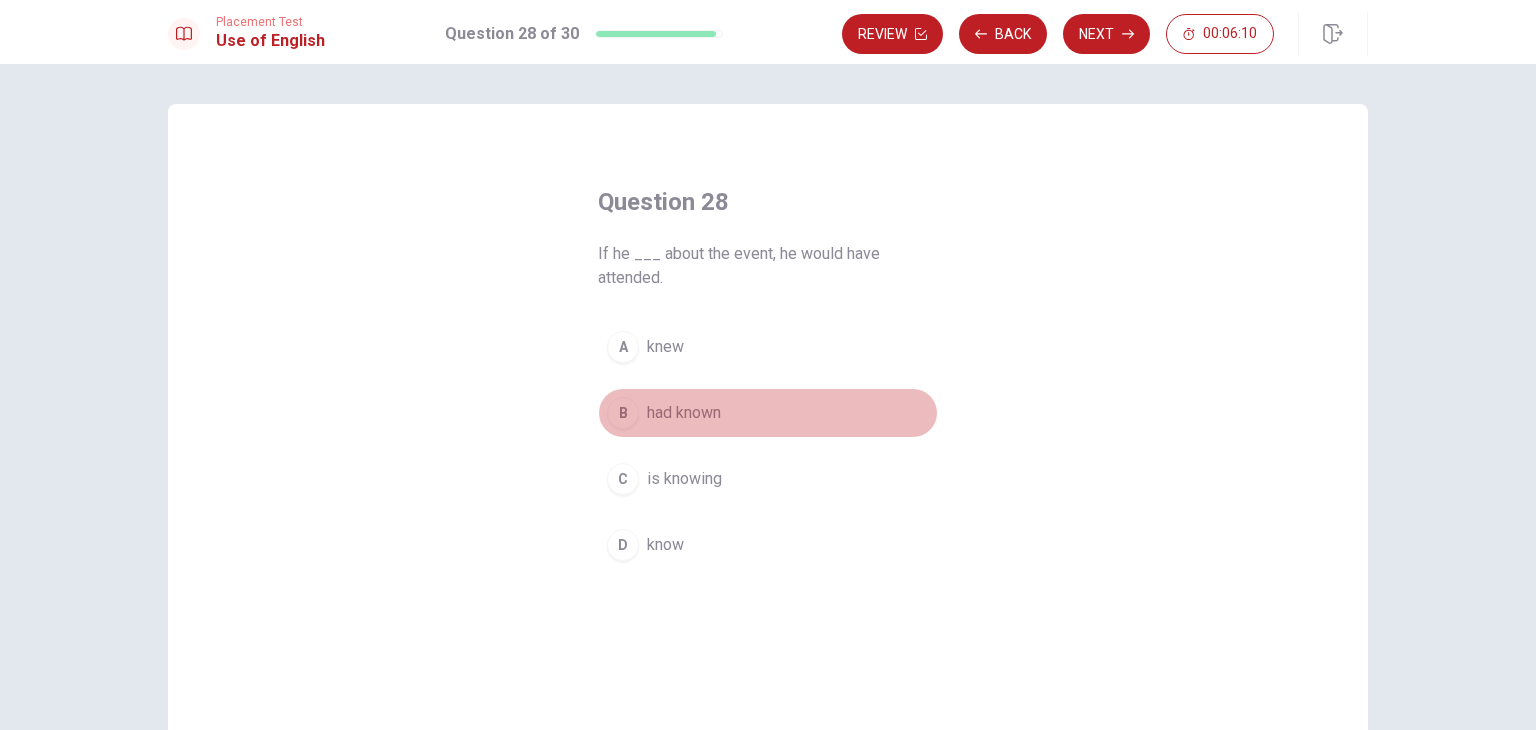 click on "had known" at bounding box center (684, 413) 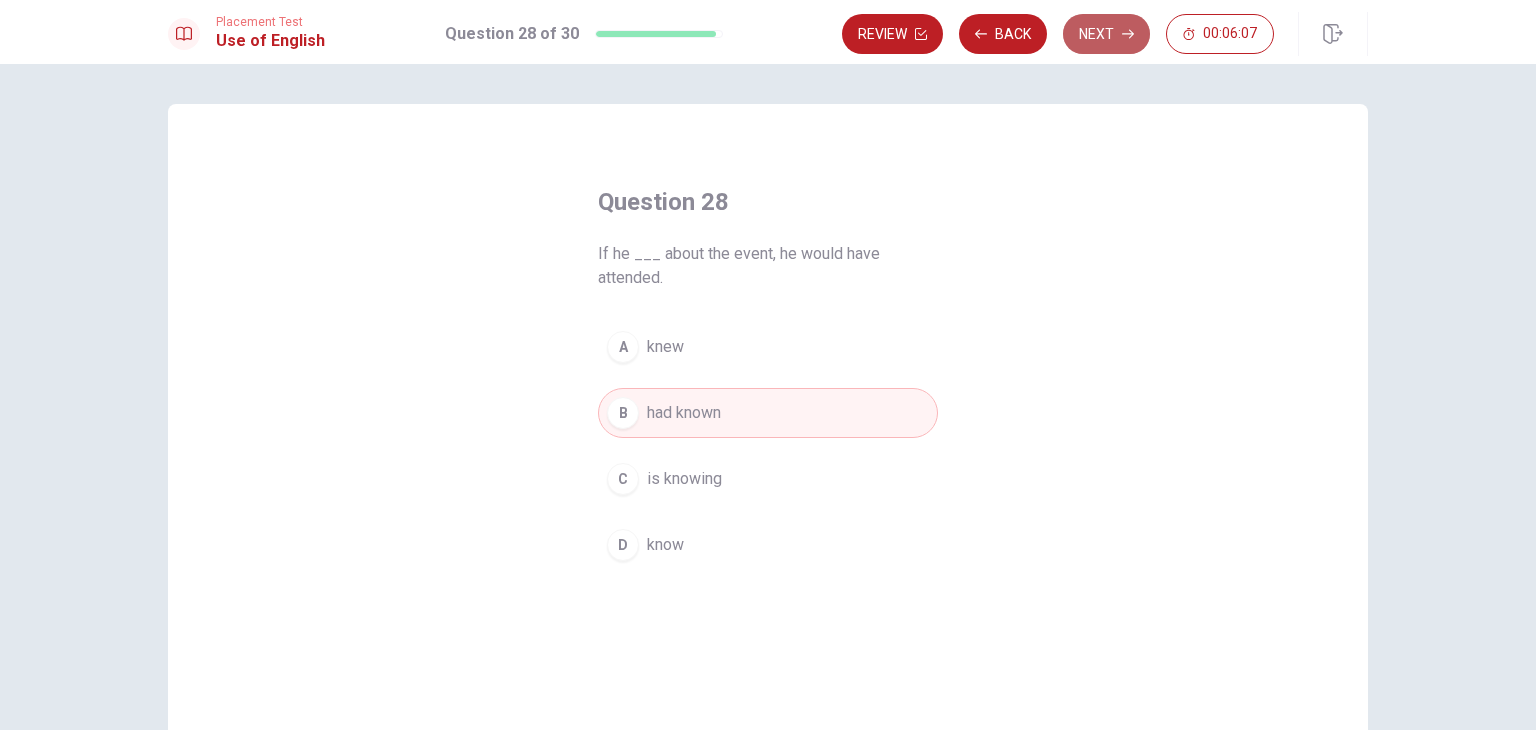 click on "Next" at bounding box center (1106, 34) 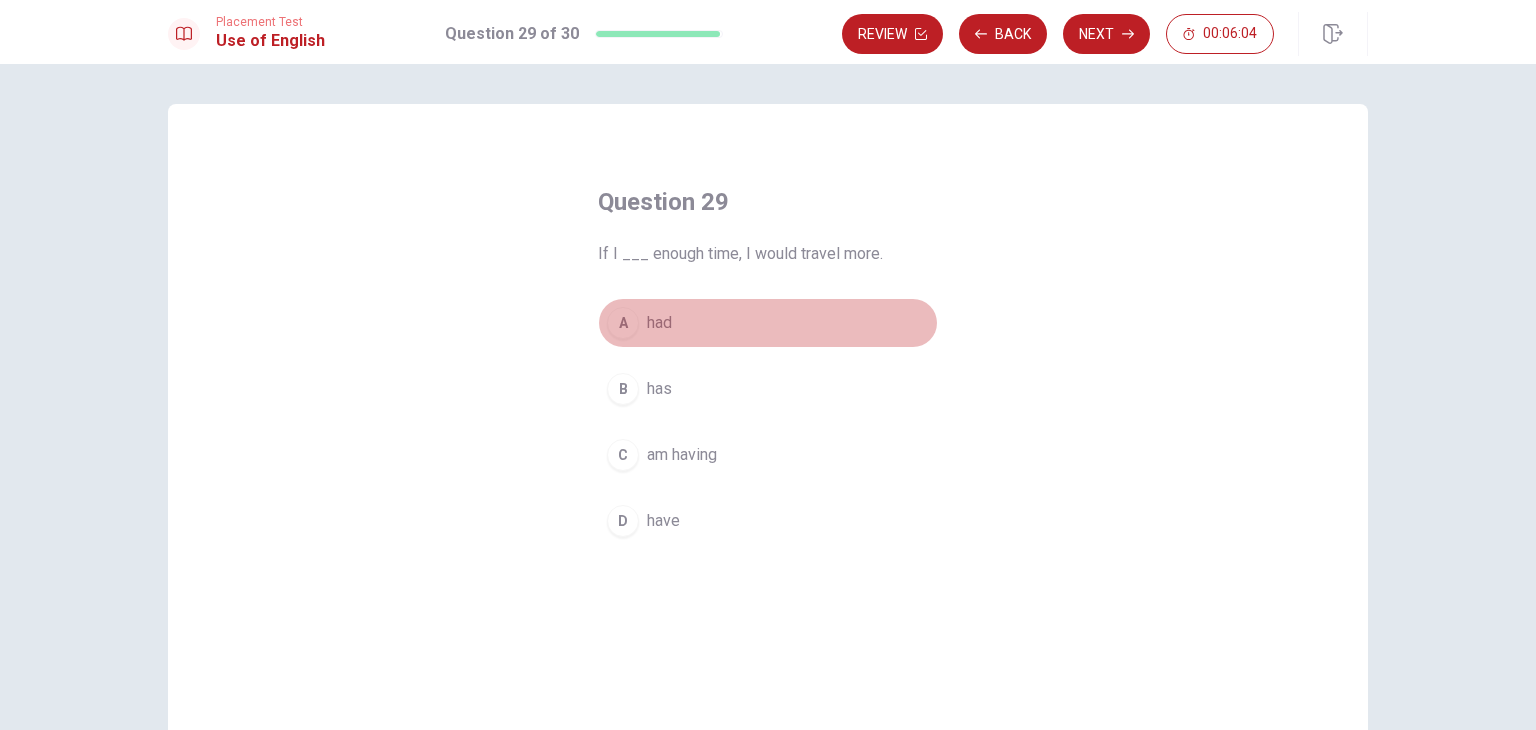 click on "A had" at bounding box center (768, 323) 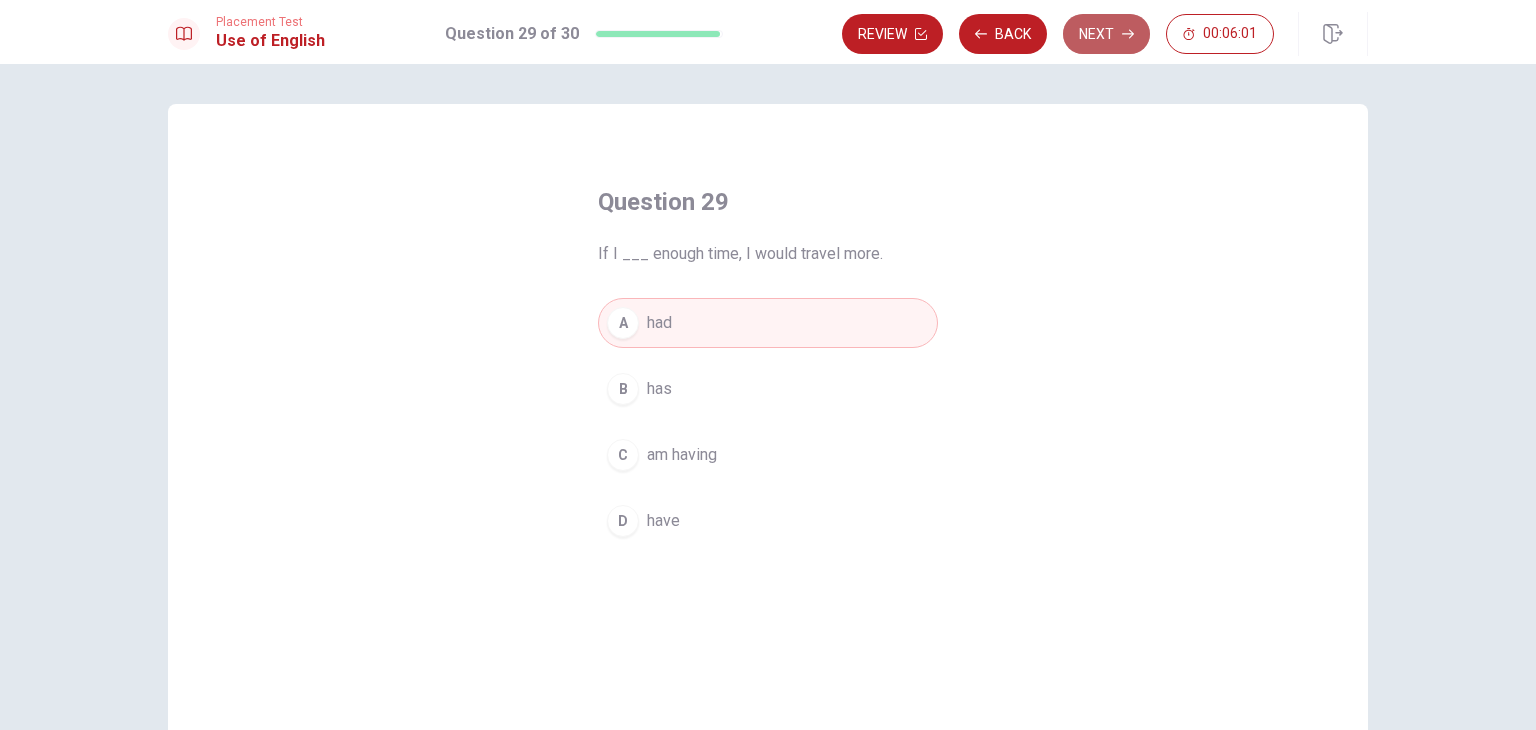 click on "Next" at bounding box center [1106, 34] 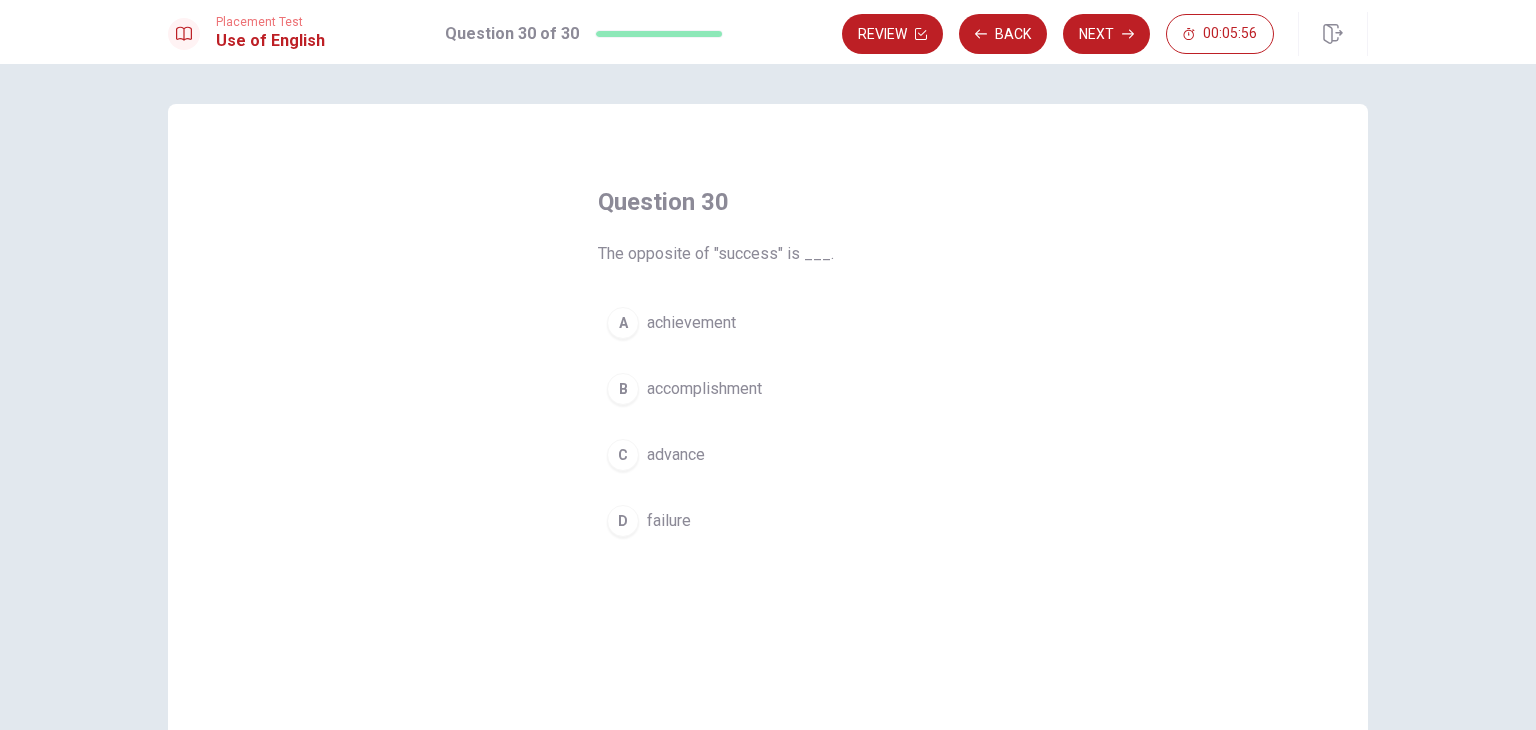 click on "failure" at bounding box center (669, 521) 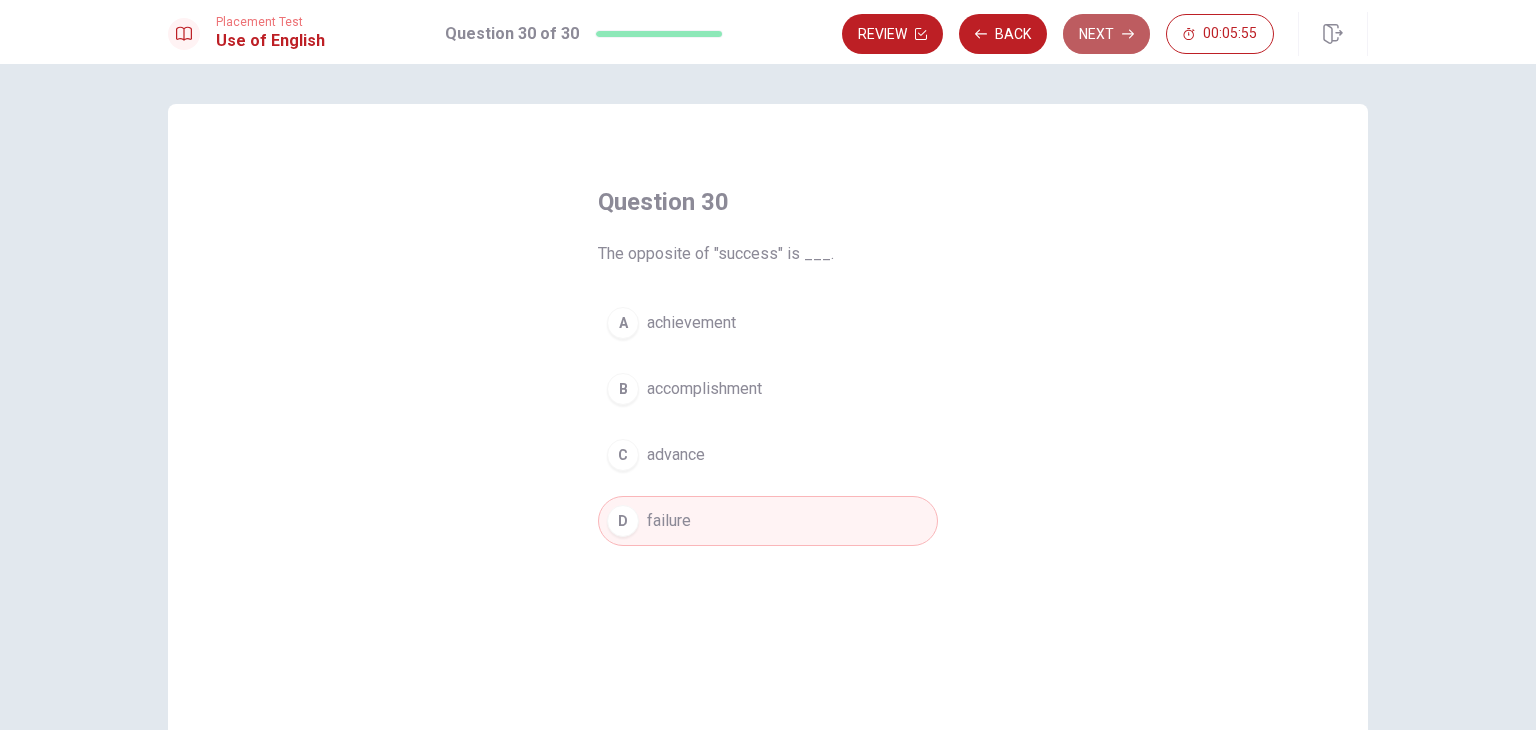click on "Next" at bounding box center [1106, 34] 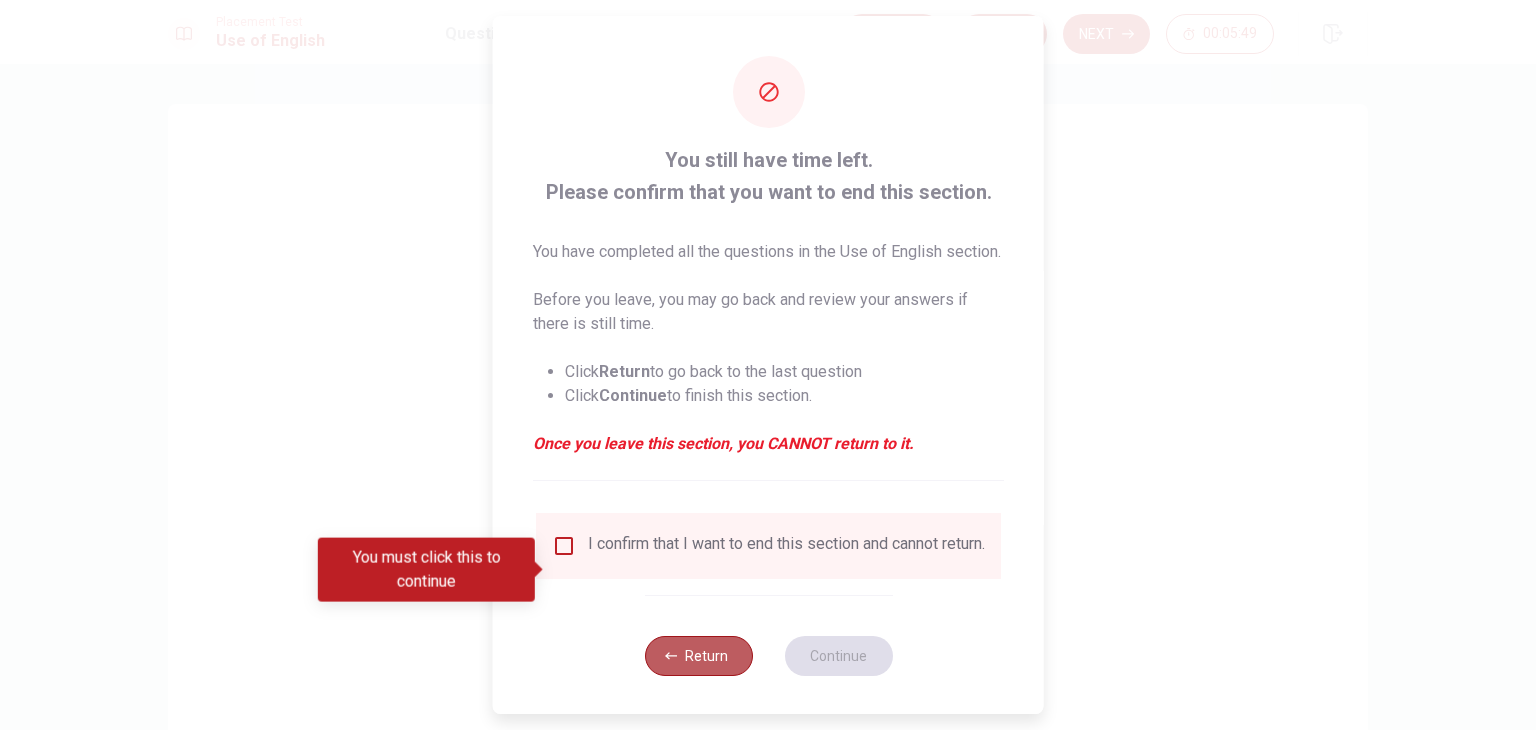 click on "Return" at bounding box center (698, 656) 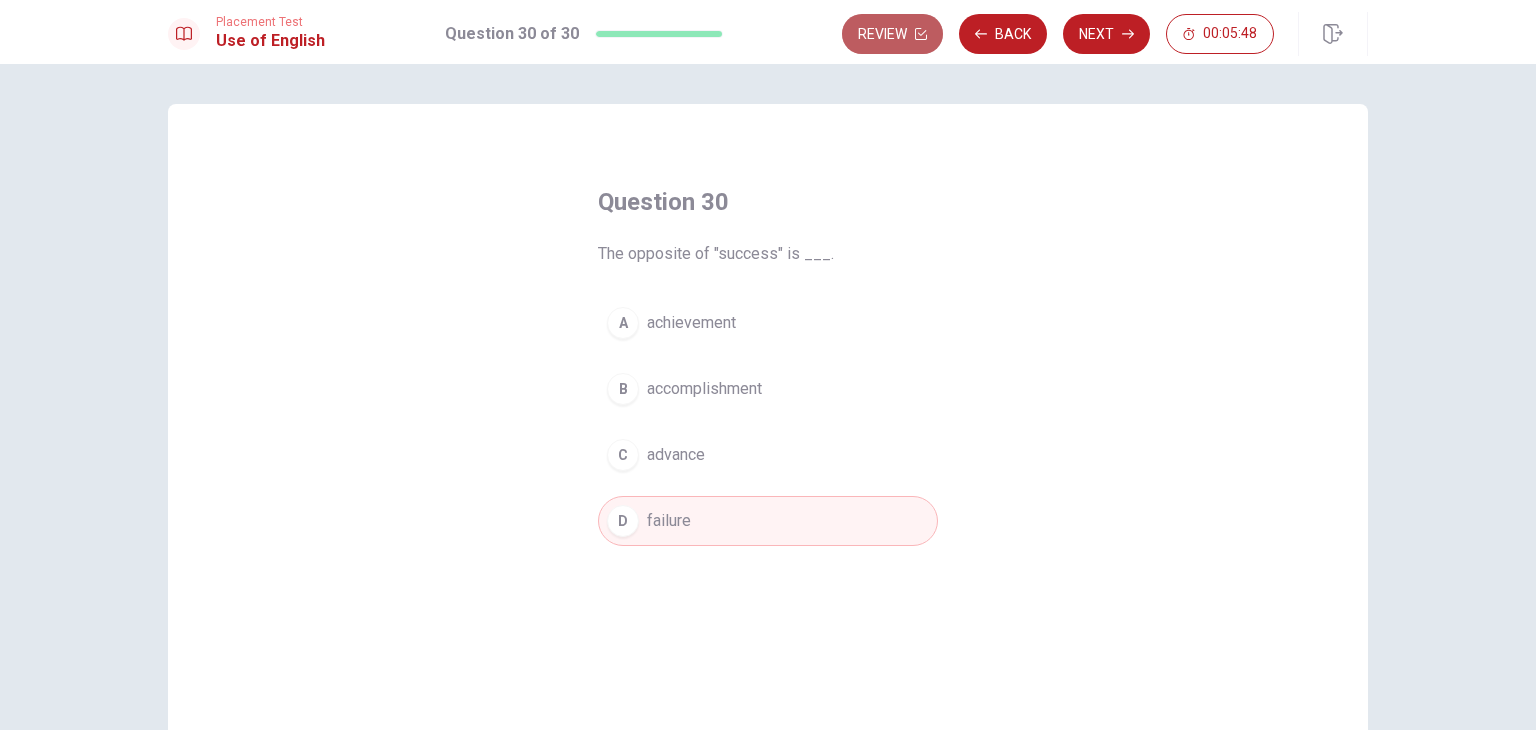 click on "Review" at bounding box center [892, 34] 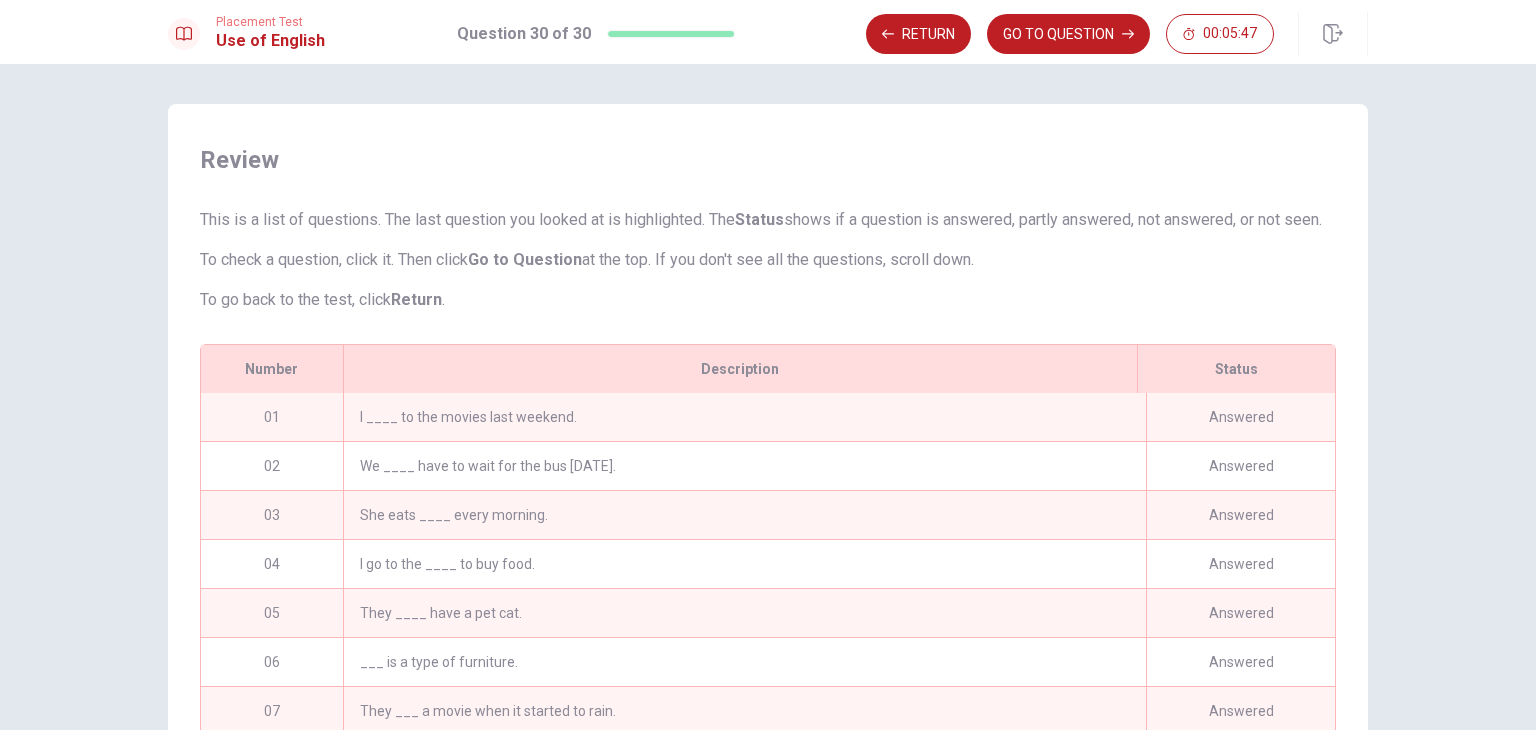 scroll, scrollTop: 280, scrollLeft: 0, axis: vertical 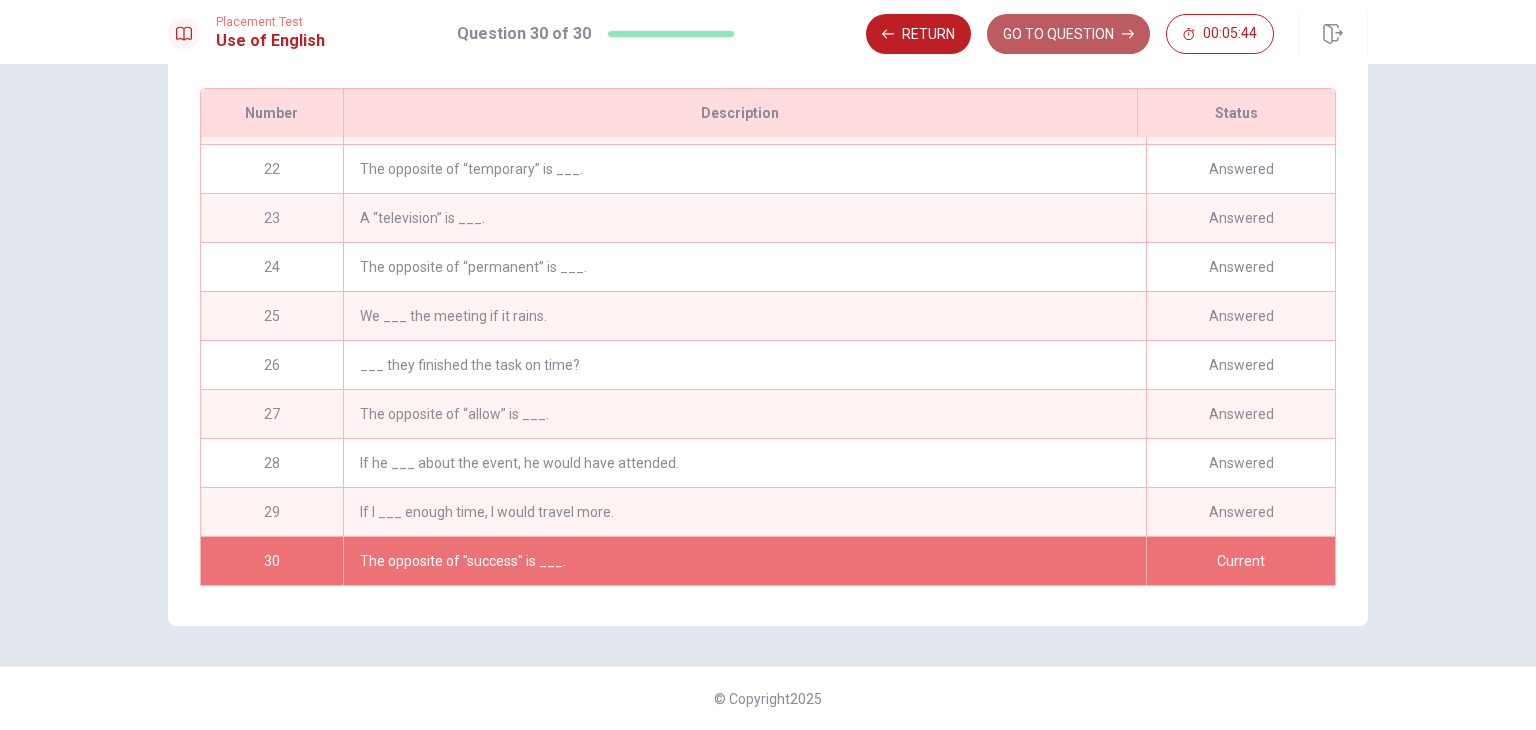 click on "GO TO QUESTION" at bounding box center [1068, 34] 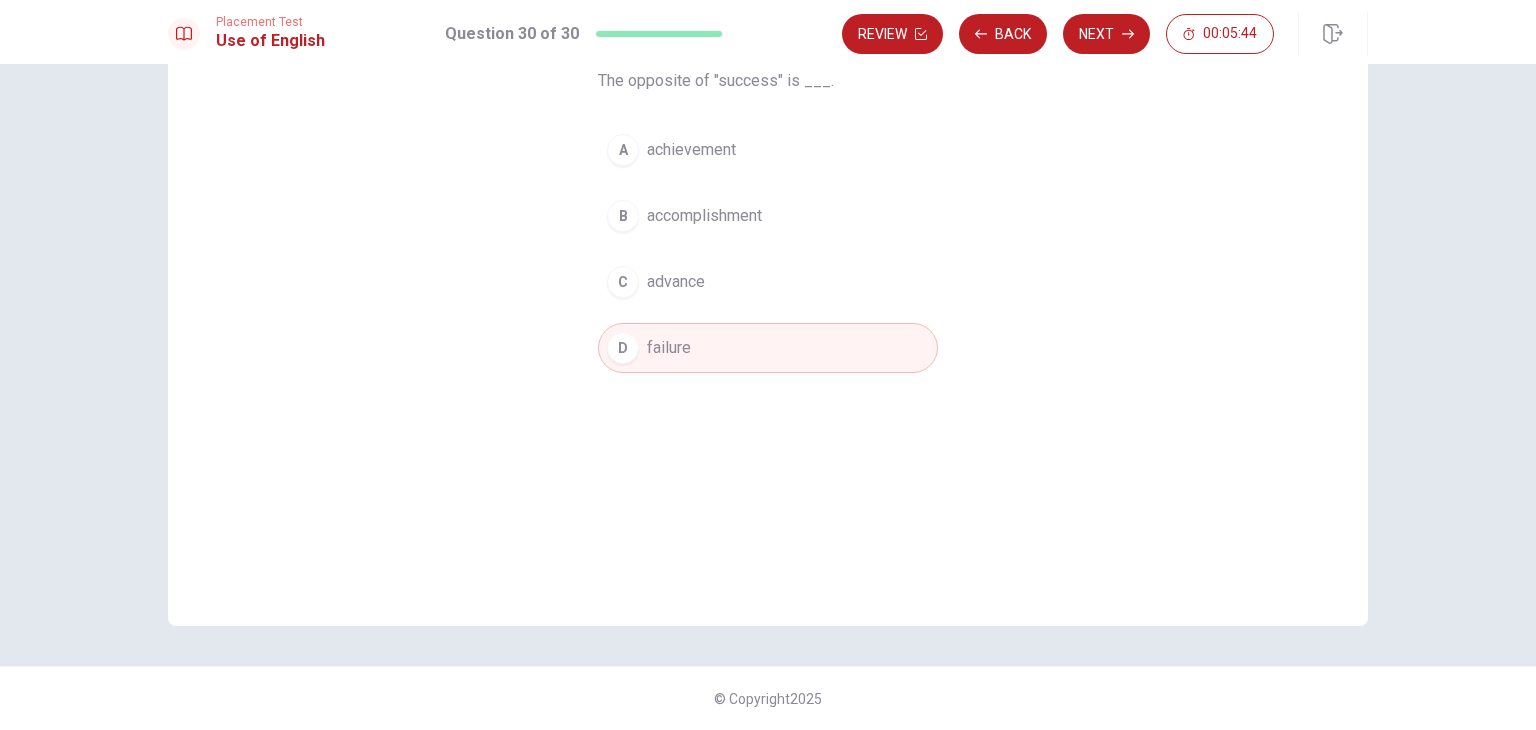 scroll, scrollTop: 173, scrollLeft: 0, axis: vertical 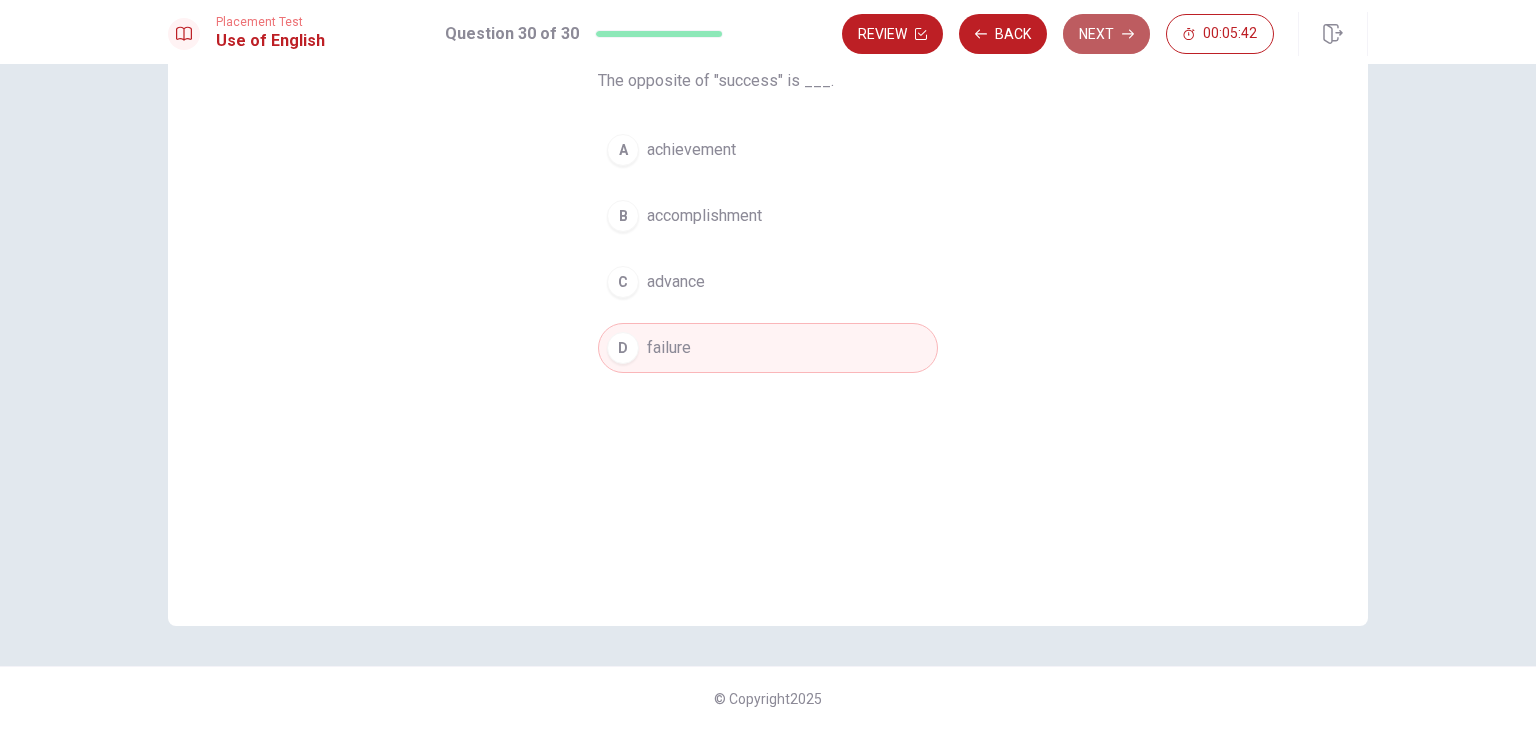 click on "Next" at bounding box center (1106, 34) 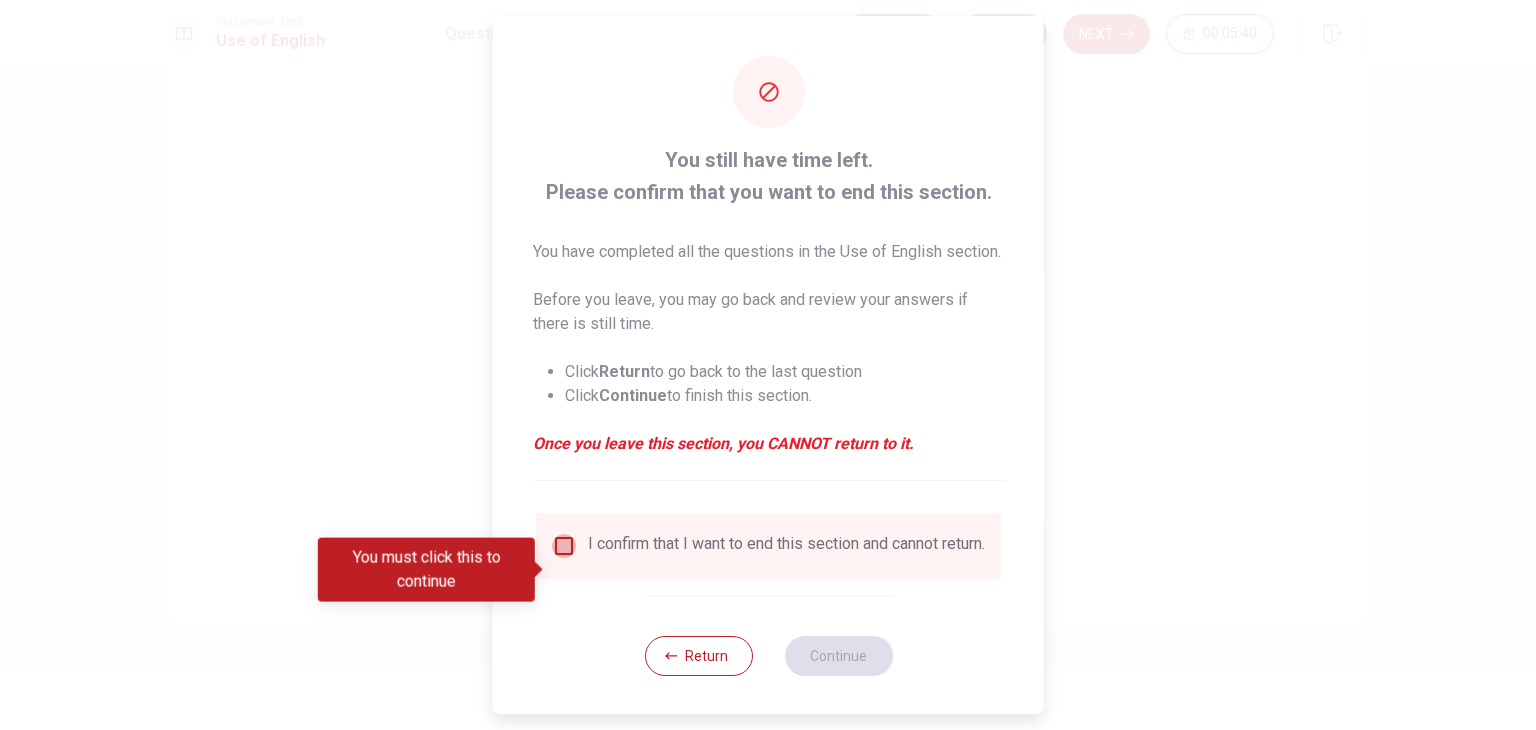 click at bounding box center (564, 546) 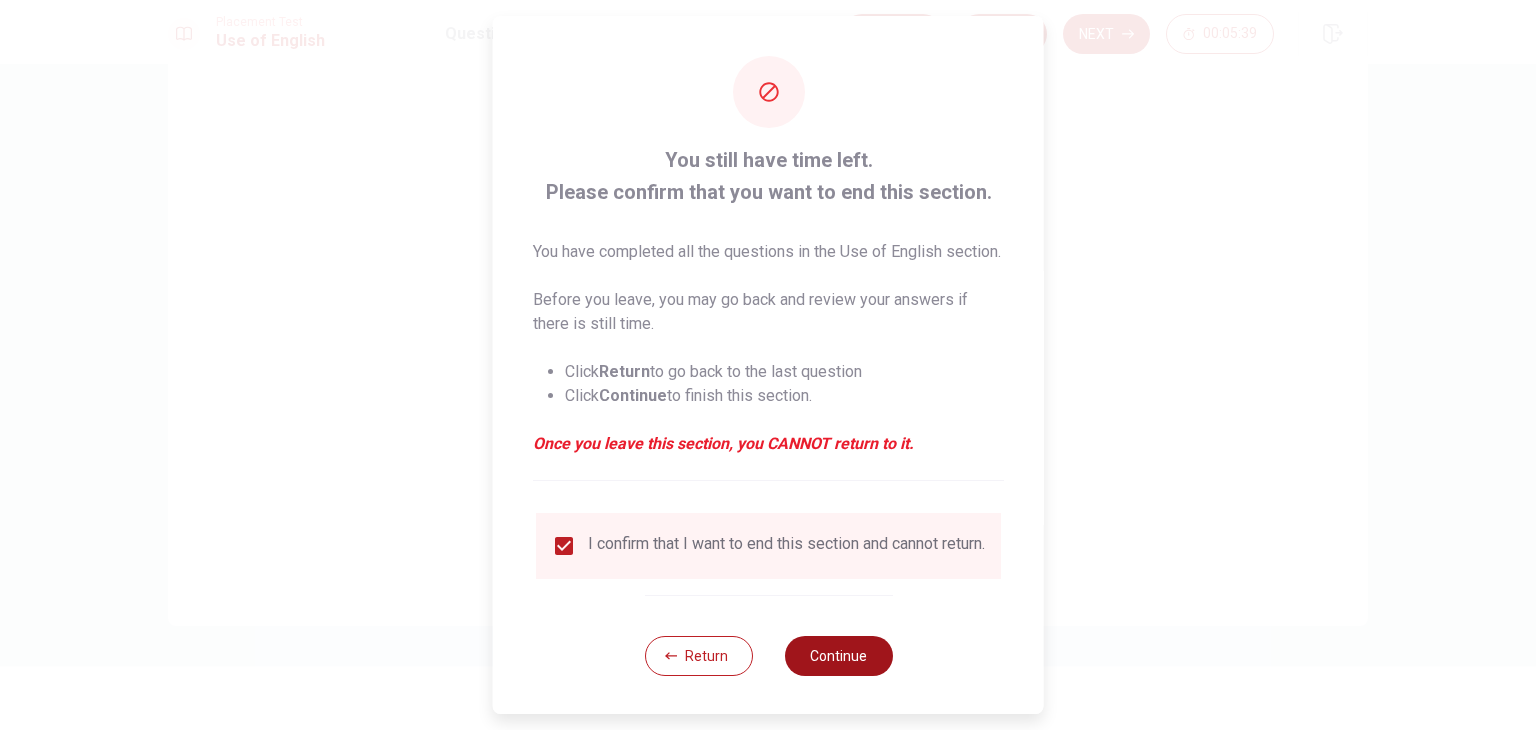 click on "Continue" at bounding box center [838, 656] 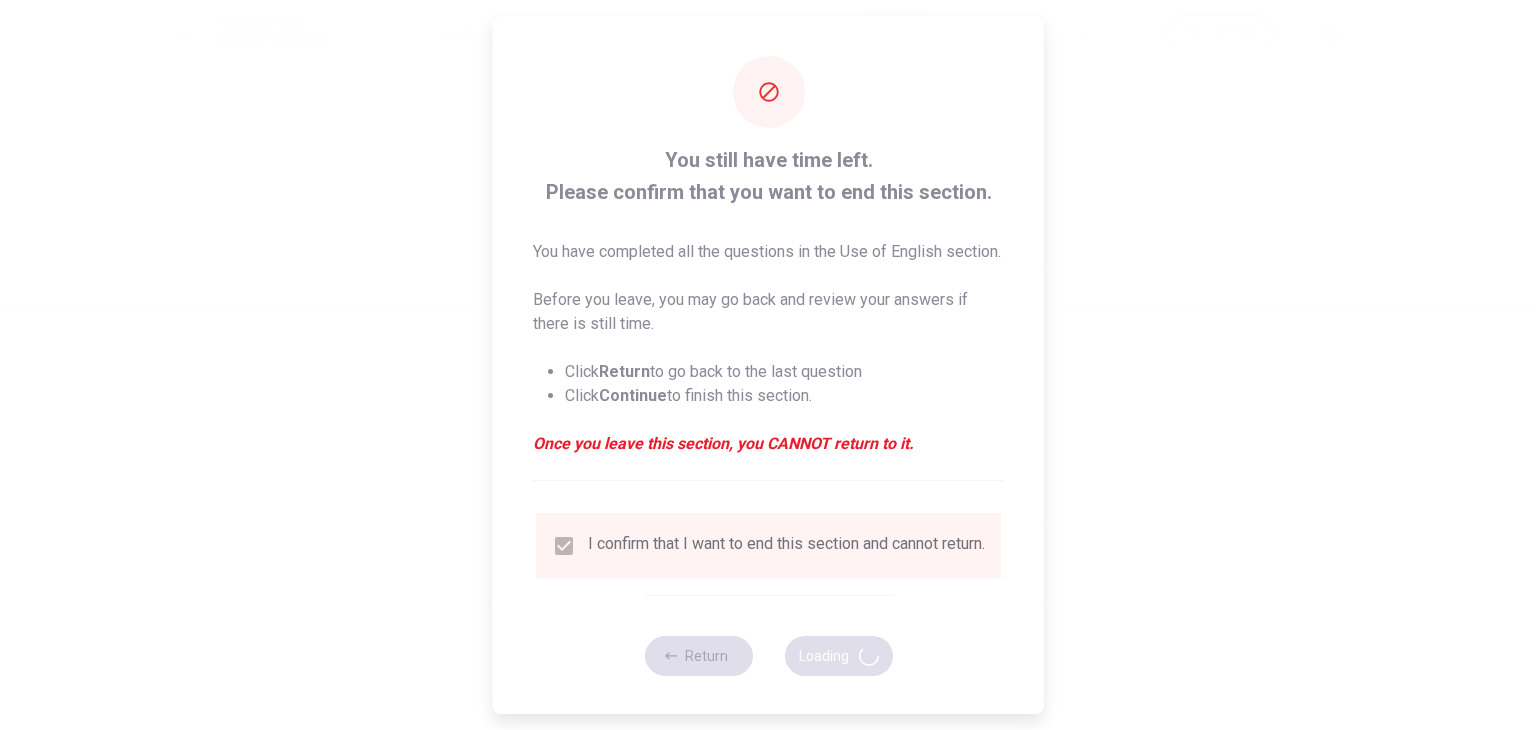 scroll, scrollTop: 0, scrollLeft: 0, axis: both 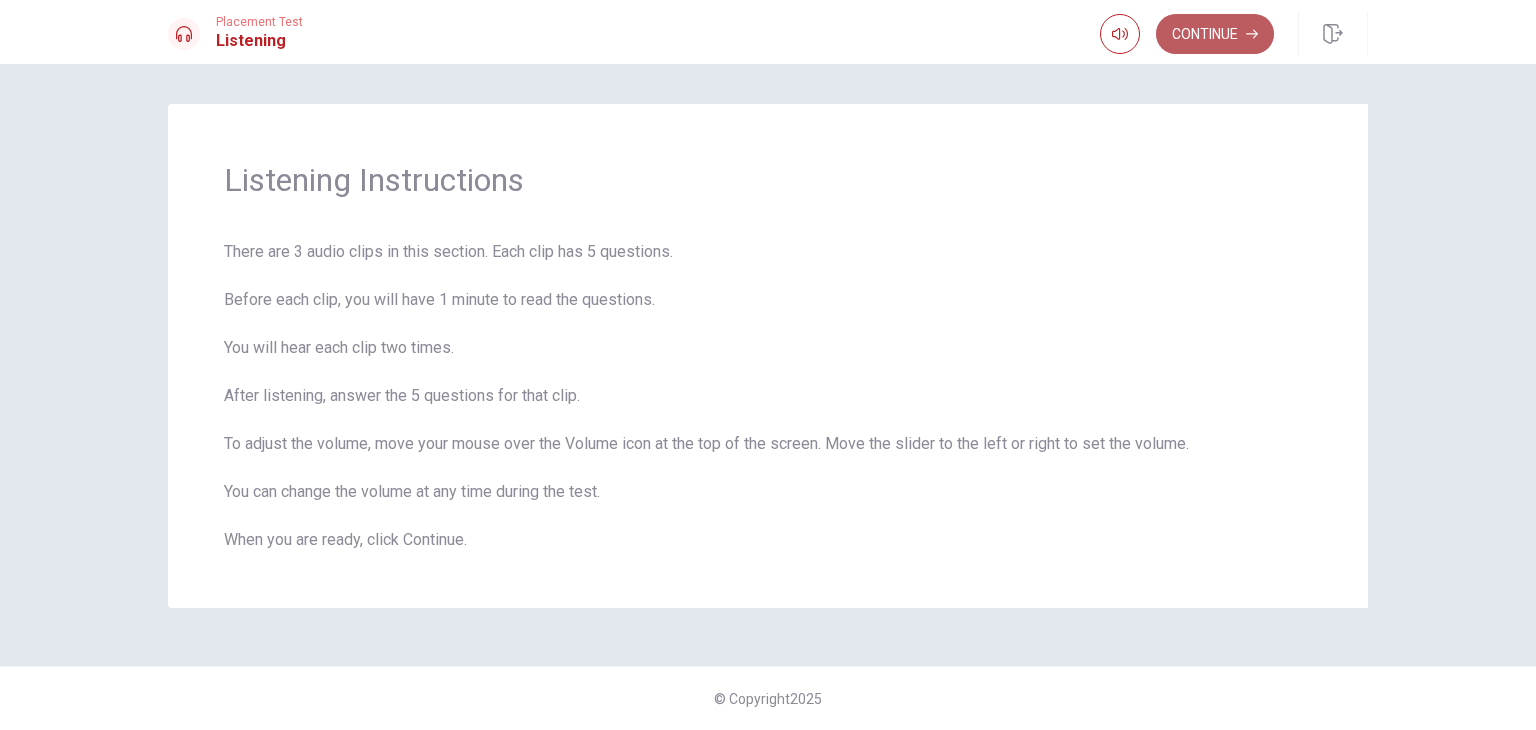 click on "Continue" at bounding box center (1215, 34) 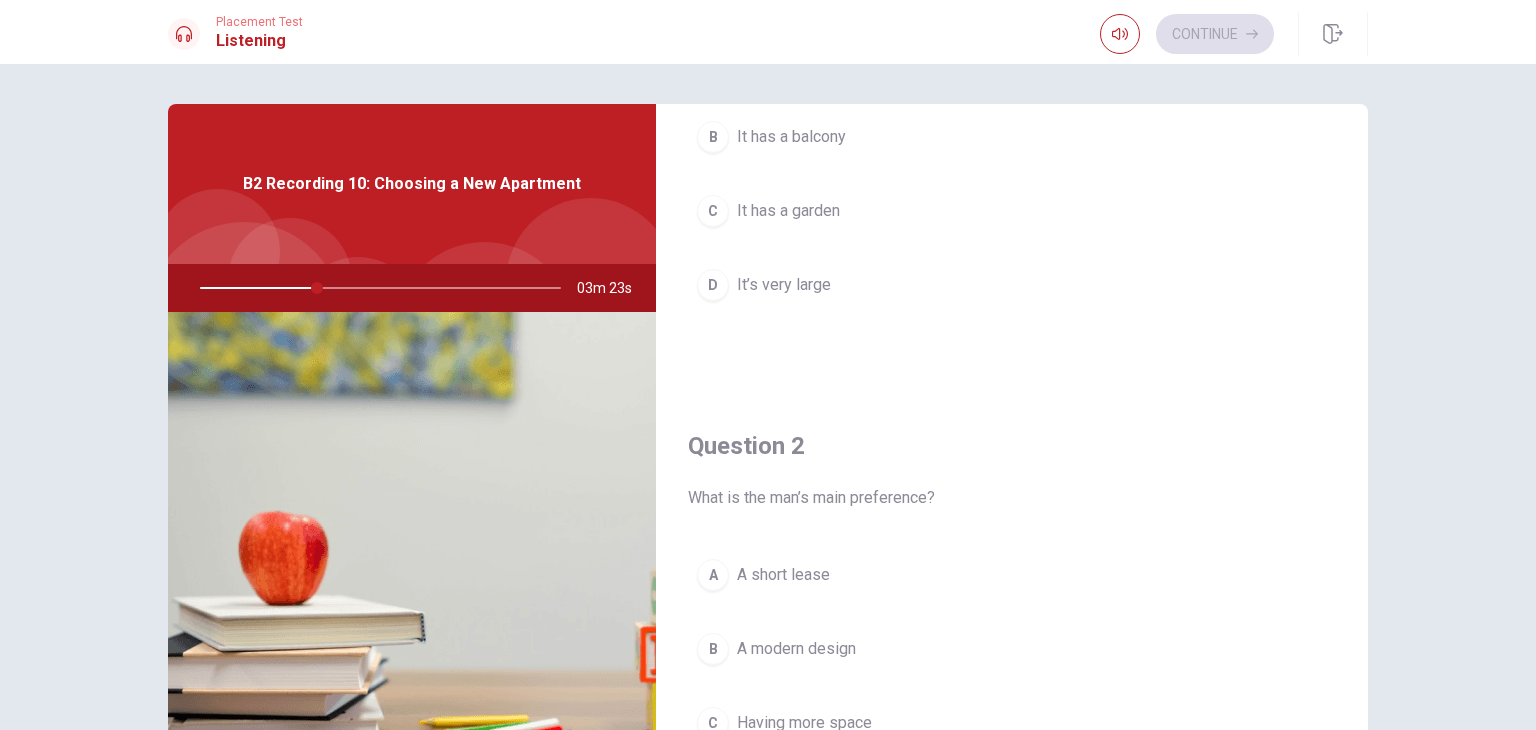 scroll, scrollTop: 0, scrollLeft: 0, axis: both 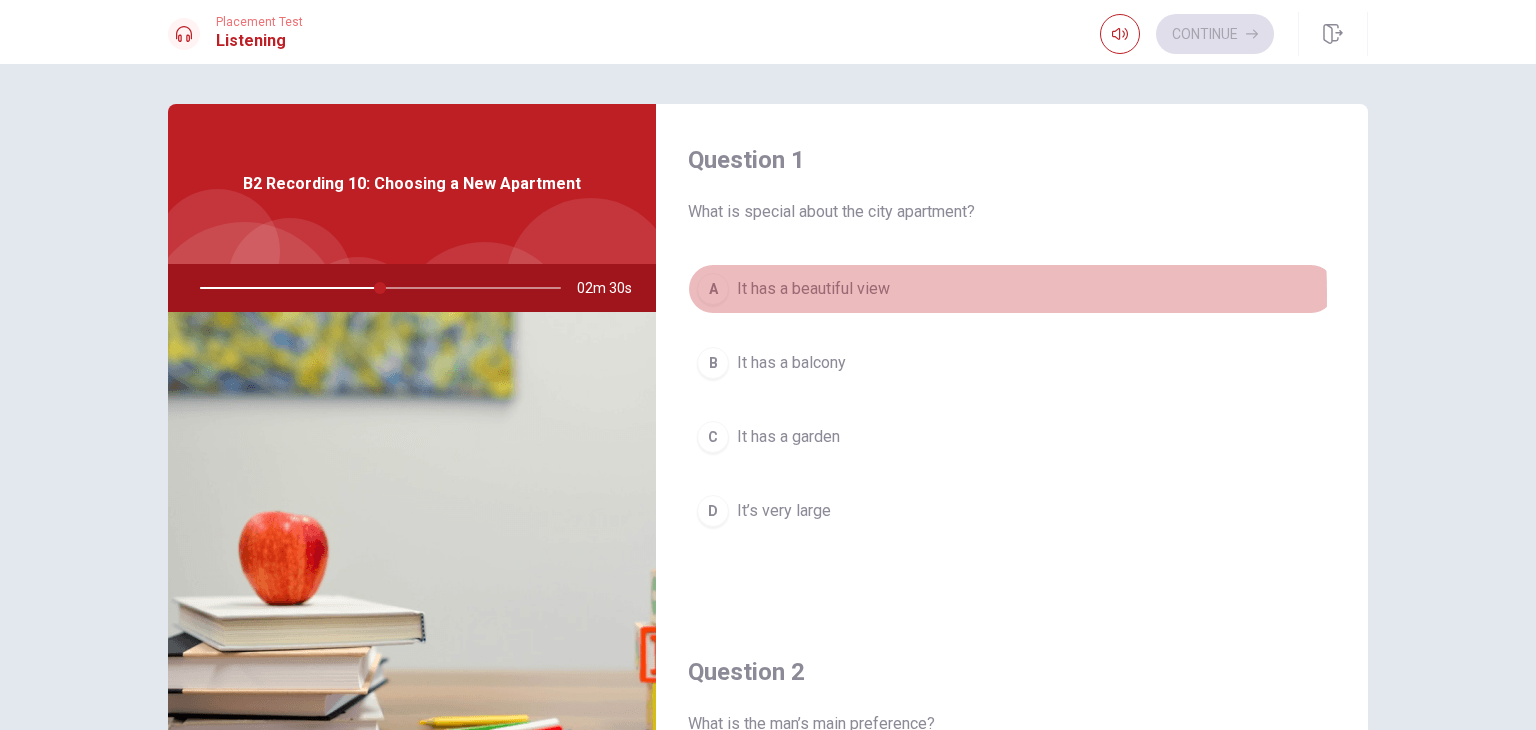 click on "A" at bounding box center [713, 289] 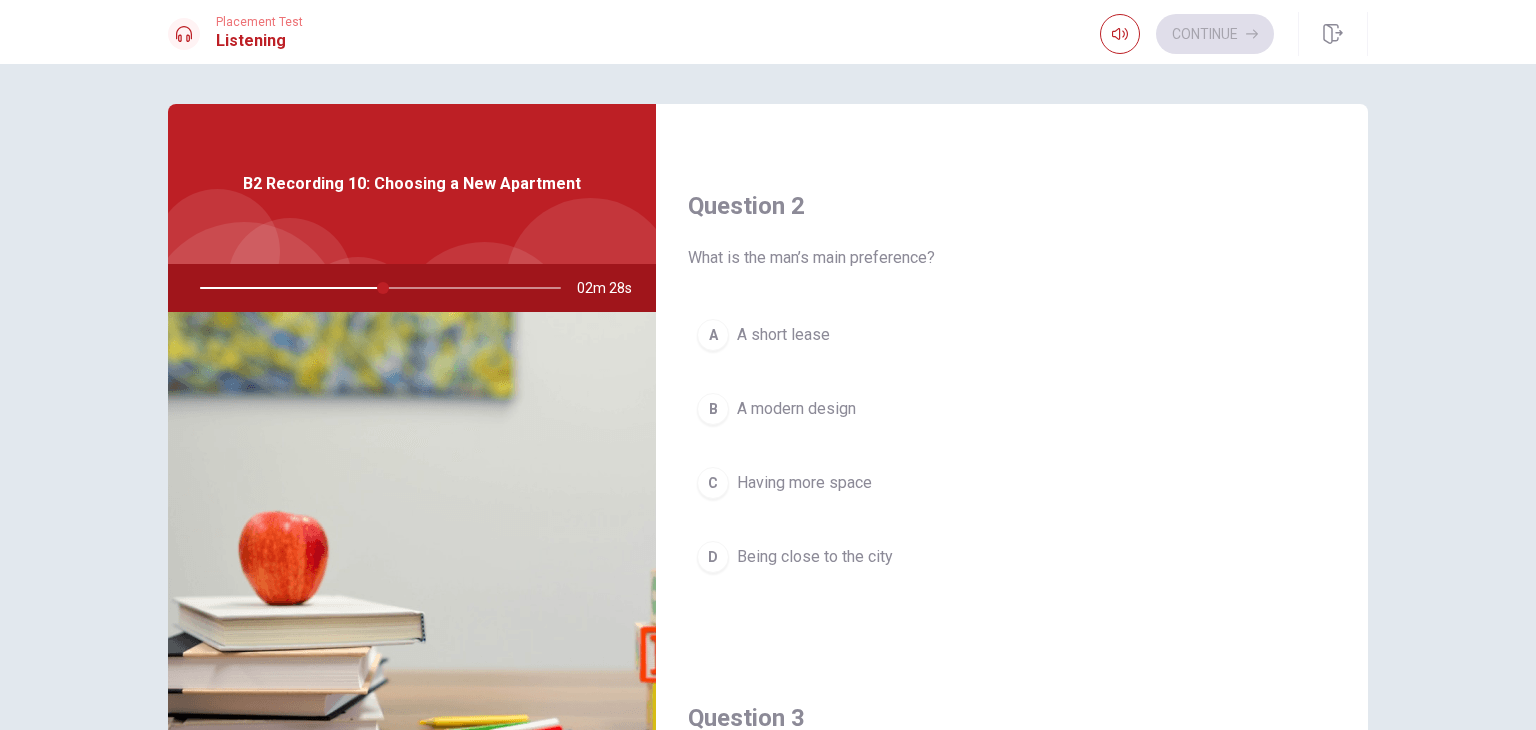 scroll, scrollTop: 496, scrollLeft: 0, axis: vertical 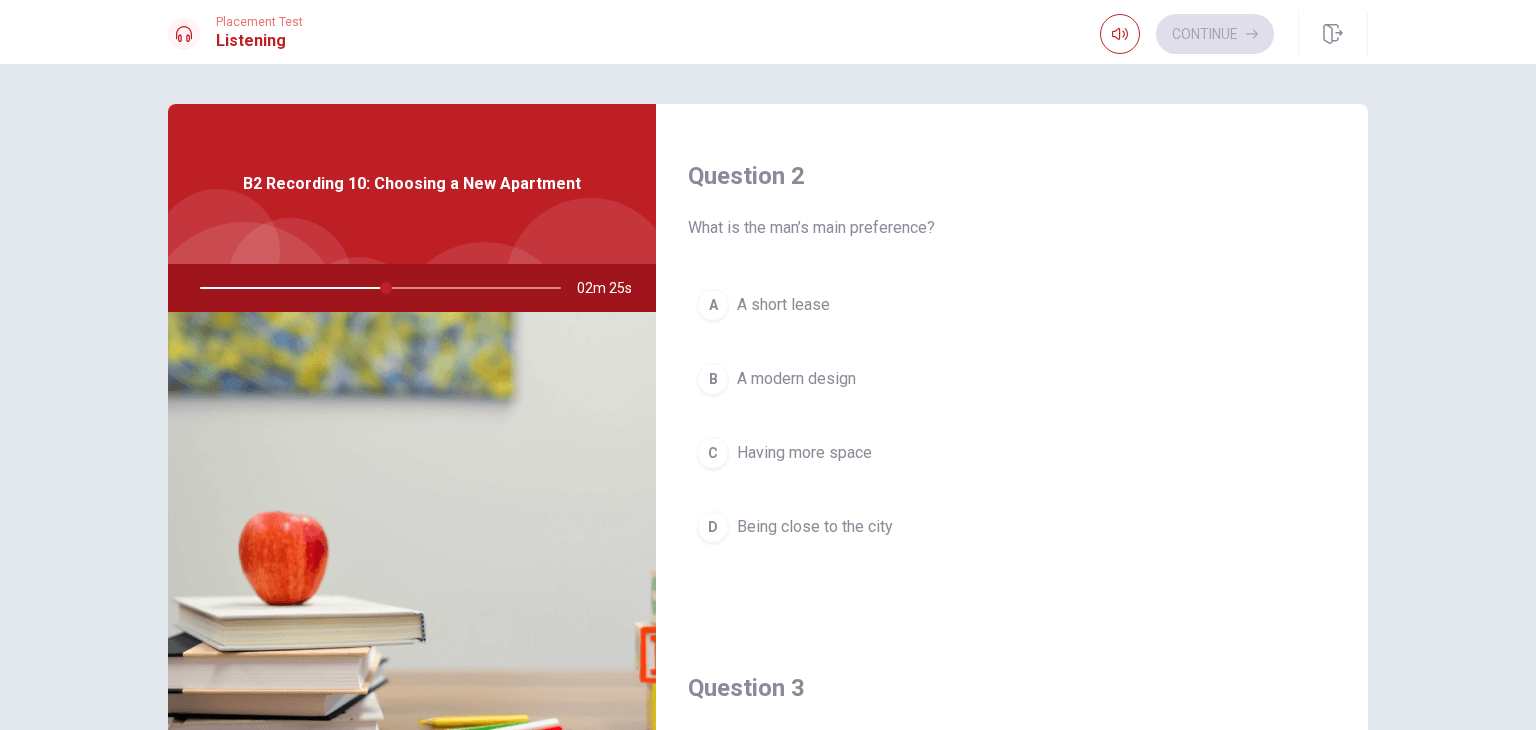 click on "Having more space" at bounding box center [804, 453] 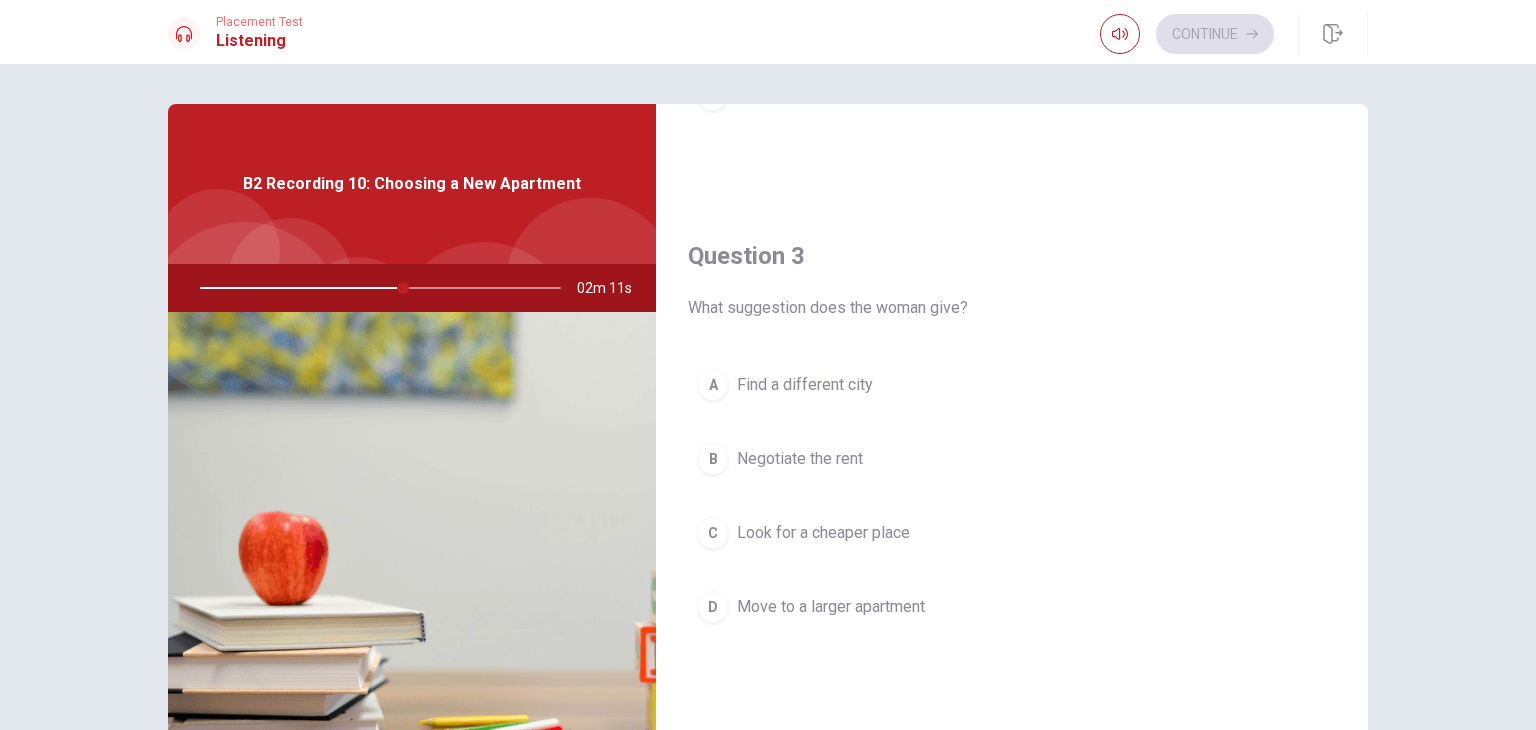 scroll, scrollTop: 927, scrollLeft: 0, axis: vertical 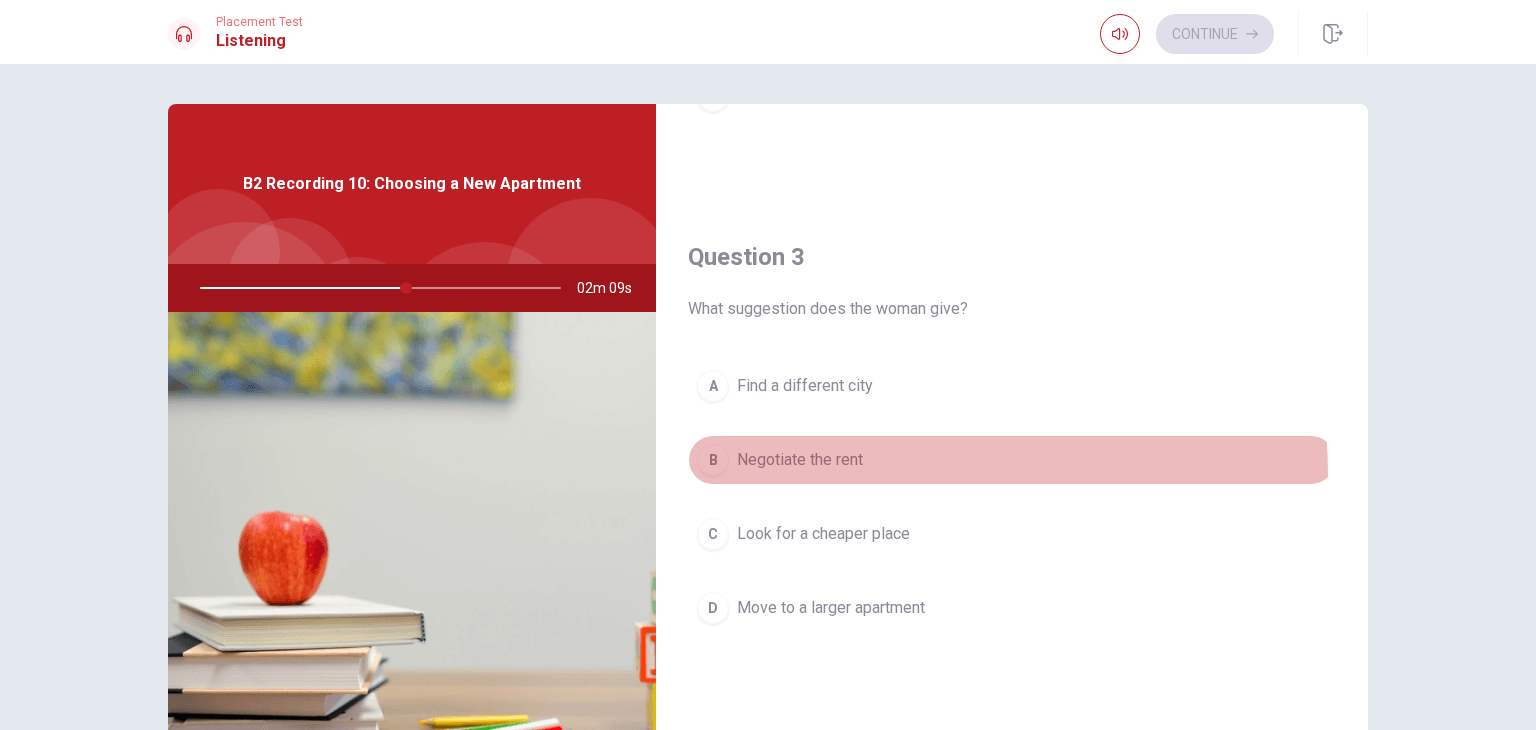 click on "B Negotiate the rent" at bounding box center (1012, 460) 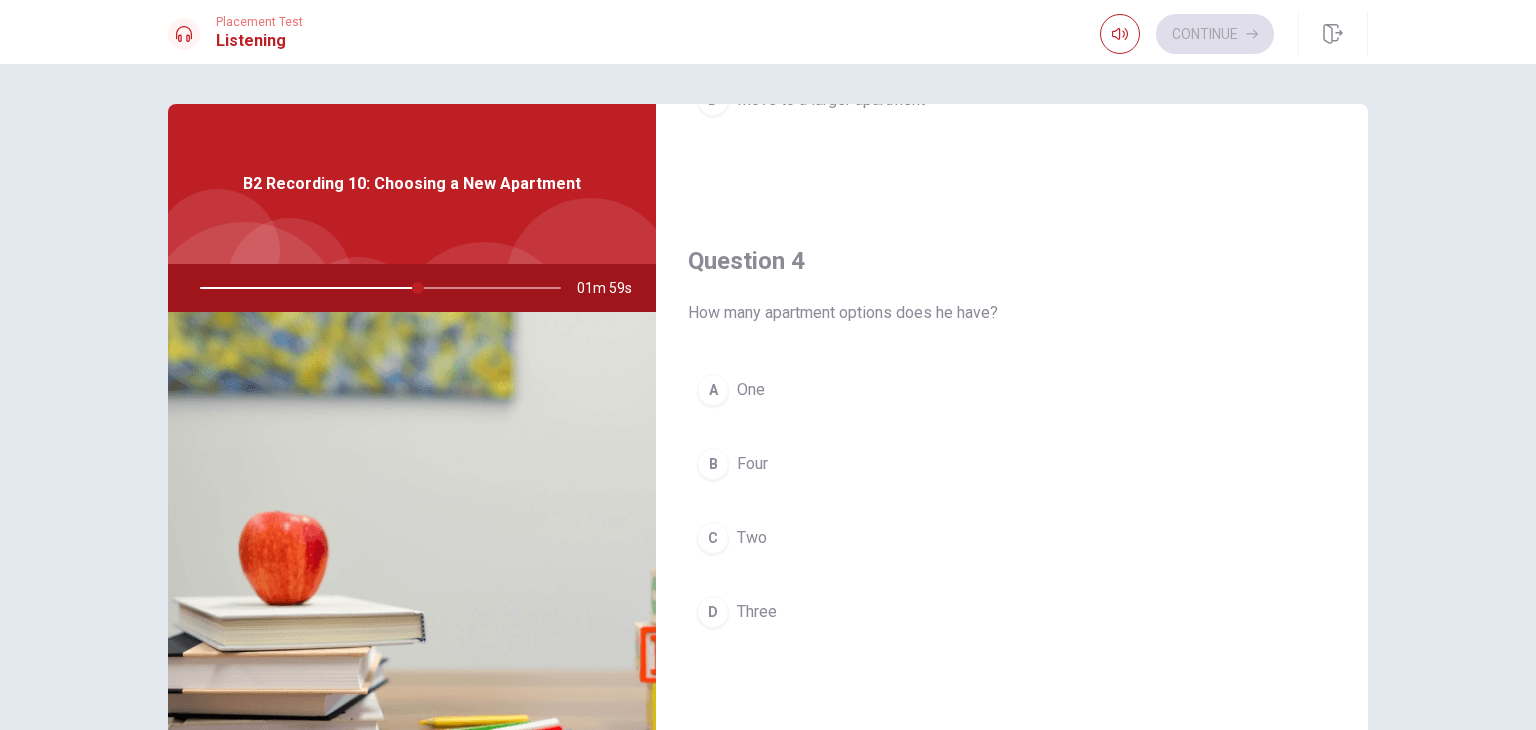 scroll, scrollTop: 1447, scrollLeft: 0, axis: vertical 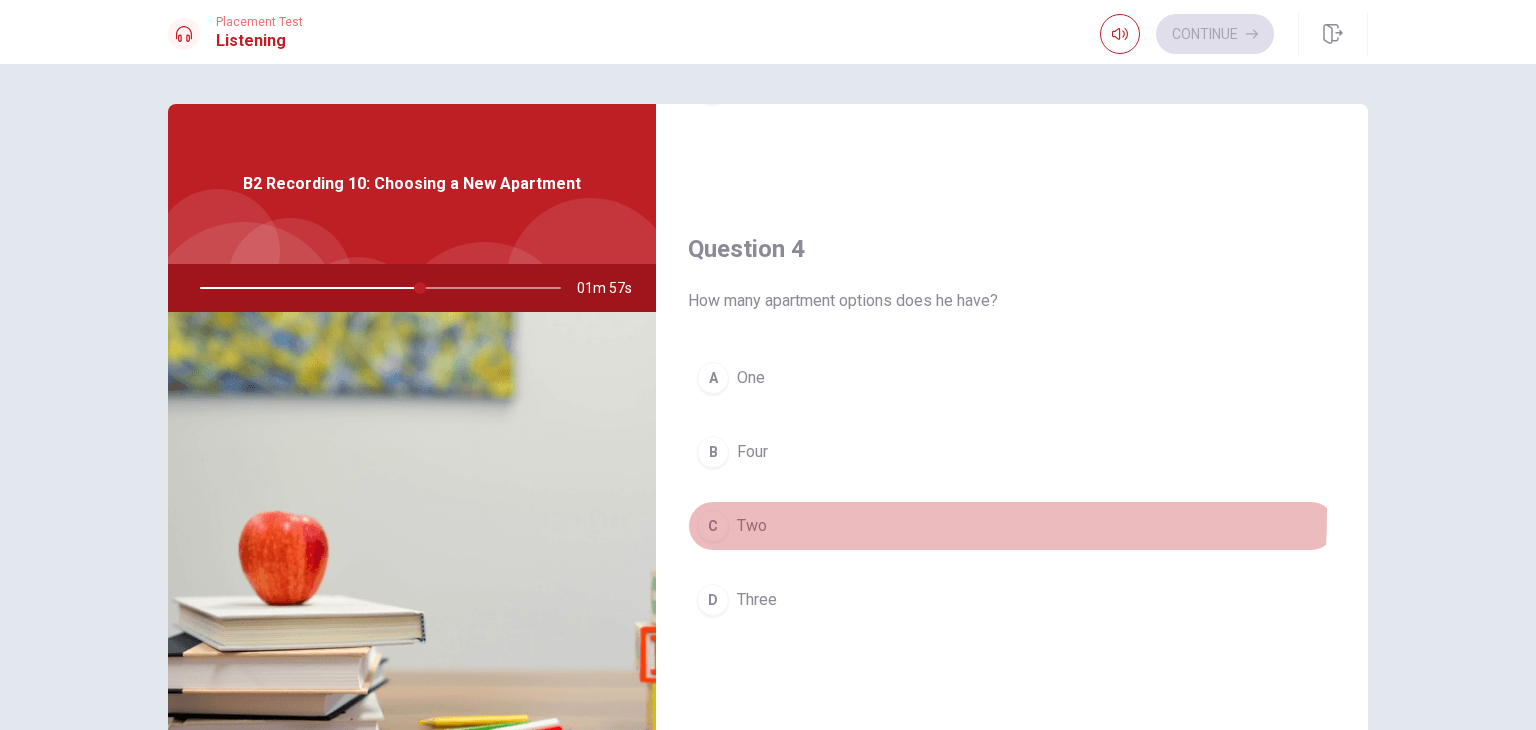 click on "C Two" at bounding box center [1012, 526] 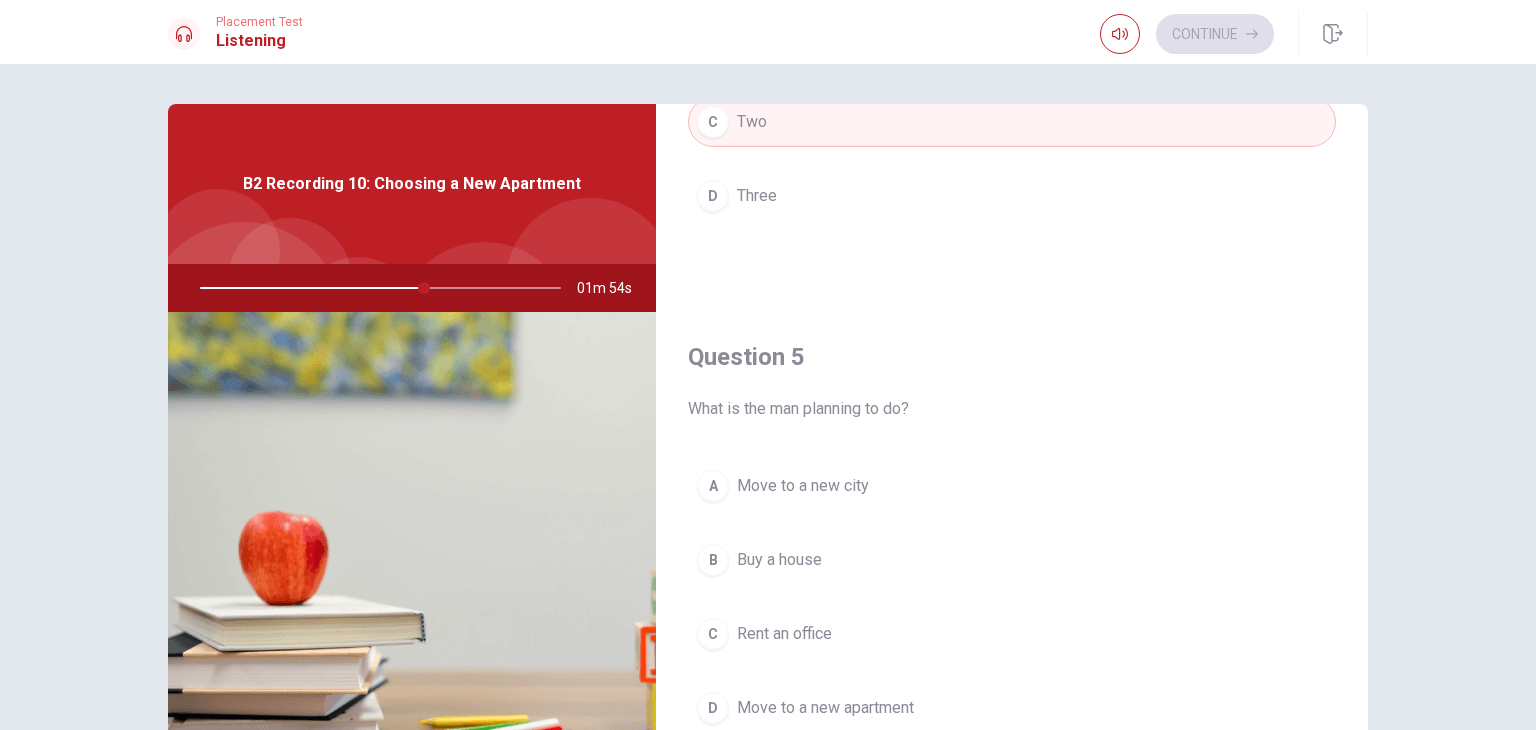 scroll, scrollTop: 1856, scrollLeft: 0, axis: vertical 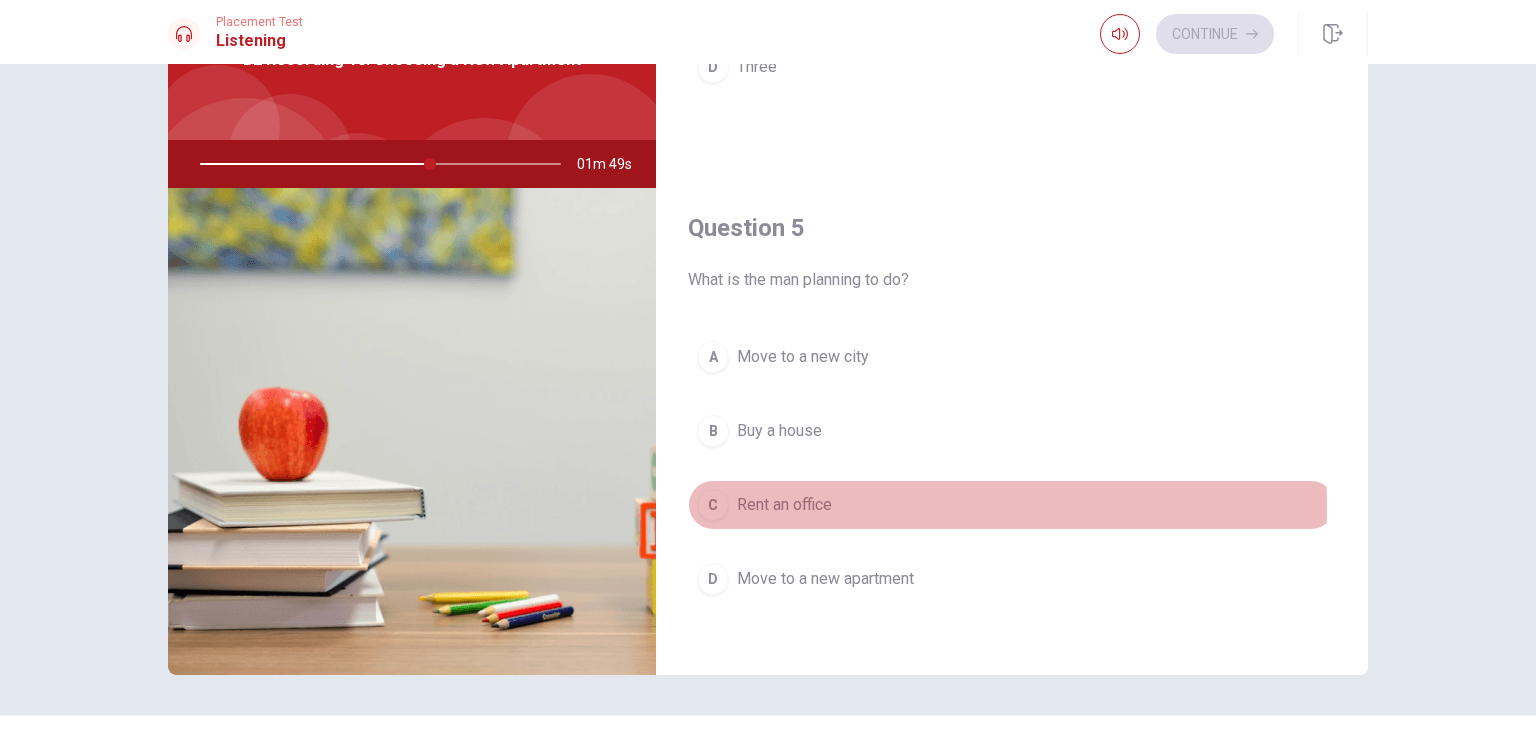 click on "Rent an office" at bounding box center [784, 505] 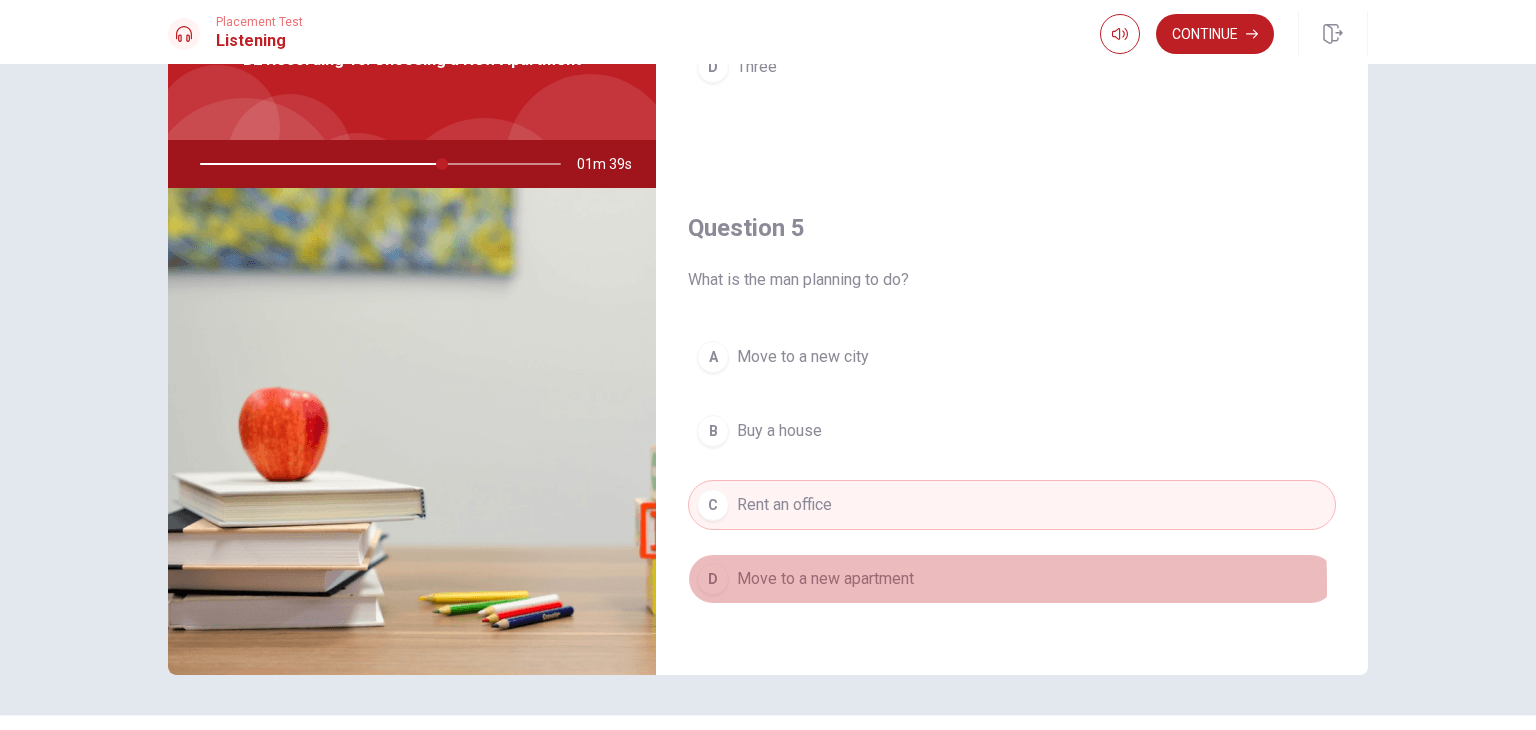 click on "Move to a new apartment" at bounding box center [825, 579] 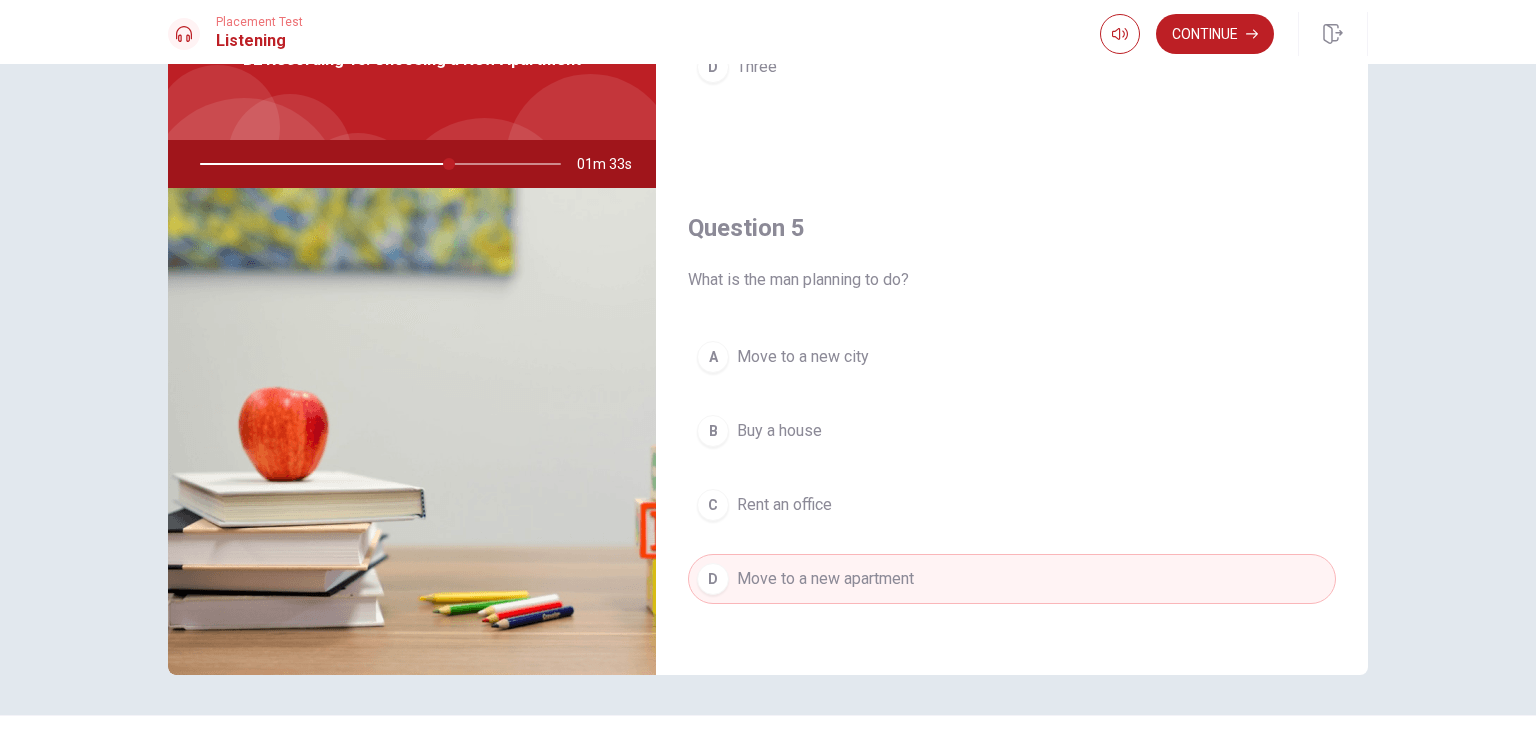 click at bounding box center (376, 164) 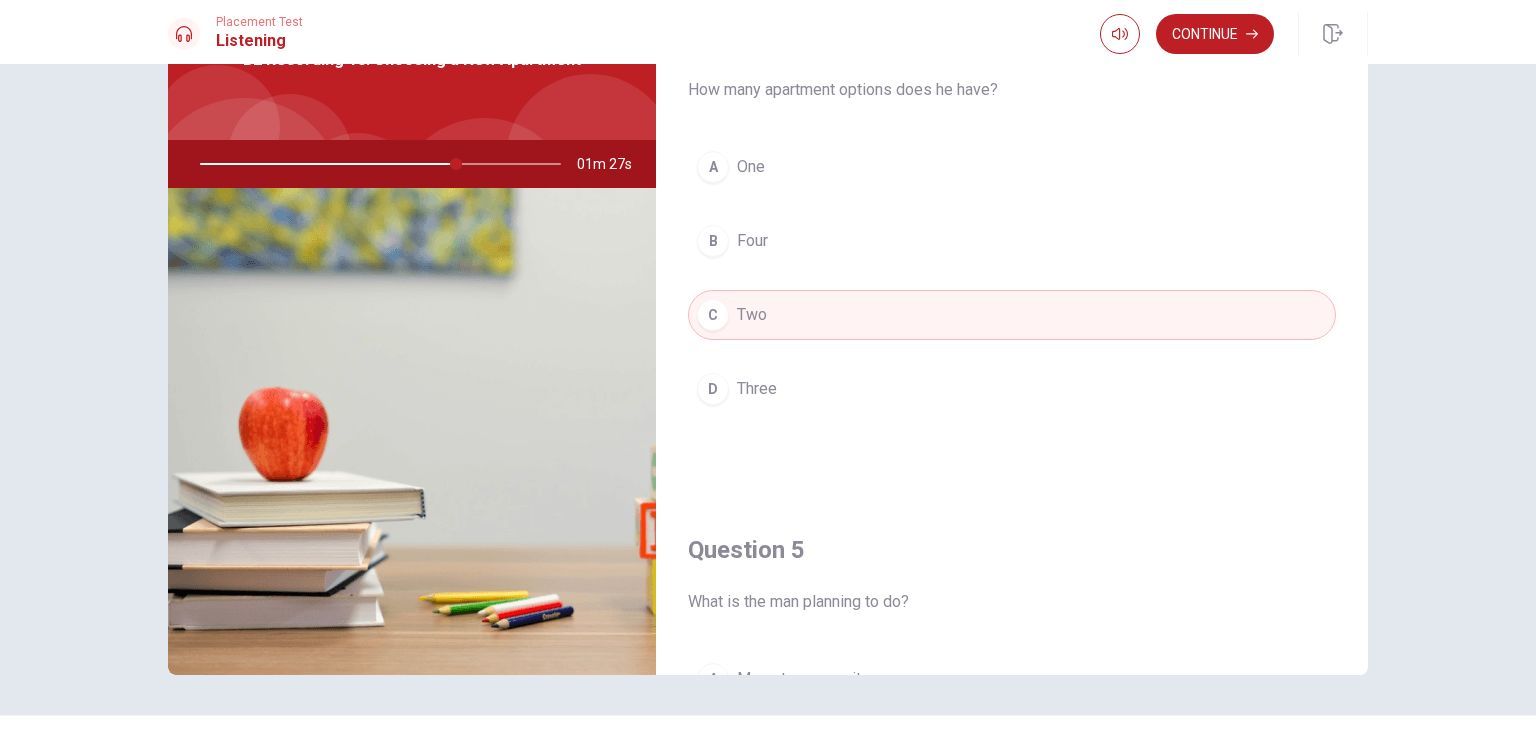 scroll, scrollTop: 1856, scrollLeft: 0, axis: vertical 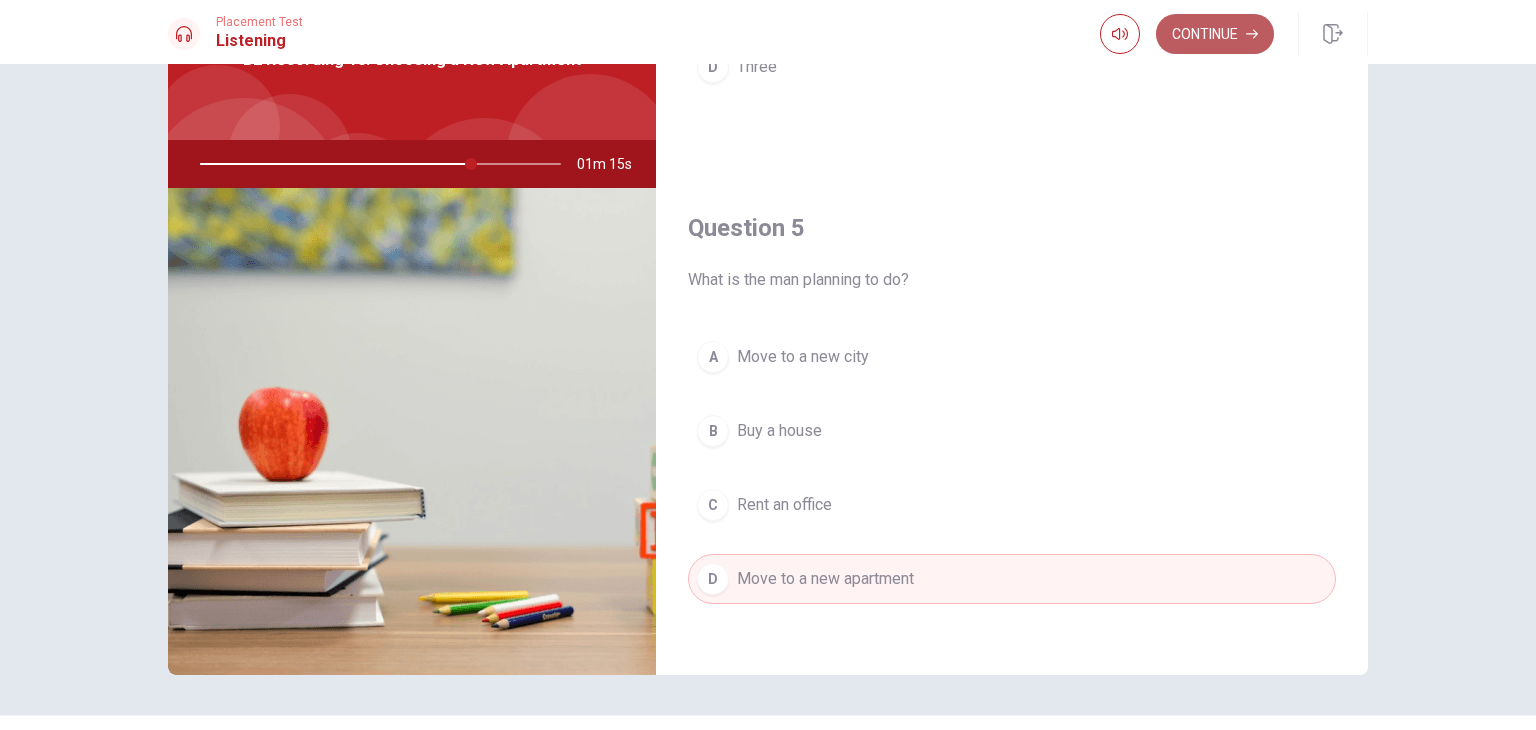 click on "Continue" at bounding box center [1215, 34] 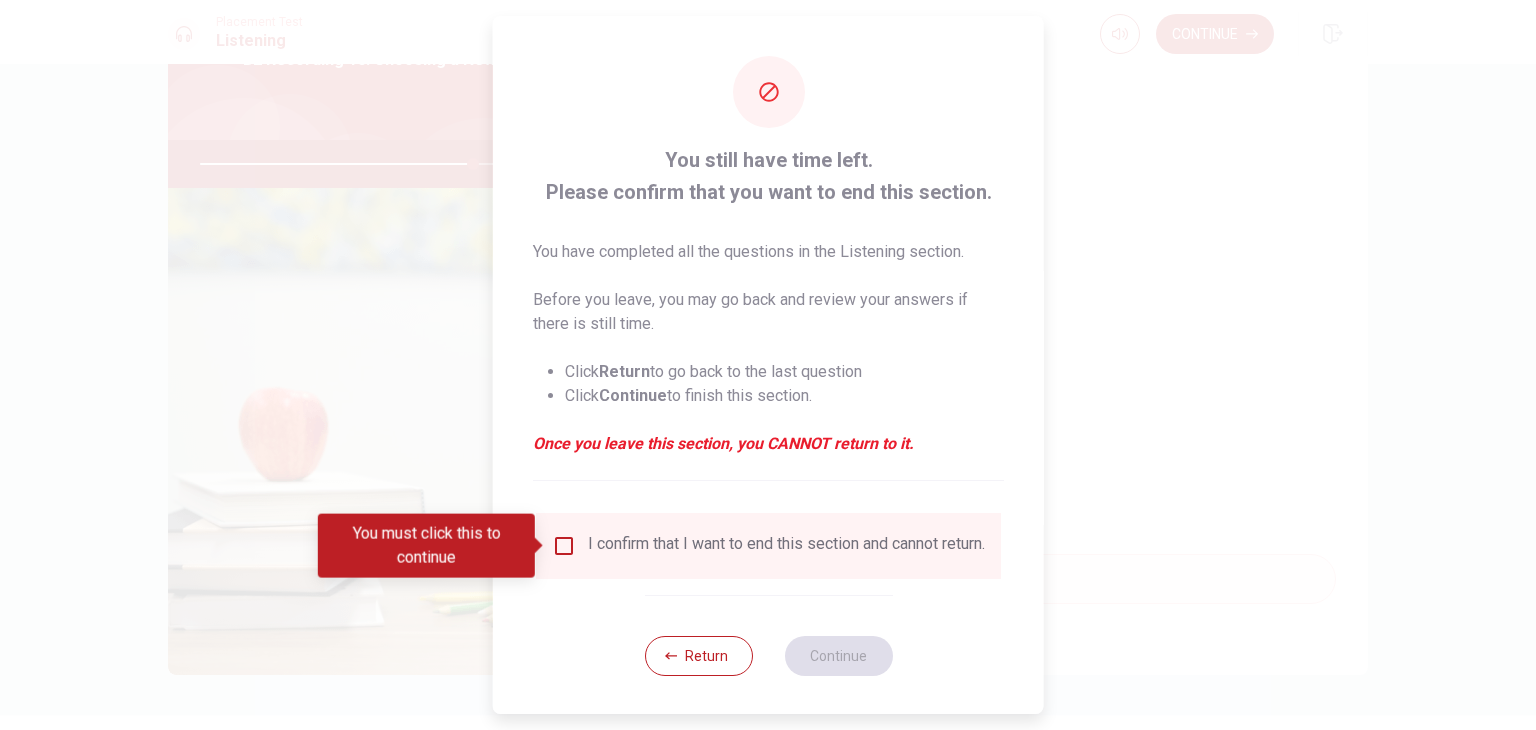 click on "I confirm that I want to end this section and cannot return." at bounding box center (786, 546) 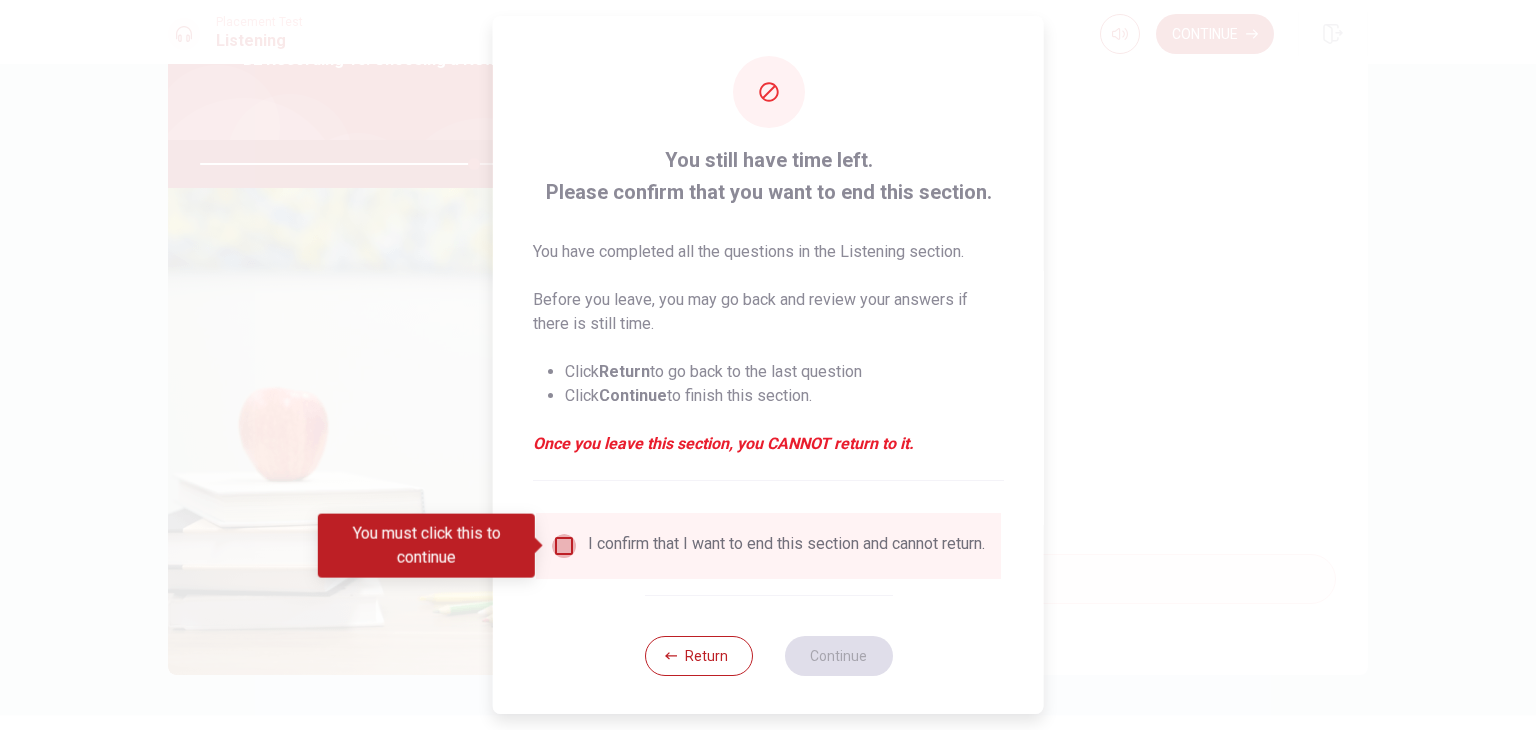 click at bounding box center [564, 546] 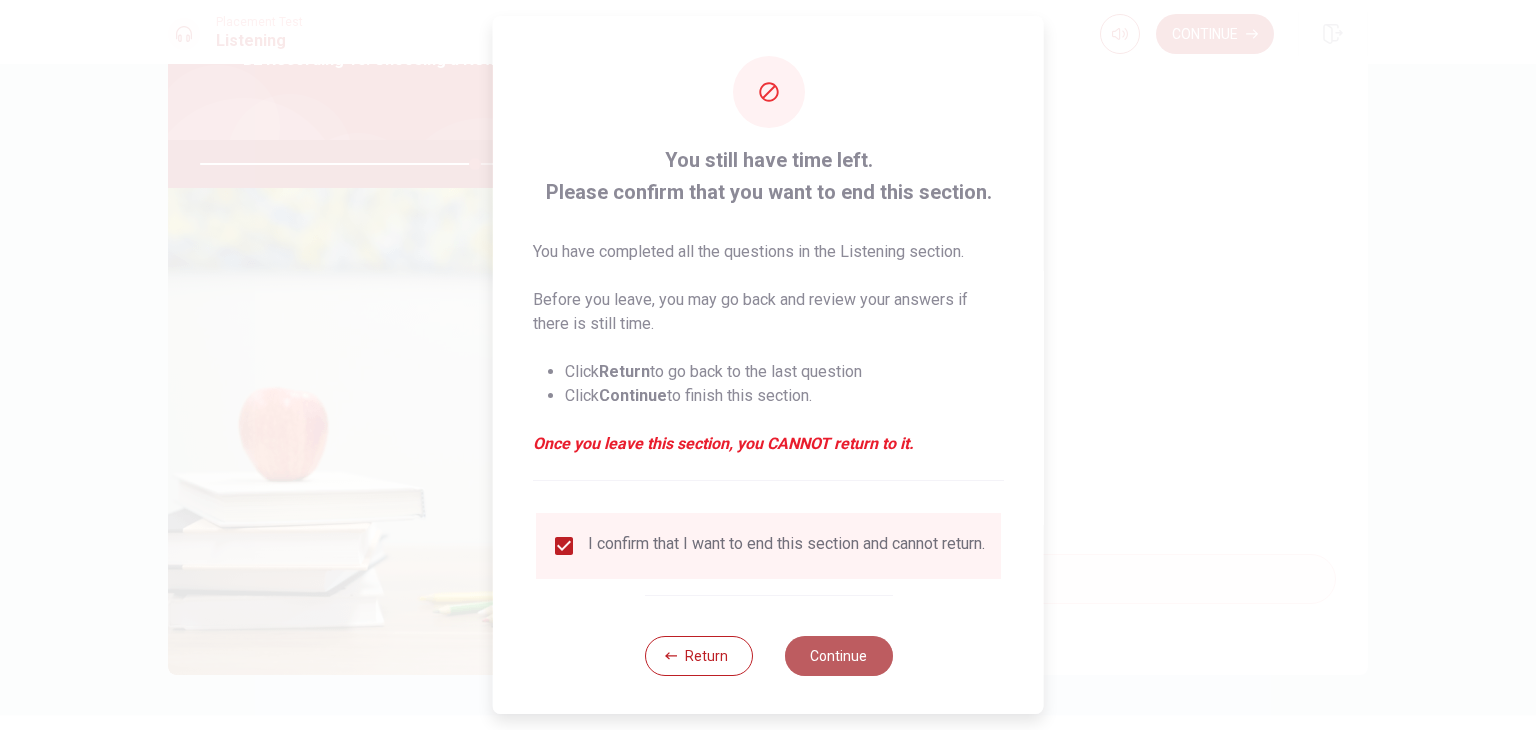 click on "Continue" at bounding box center [838, 656] 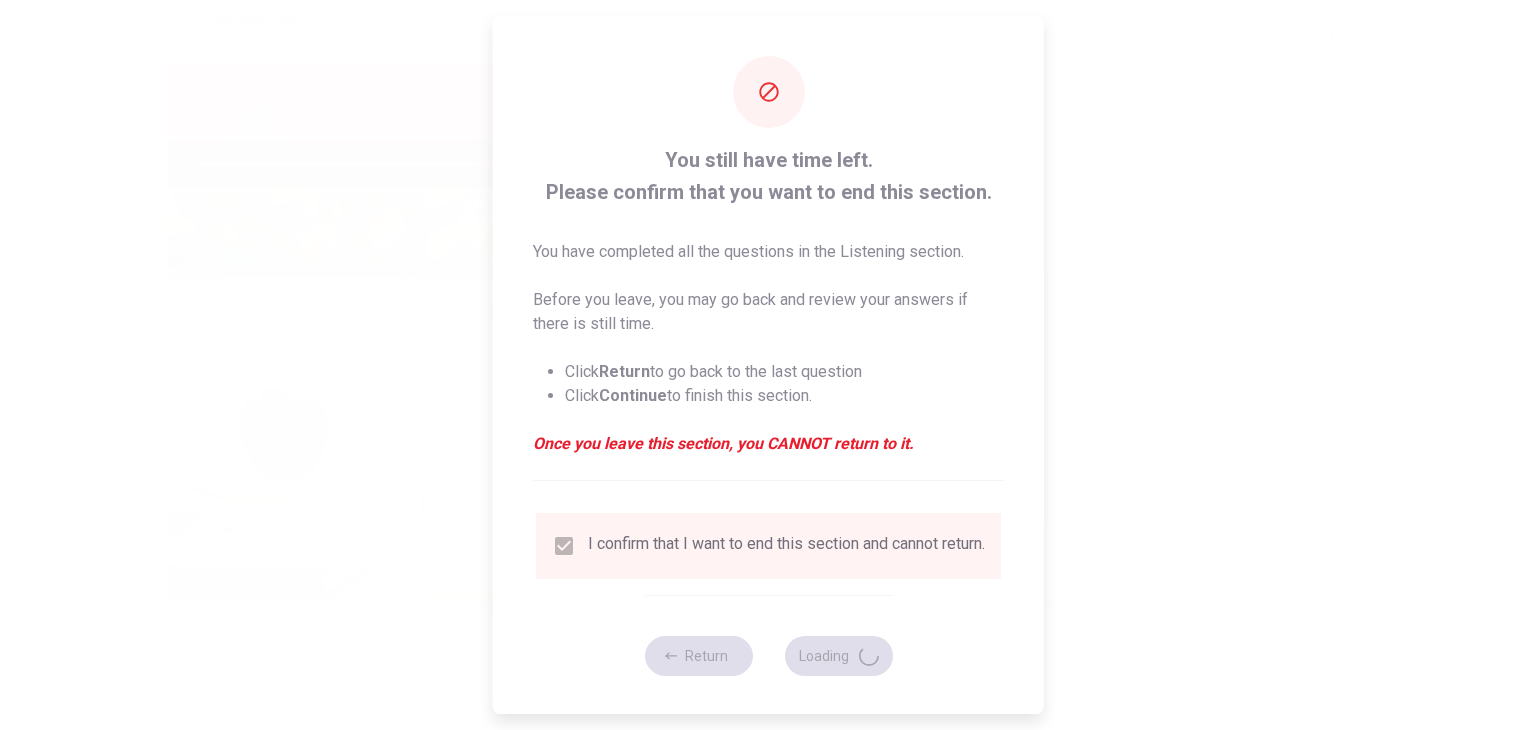 type on "79" 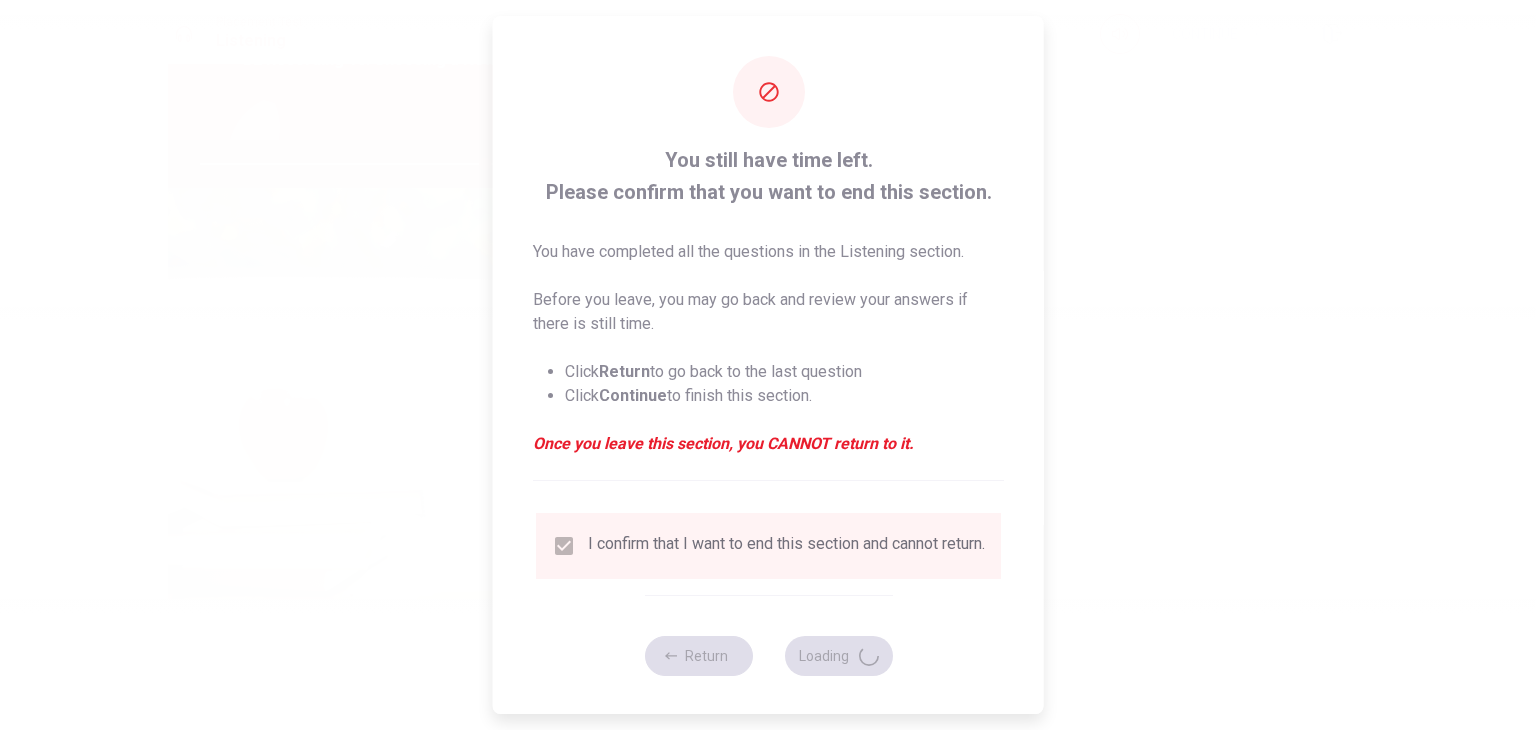 scroll, scrollTop: 0, scrollLeft: 0, axis: both 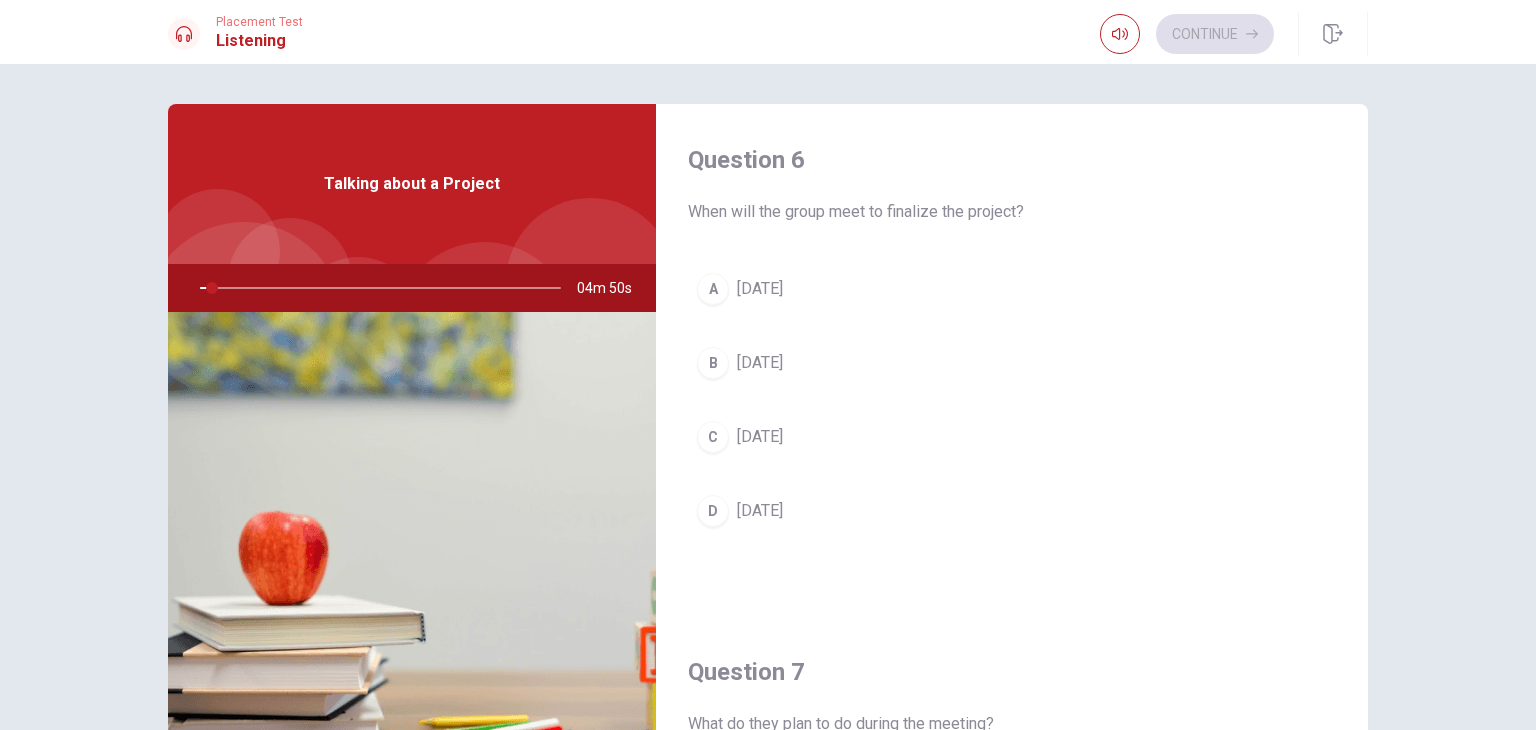 drag, startPoint x: 876, startPoint y: 209, endPoint x: 792, endPoint y: 201, distance: 84.38009 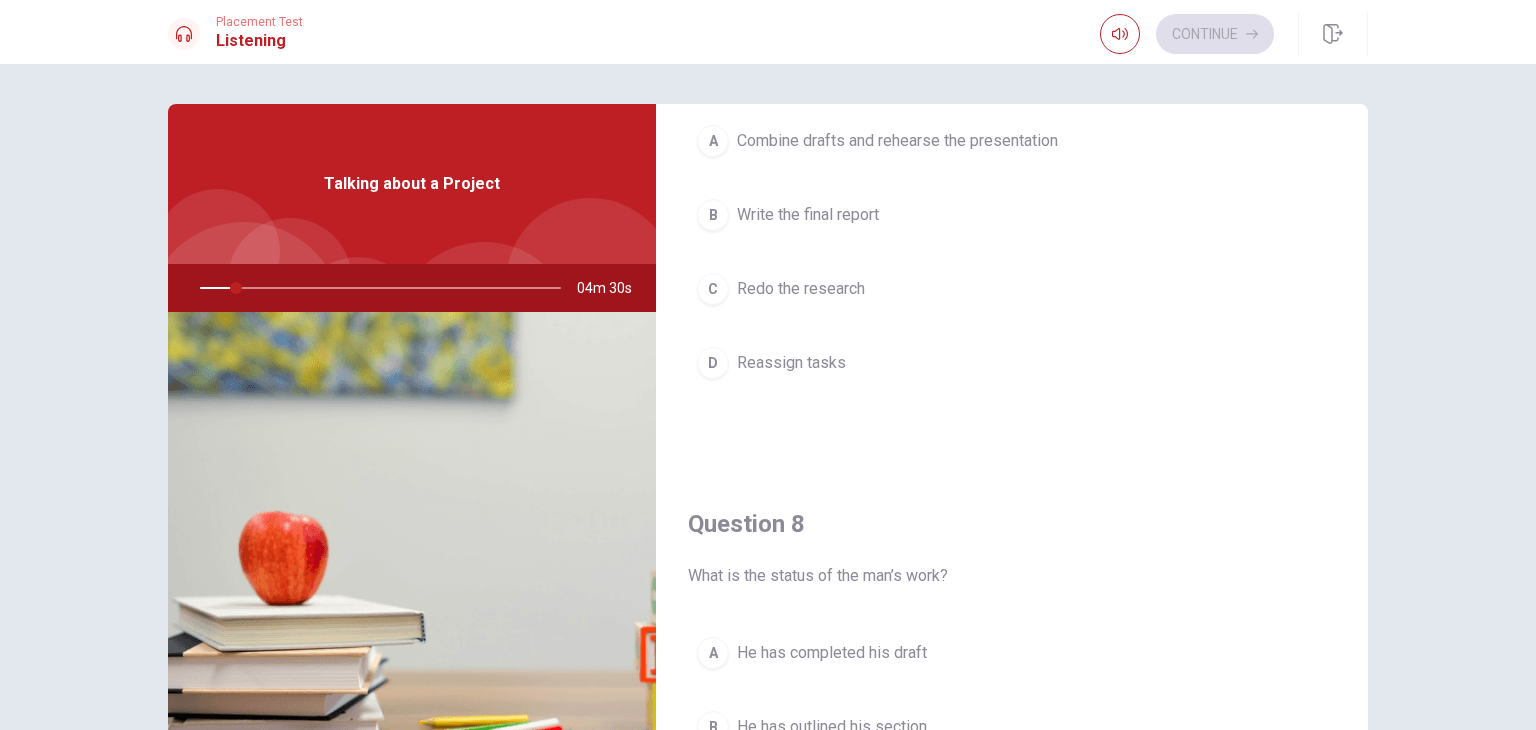 scroll, scrollTop: 662, scrollLeft: 0, axis: vertical 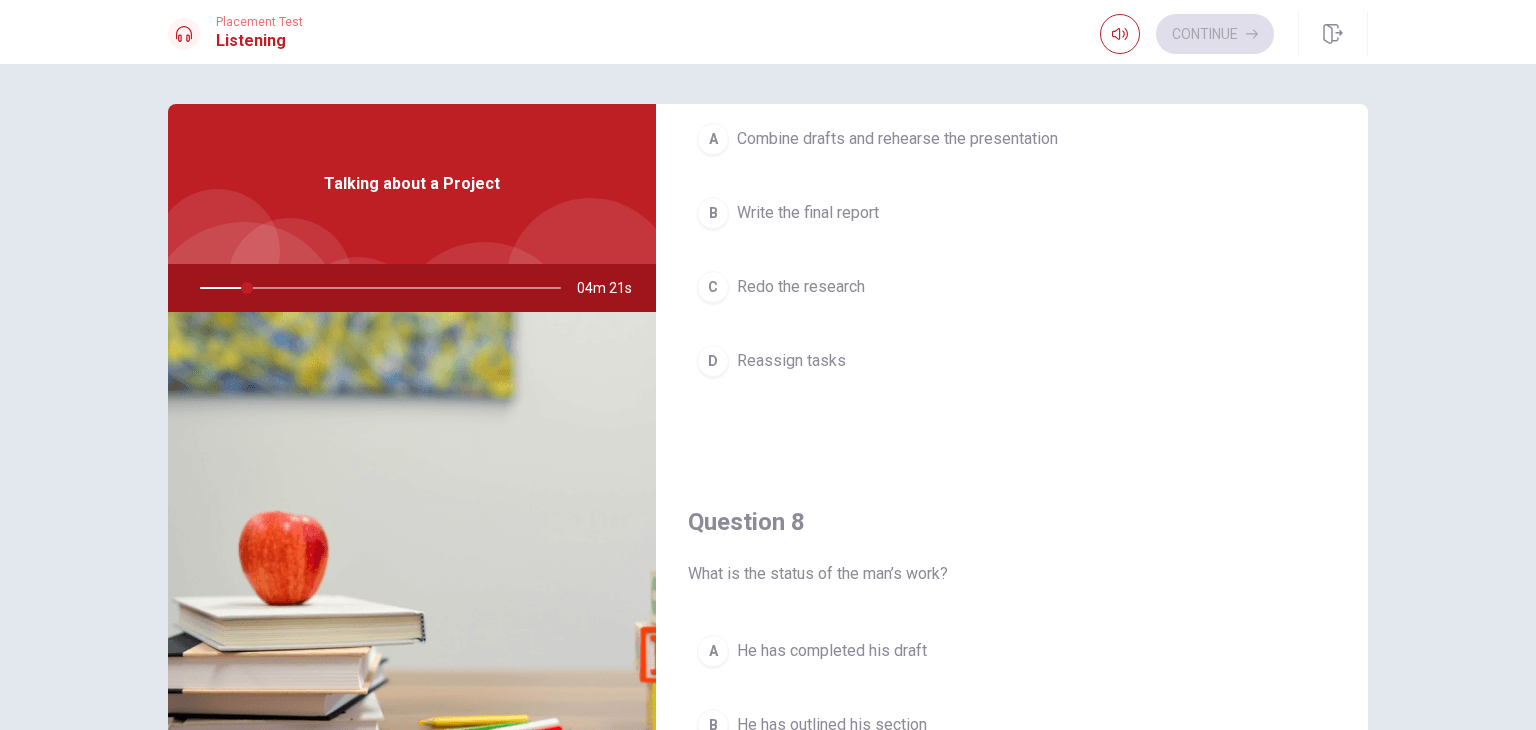 click on "Question 8 What is the status of the man’s work? A He has completed his draft B He has outlined his section C He is editing the group’s work D He hasn’t started his section" at bounding box center (1012, 722) 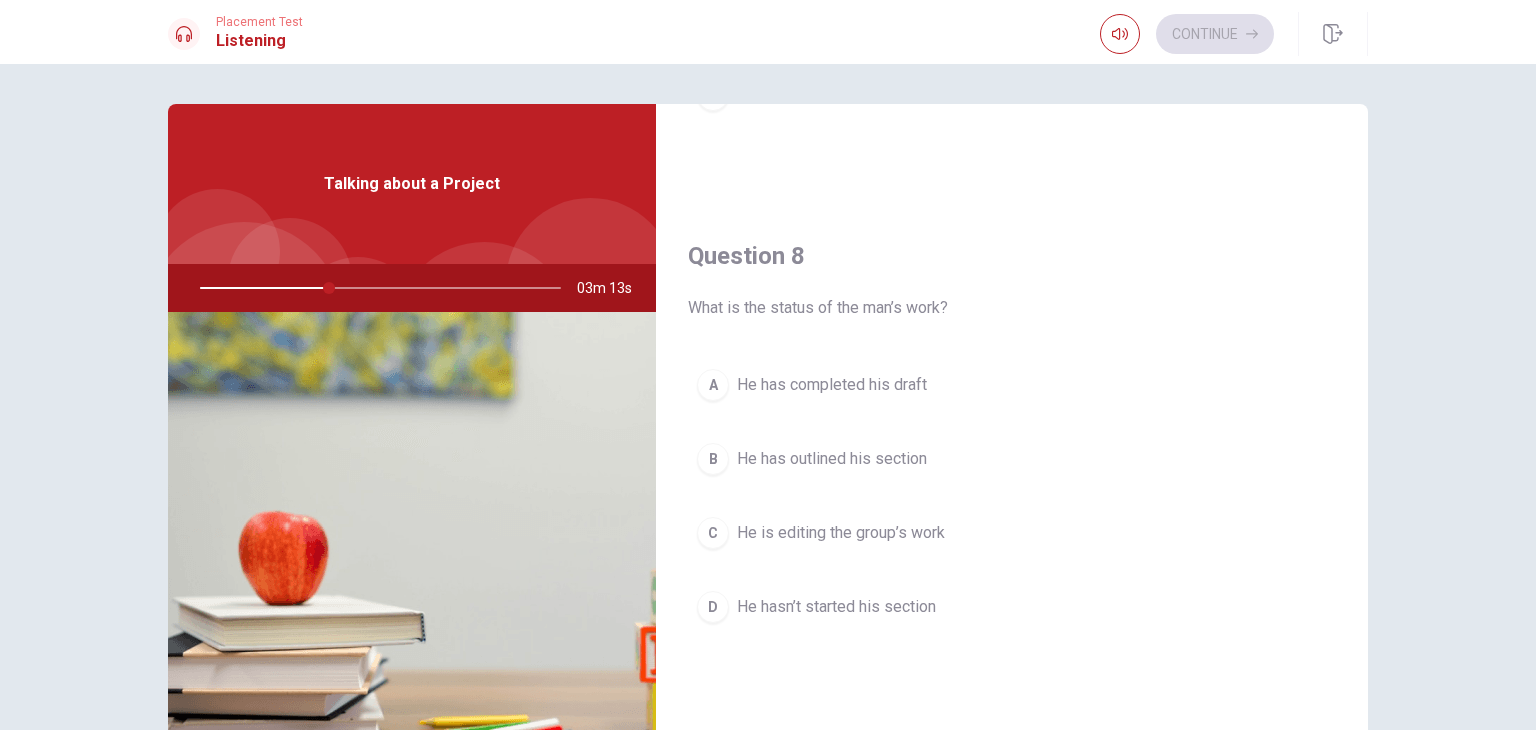 scroll, scrollTop: 928, scrollLeft: 0, axis: vertical 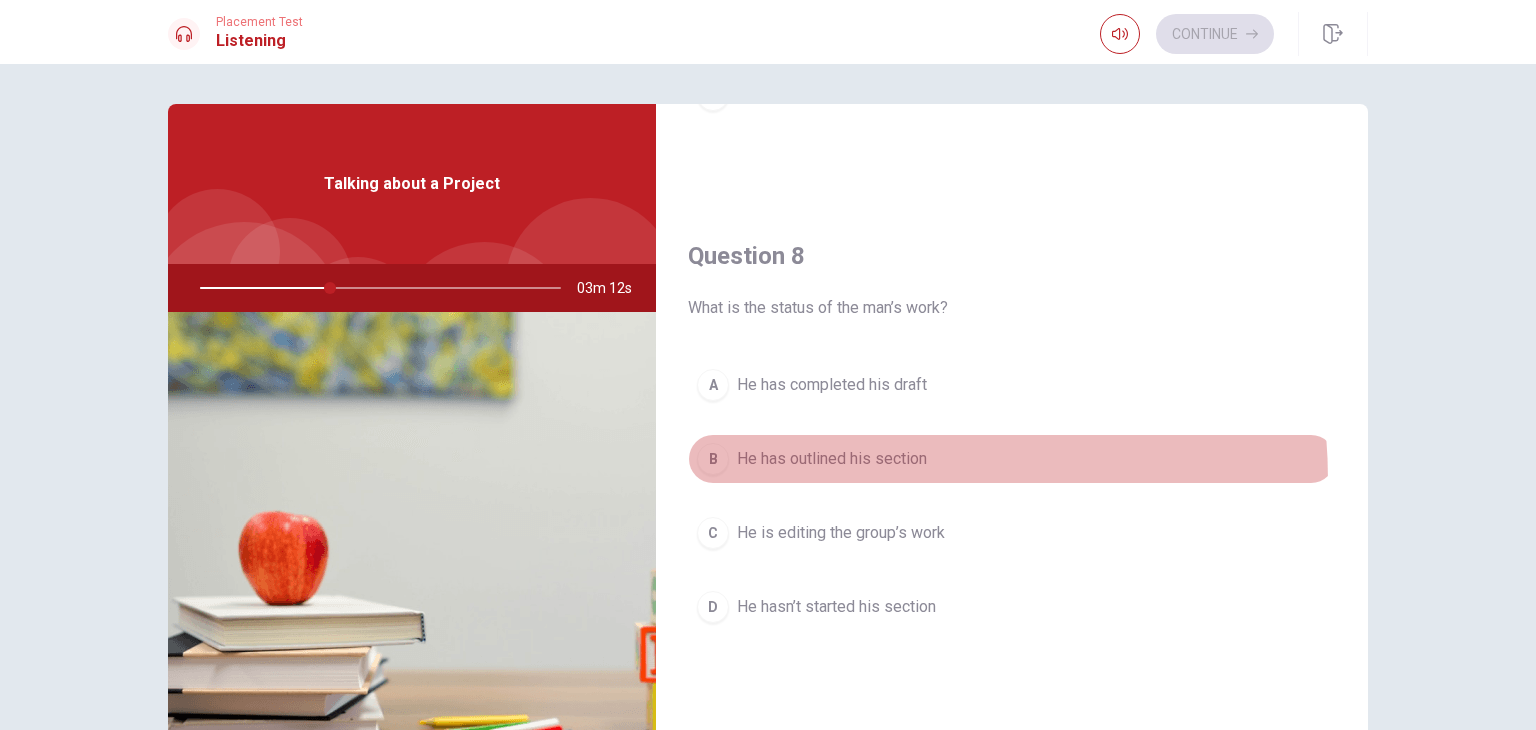 click on "B He has outlined his section" at bounding box center (1012, 459) 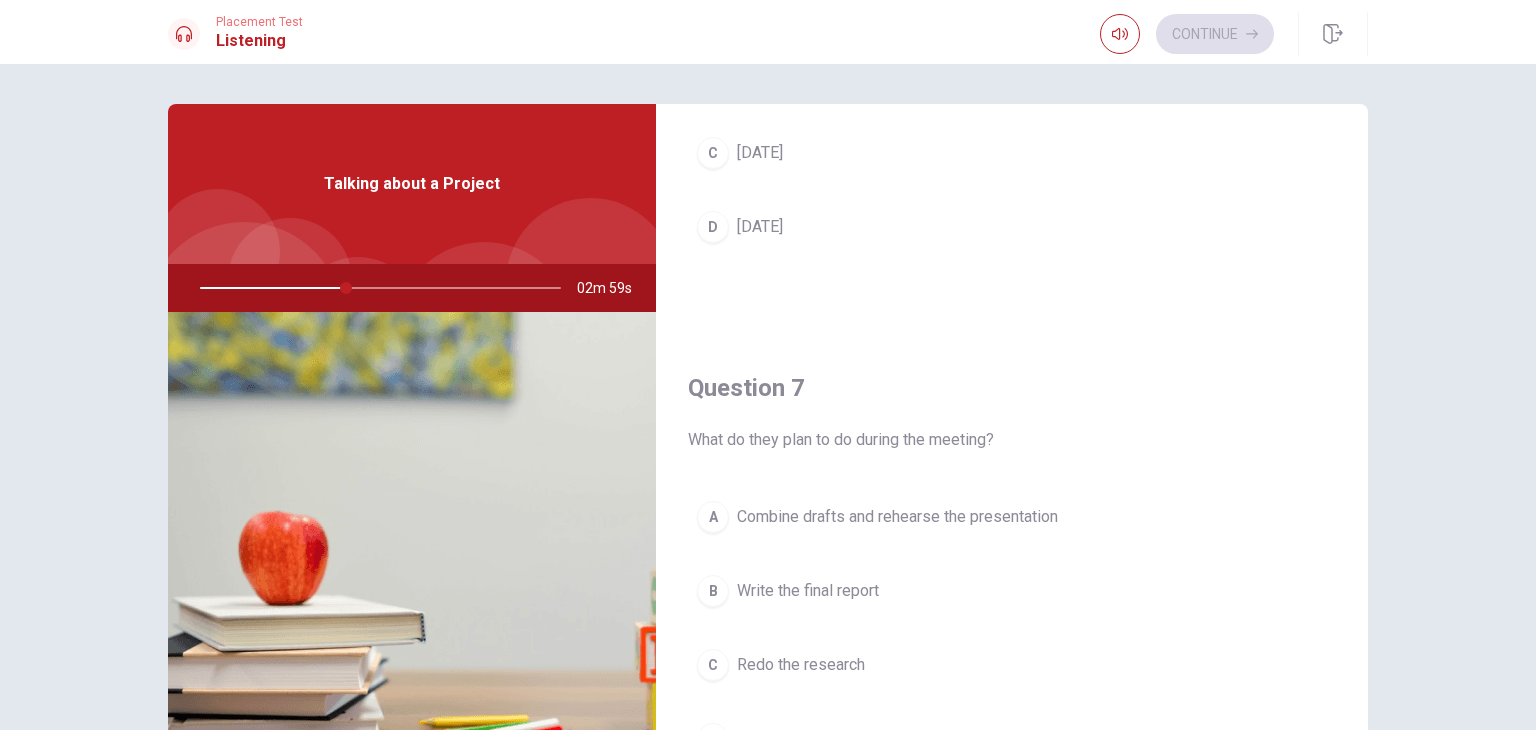 scroll, scrollTop: 0, scrollLeft: 0, axis: both 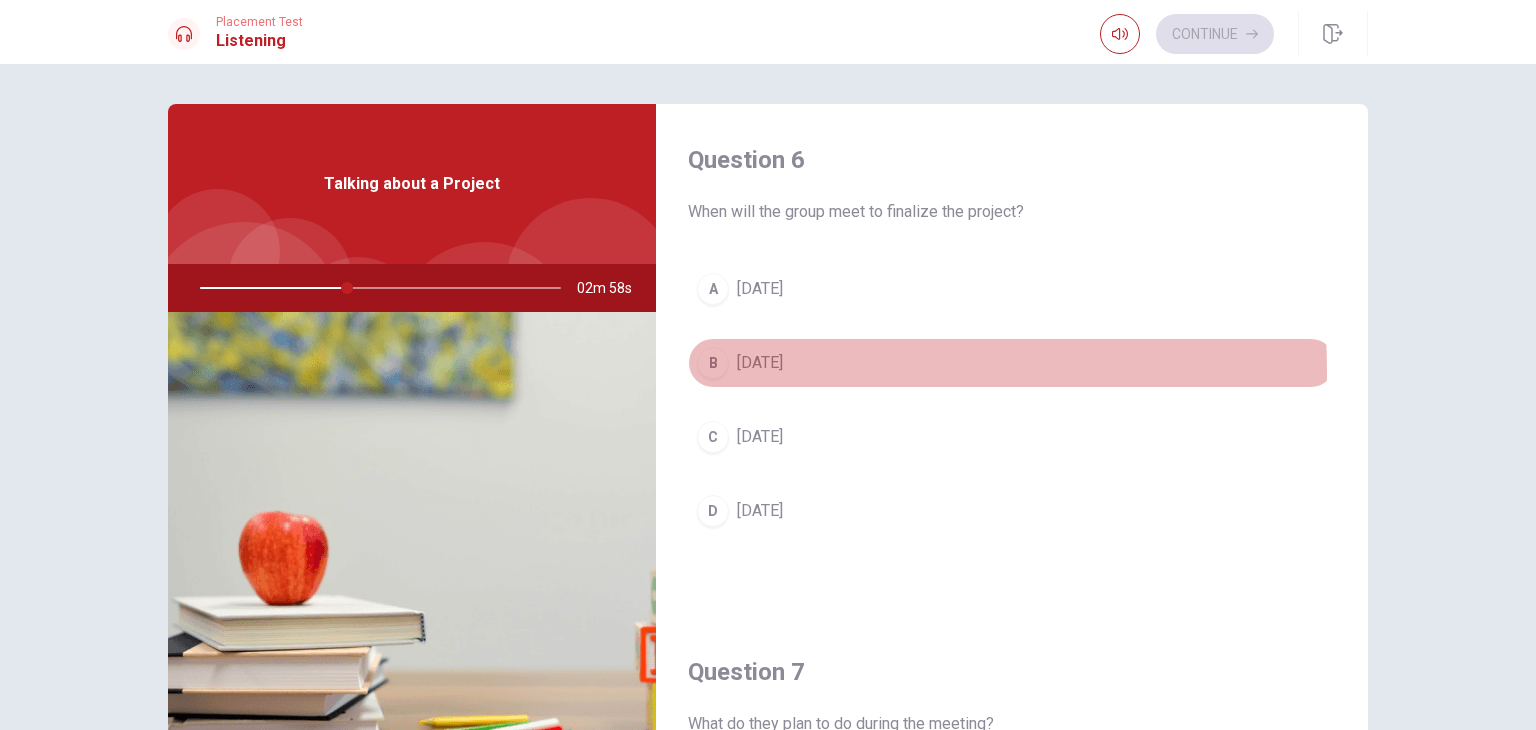 click on "B" at bounding box center (713, 363) 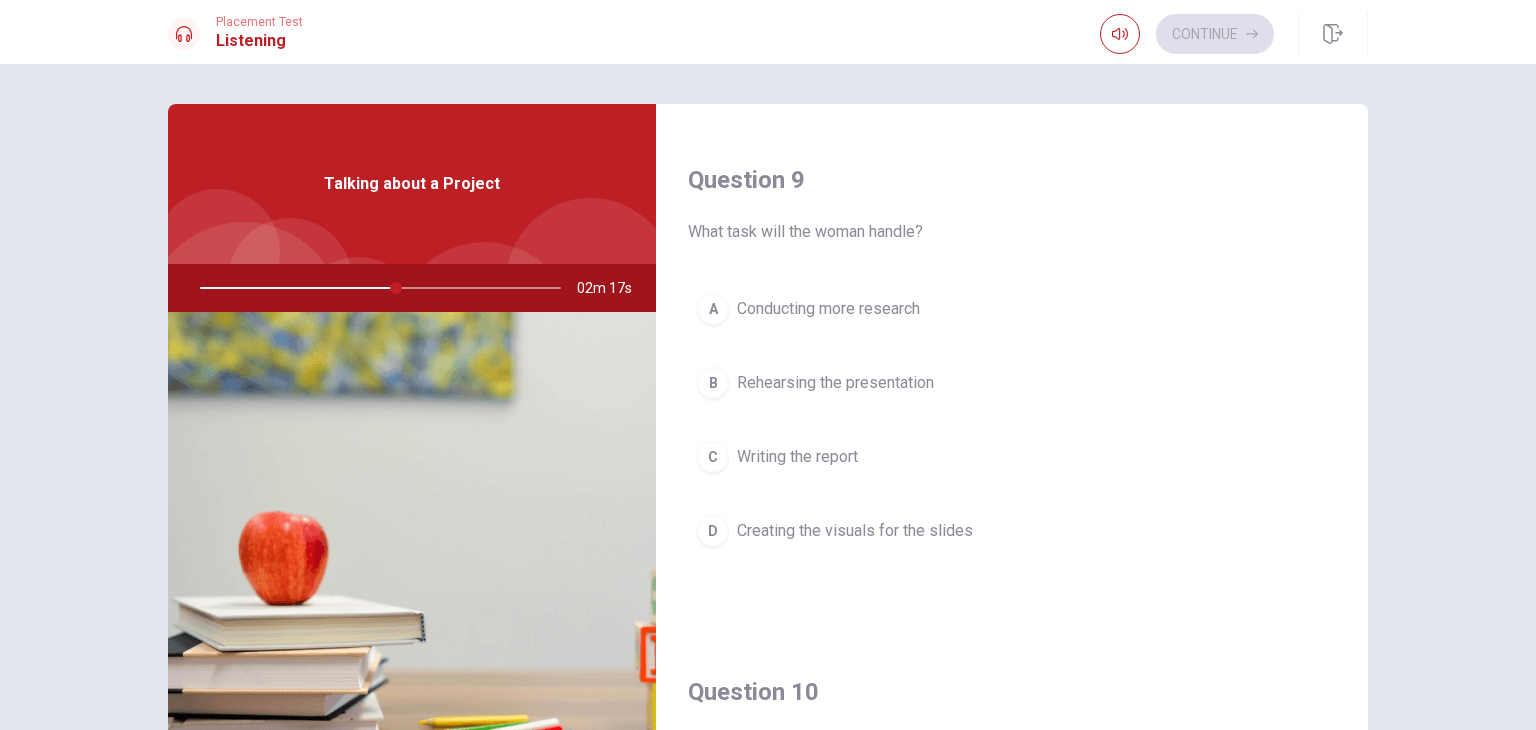 scroll, scrollTop: 1591, scrollLeft: 0, axis: vertical 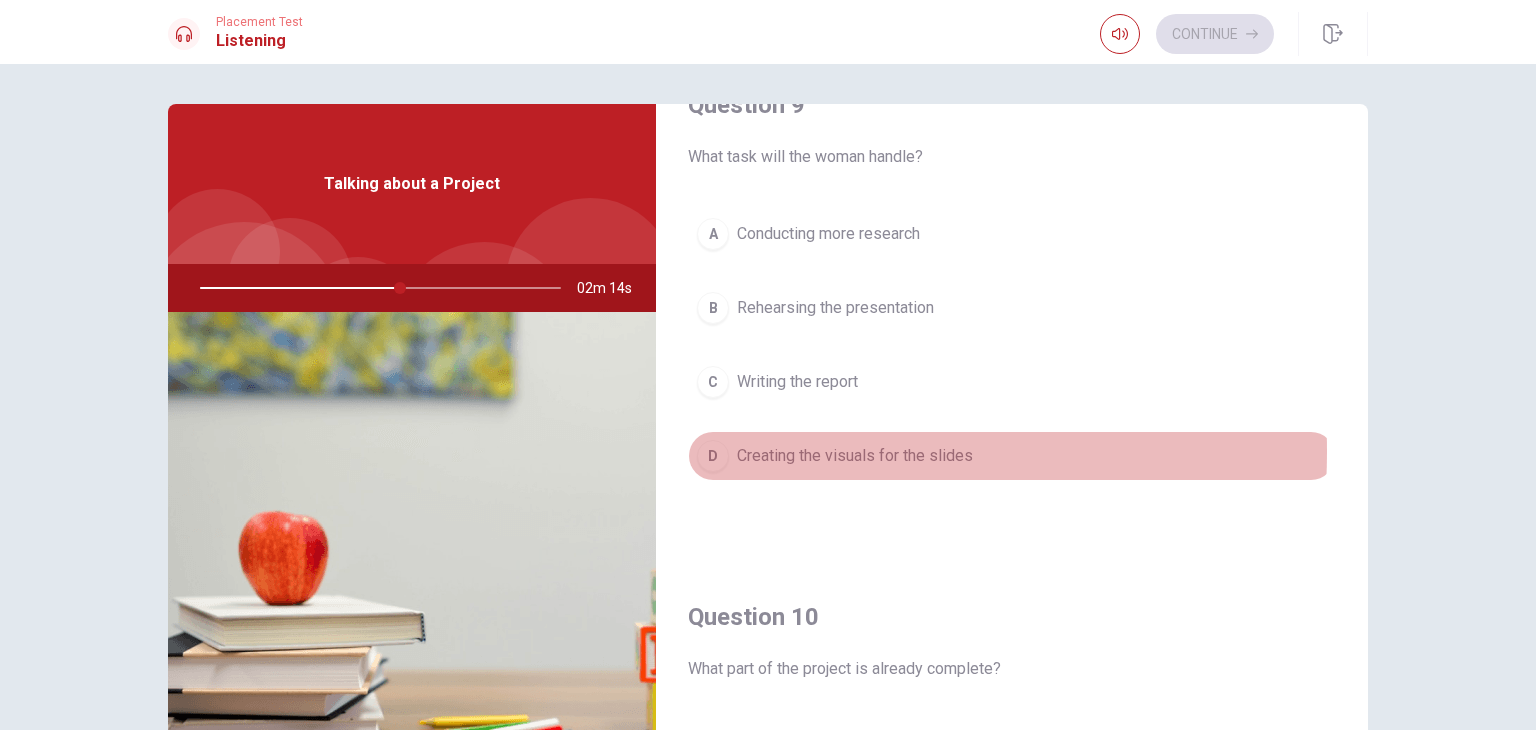 click on "Creating the visuals for the slides" at bounding box center (855, 456) 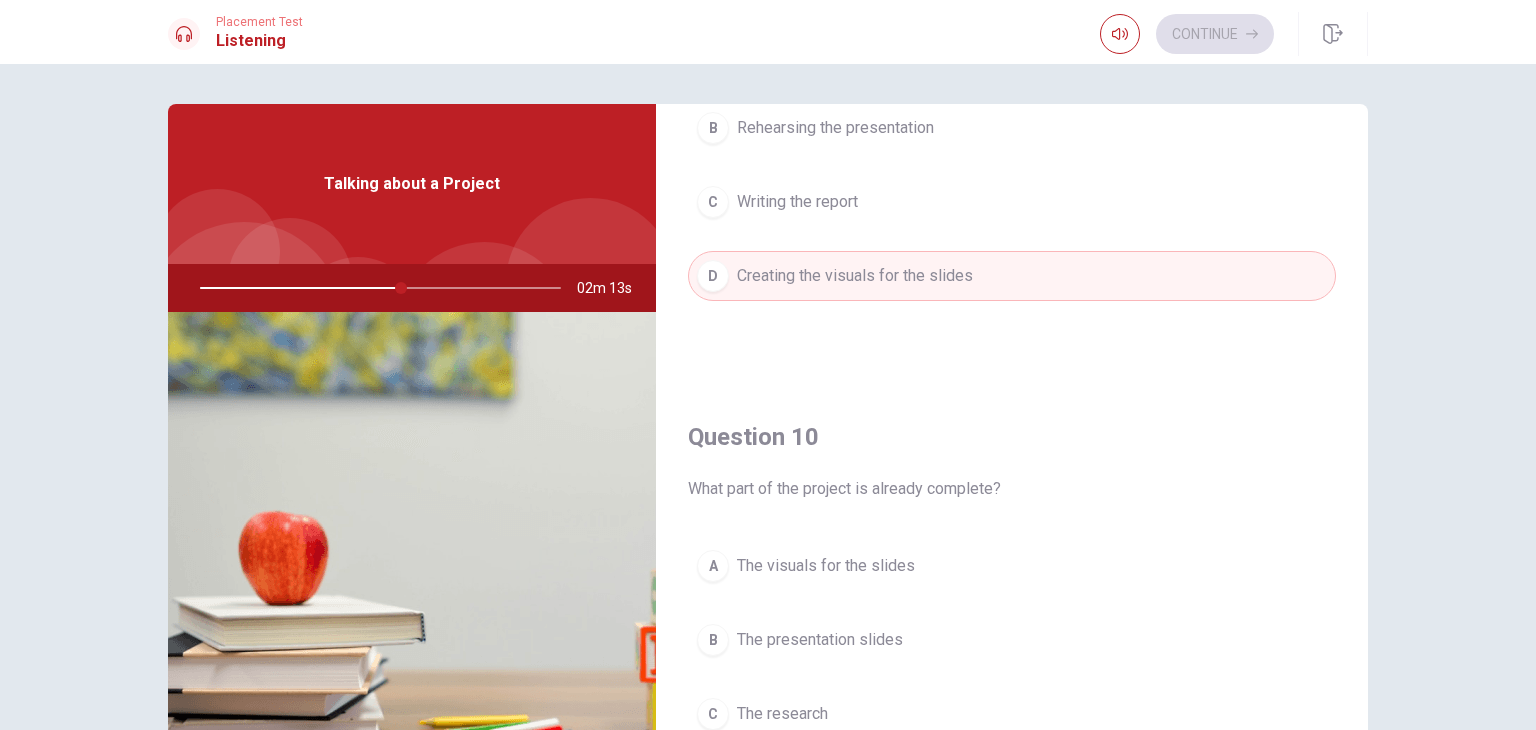 scroll, scrollTop: 1856, scrollLeft: 0, axis: vertical 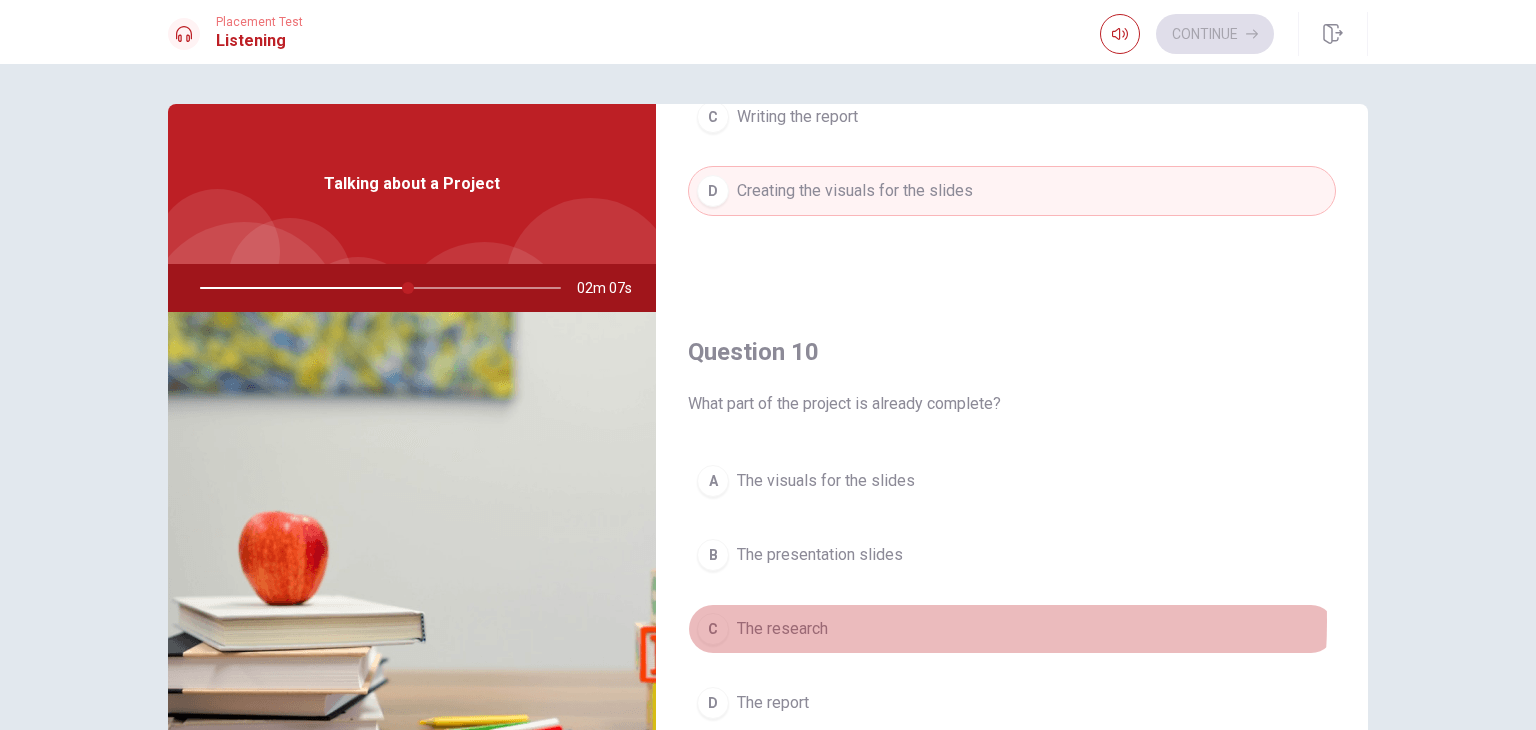 click on "The research" at bounding box center [782, 629] 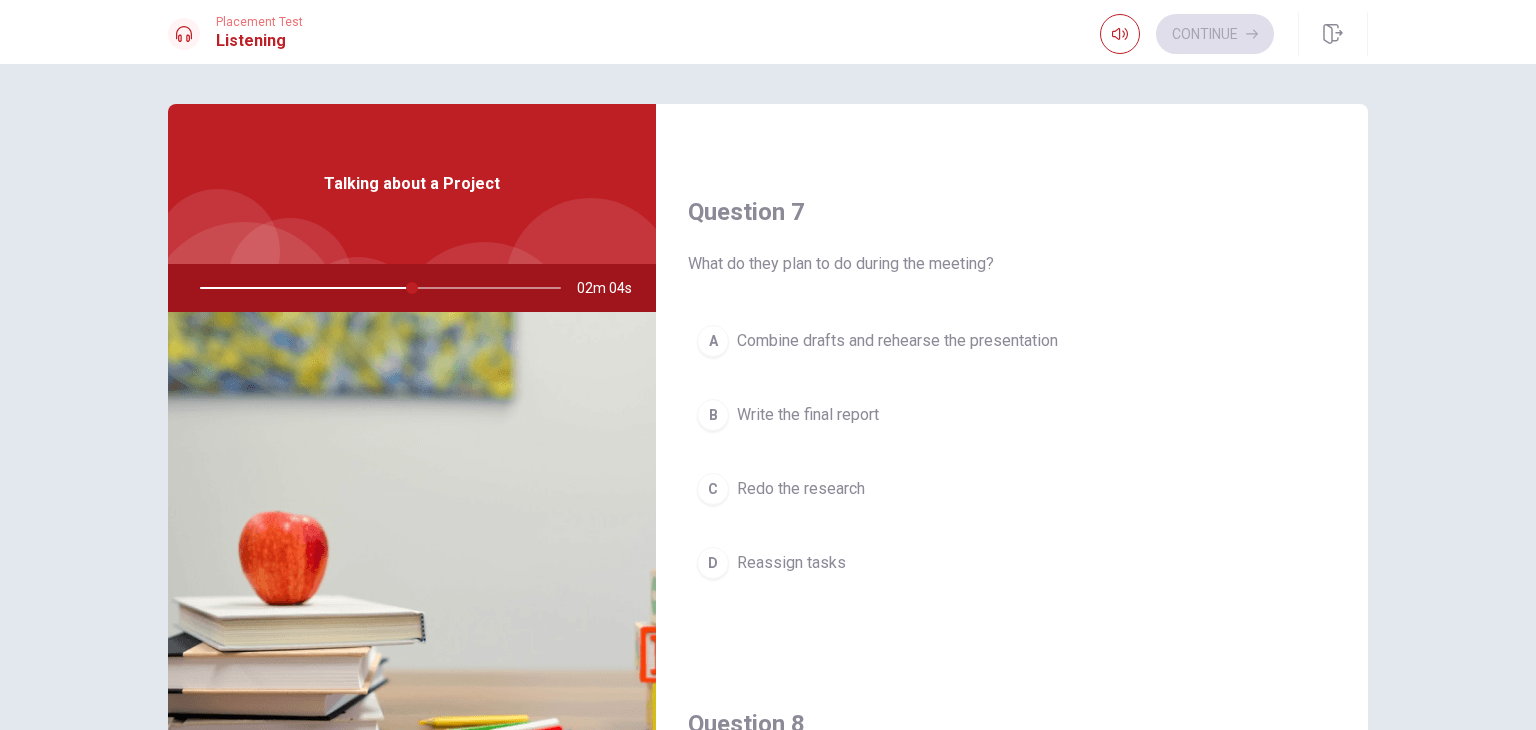 scroll, scrollTop: 460, scrollLeft: 0, axis: vertical 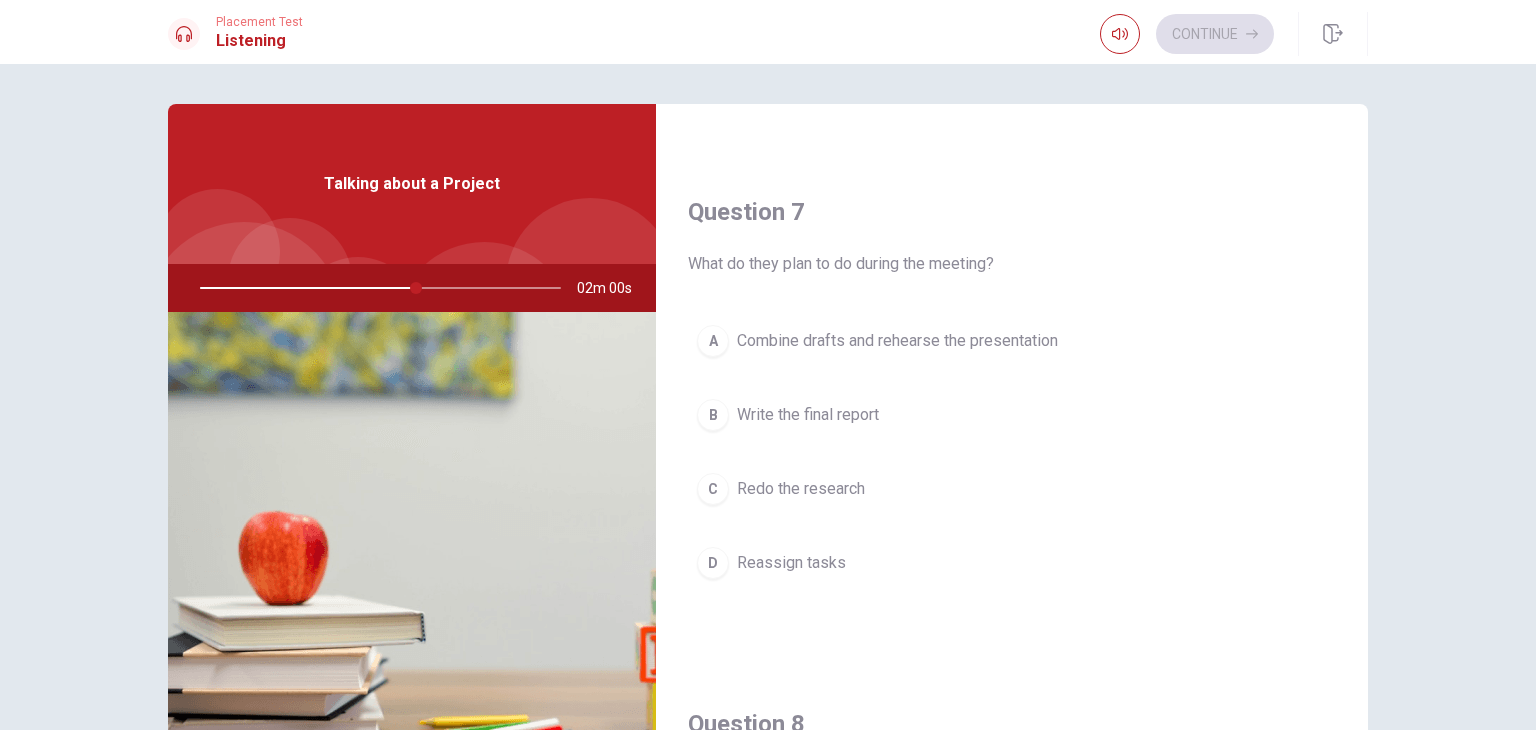 click on "A Combine drafts and rehearse the presentation" at bounding box center (1012, 341) 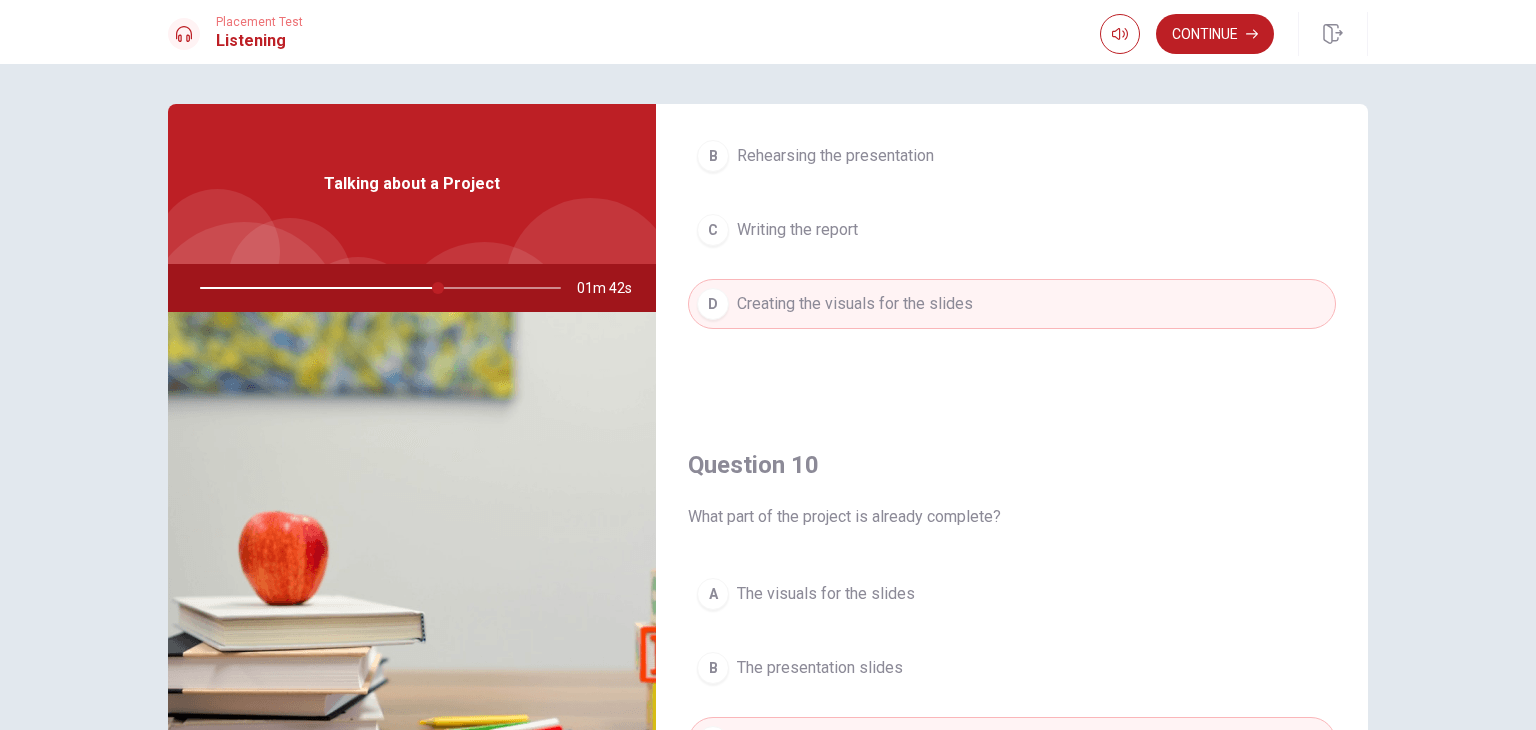 scroll, scrollTop: 1856, scrollLeft: 0, axis: vertical 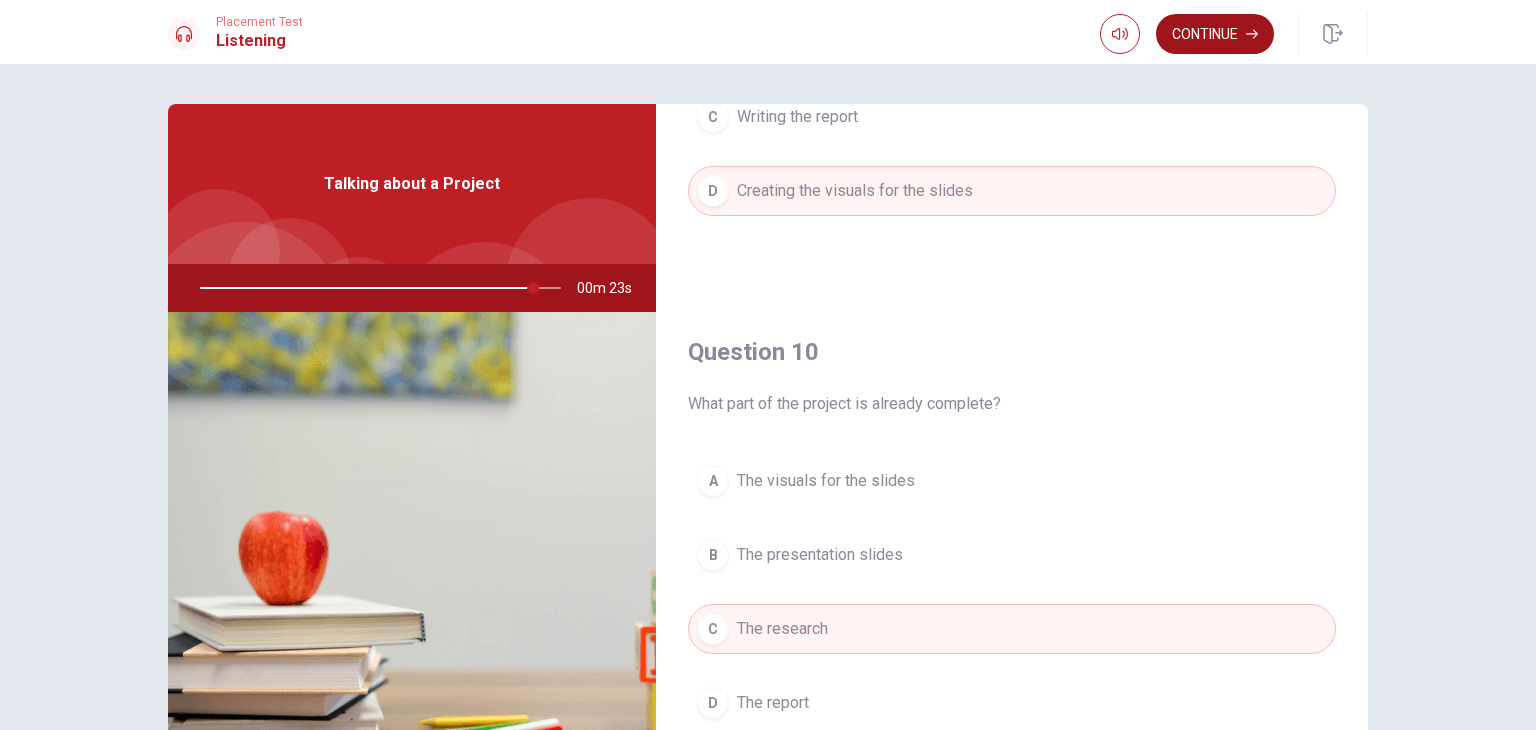 click on "Continue" at bounding box center [1215, 34] 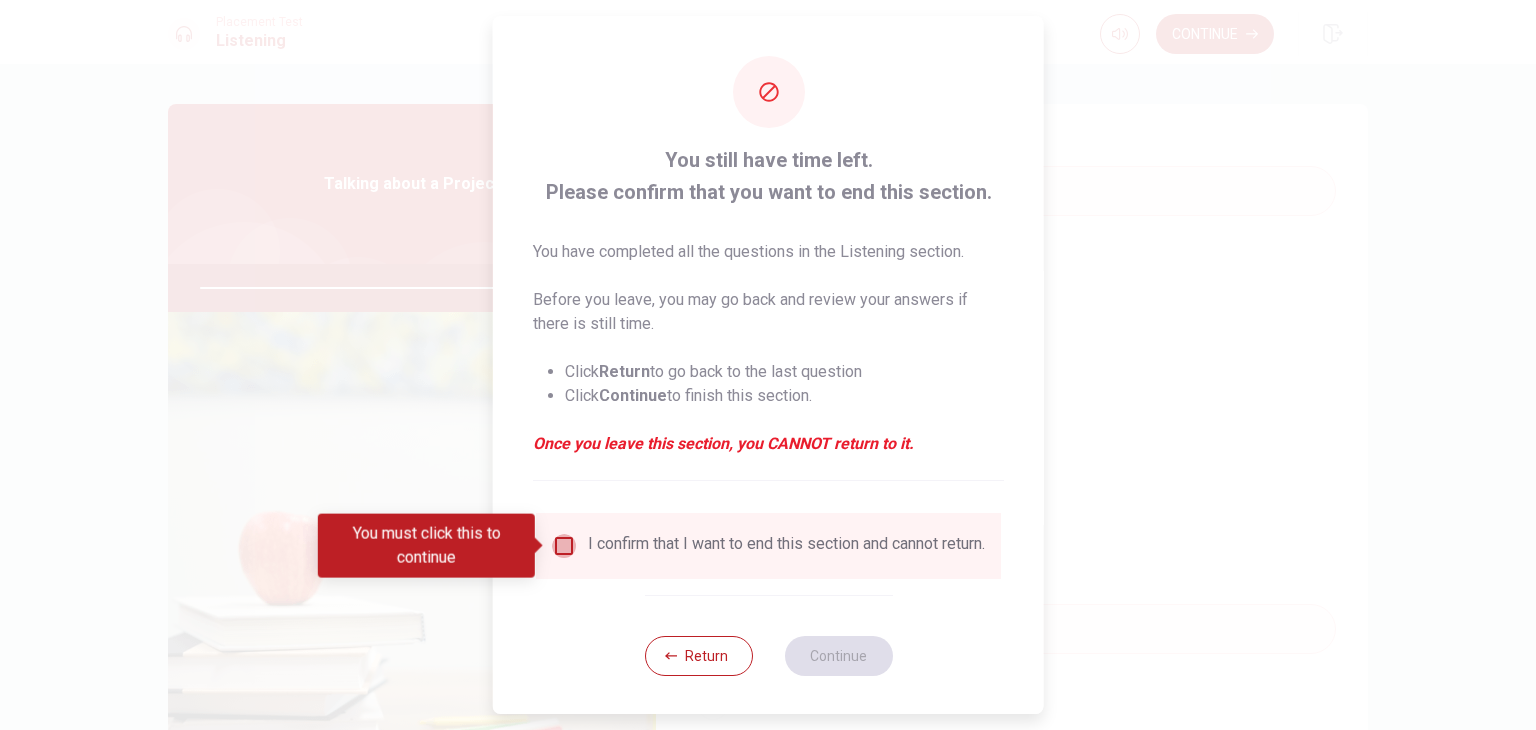 click at bounding box center (564, 546) 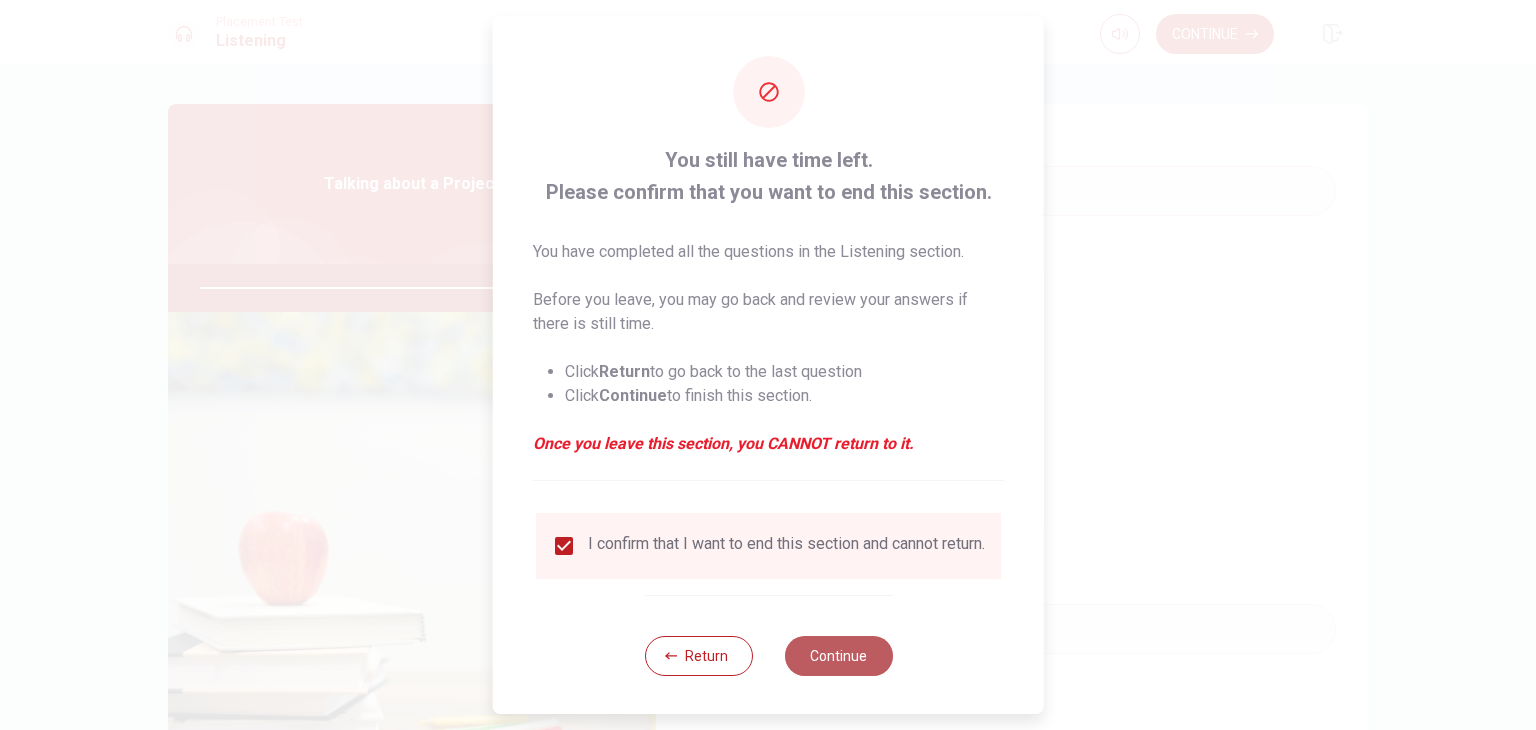 click on "Continue" at bounding box center (838, 656) 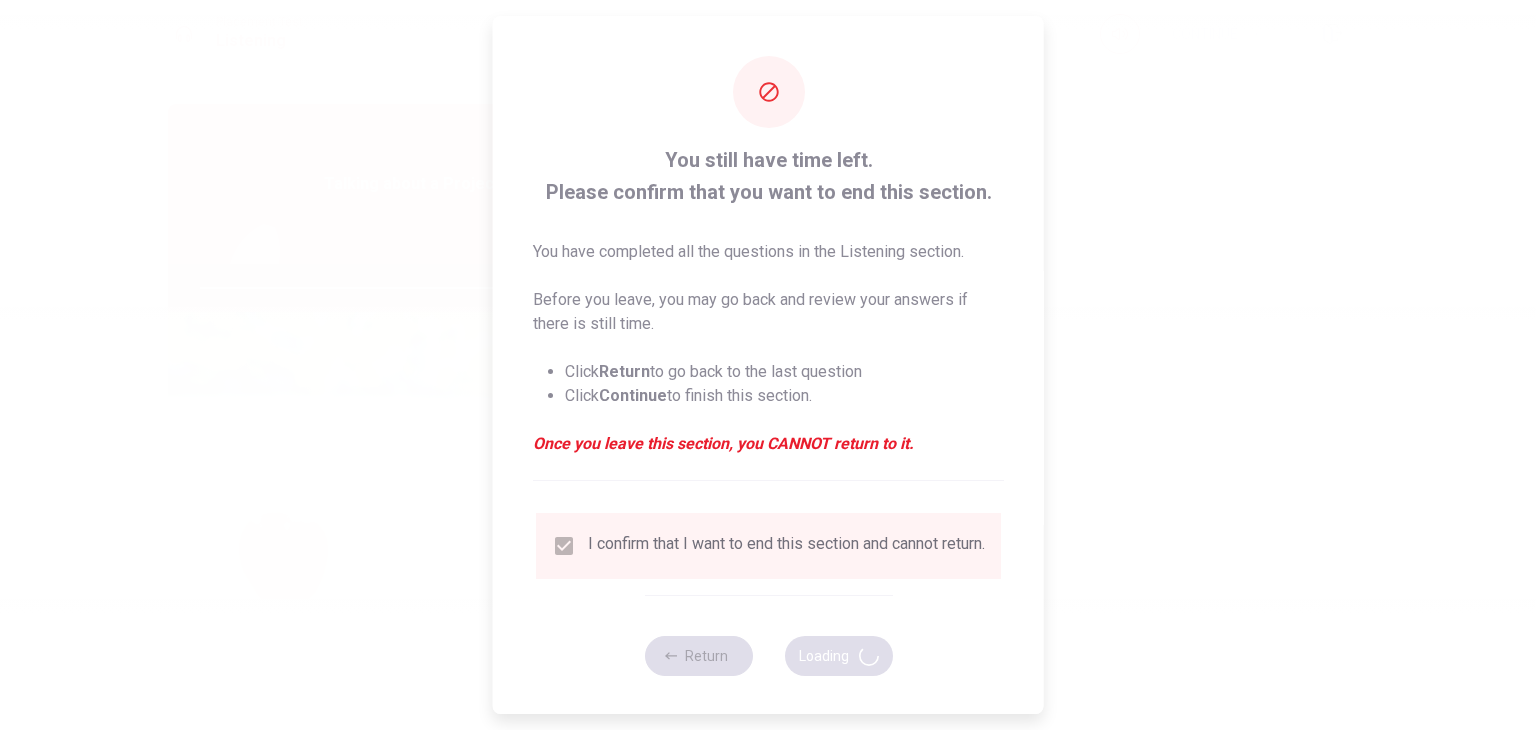 type on "94" 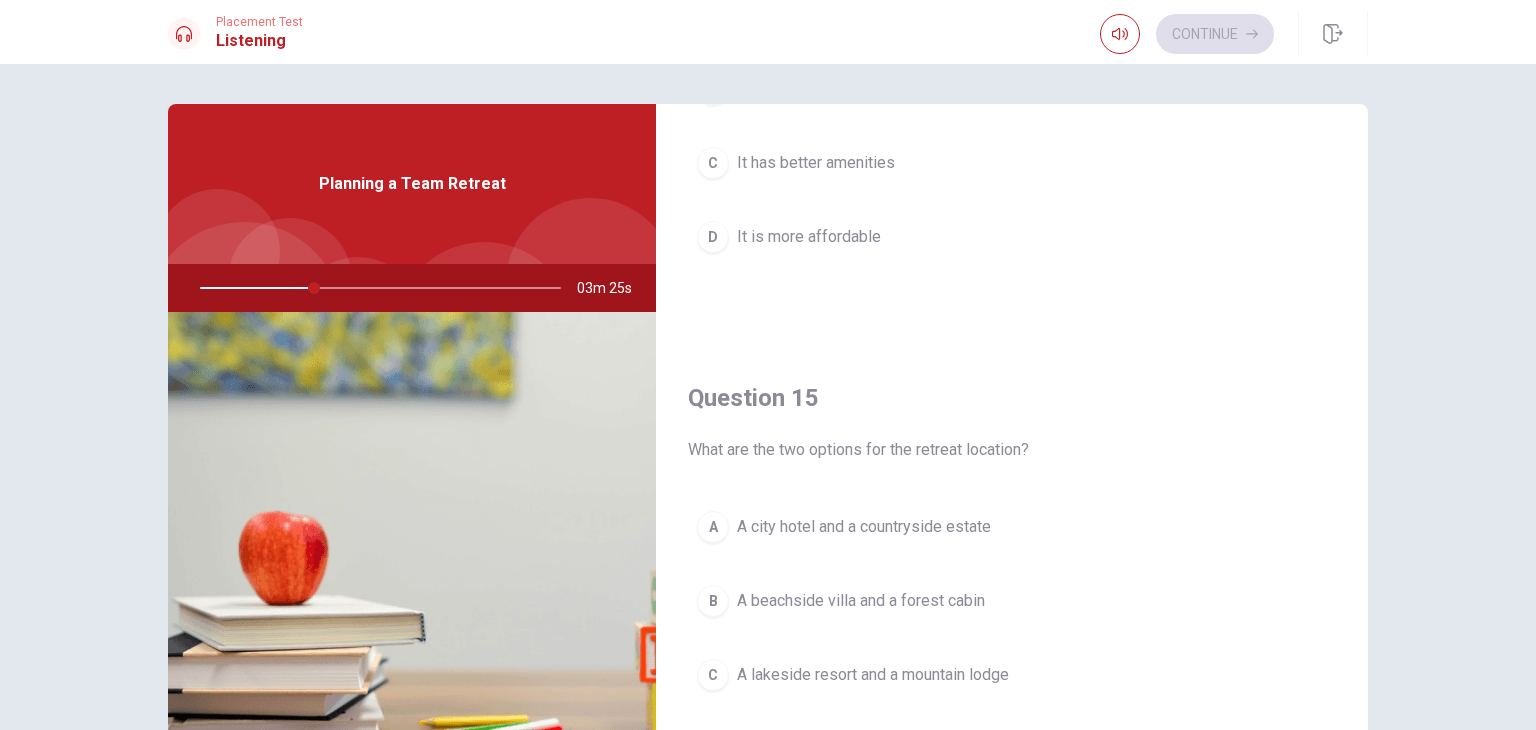 scroll, scrollTop: 1856, scrollLeft: 0, axis: vertical 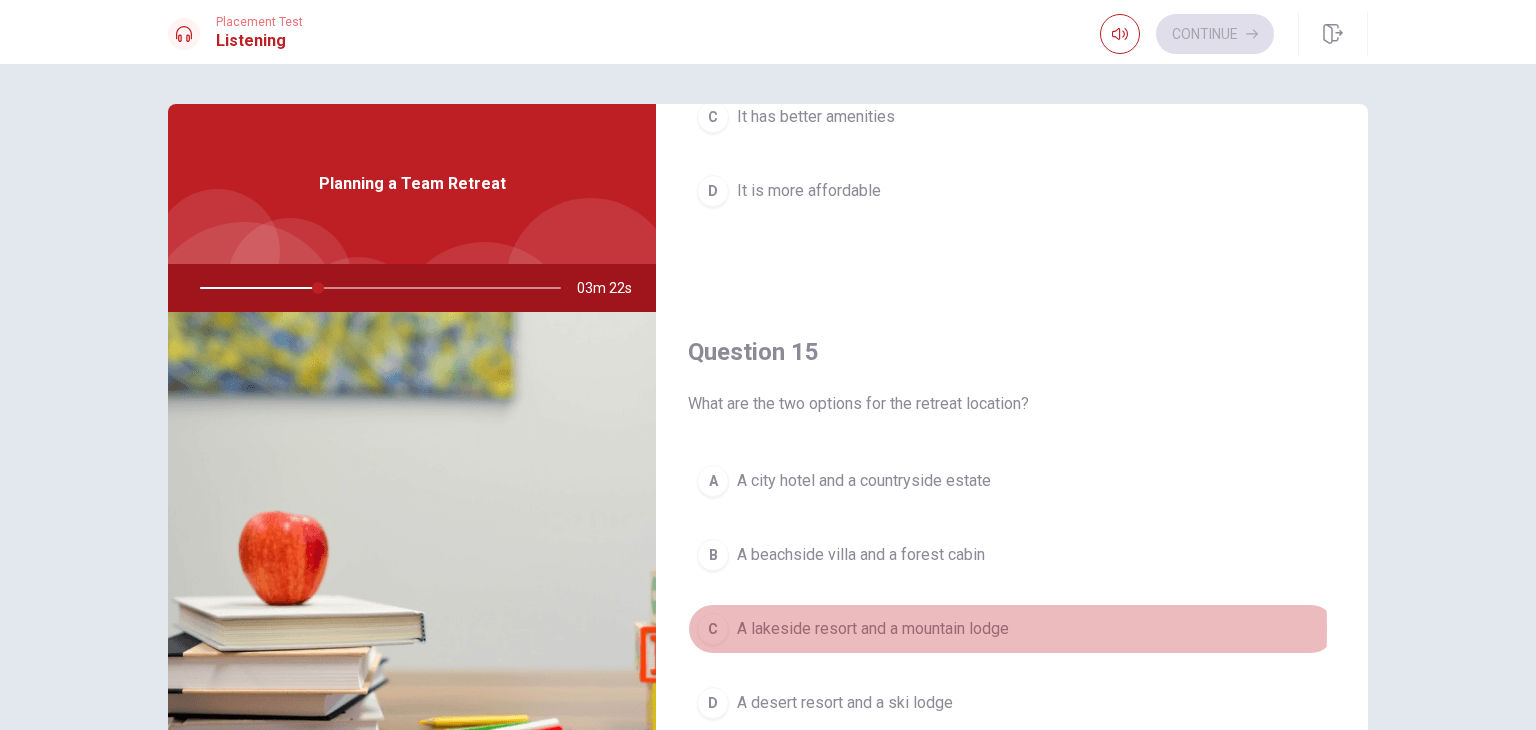 click on "A lakeside resort and a mountain lodge" at bounding box center [873, 629] 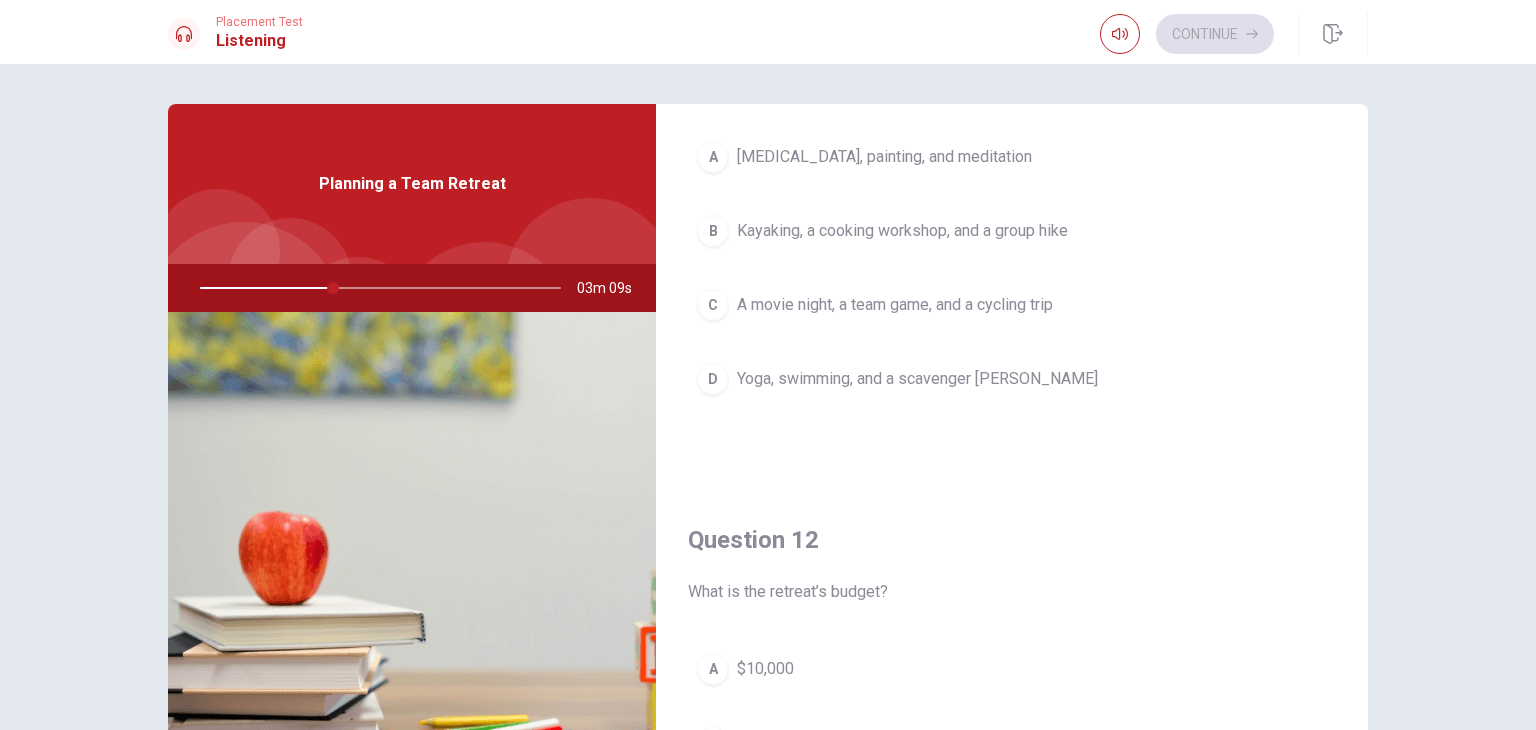 scroll, scrollTop: 0, scrollLeft: 0, axis: both 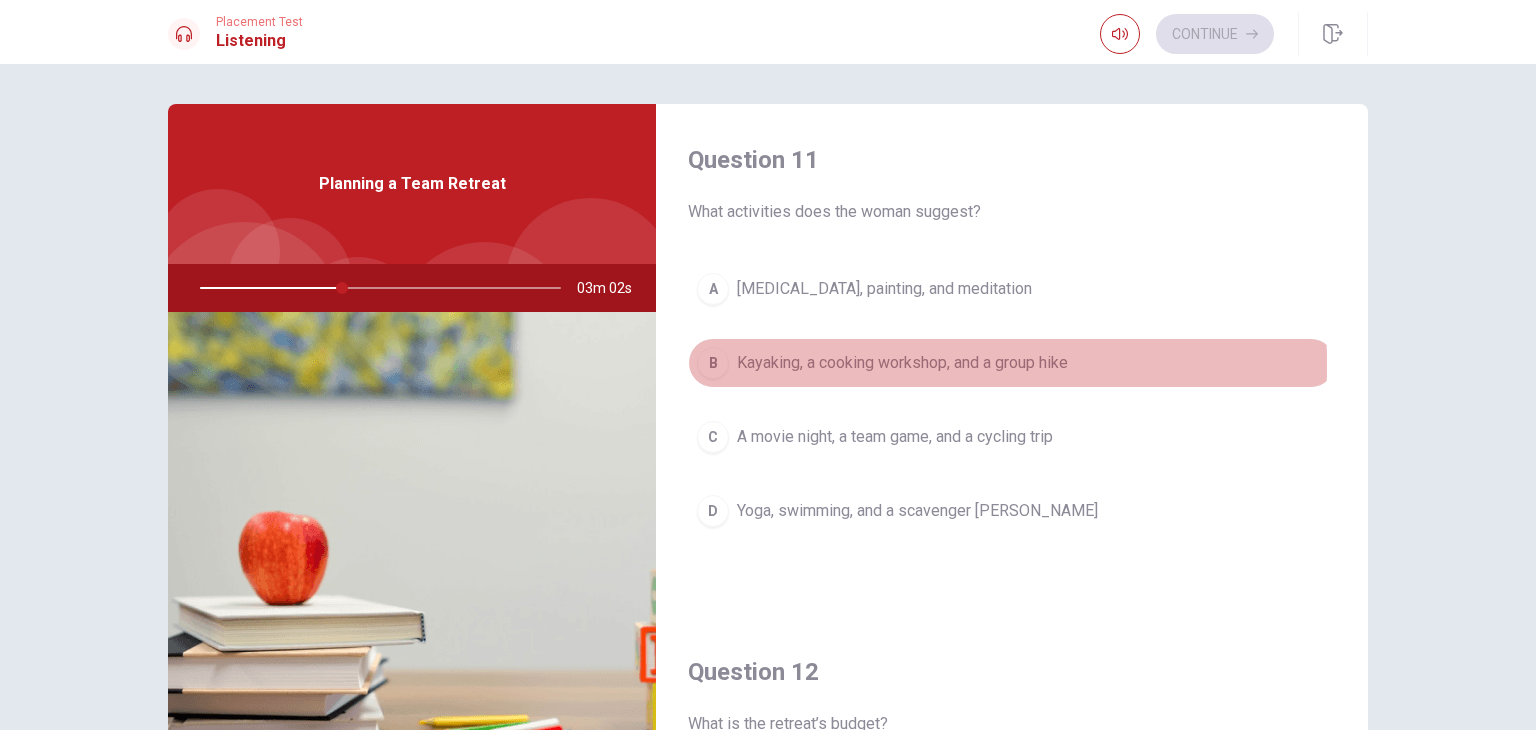 click on "Kayaking, a cooking workshop, and a group hike" at bounding box center [902, 363] 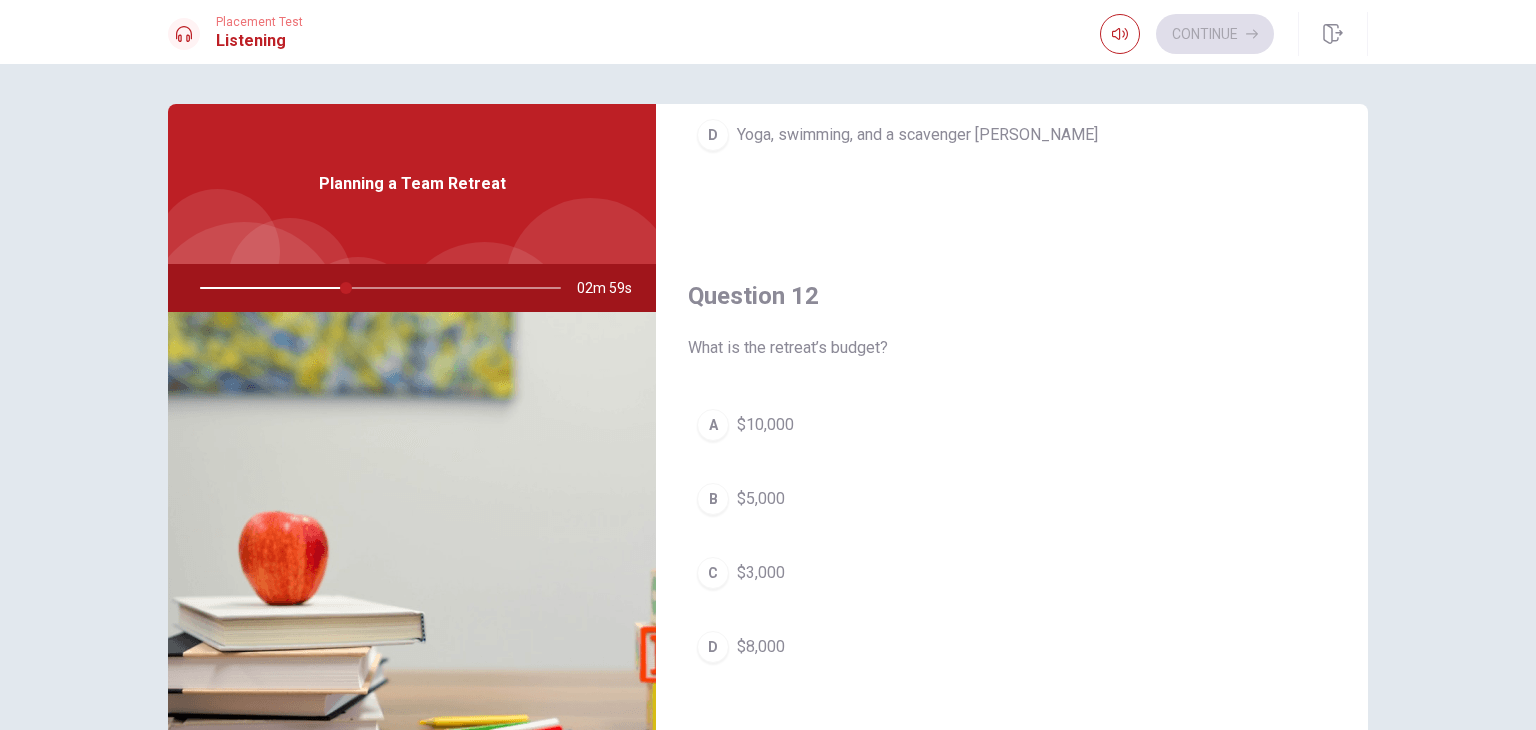scroll, scrollTop: 451, scrollLeft: 0, axis: vertical 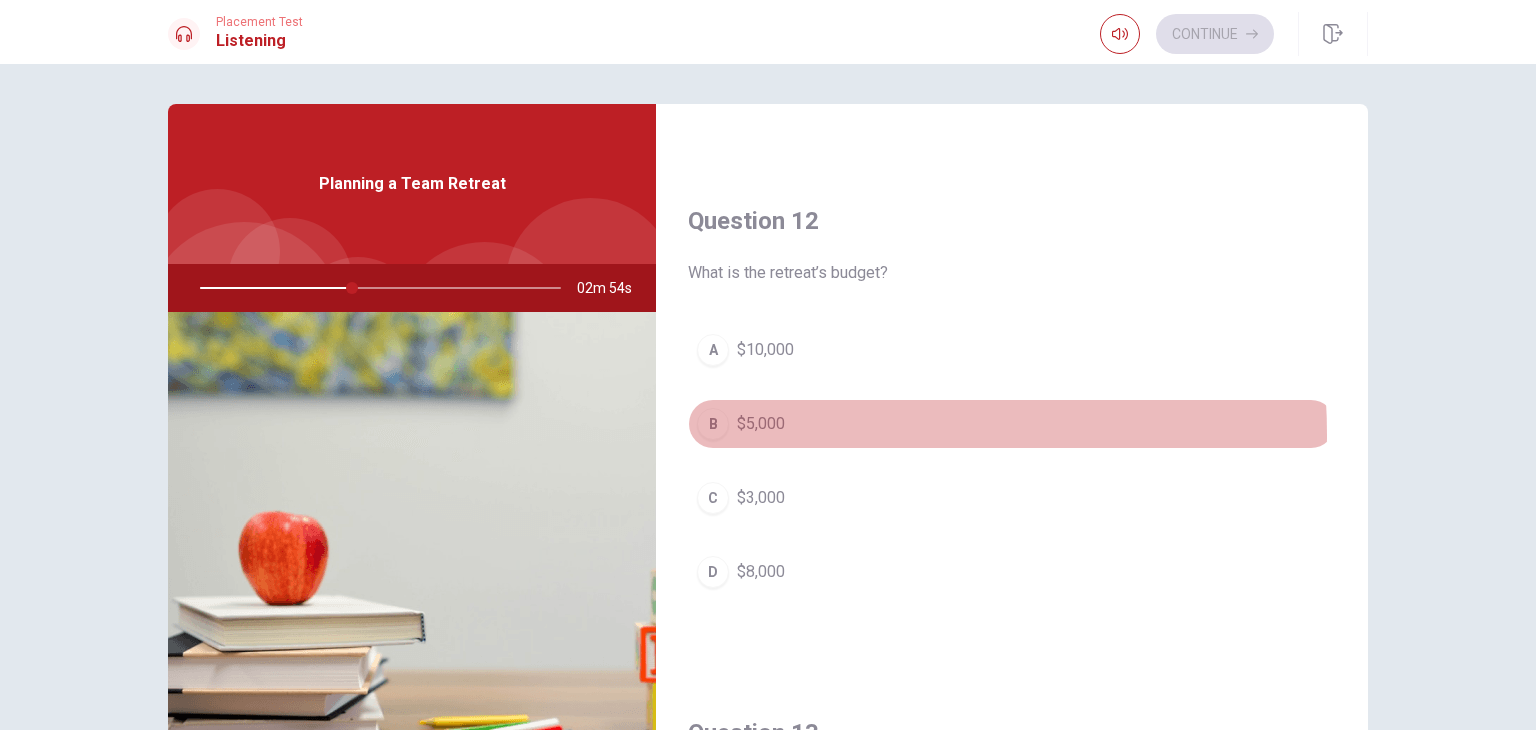 click on "B $5,000" at bounding box center [1012, 424] 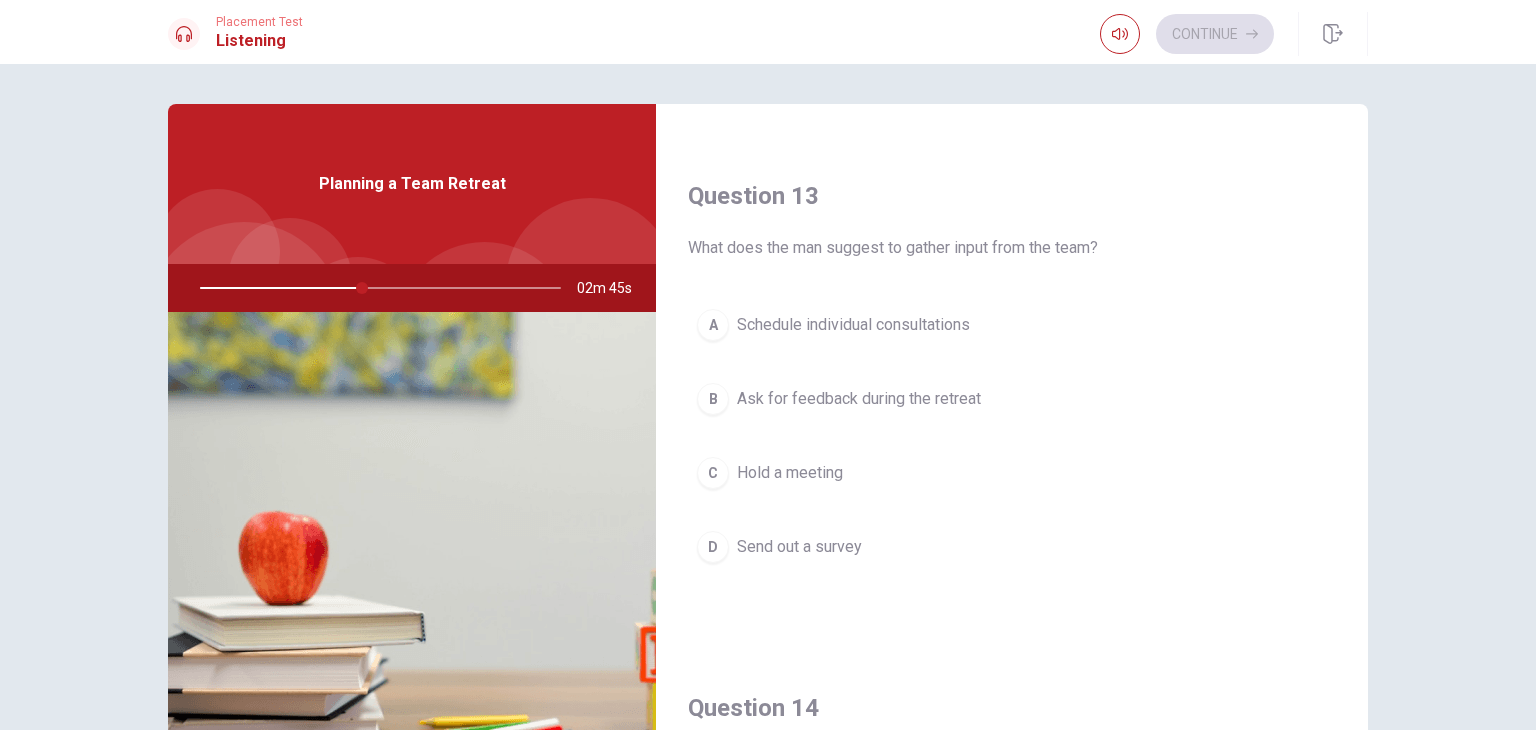 scroll, scrollTop: 995, scrollLeft: 0, axis: vertical 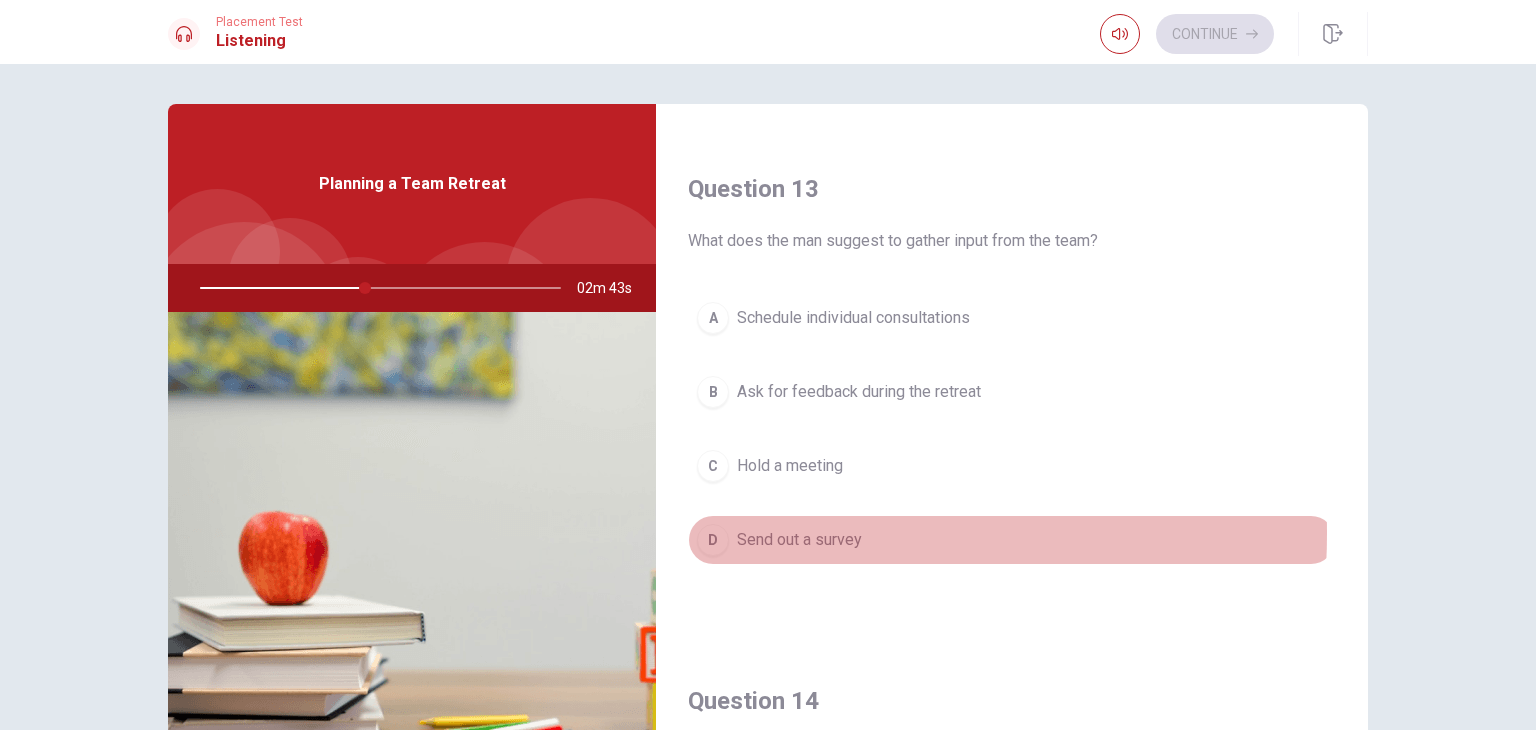 click on "D Send out a survey" at bounding box center [1012, 540] 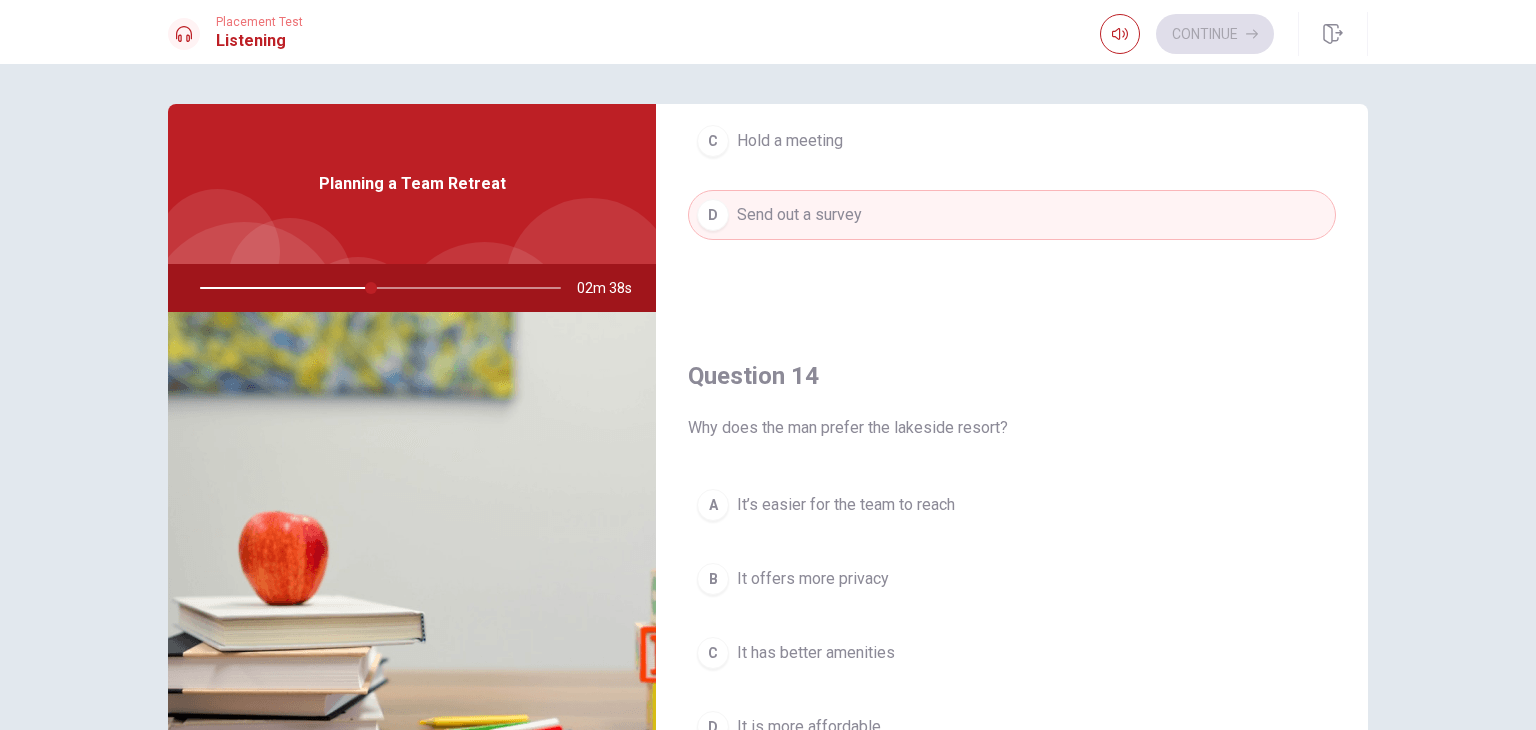 scroll, scrollTop: 1576, scrollLeft: 0, axis: vertical 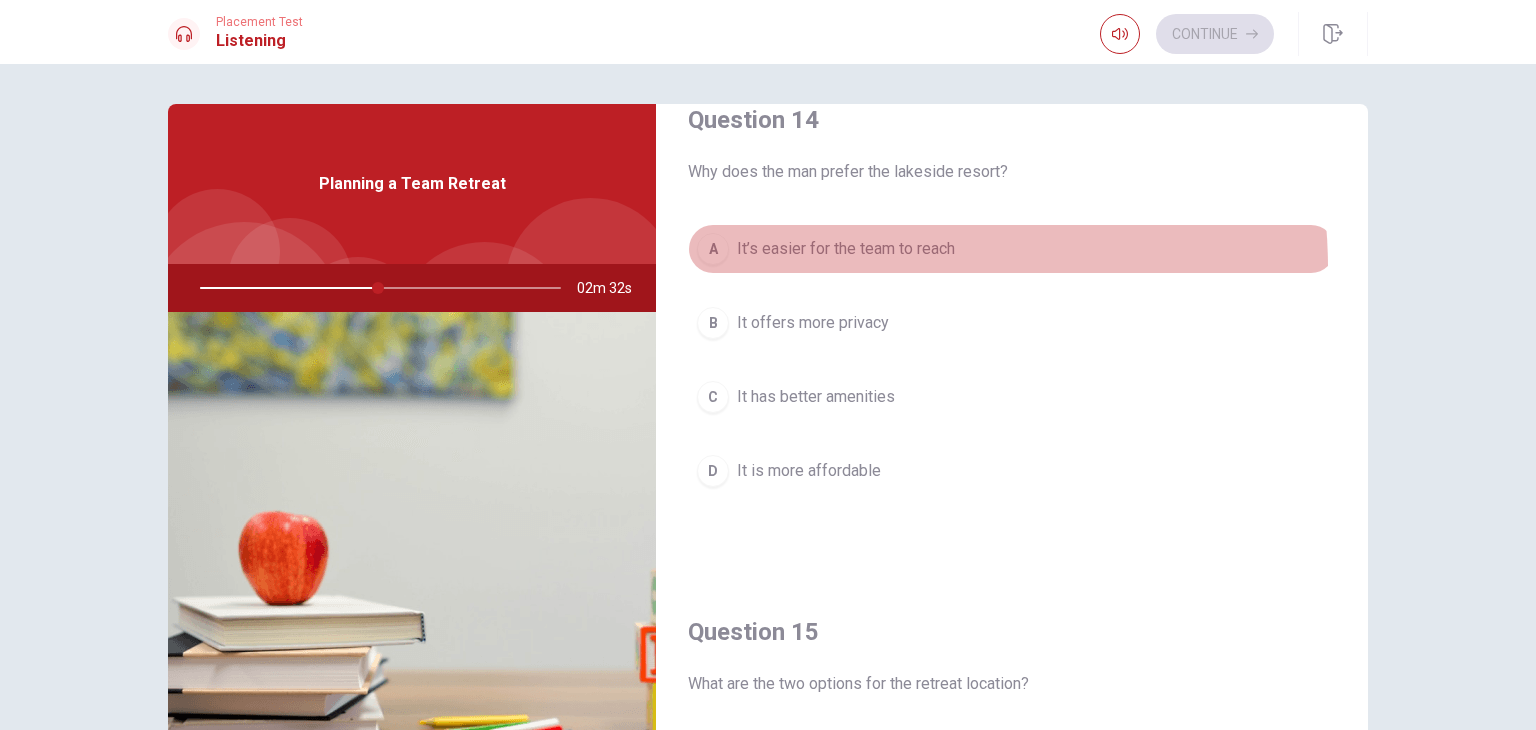 click on "A It’s easier for the team to reach" at bounding box center [1012, 249] 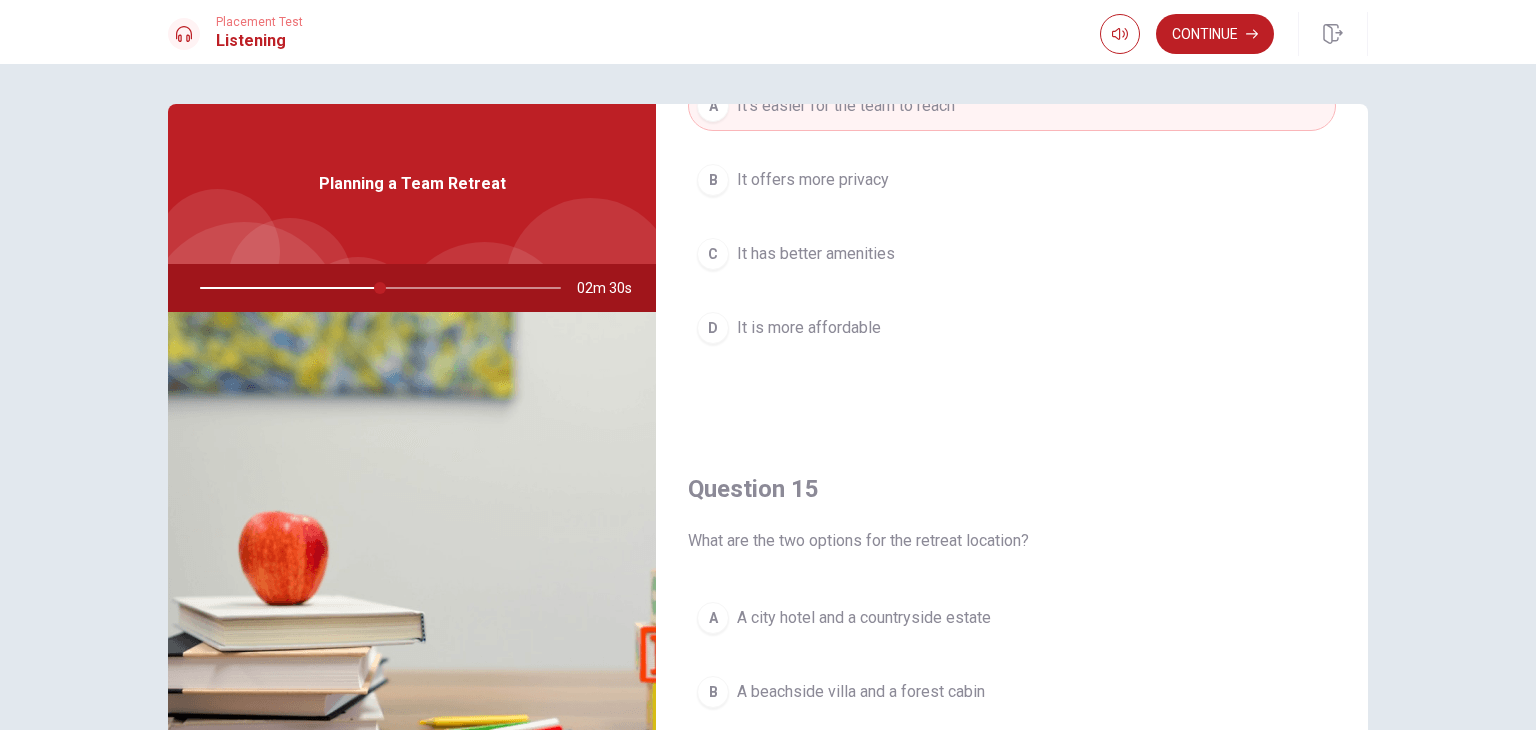 scroll, scrollTop: 1712, scrollLeft: 0, axis: vertical 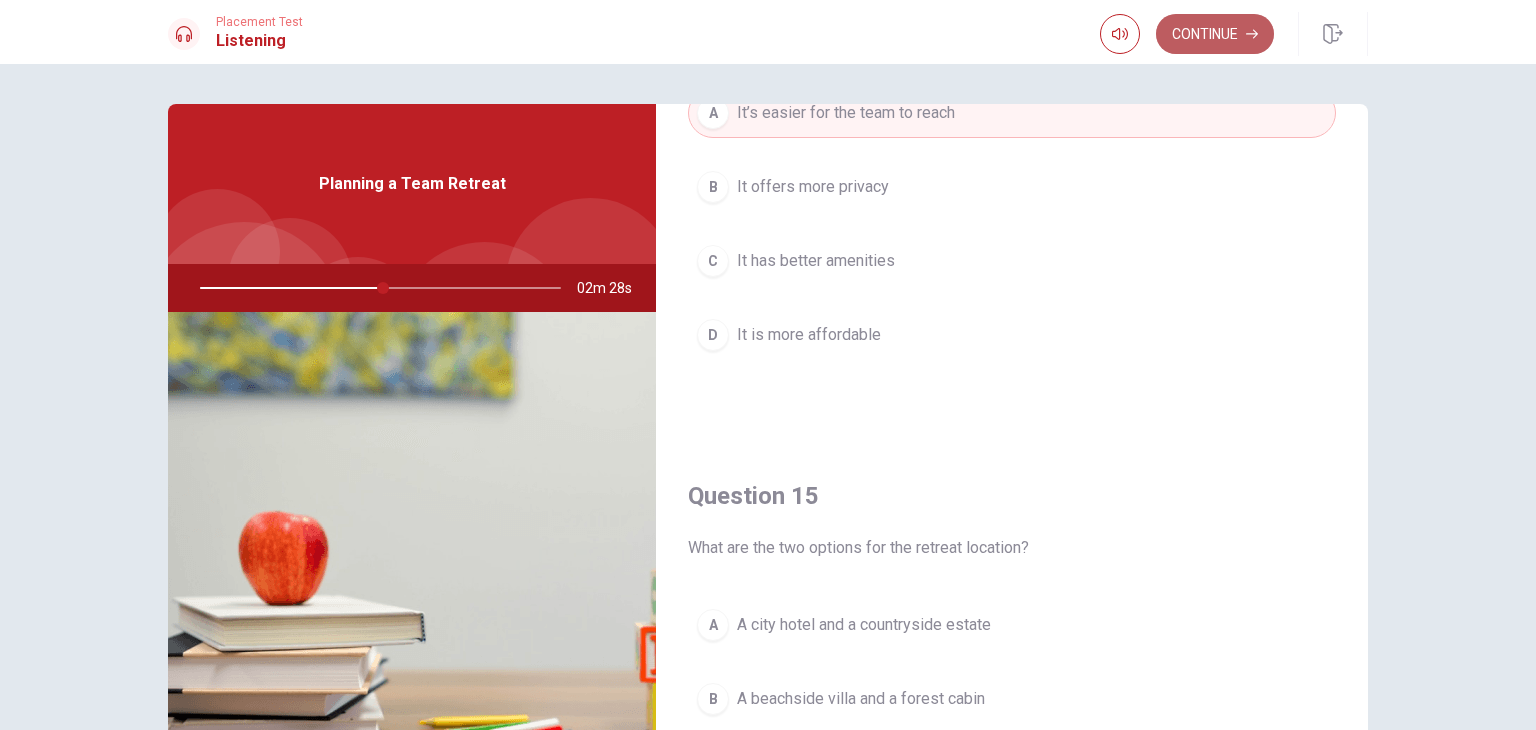 click on "Continue" at bounding box center (1215, 34) 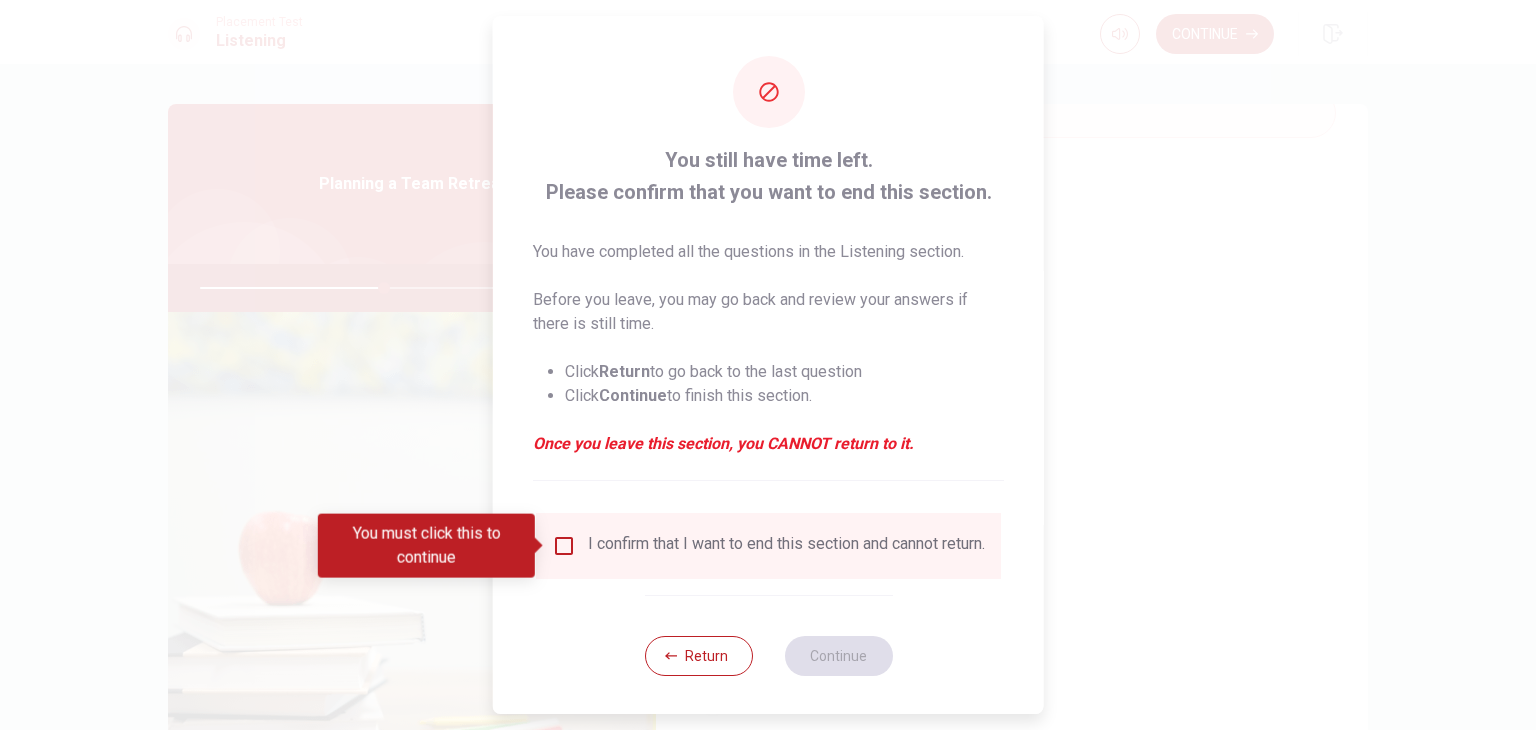 drag, startPoint x: 733, startPoint y: 535, endPoint x: 572, endPoint y: 545, distance: 161.31026 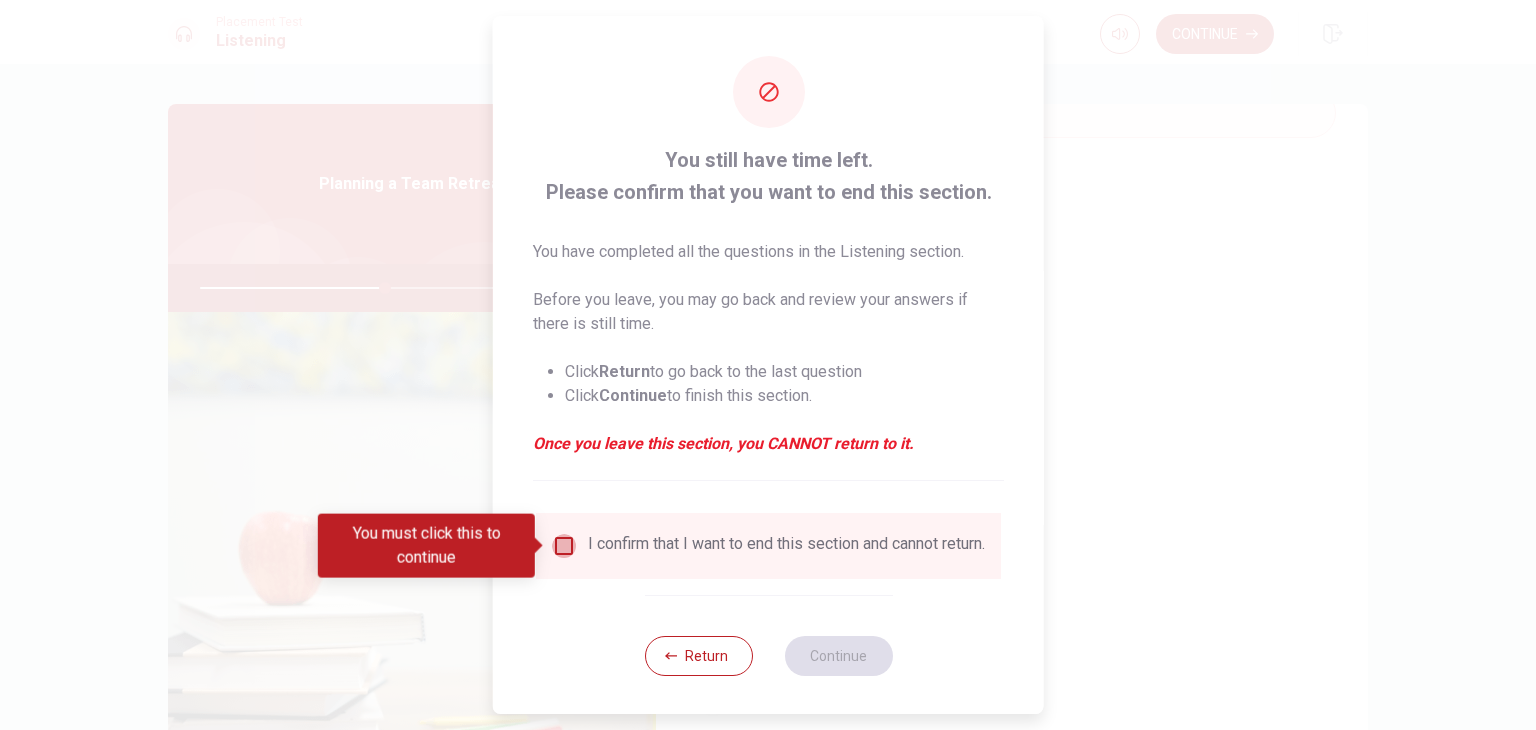 click at bounding box center (564, 546) 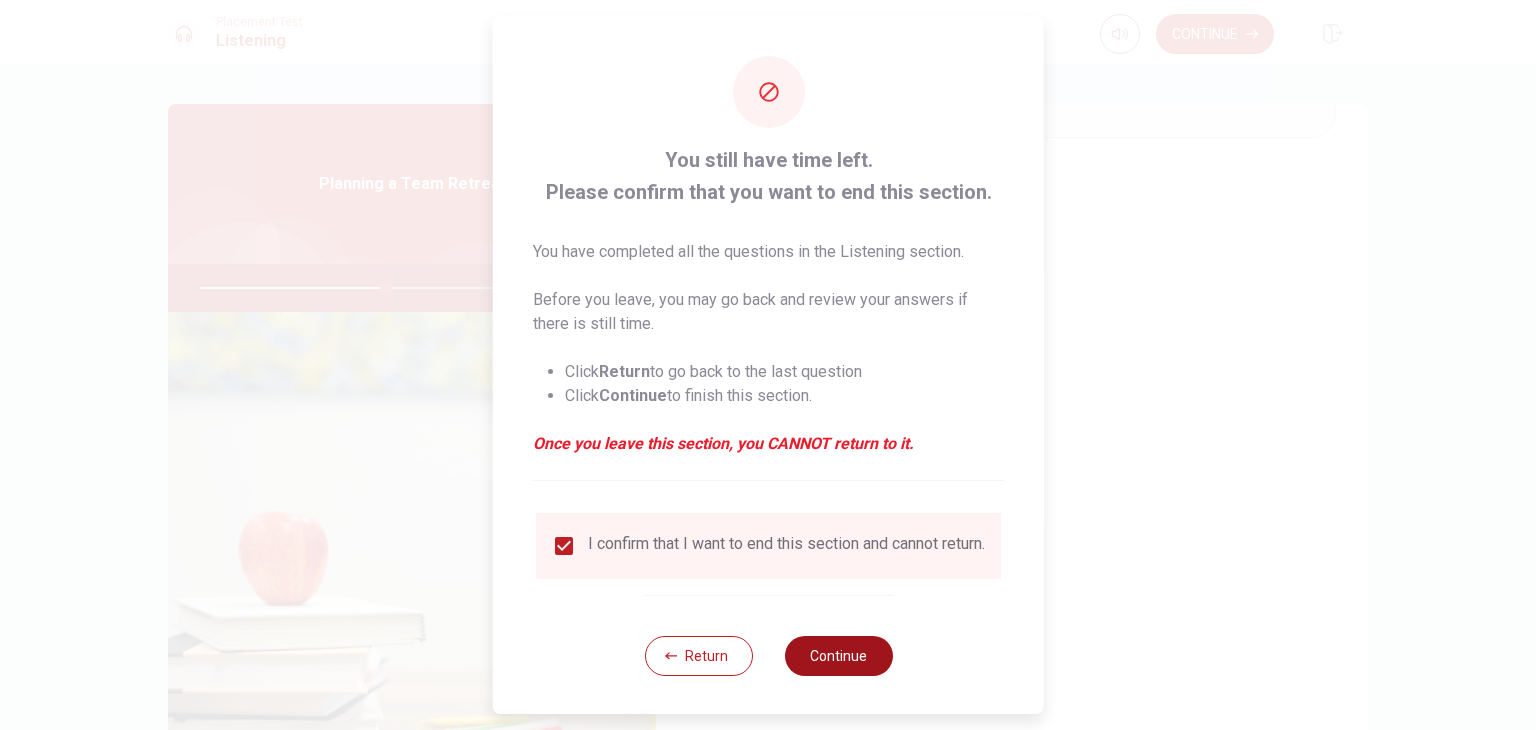 click on "Continue" at bounding box center (838, 656) 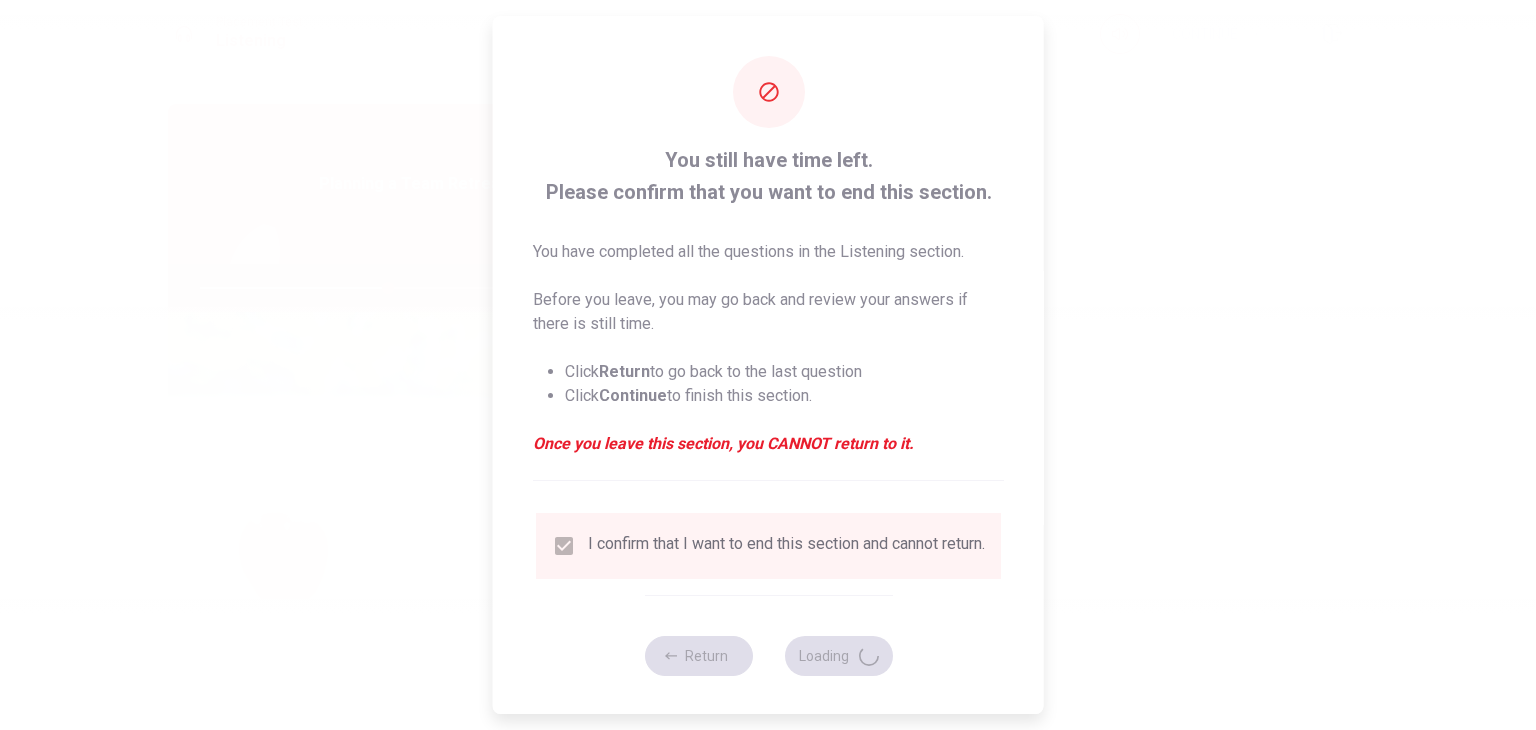 type on "52" 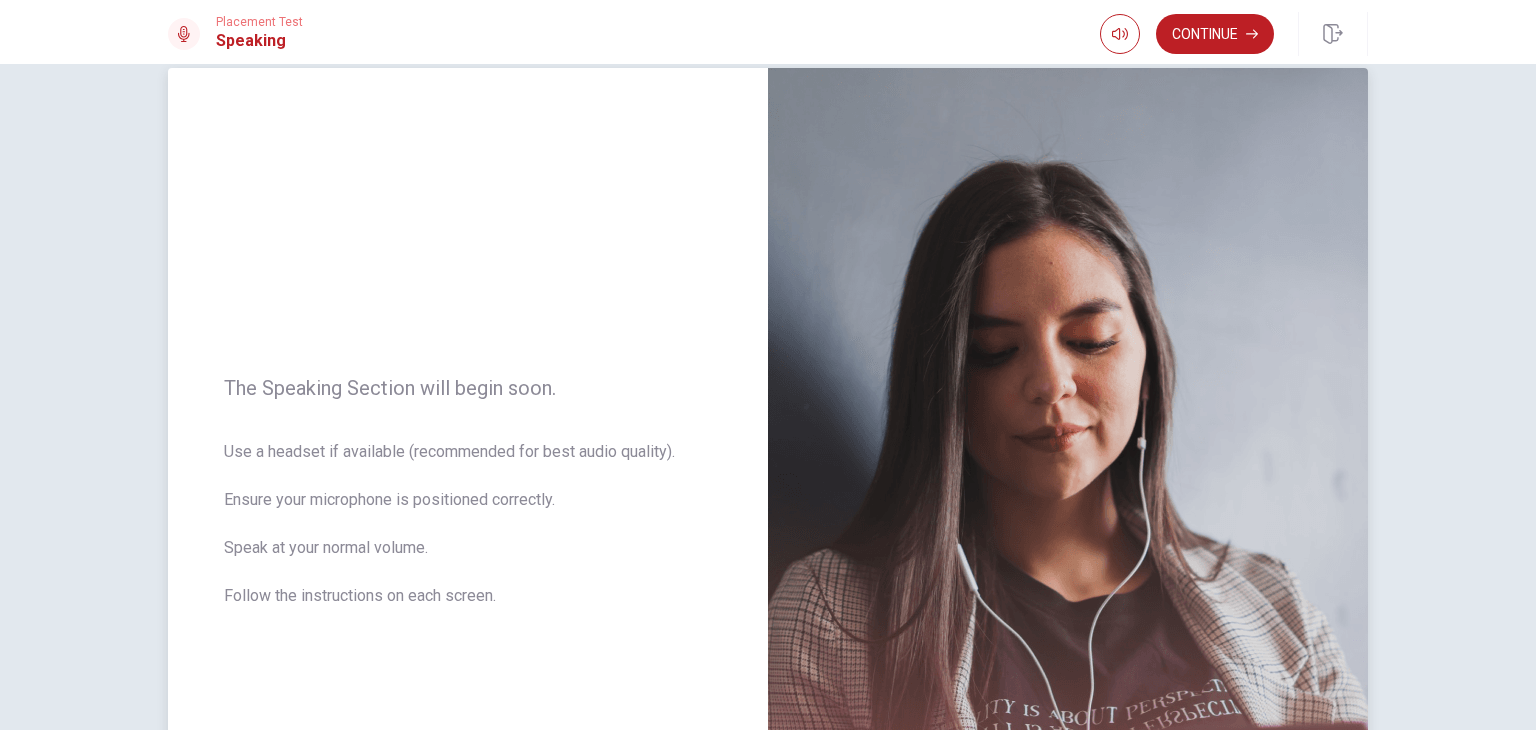 scroll, scrollTop: 0, scrollLeft: 0, axis: both 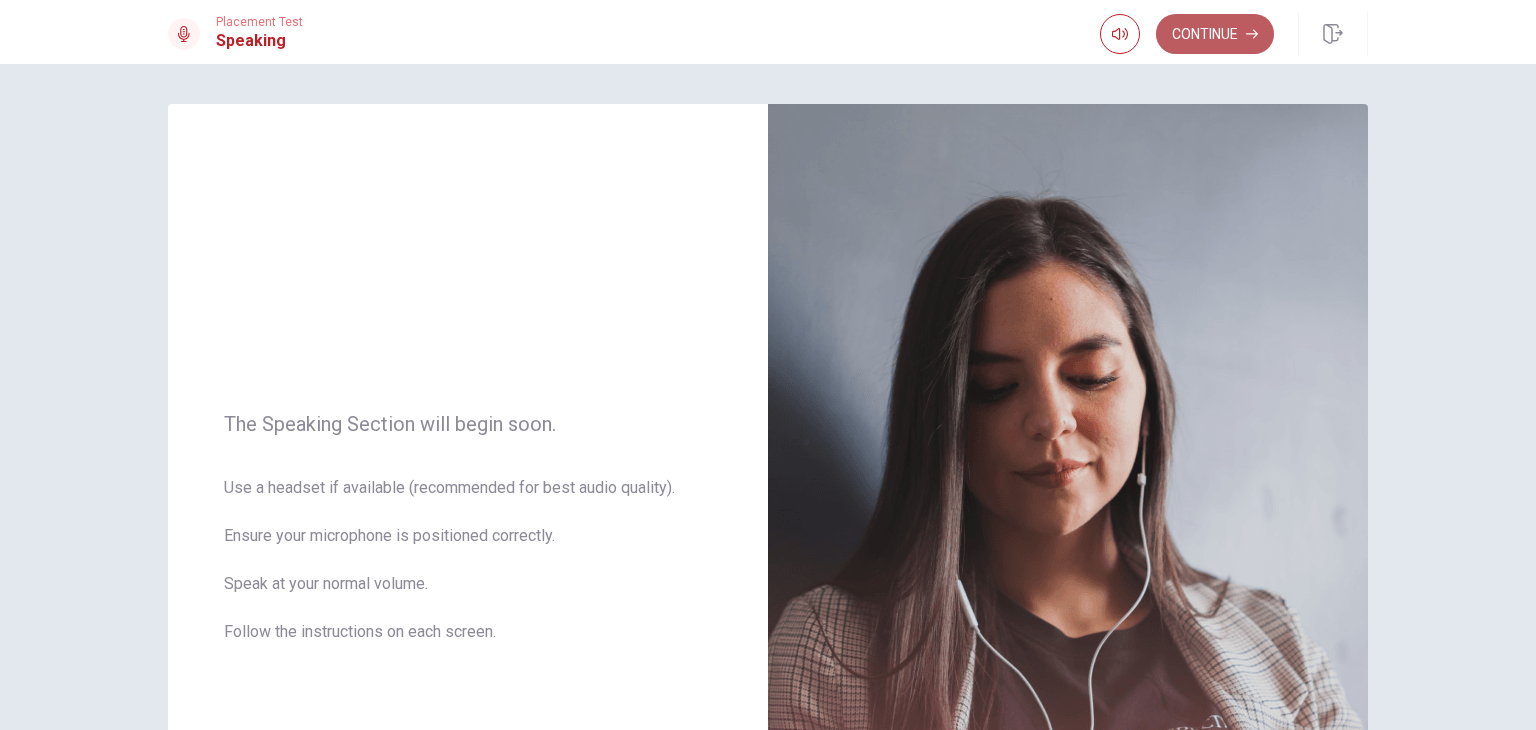 click on "Continue" at bounding box center [1215, 34] 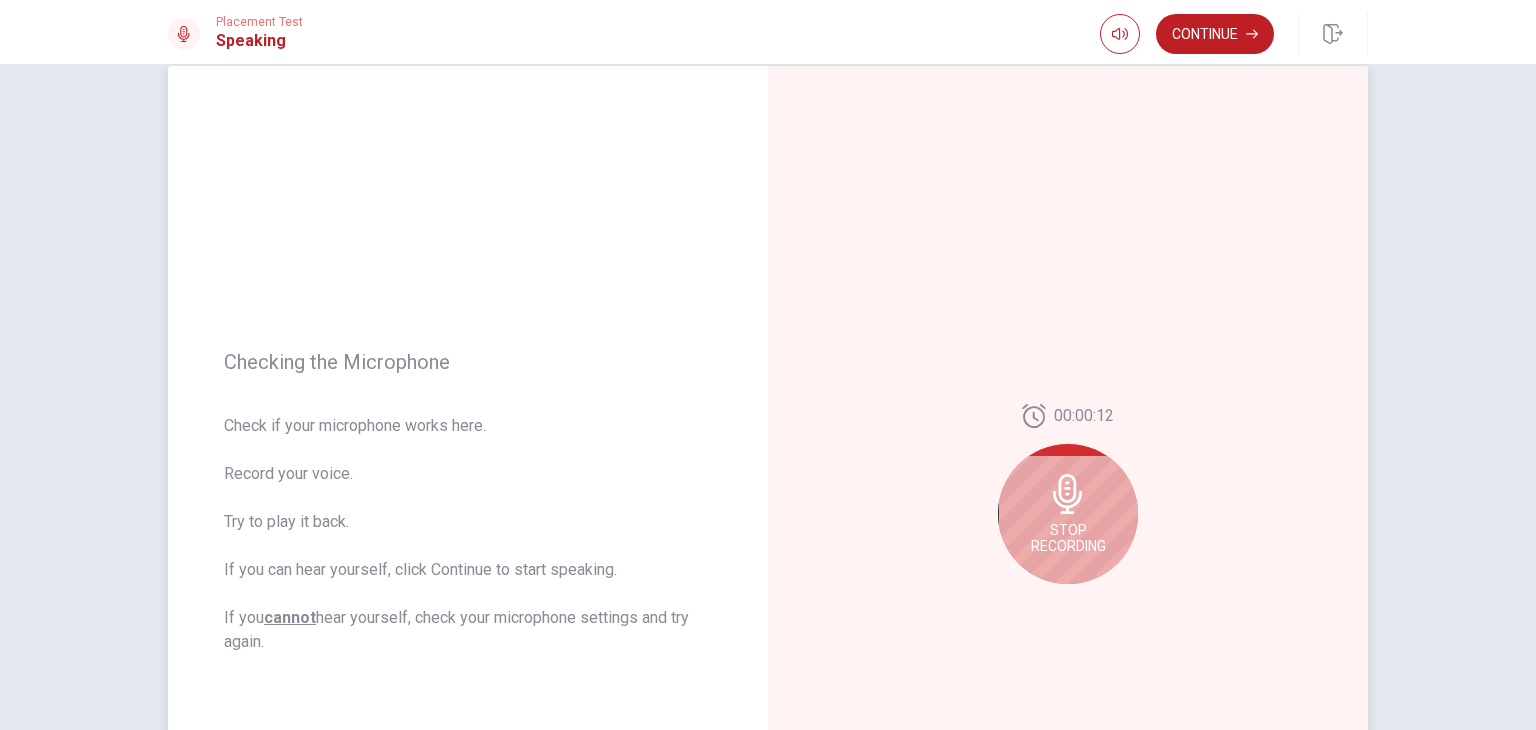 scroll, scrollTop: 40, scrollLeft: 0, axis: vertical 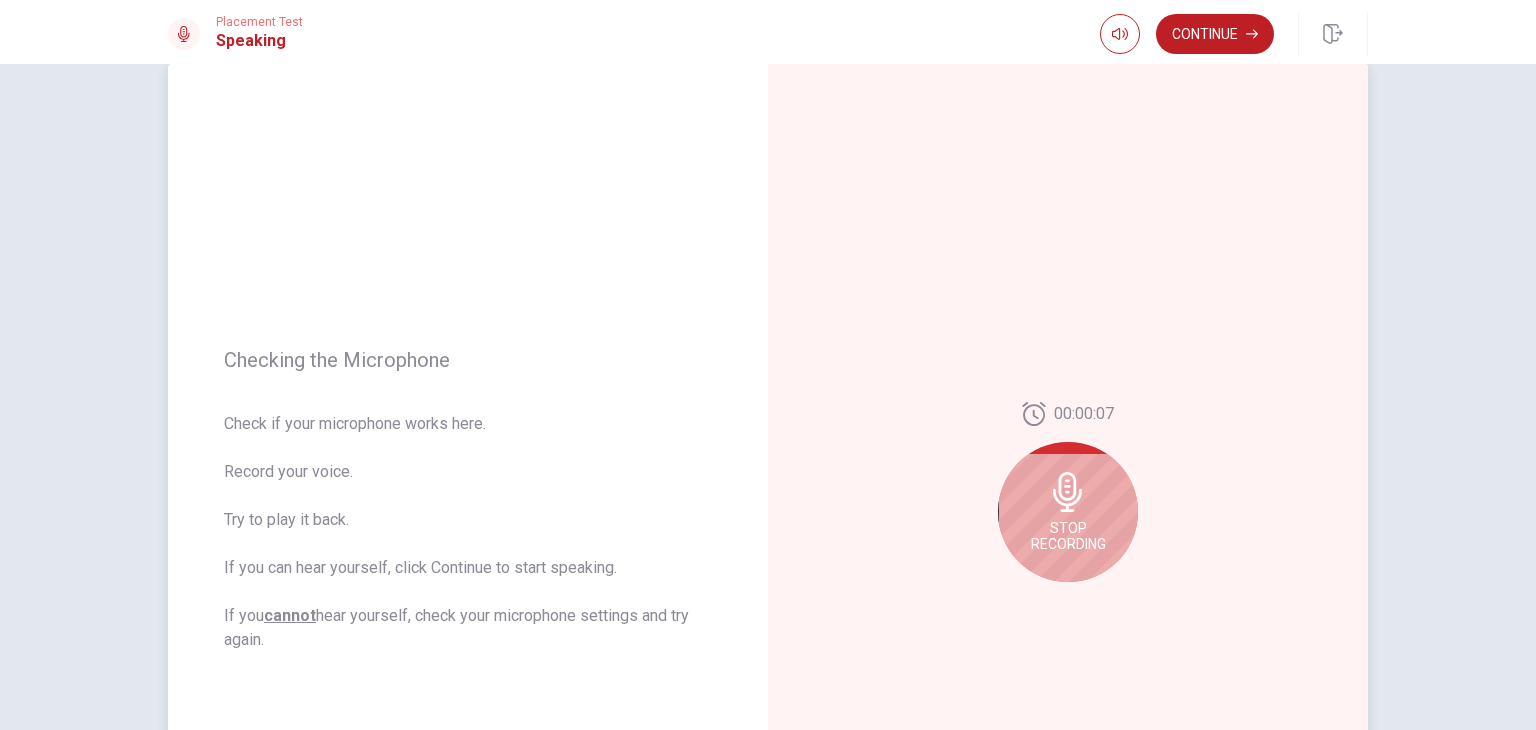 click 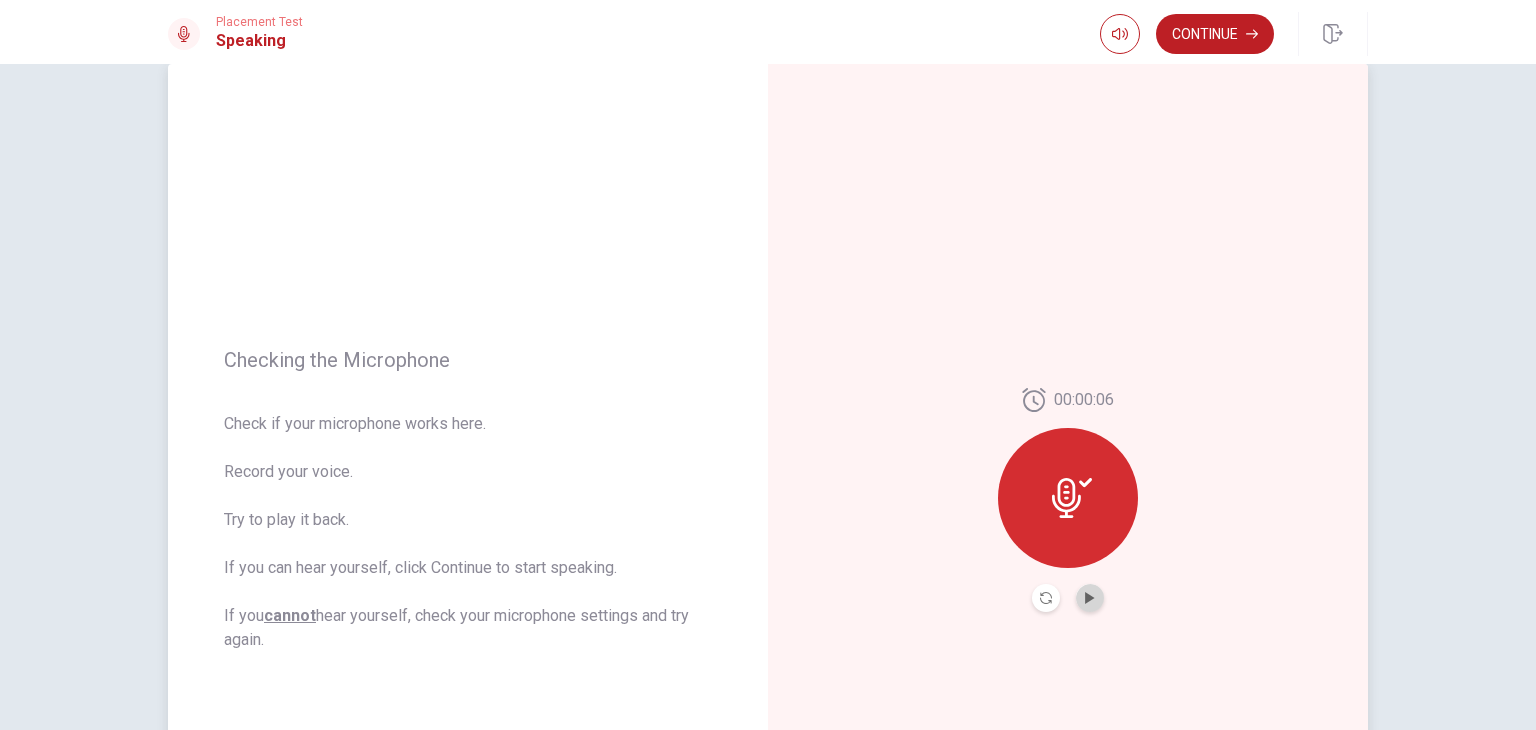 click at bounding box center [1090, 598] 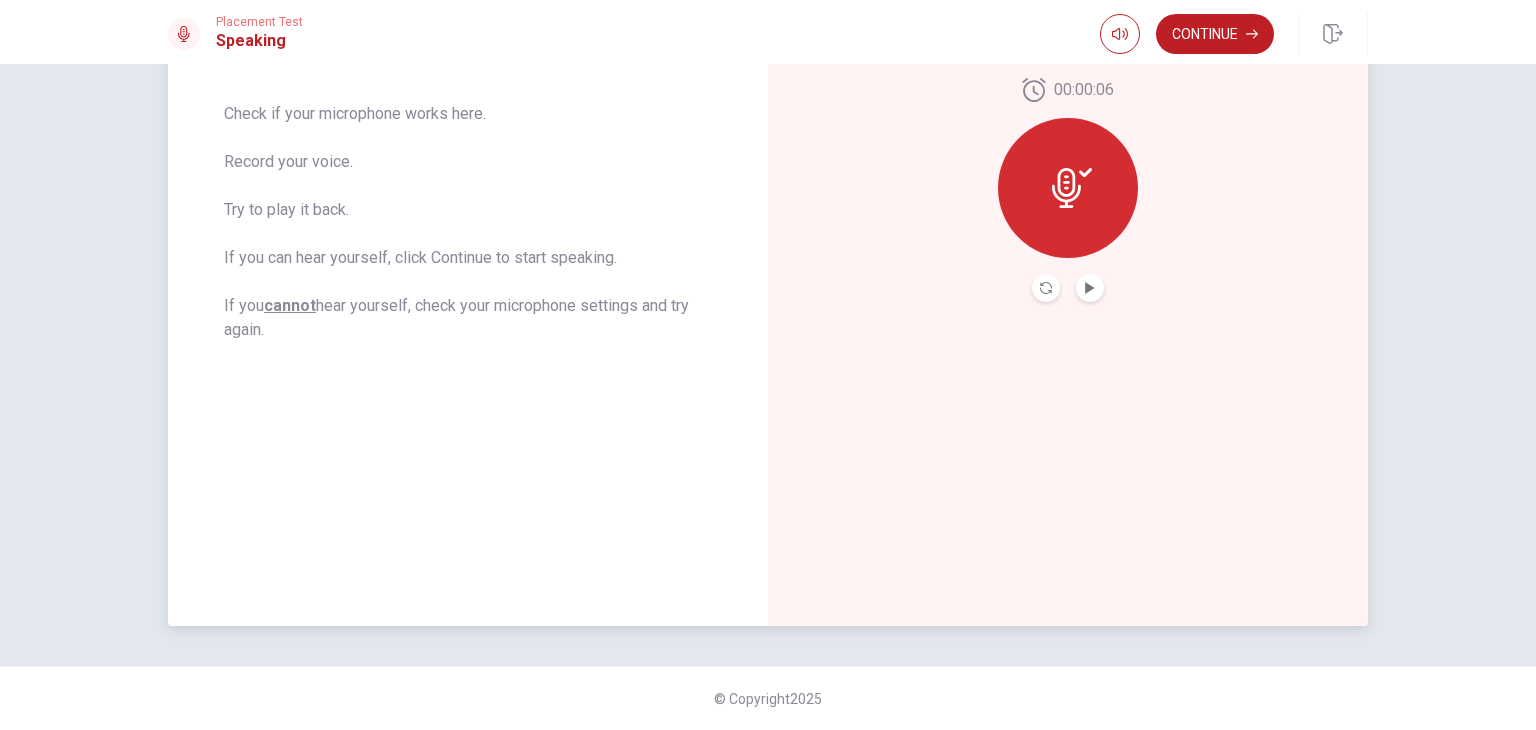 scroll, scrollTop: 183, scrollLeft: 0, axis: vertical 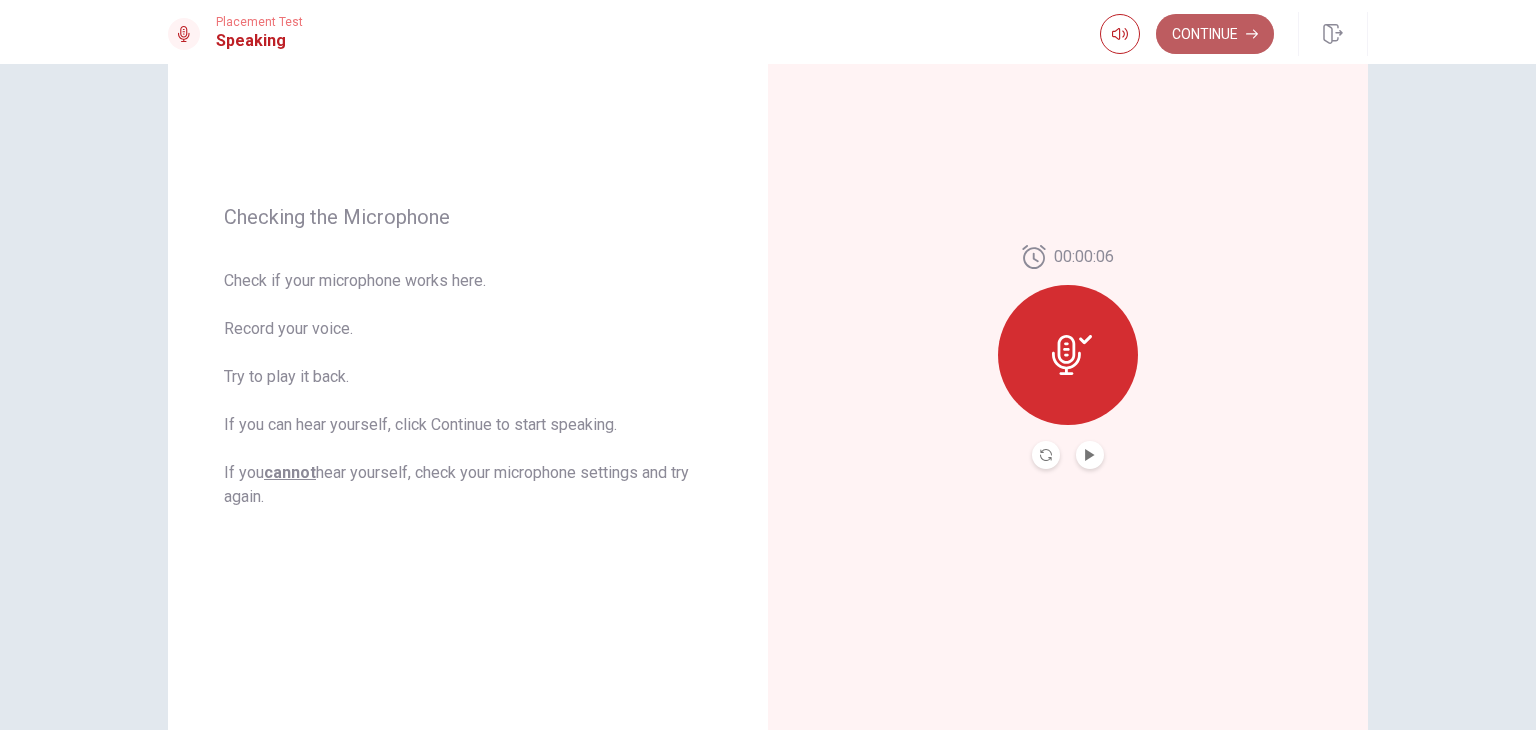 click on "Continue" at bounding box center (1215, 34) 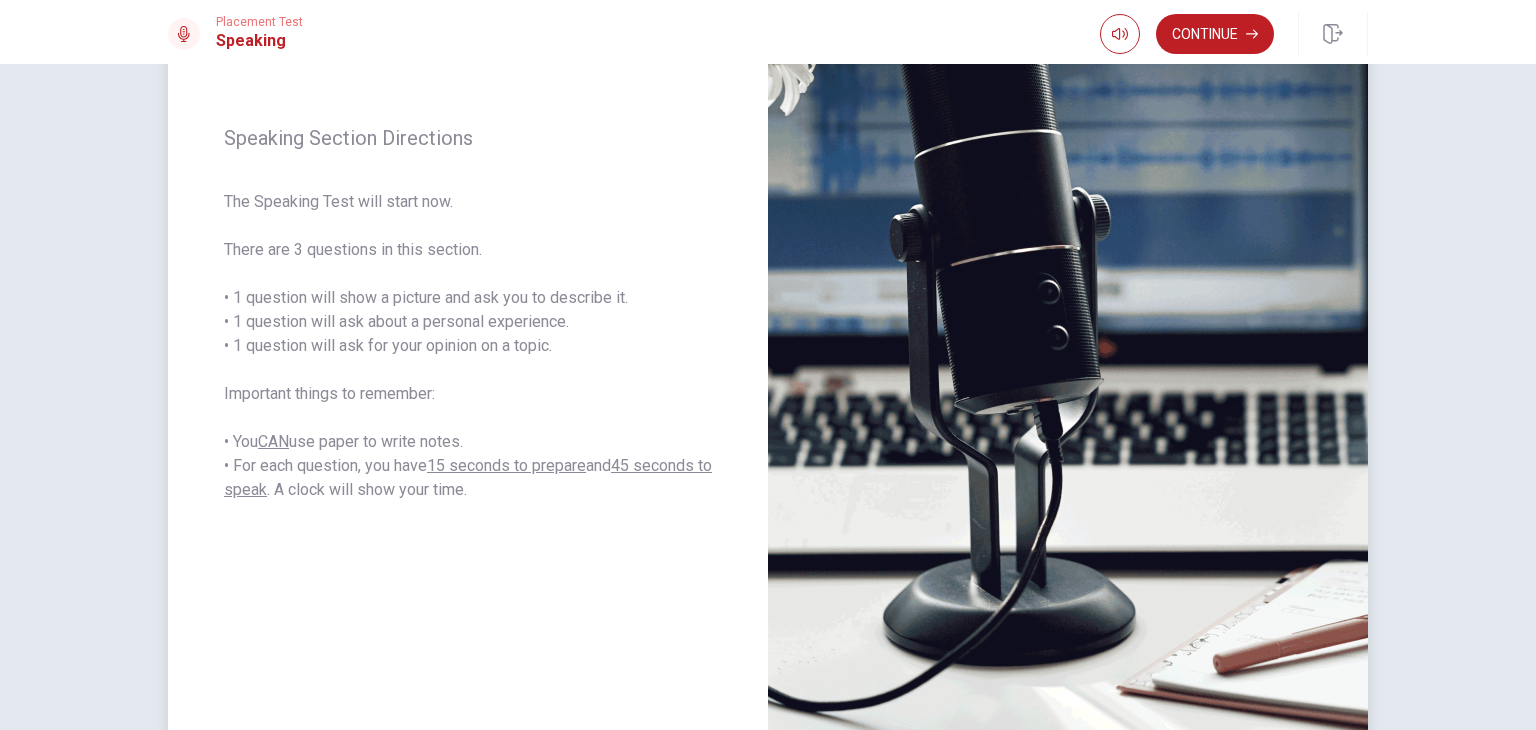 scroll, scrollTop: 144, scrollLeft: 0, axis: vertical 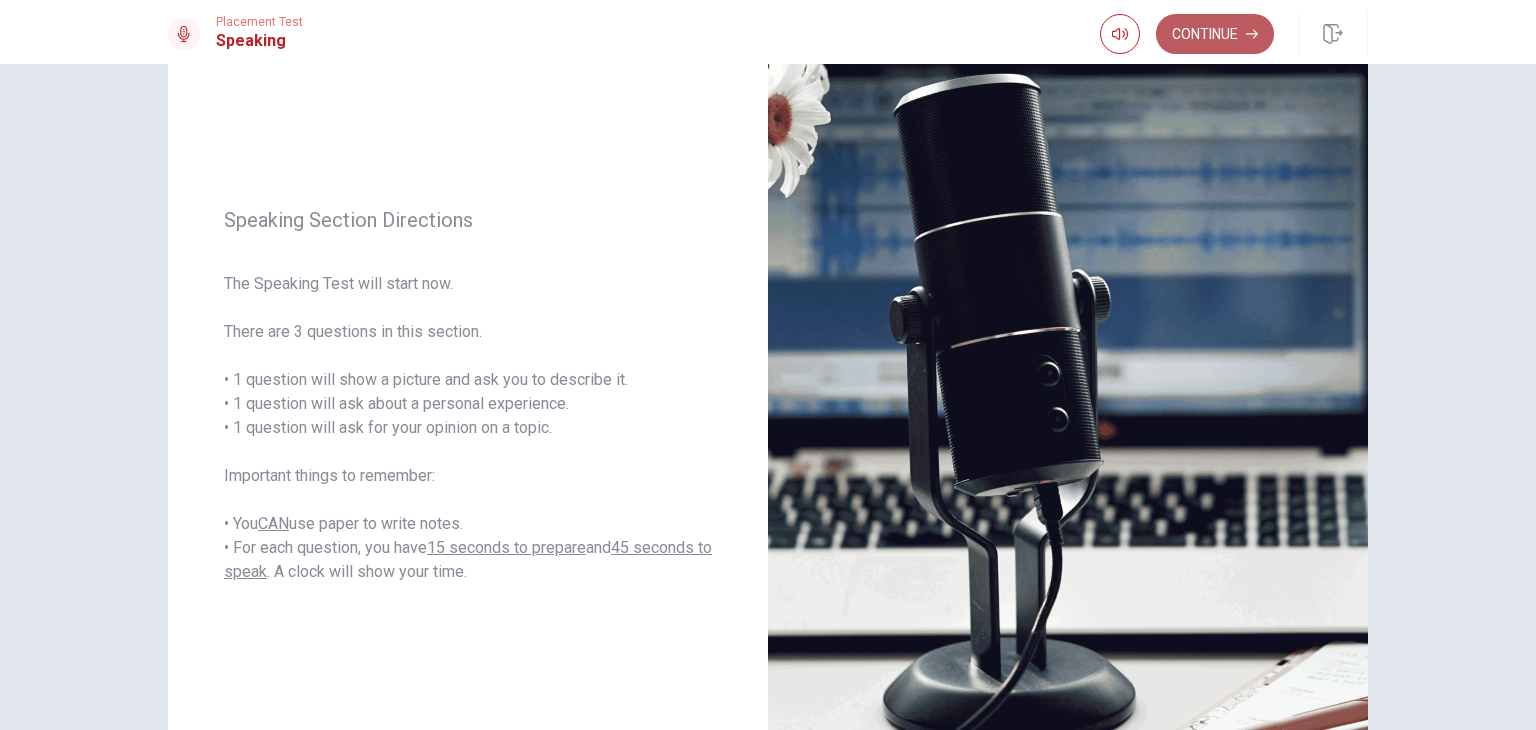 click on "Continue" at bounding box center [1215, 34] 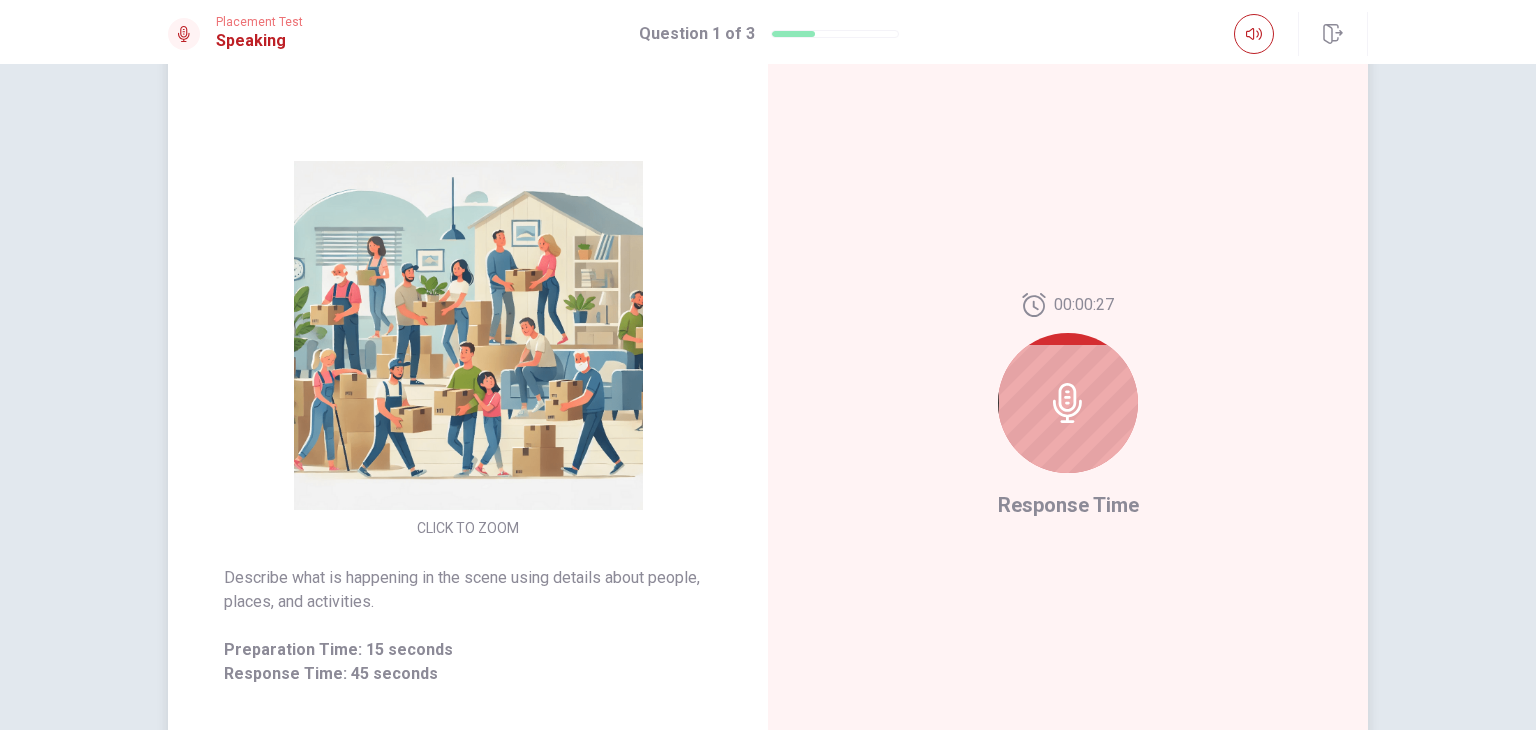 scroll, scrollTop: 136, scrollLeft: 0, axis: vertical 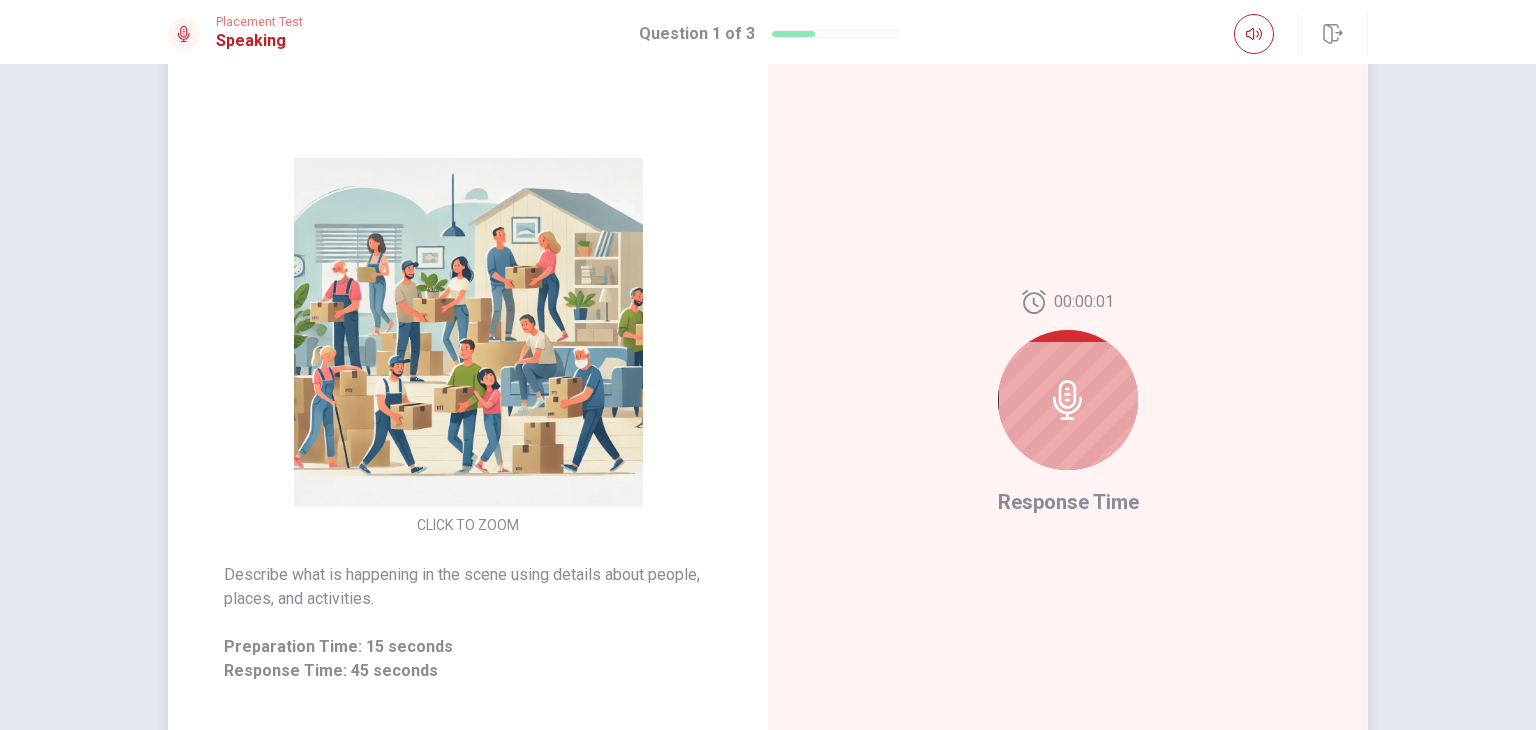 click at bounding box center (1068, 400) 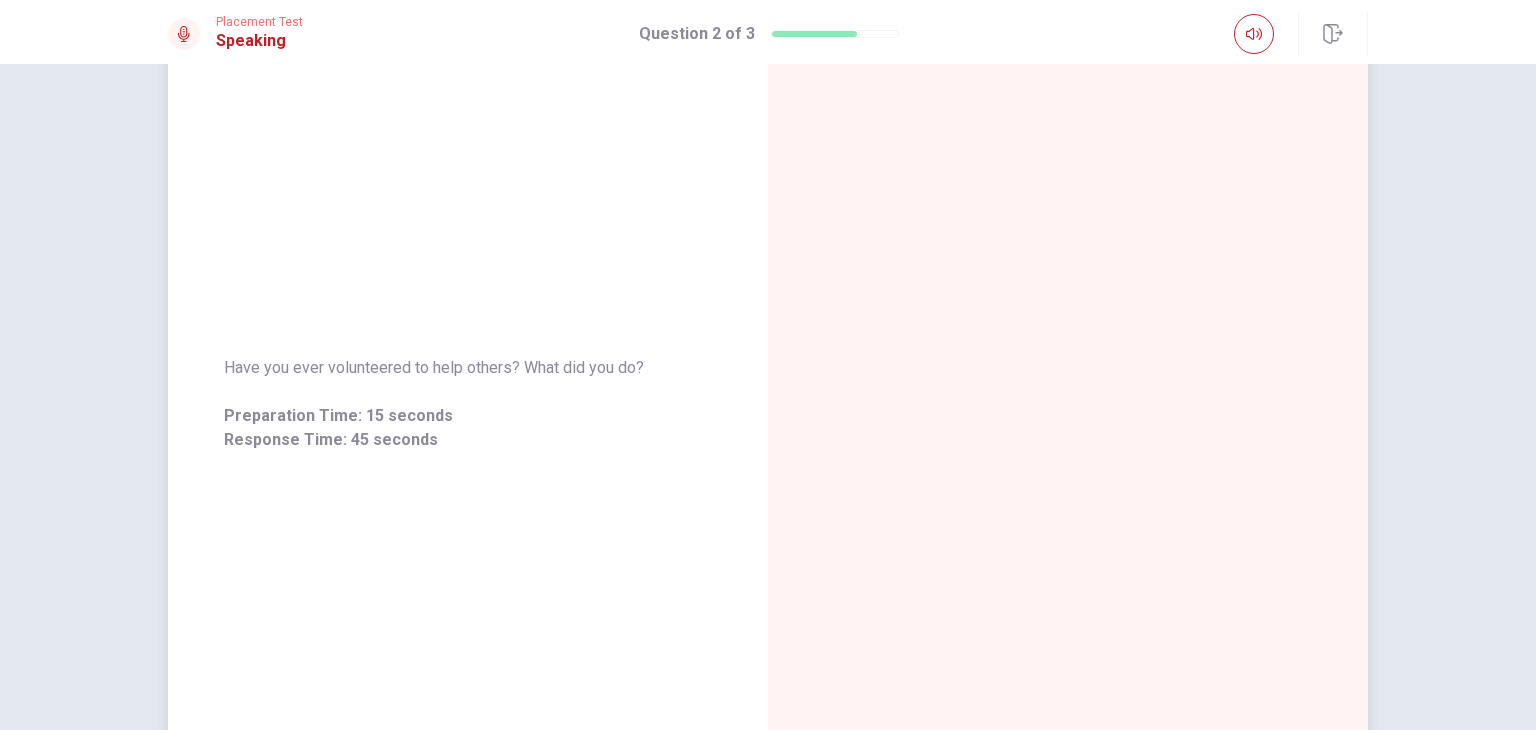scroll, scrollTop: 0, scrollLeft: 0, axis: both 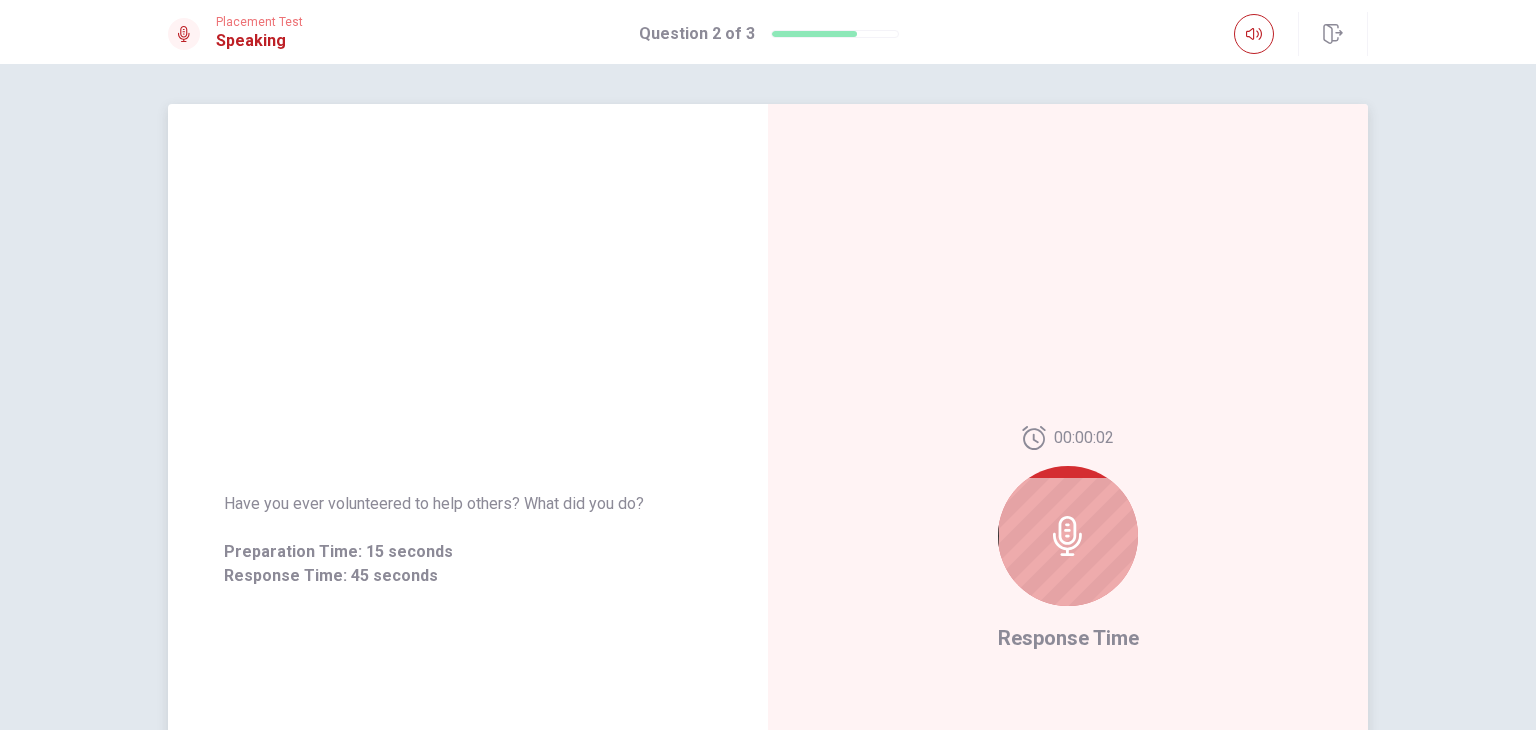 click at bounding box center [1068, 536] 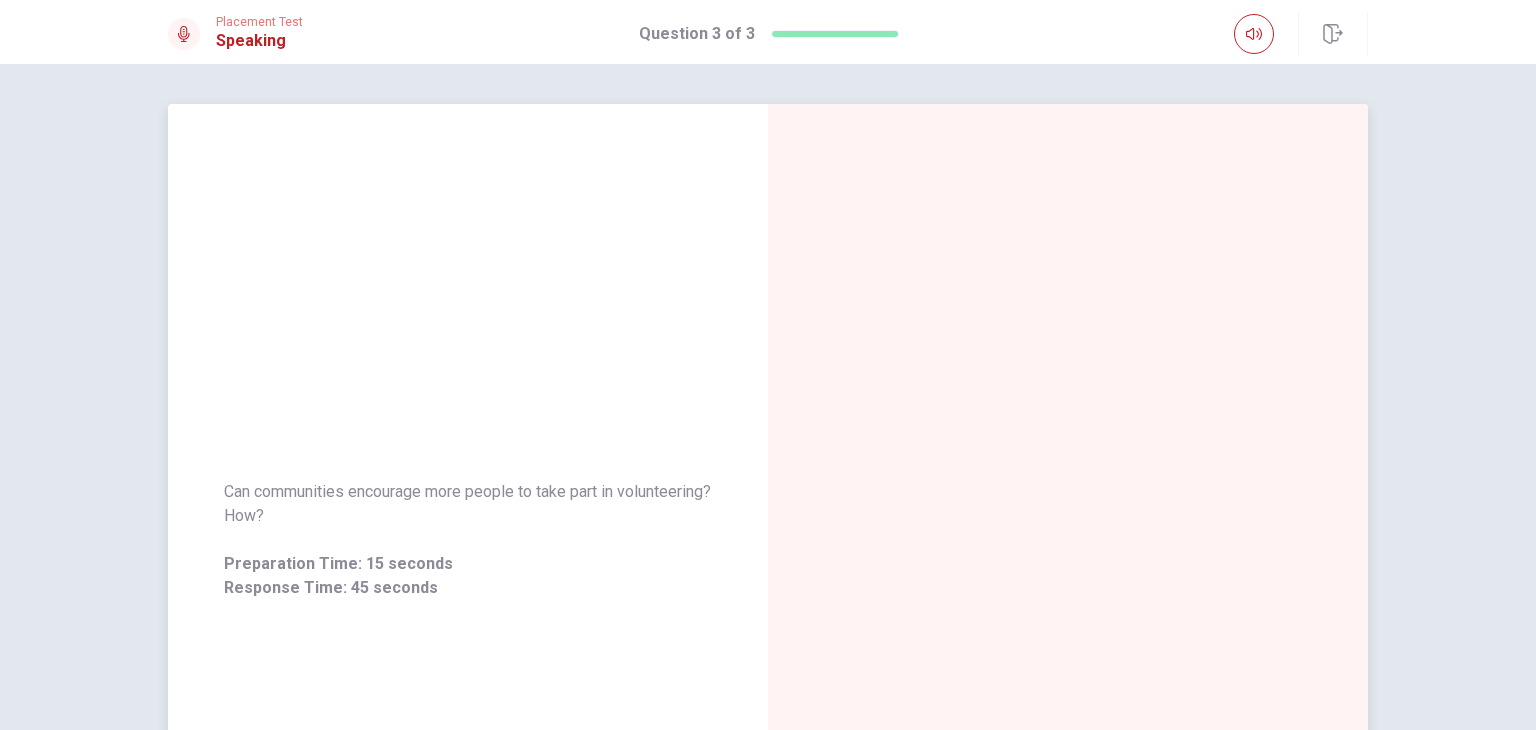 scroll, scrollTop: 0, scrollLeft: 0, axis: both 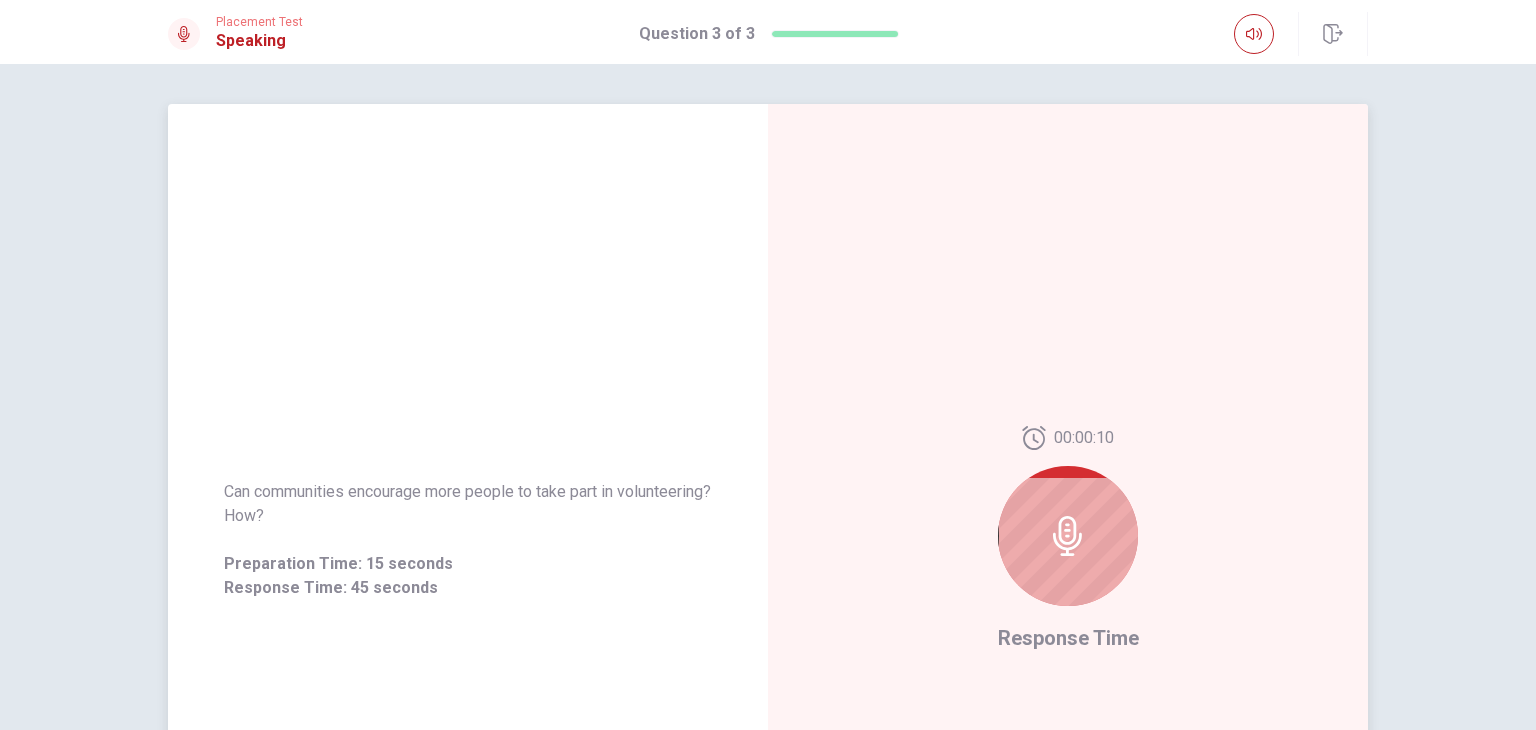 click at bounding box center [1068, 536] 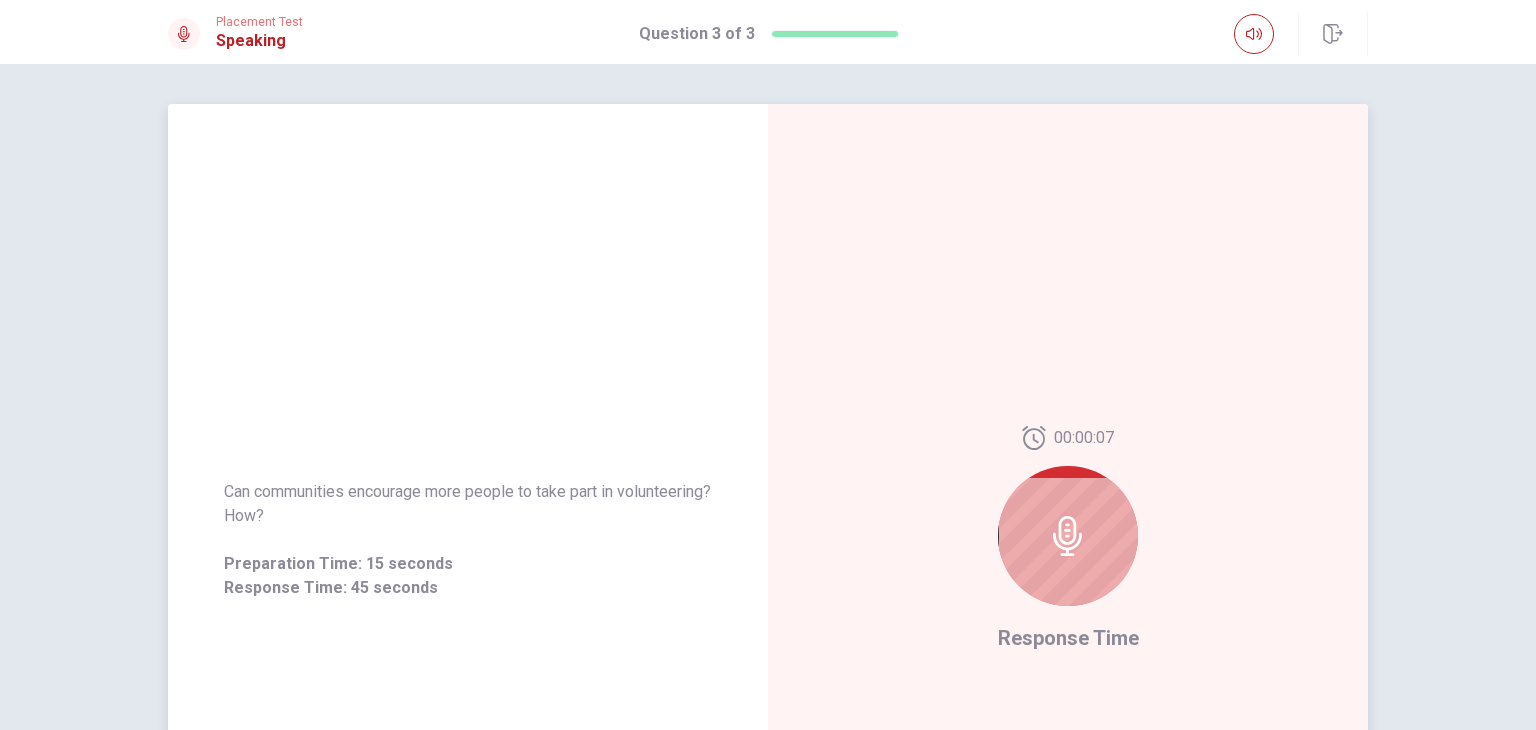click 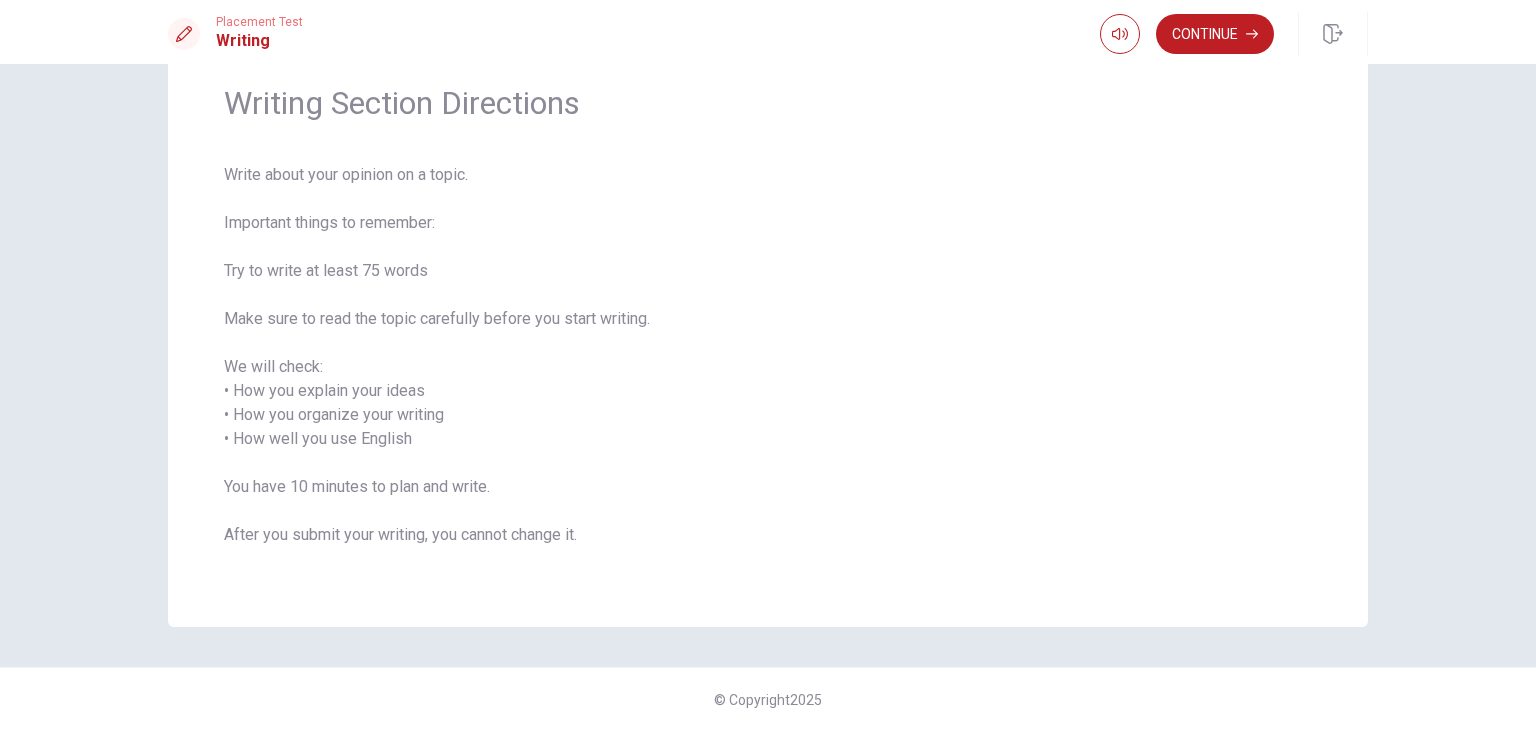 scroll, scrollTop: 77, scrollLeft: 0, axis: vertical 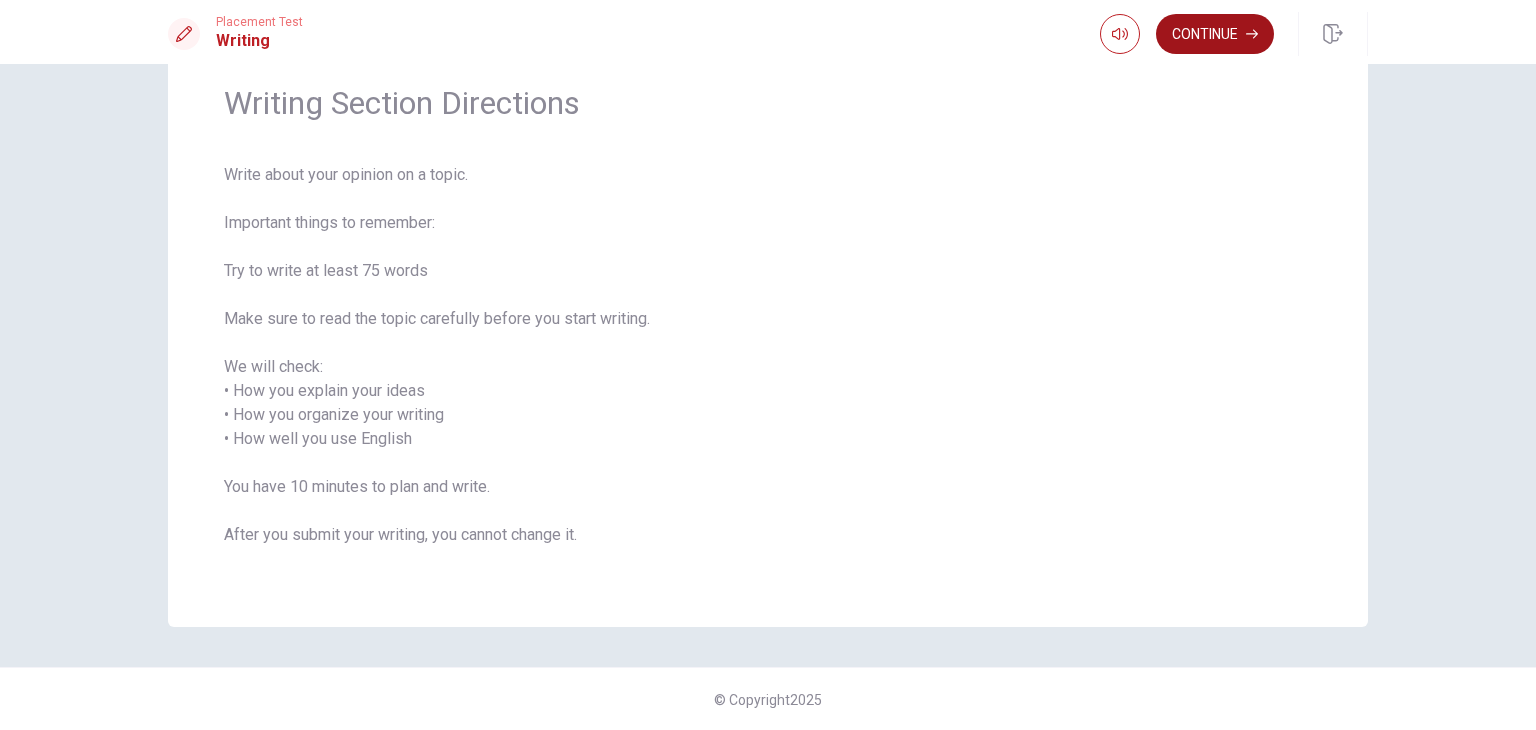 click on "Continue" at bounding box center (1215, 34) 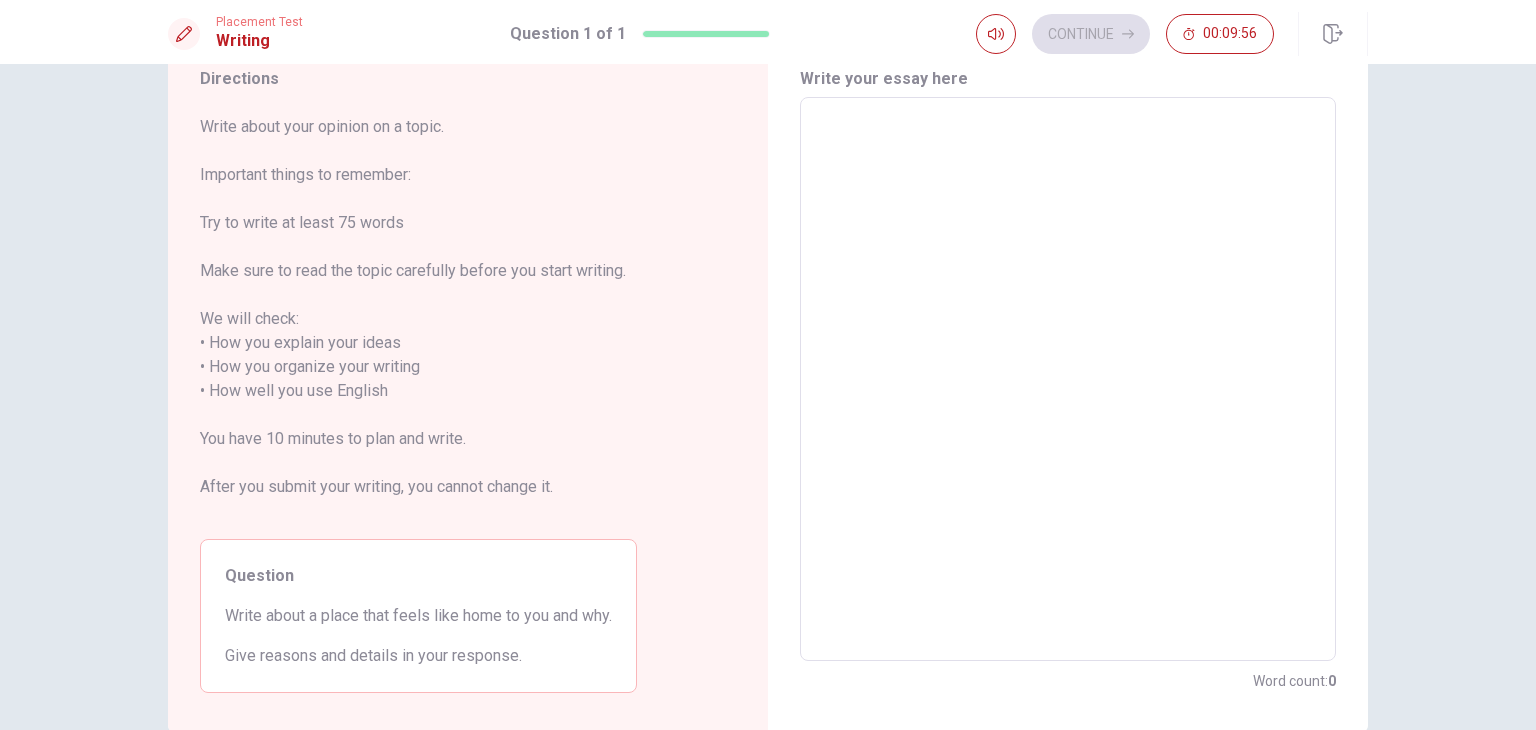 click on "Write about your opinion on a topic.
Important things to remember:
Try to write at least 75 words
Make sure to read the topic carefully before you start writing.
We will check:
• How you explain your ideas
• How you organize your writing
• How well you use English
You have 10 minutes to plan and write.
After you submit your writing, you cannot change it." at bounding box center (418, 319) 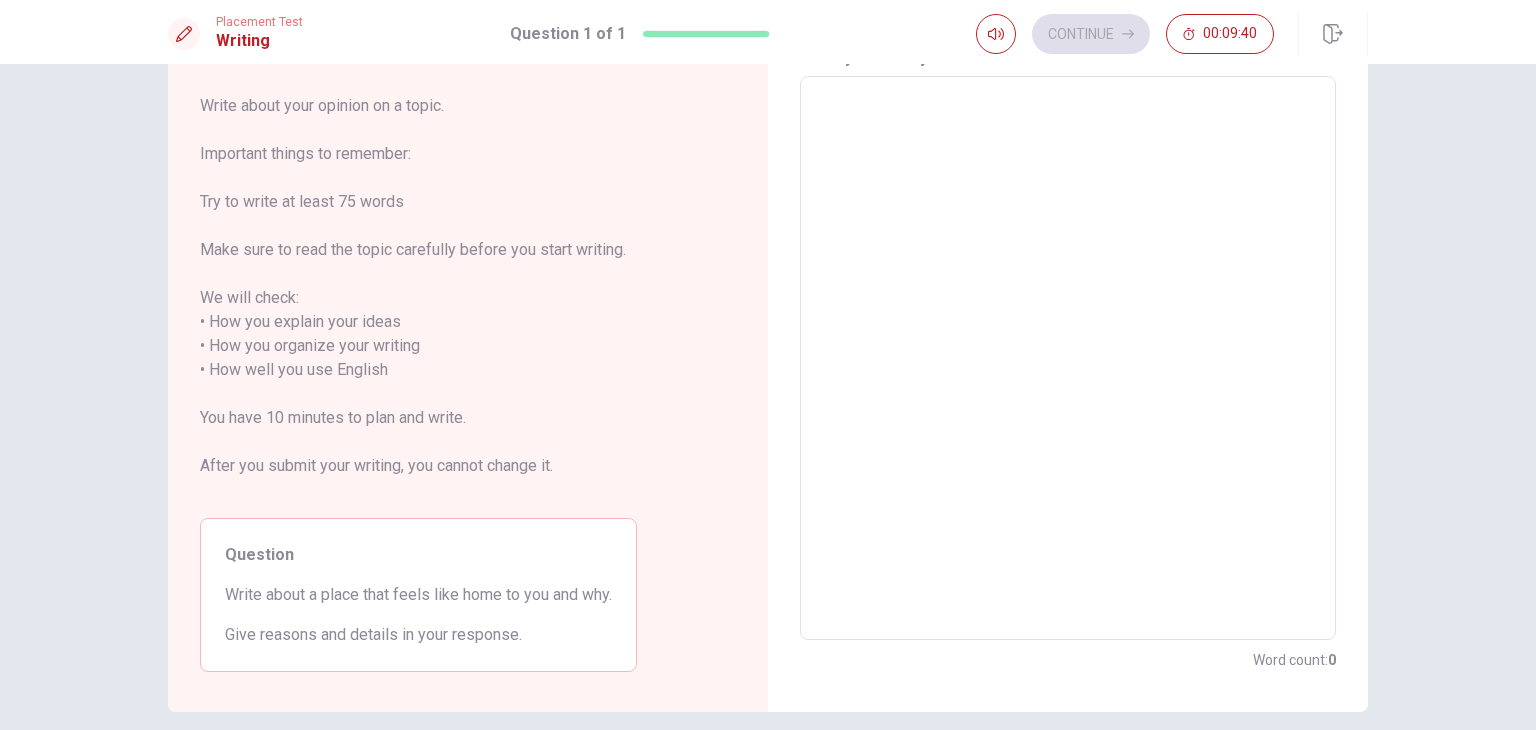 scroll, scrollTop: 14, scrollLeft: 0, axis: vertical 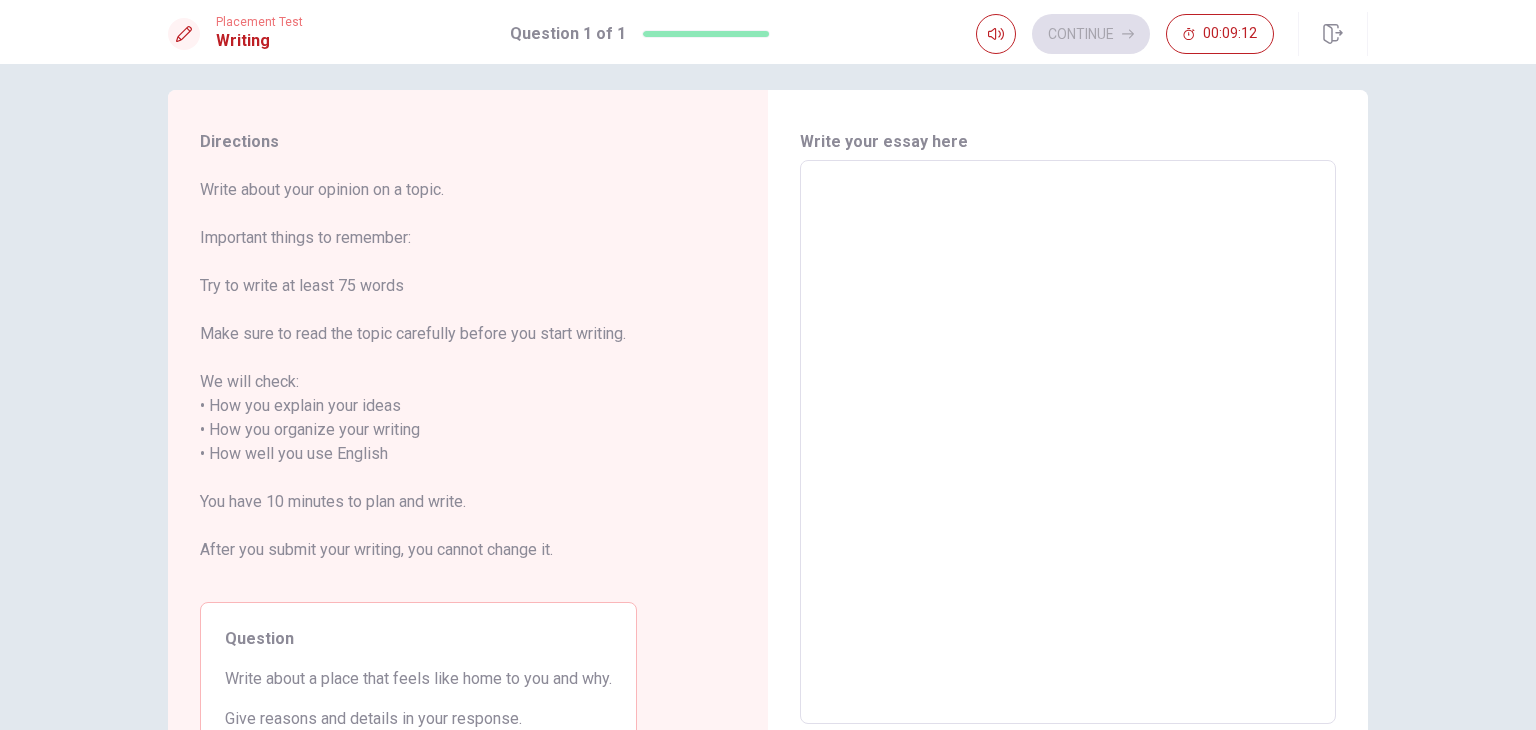 click at bounding box center (1068, 442) 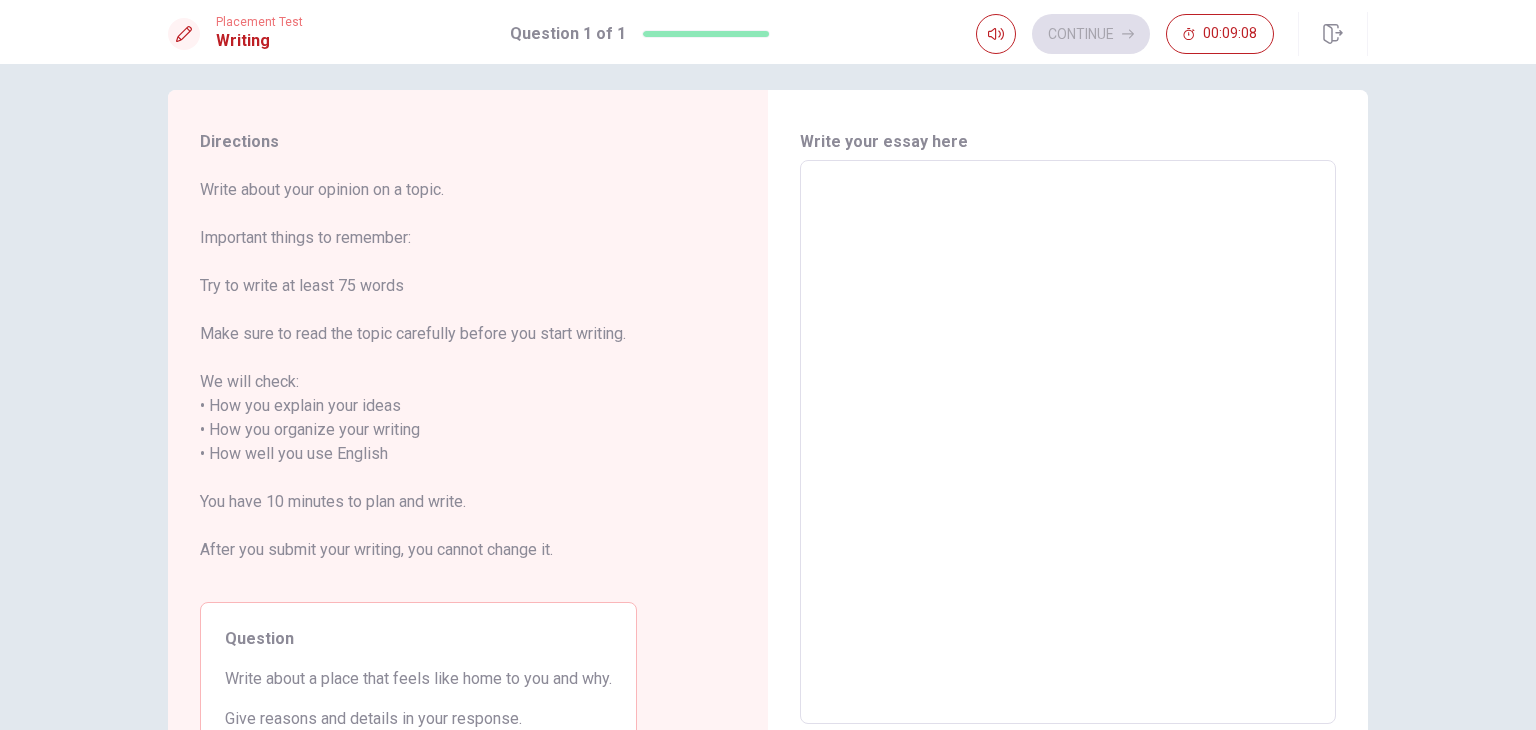 type on "A" 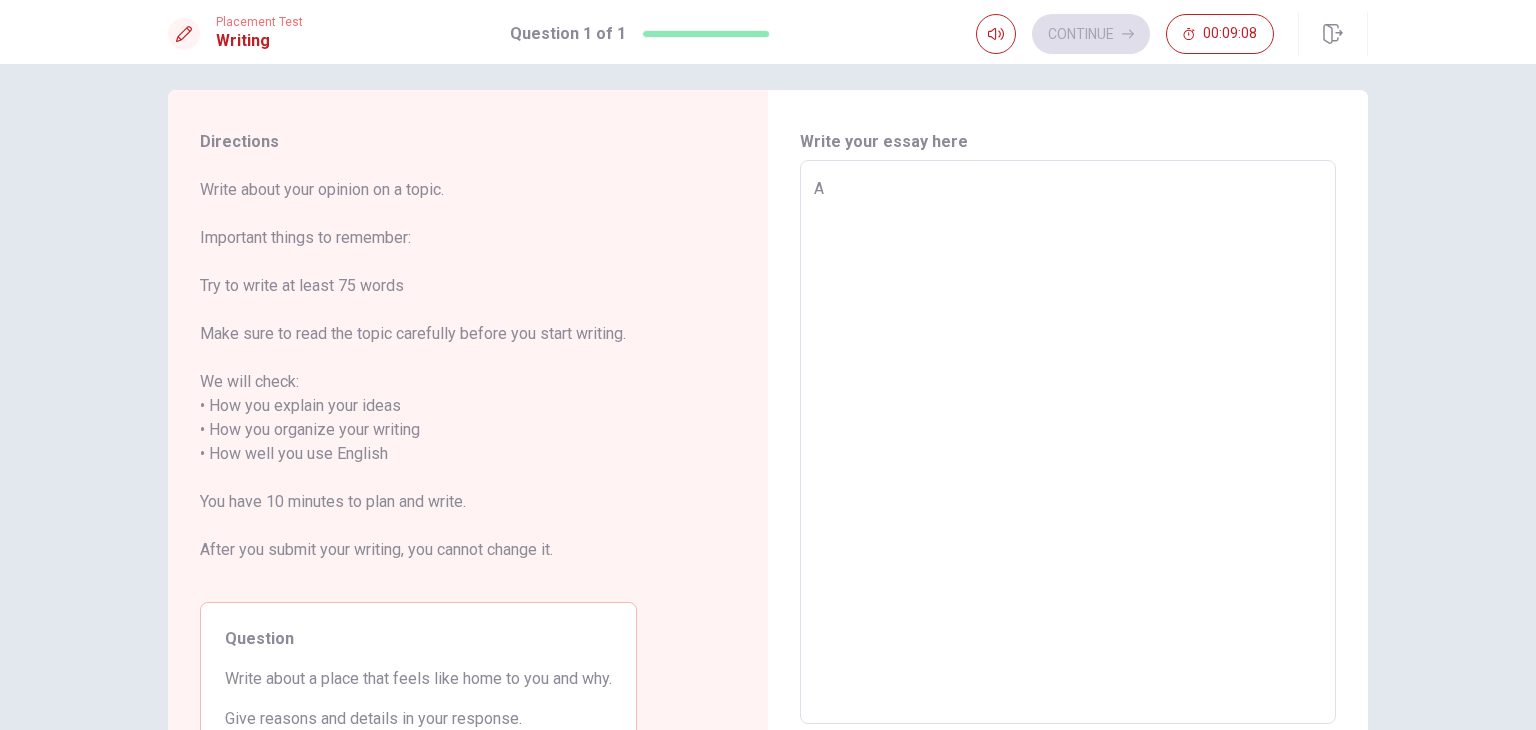 type on "x" 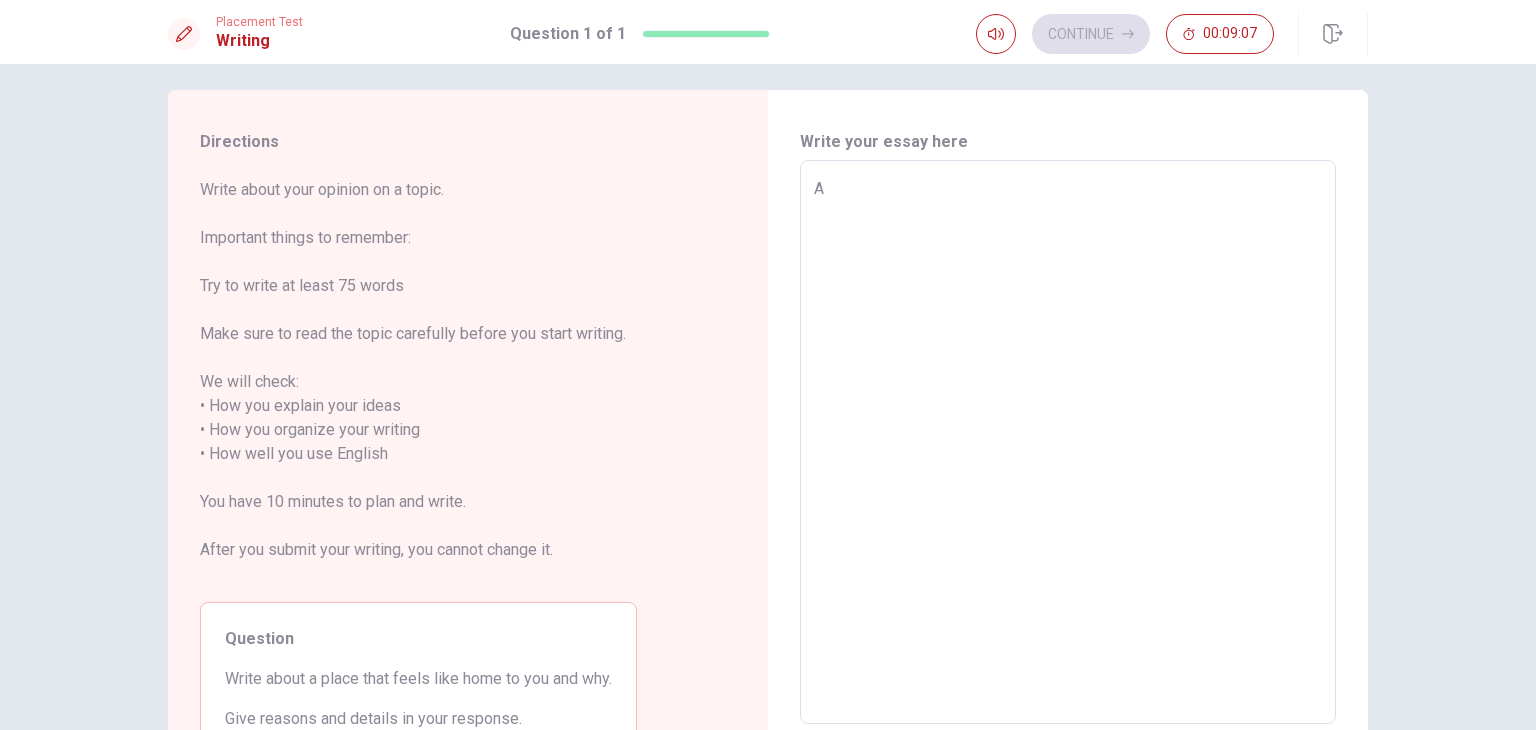 type on "A p" 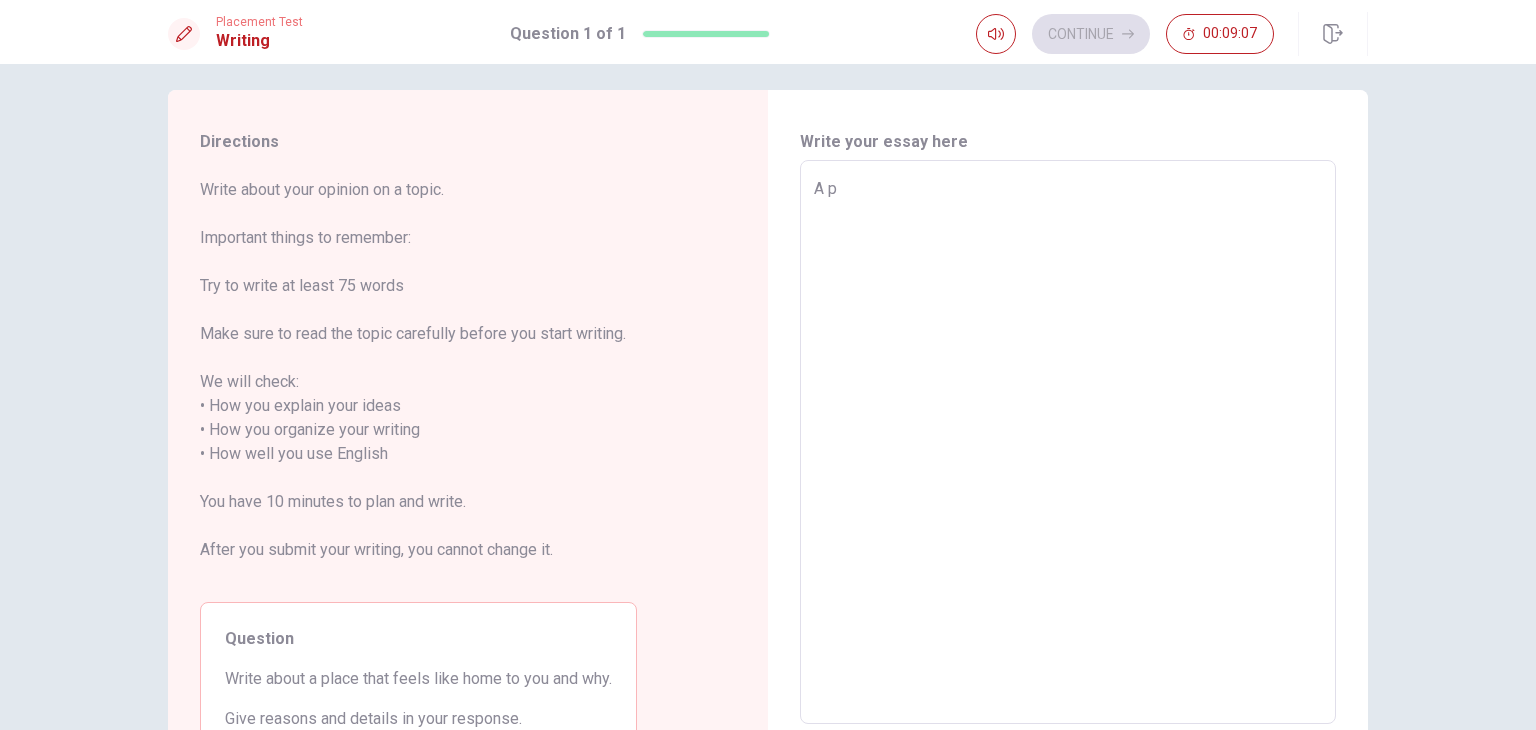 type on "x" 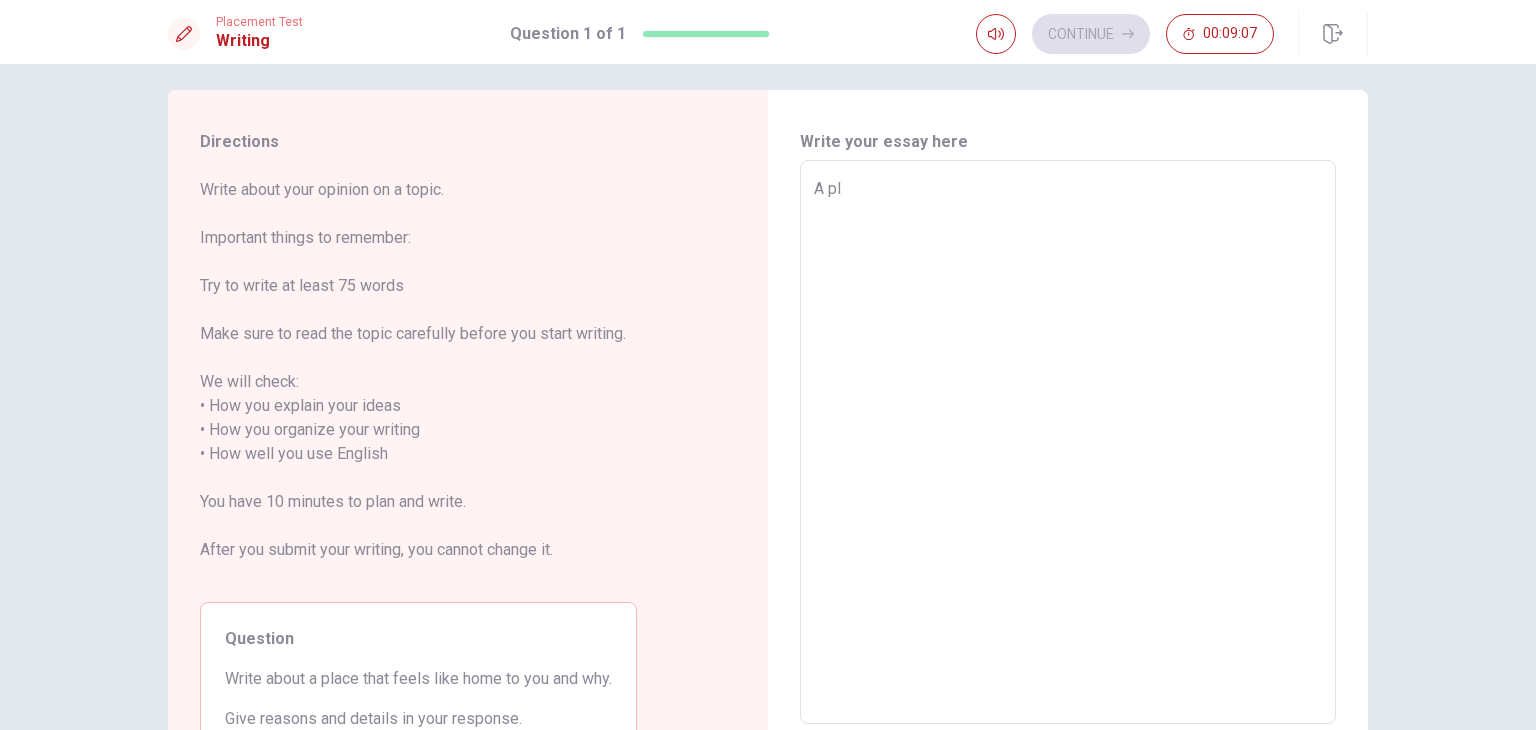 type on "x" 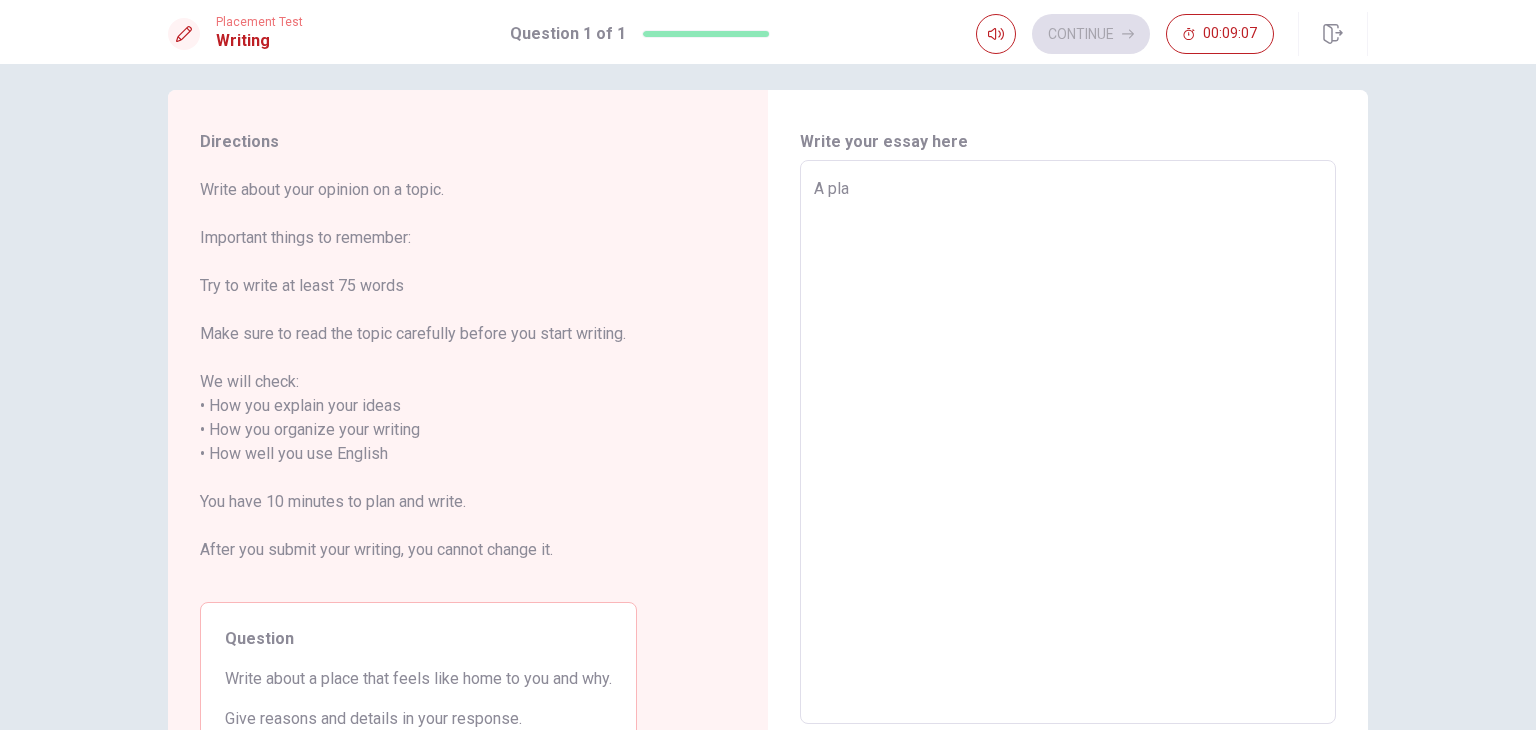 type on "x" 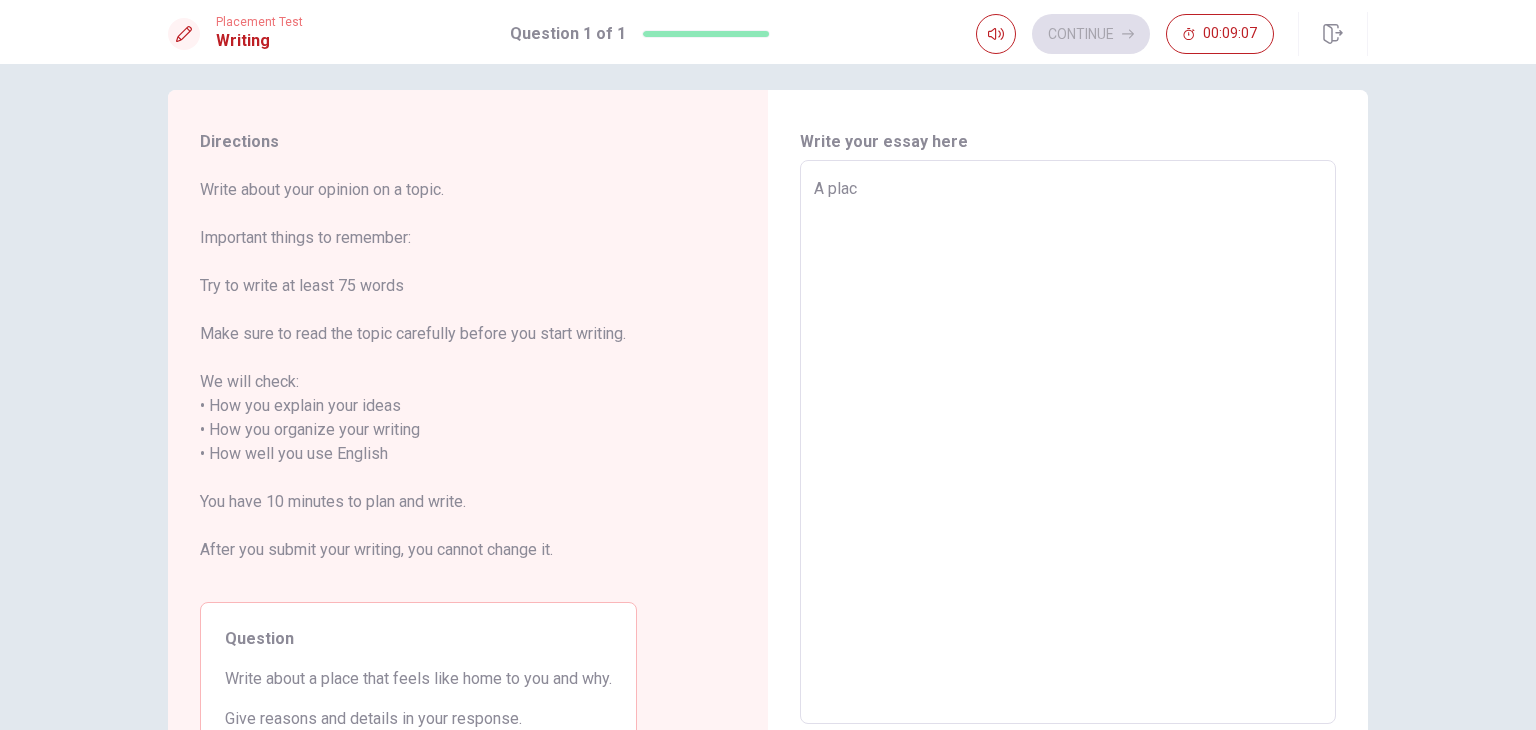 type on "x" 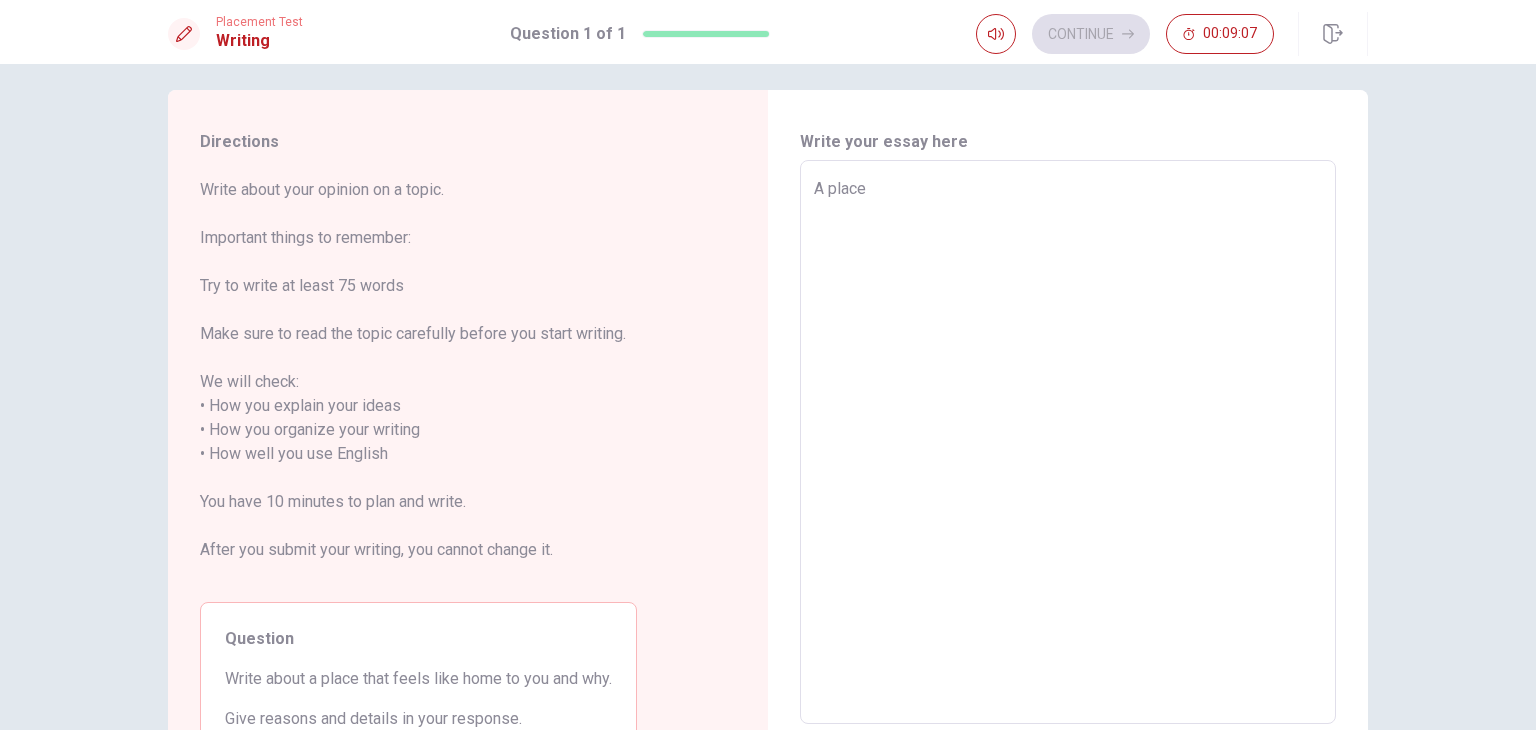 type on "x" 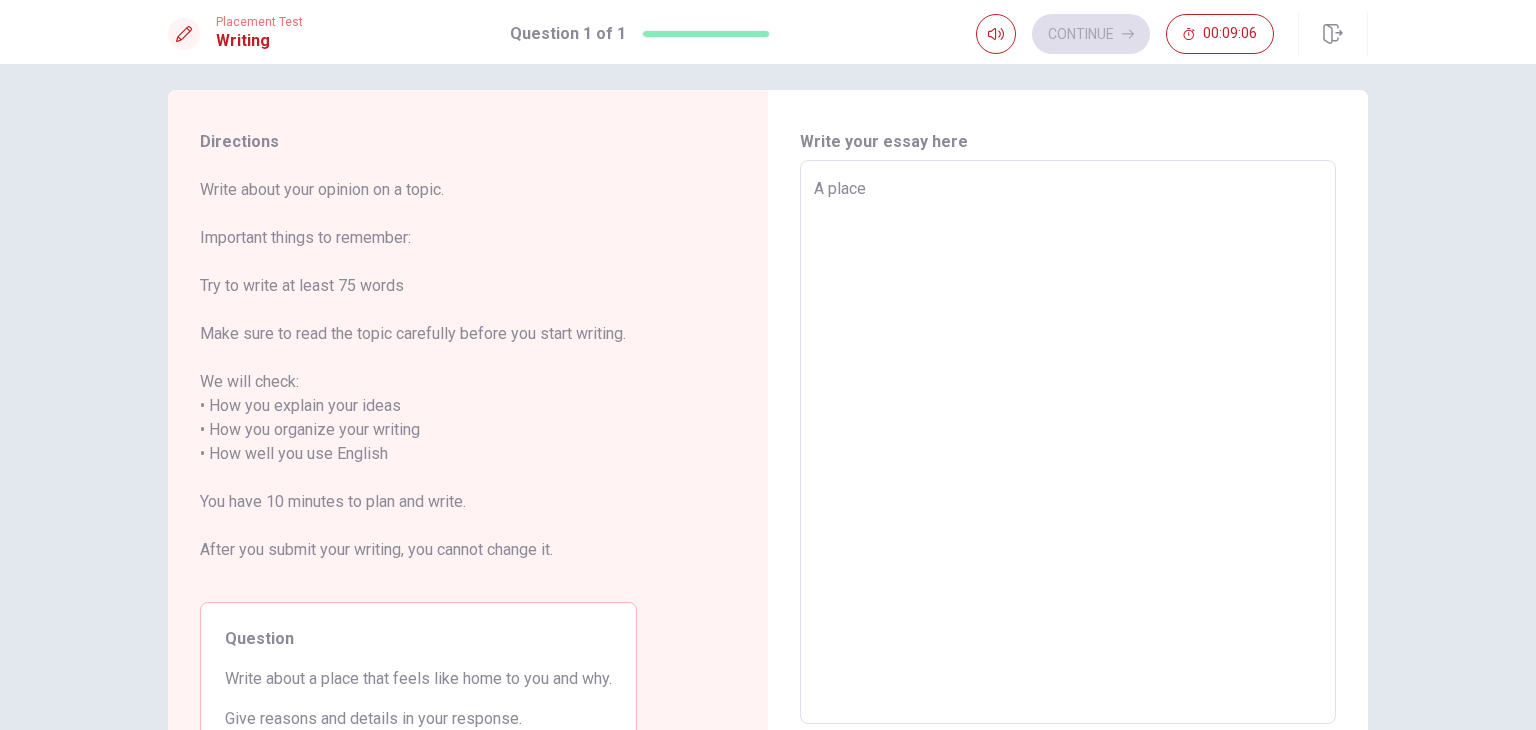 type on "A place" 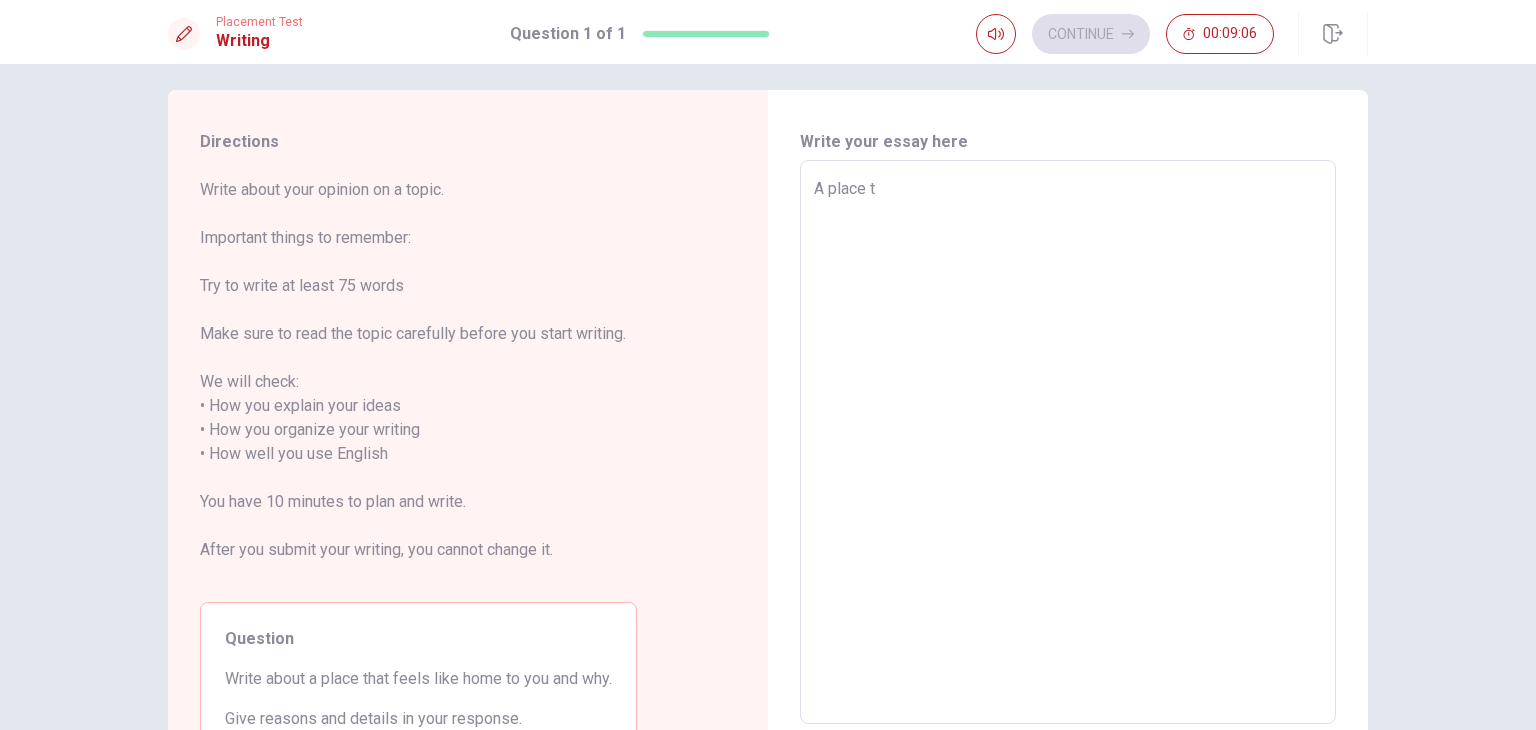 type on "x" 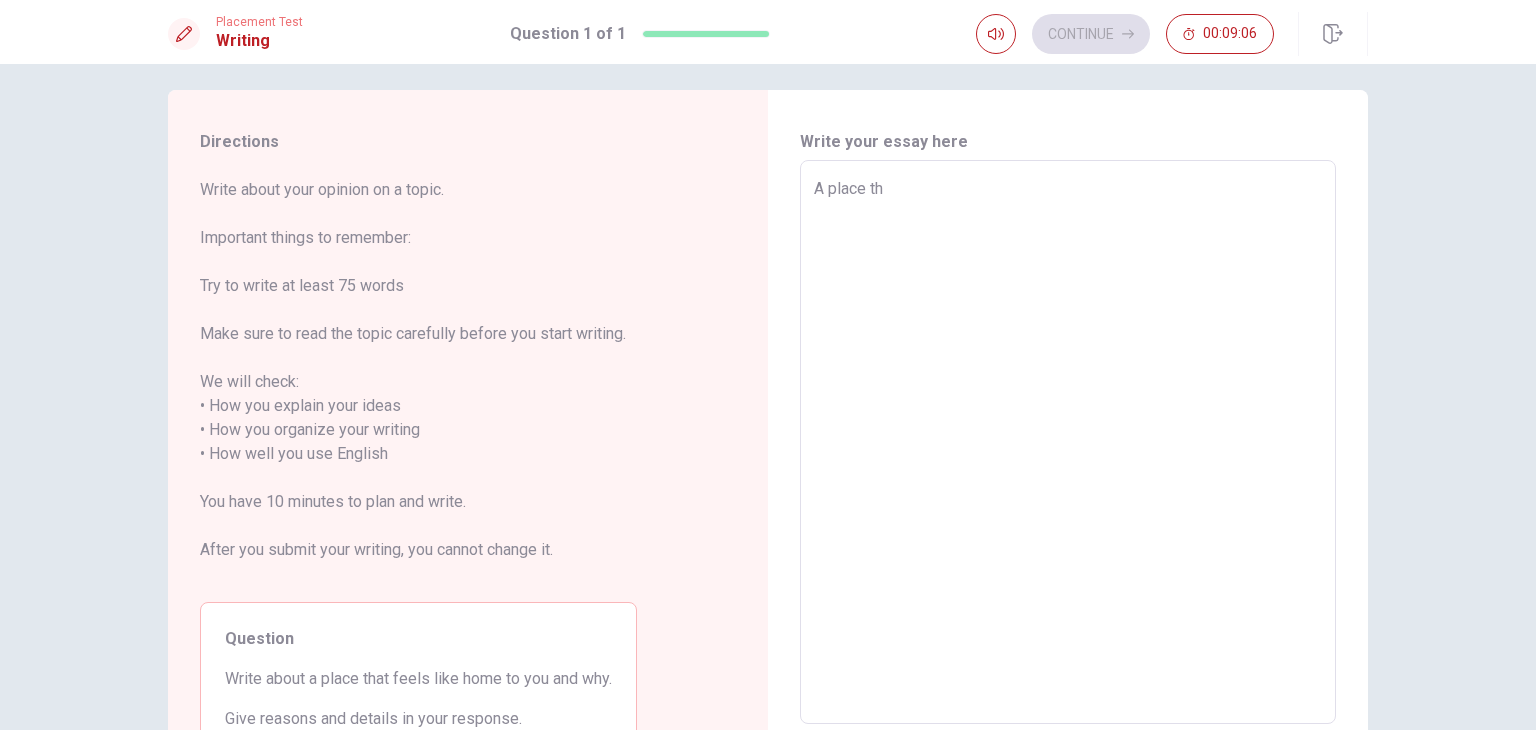 type on "x" 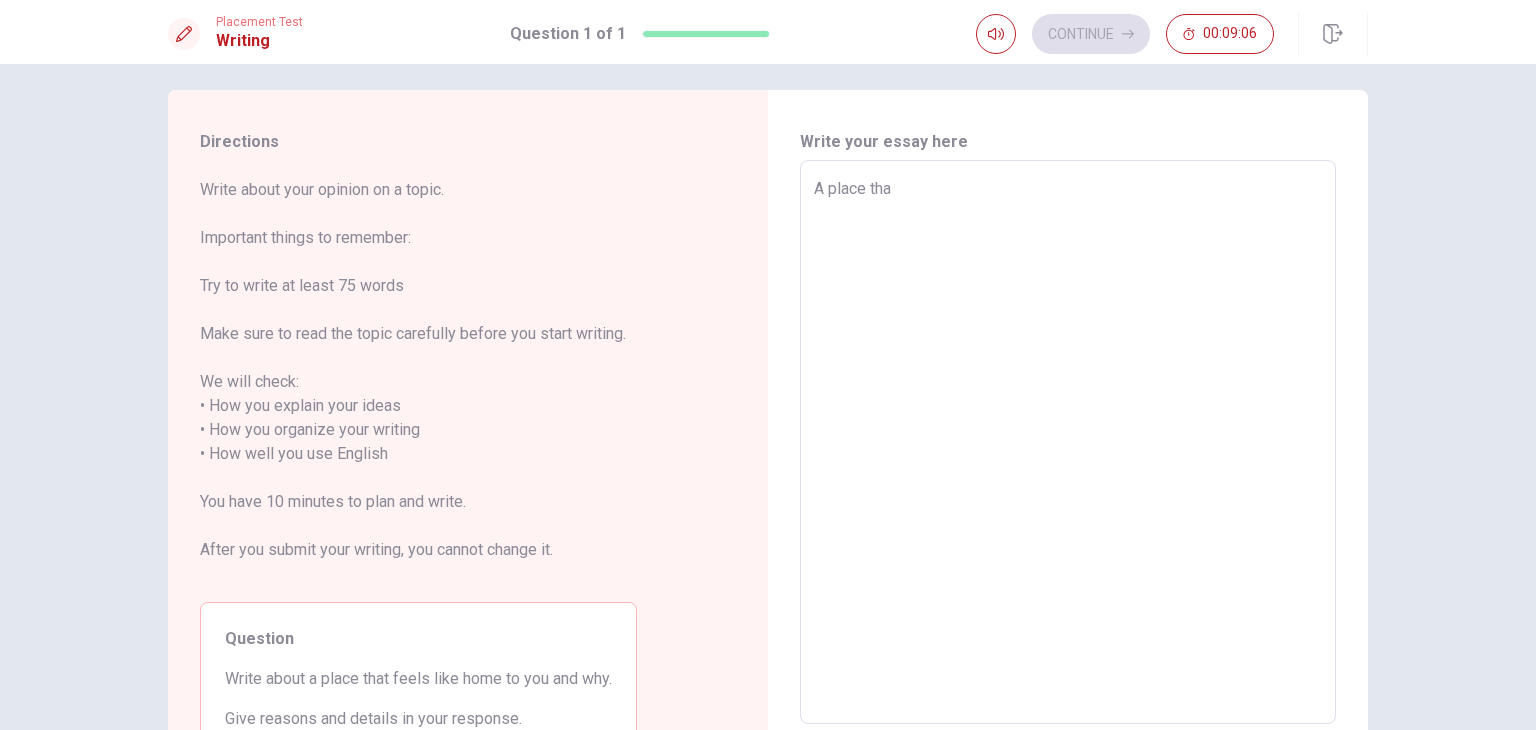 type on "A place that" 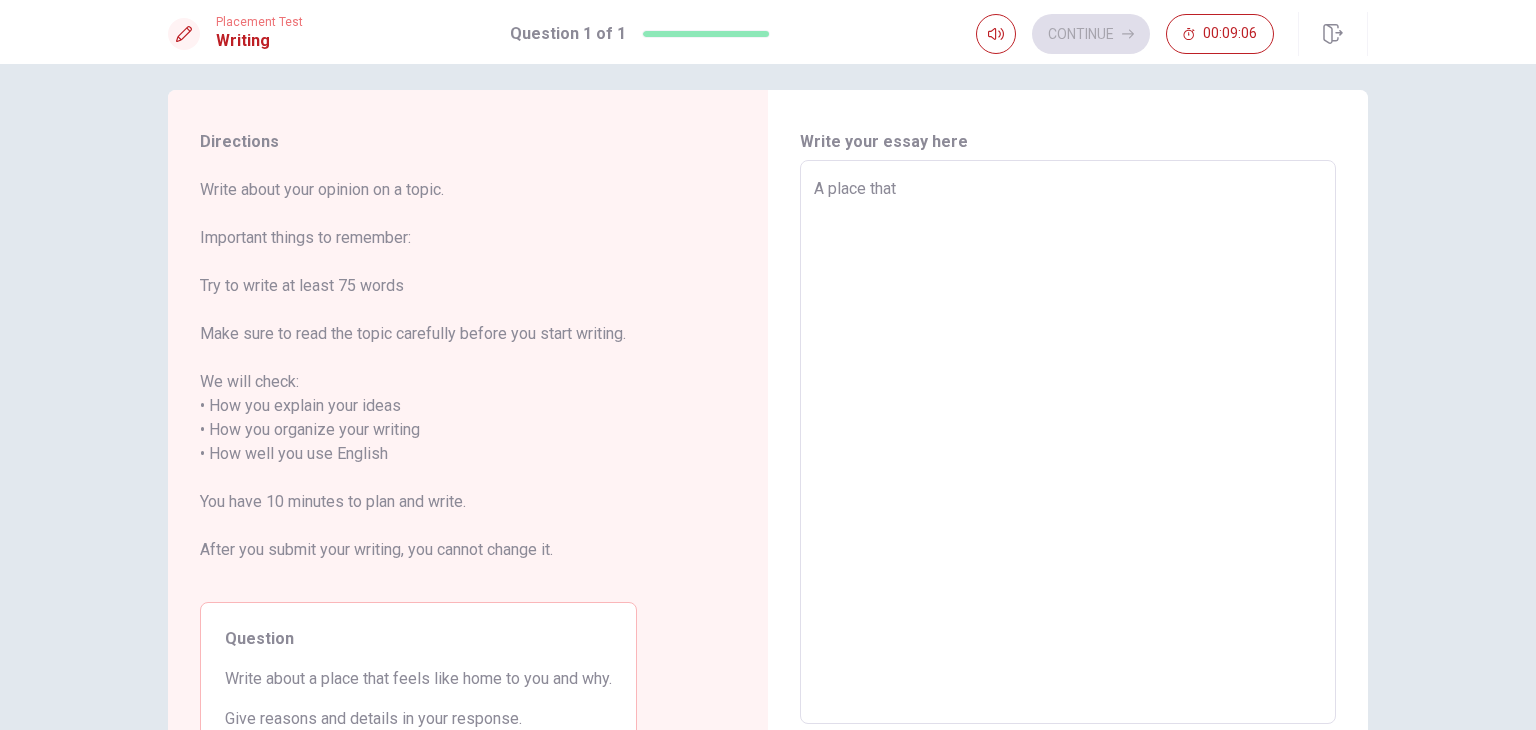 type on "x" 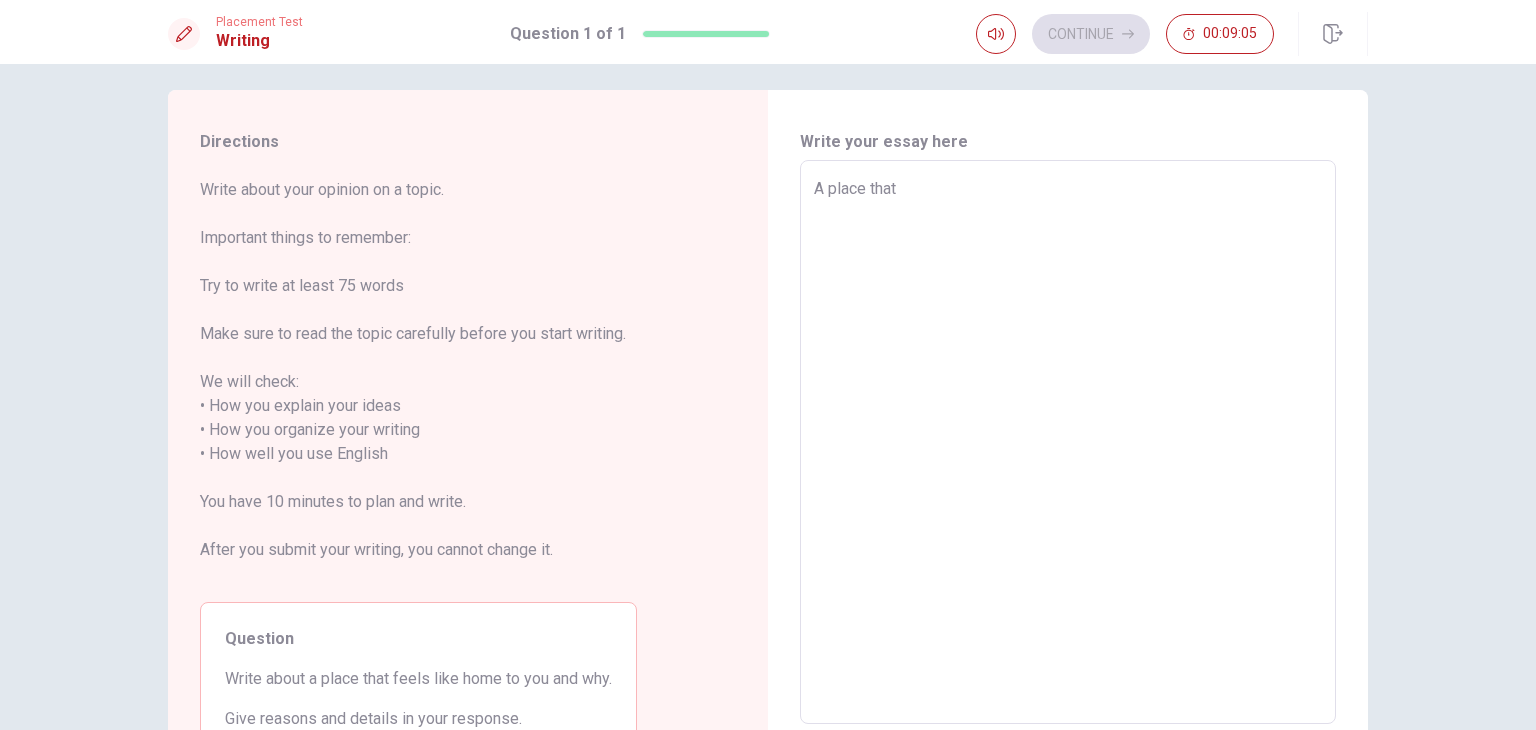 type on "A place that f" 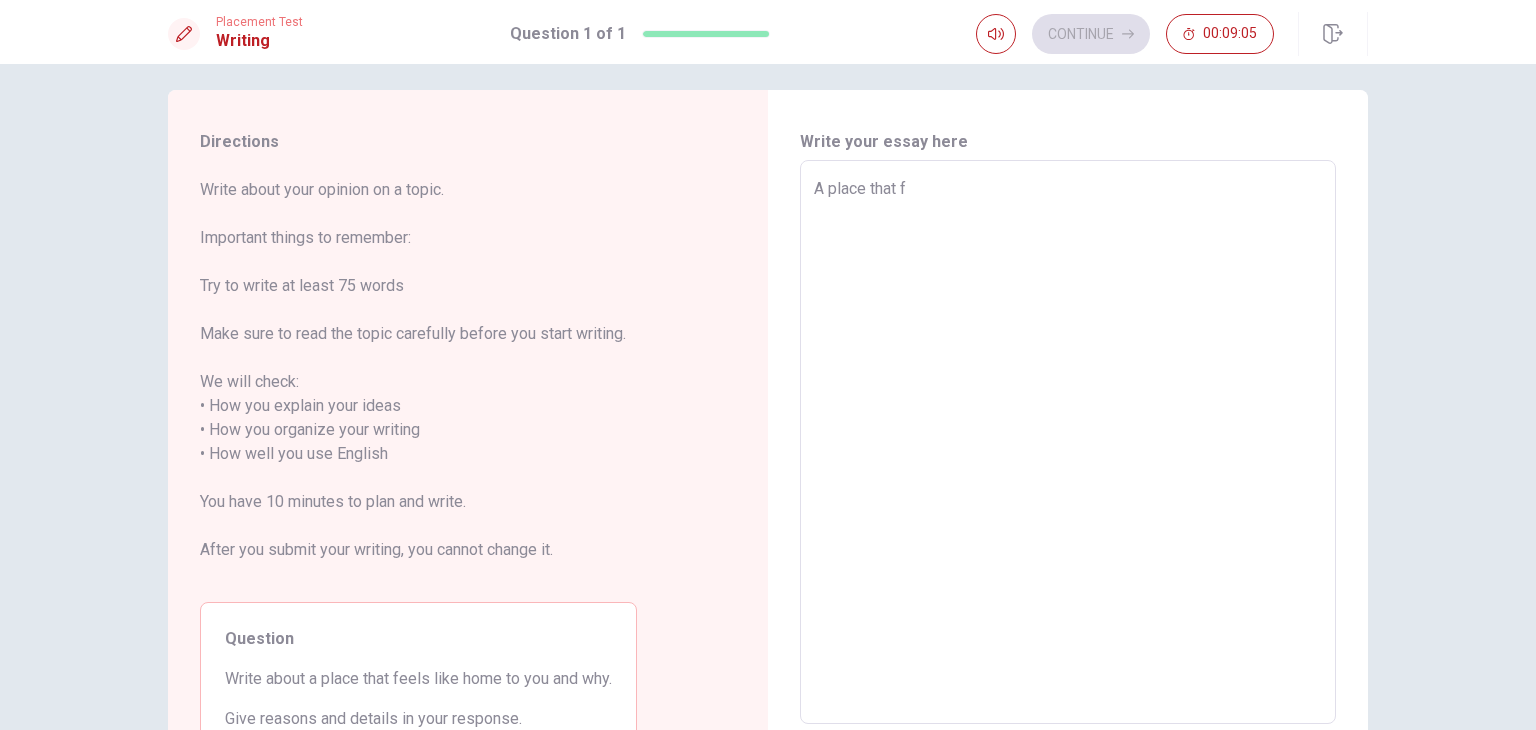 type on "x" 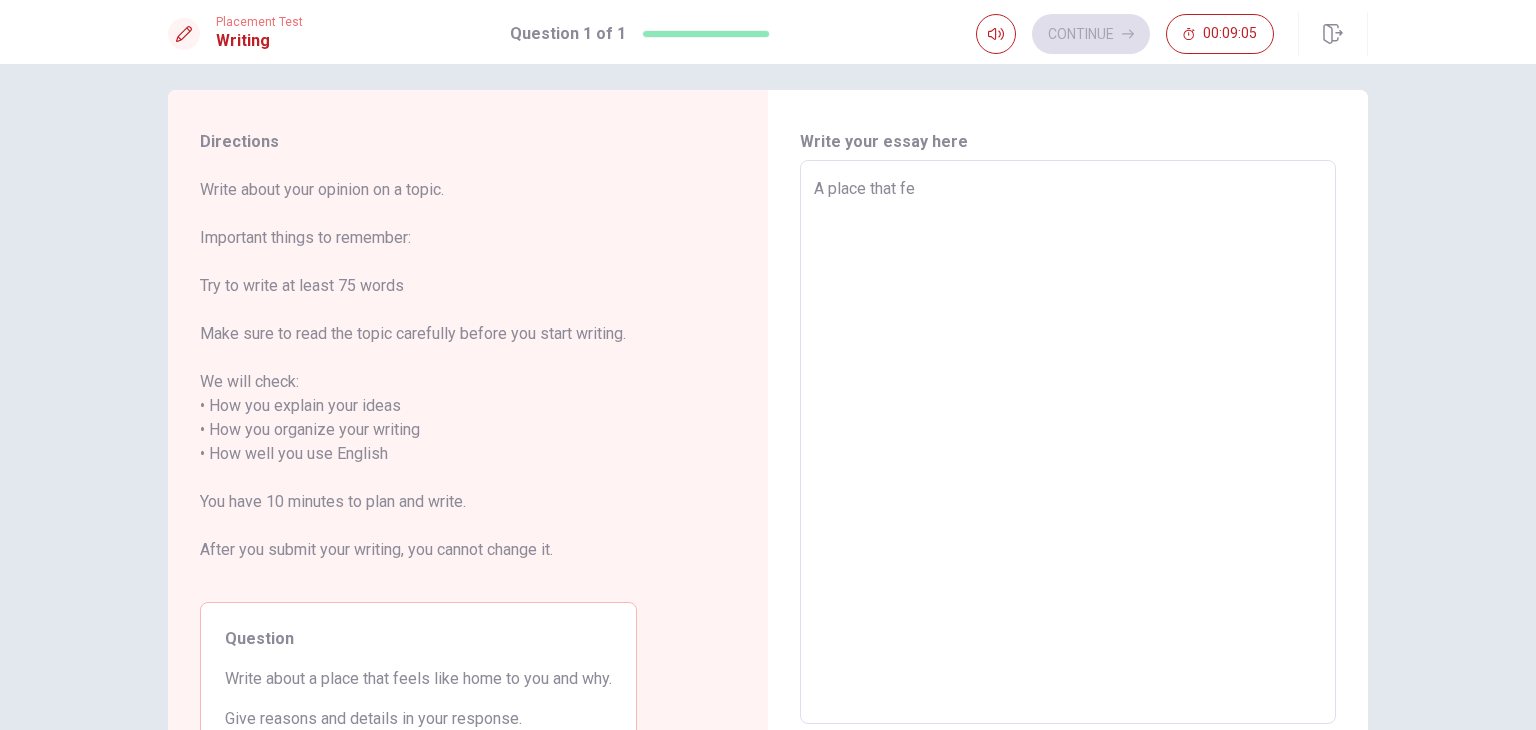 type on "x" 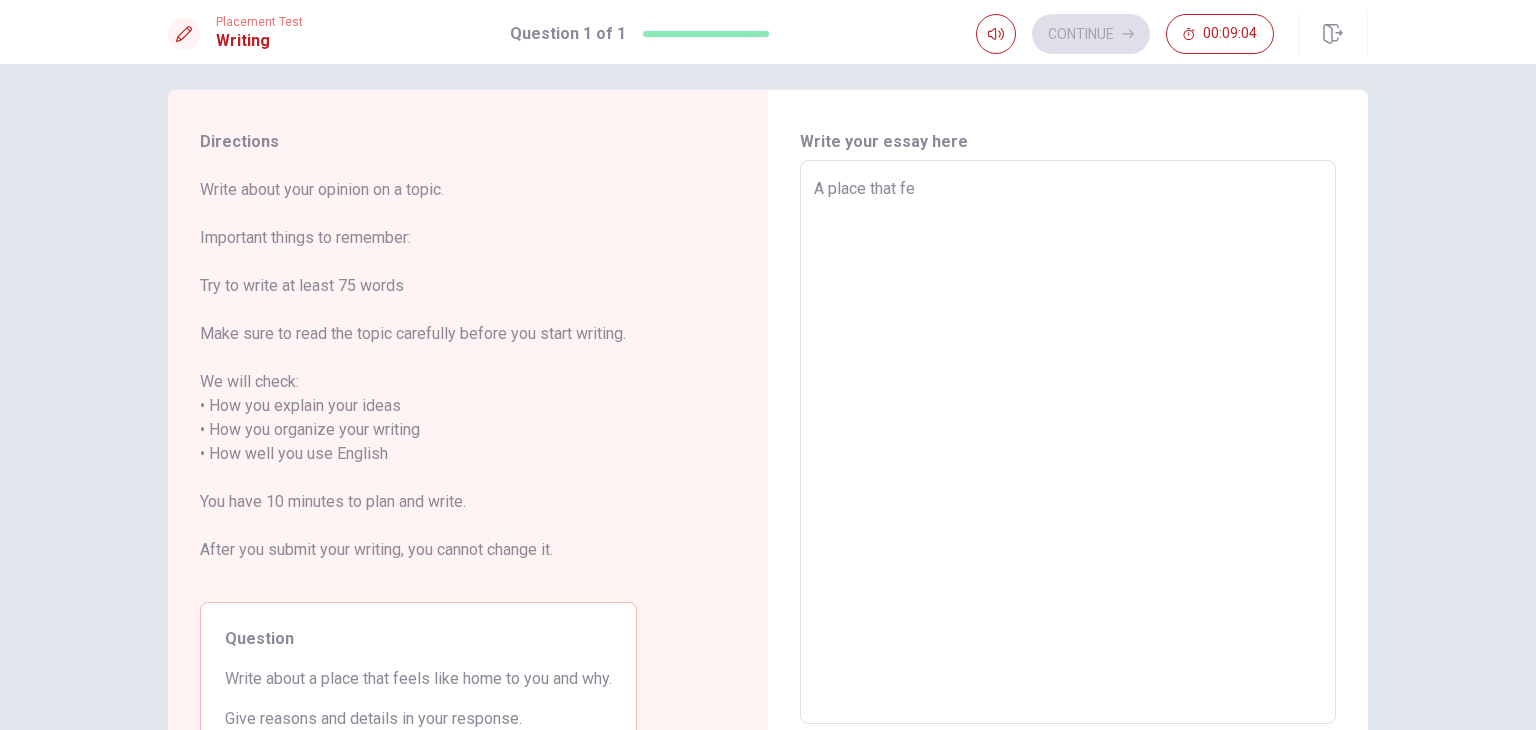 type on "A place that fel" 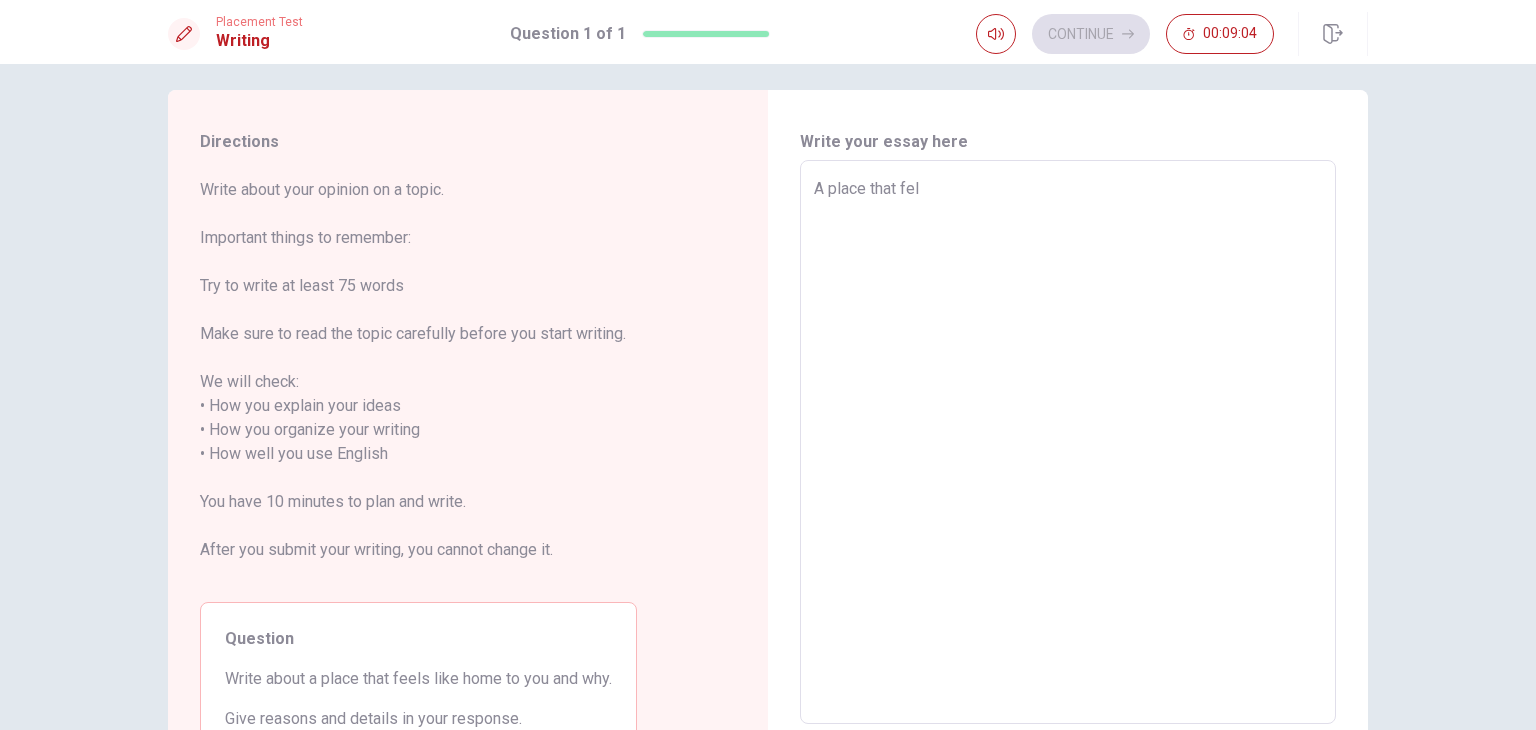 type on "A place that fell" 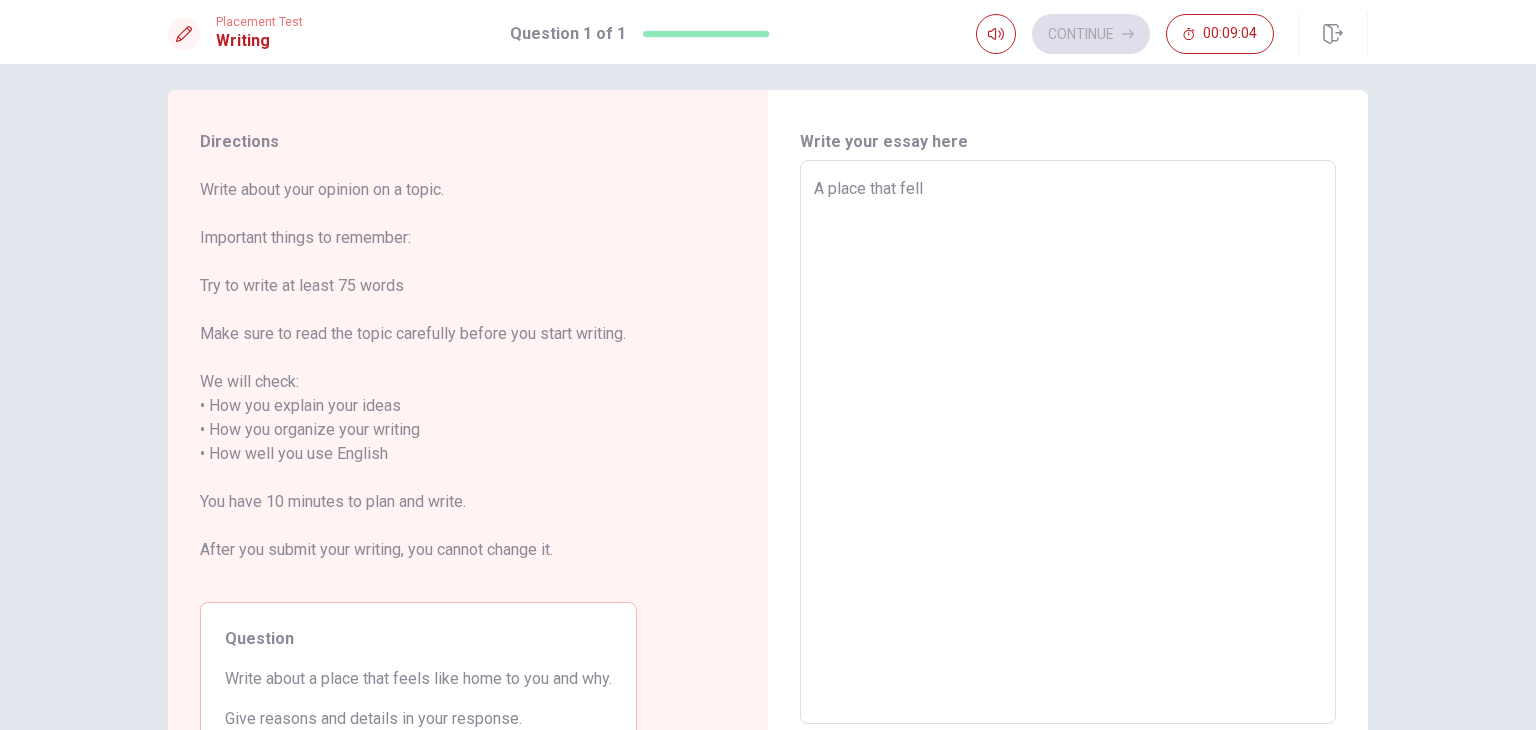 type on "x" 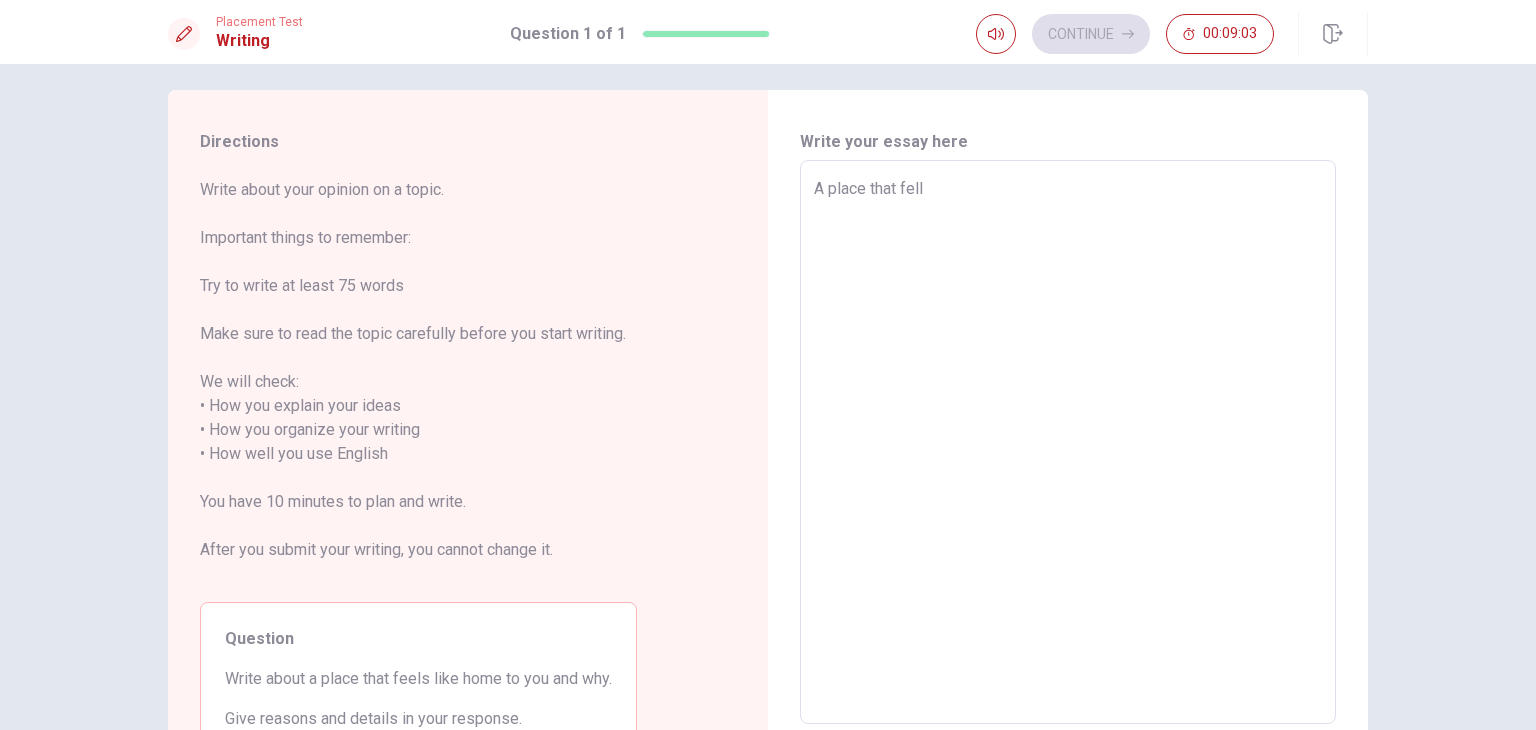 type on "A place that fel" 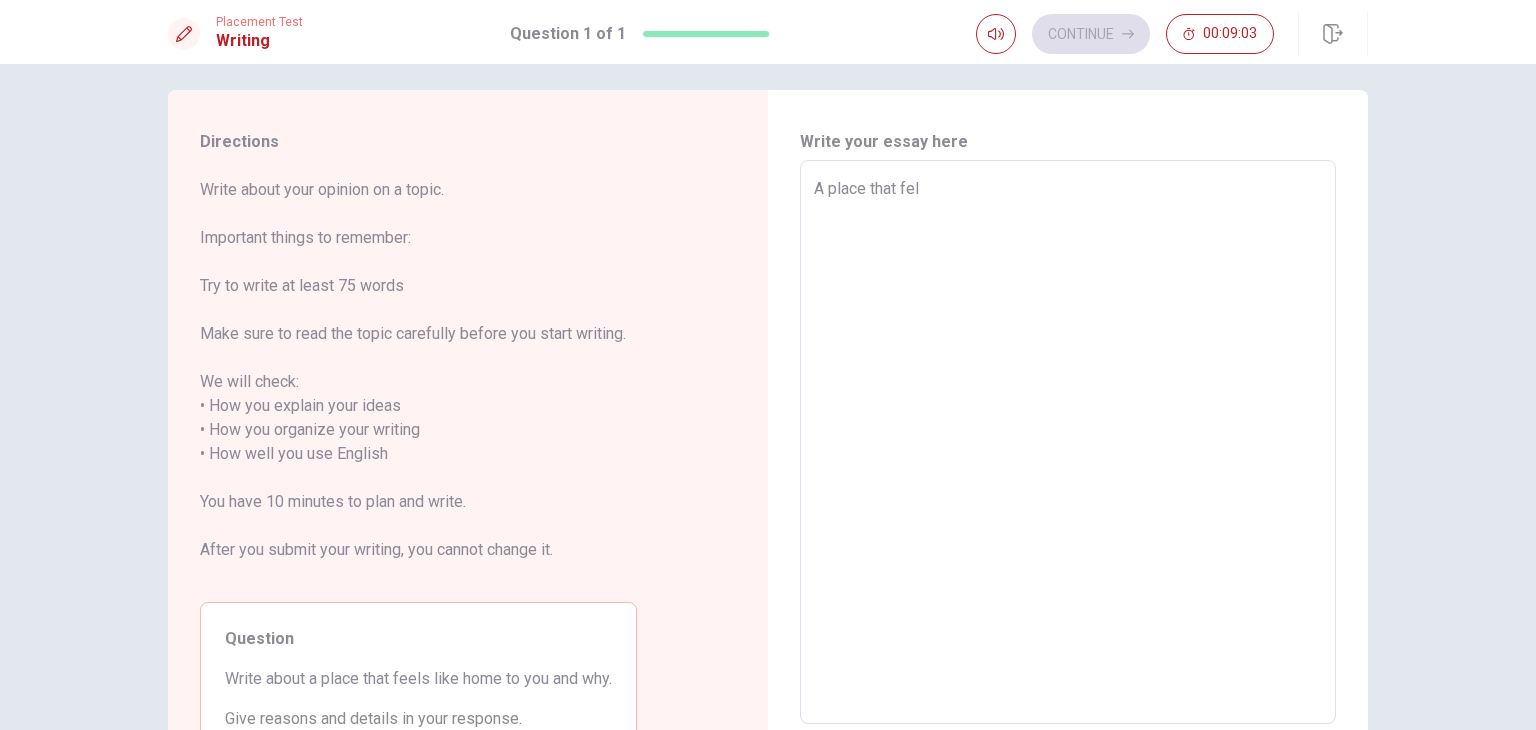 type on "x" 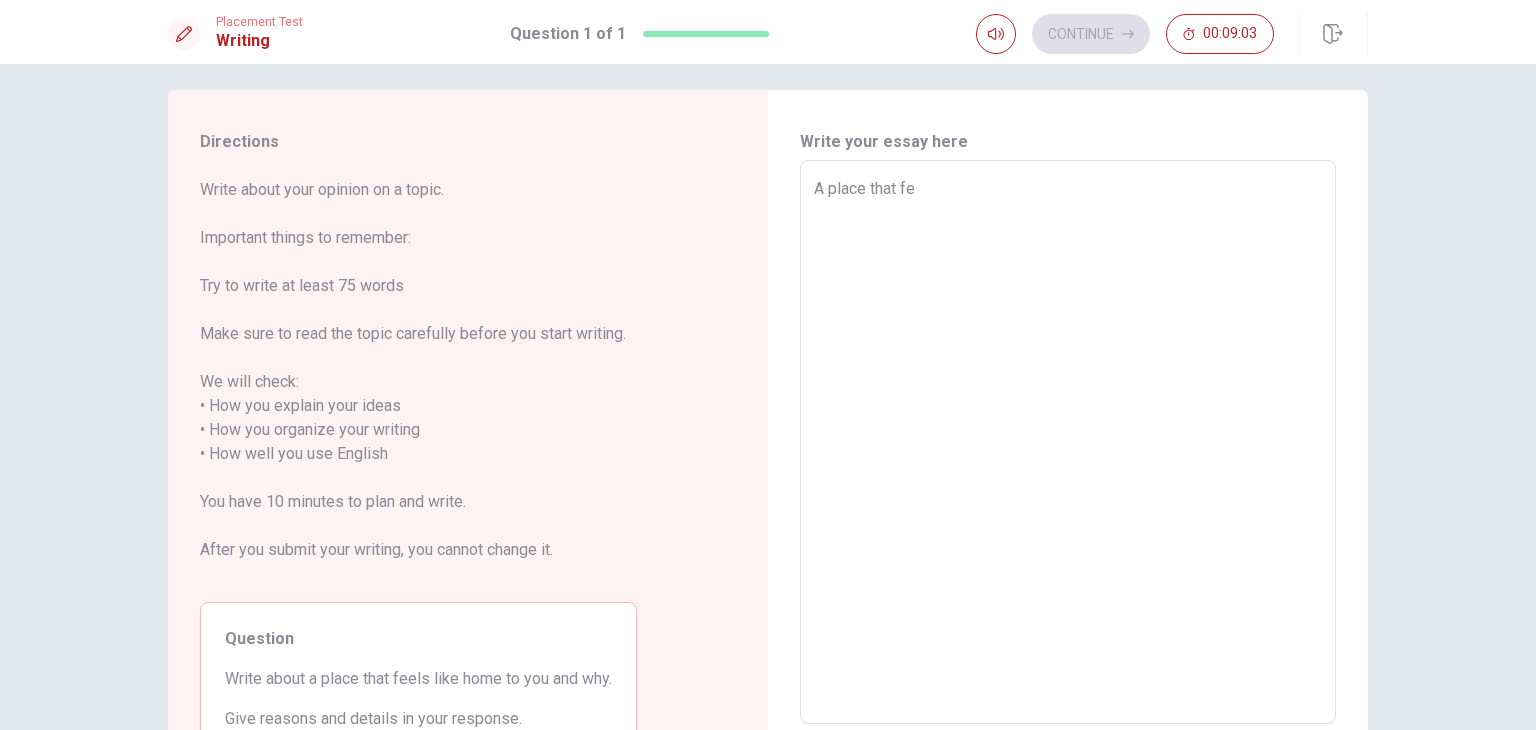 type on "x" 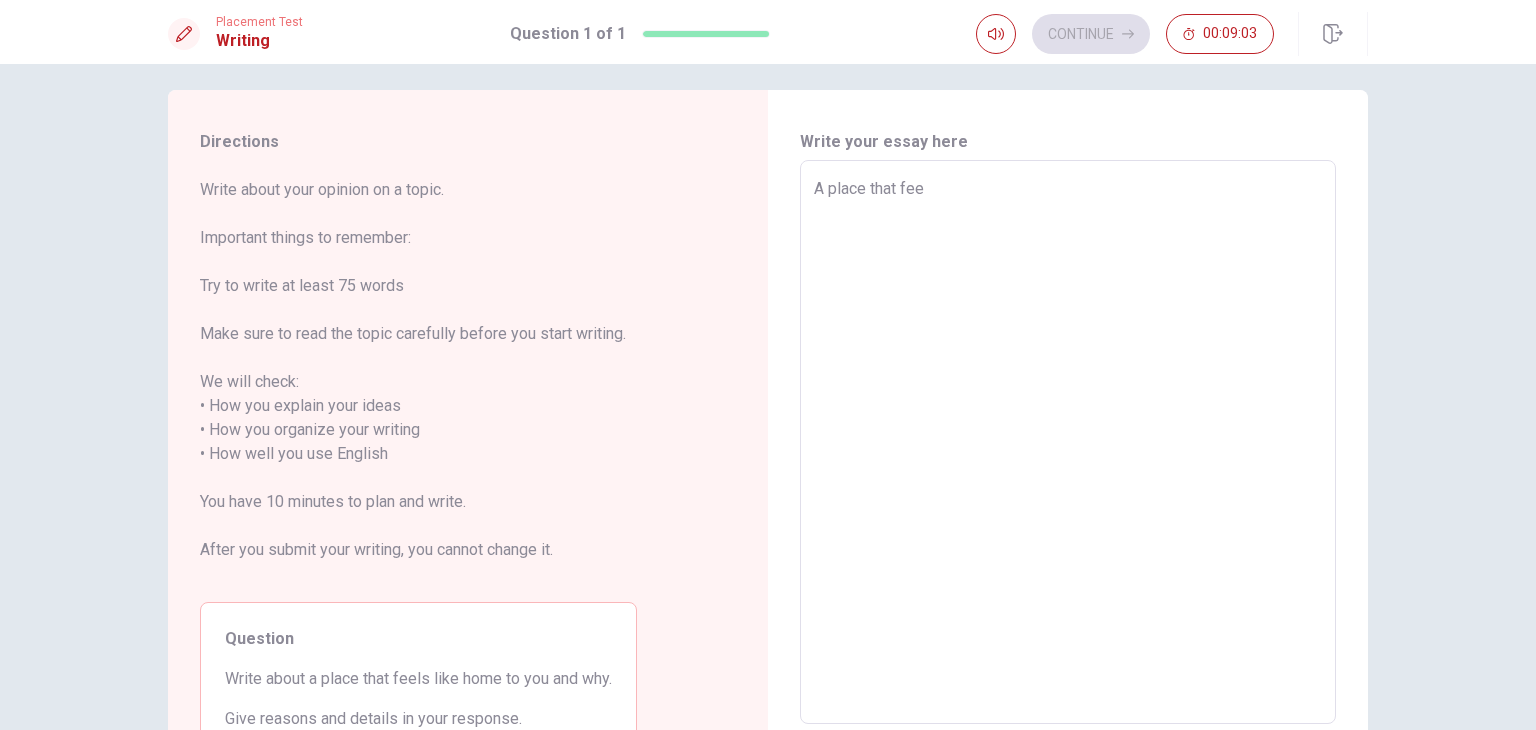 type on "x" 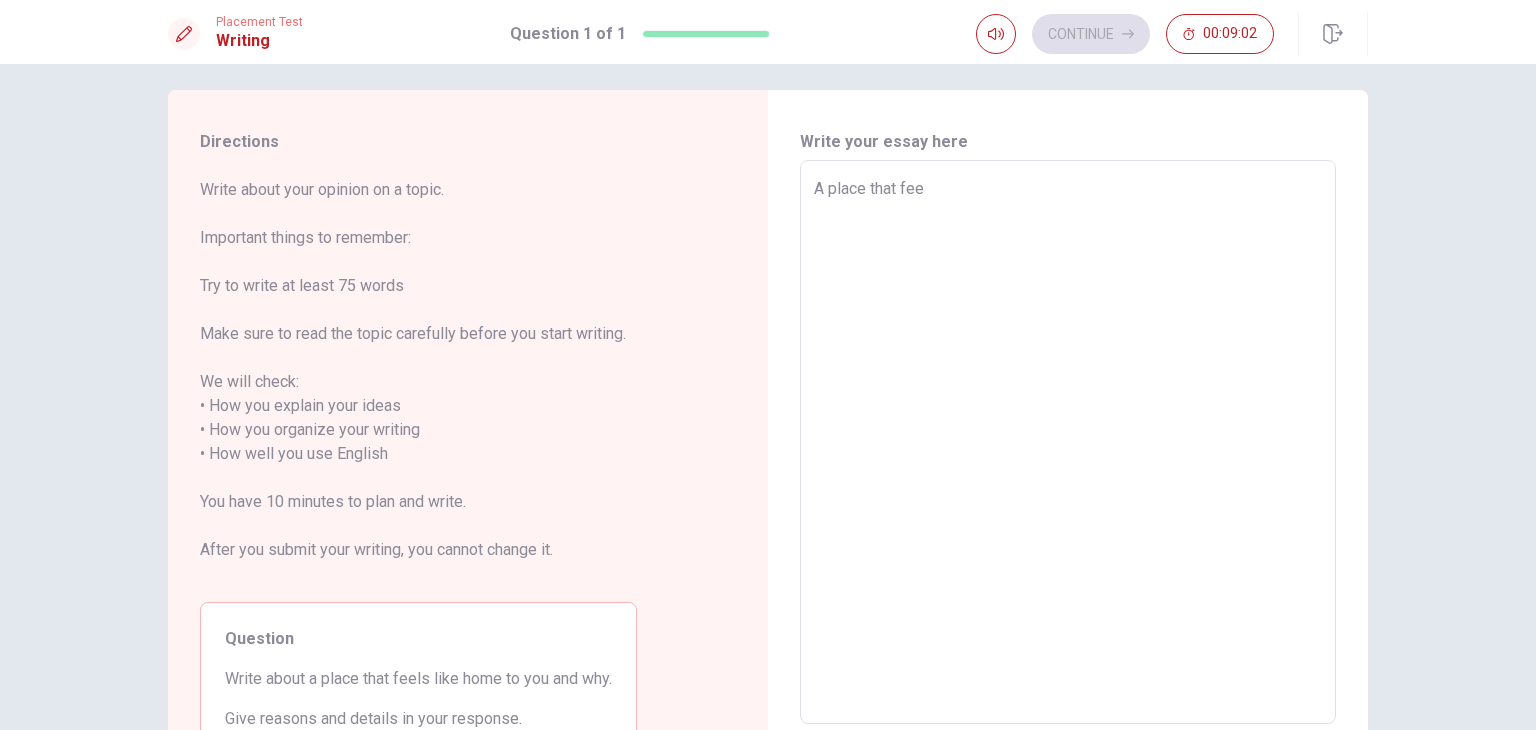 type on "A place that feel" 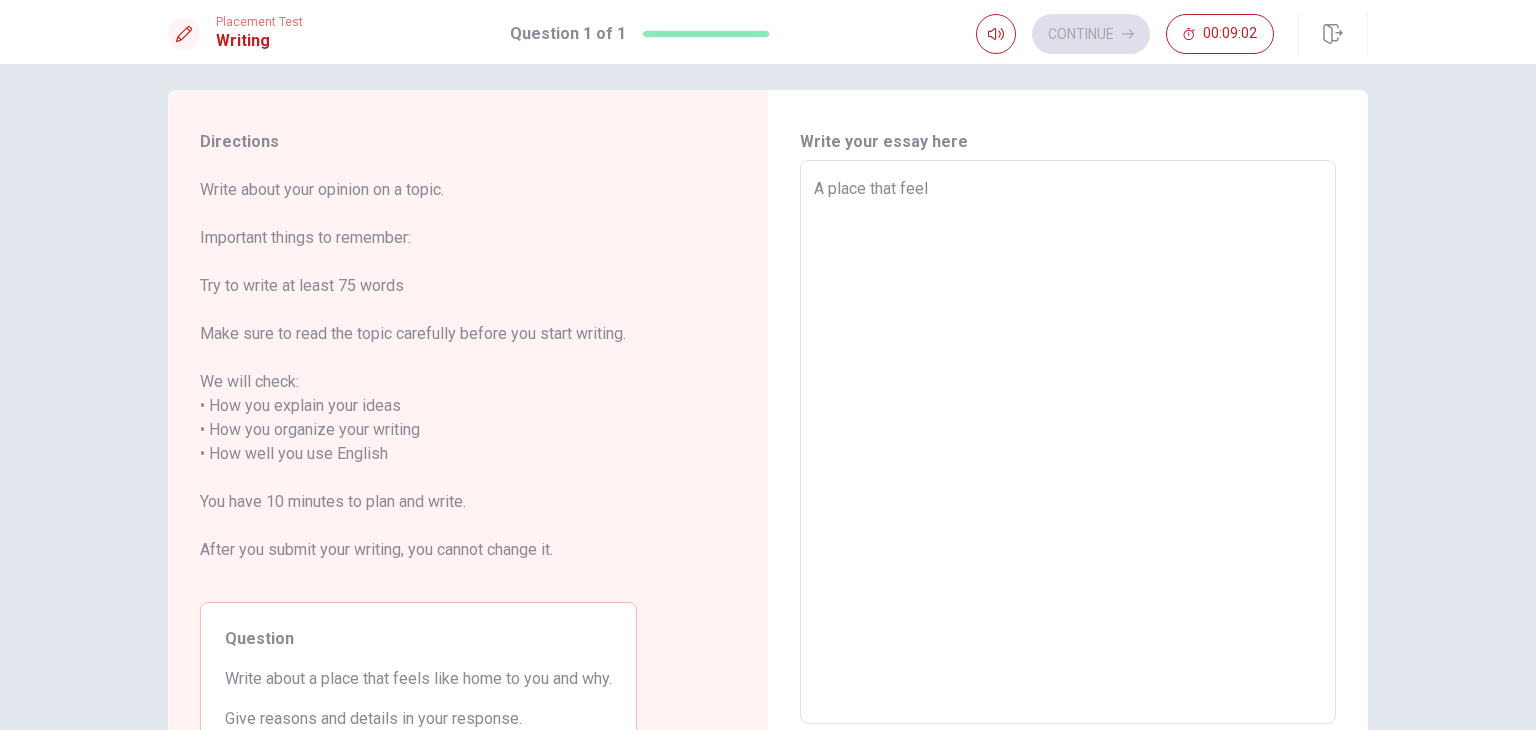type on "x" 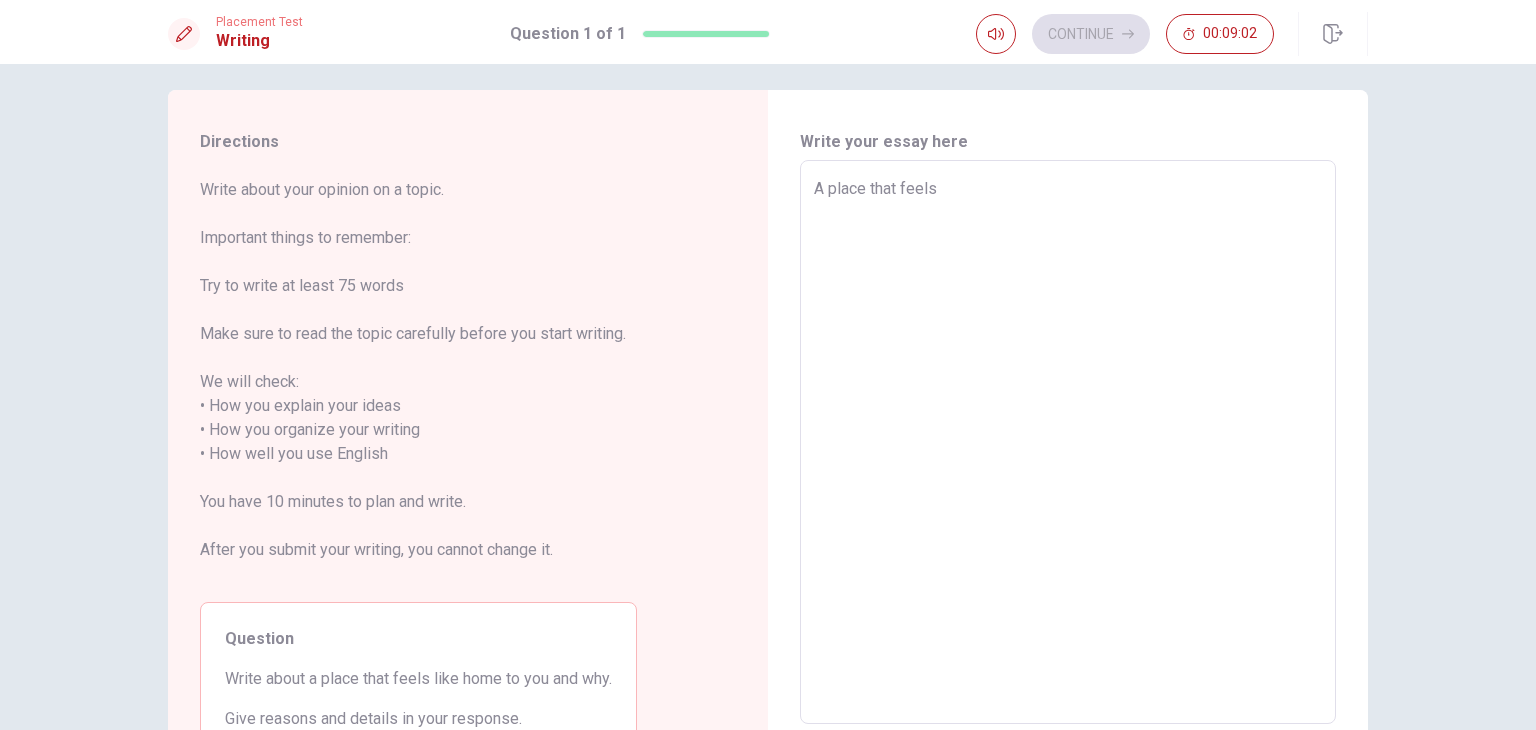 type on "x" 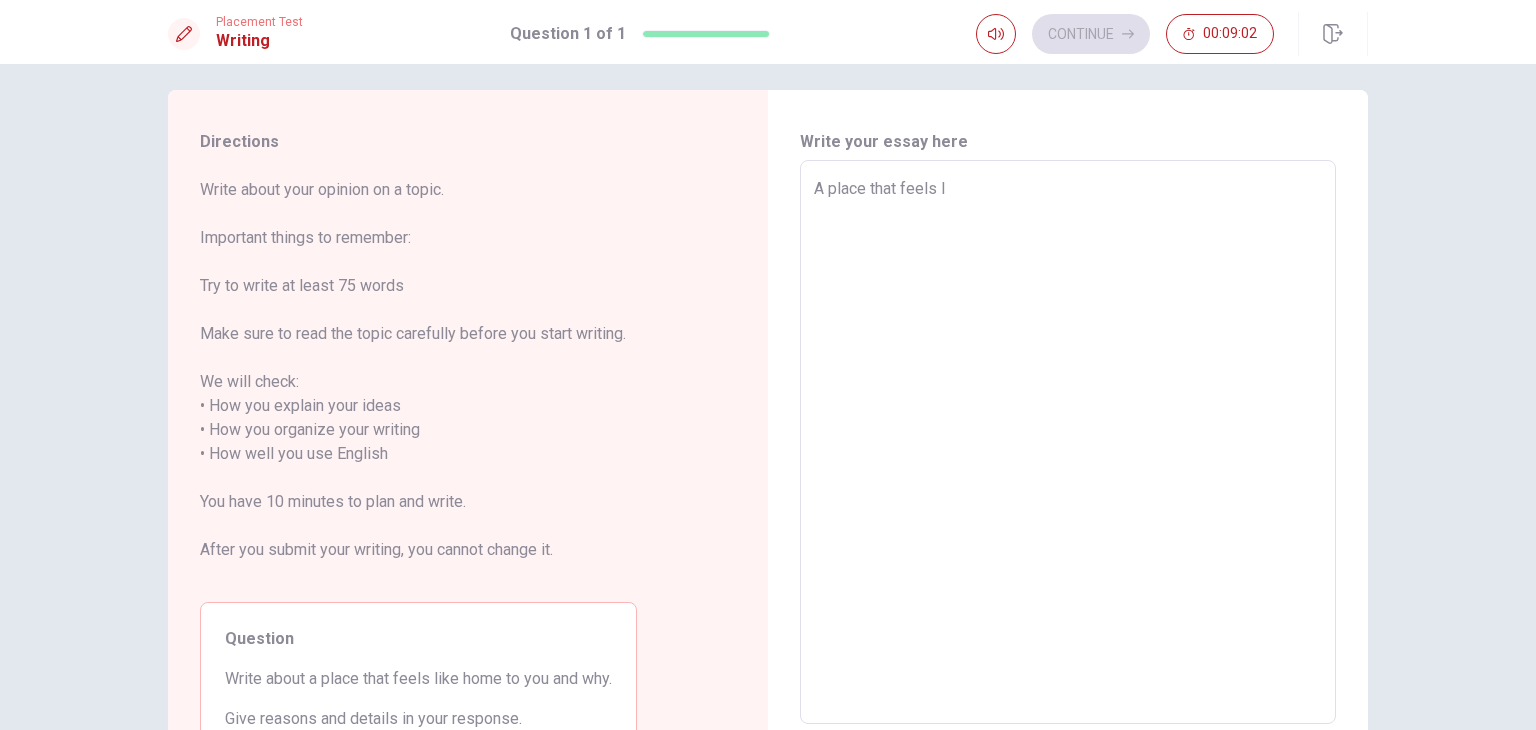 type on "x" 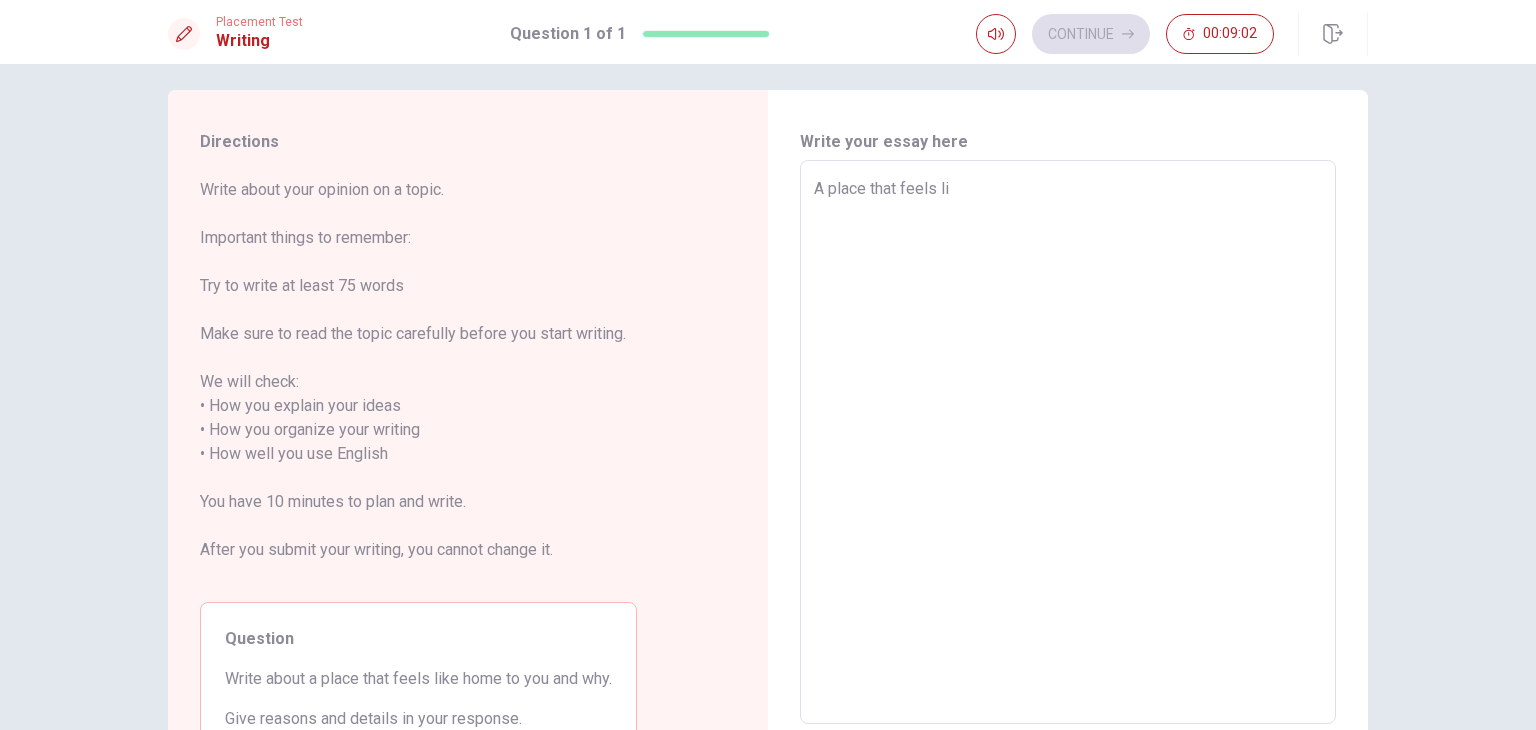 type on "x" 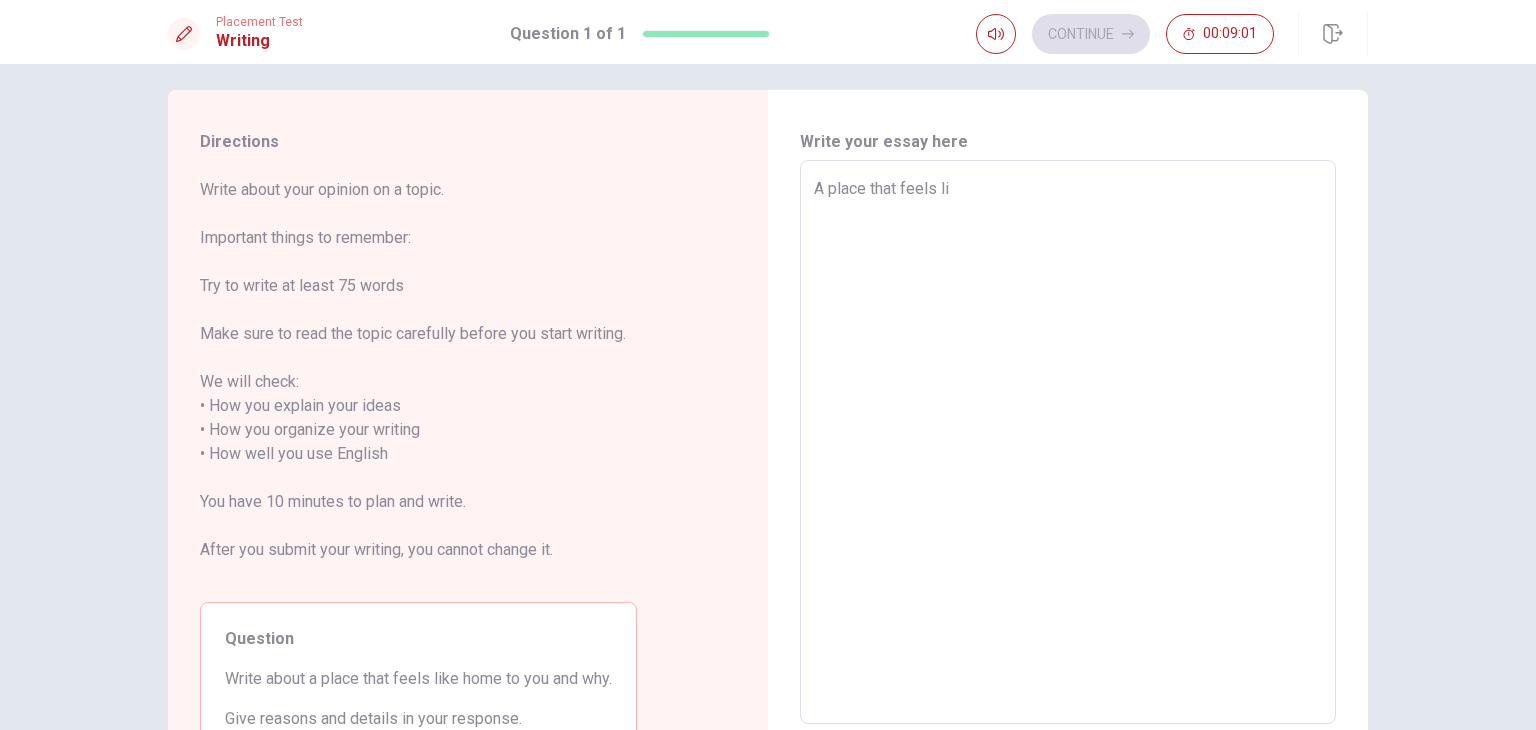 type on "A place that feels lik" 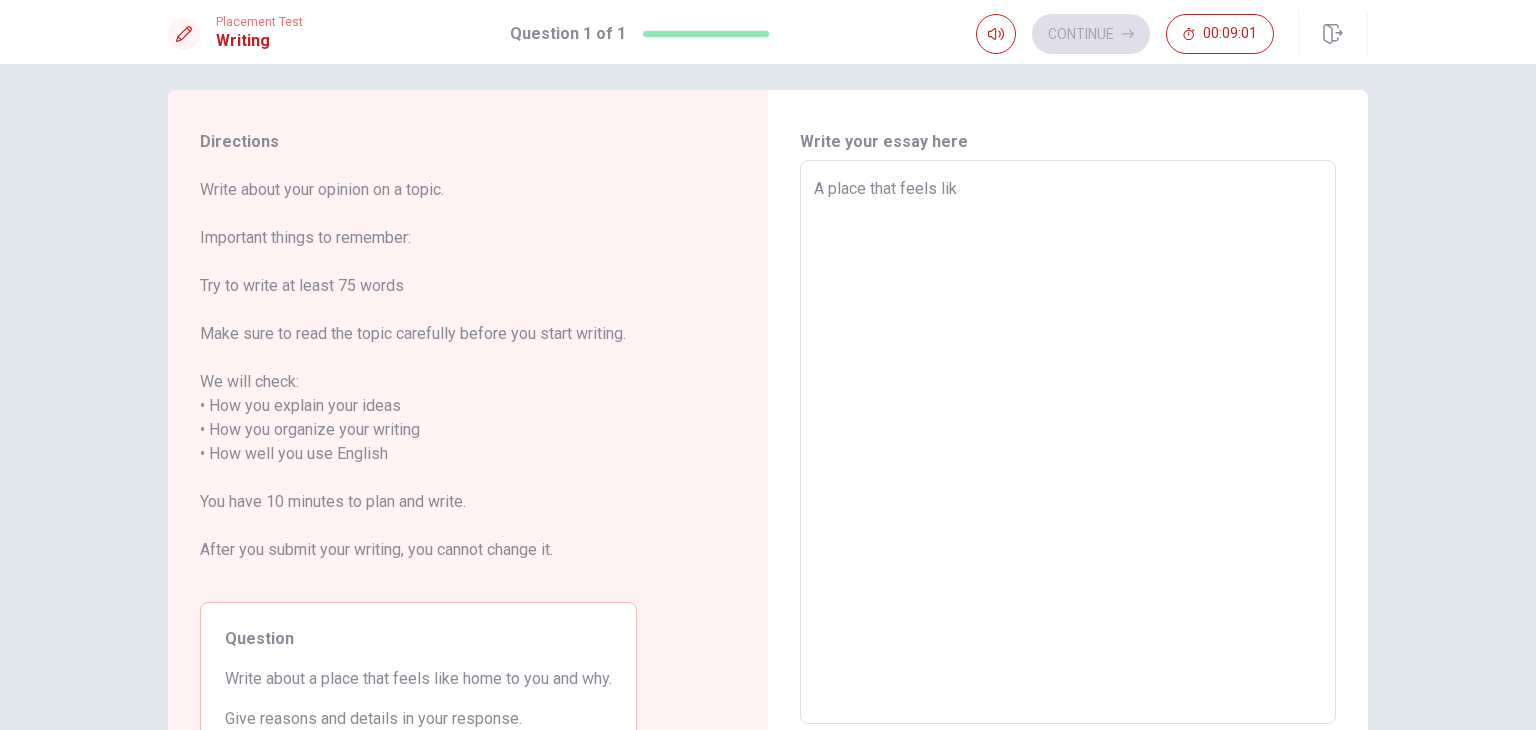 type on "x" 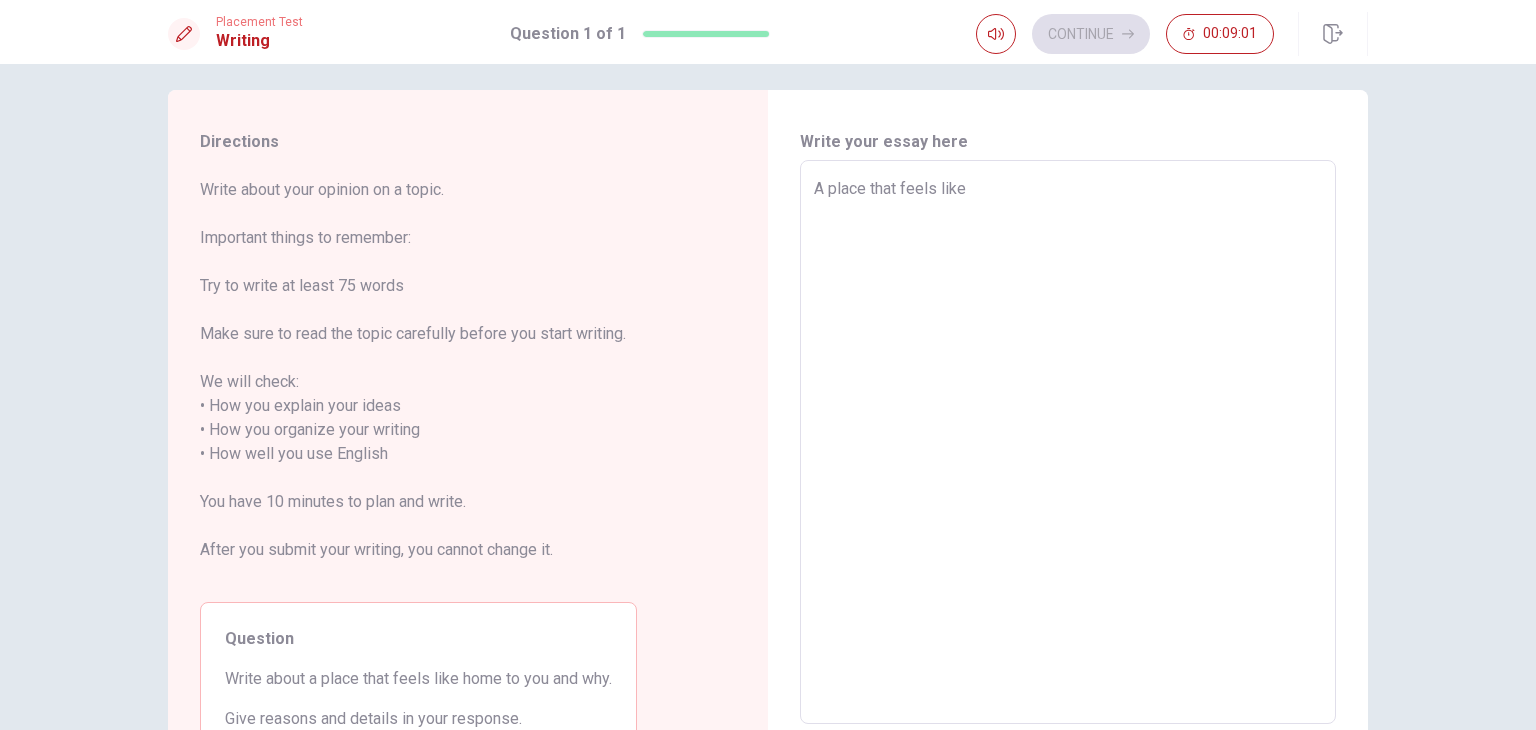 type on "x" 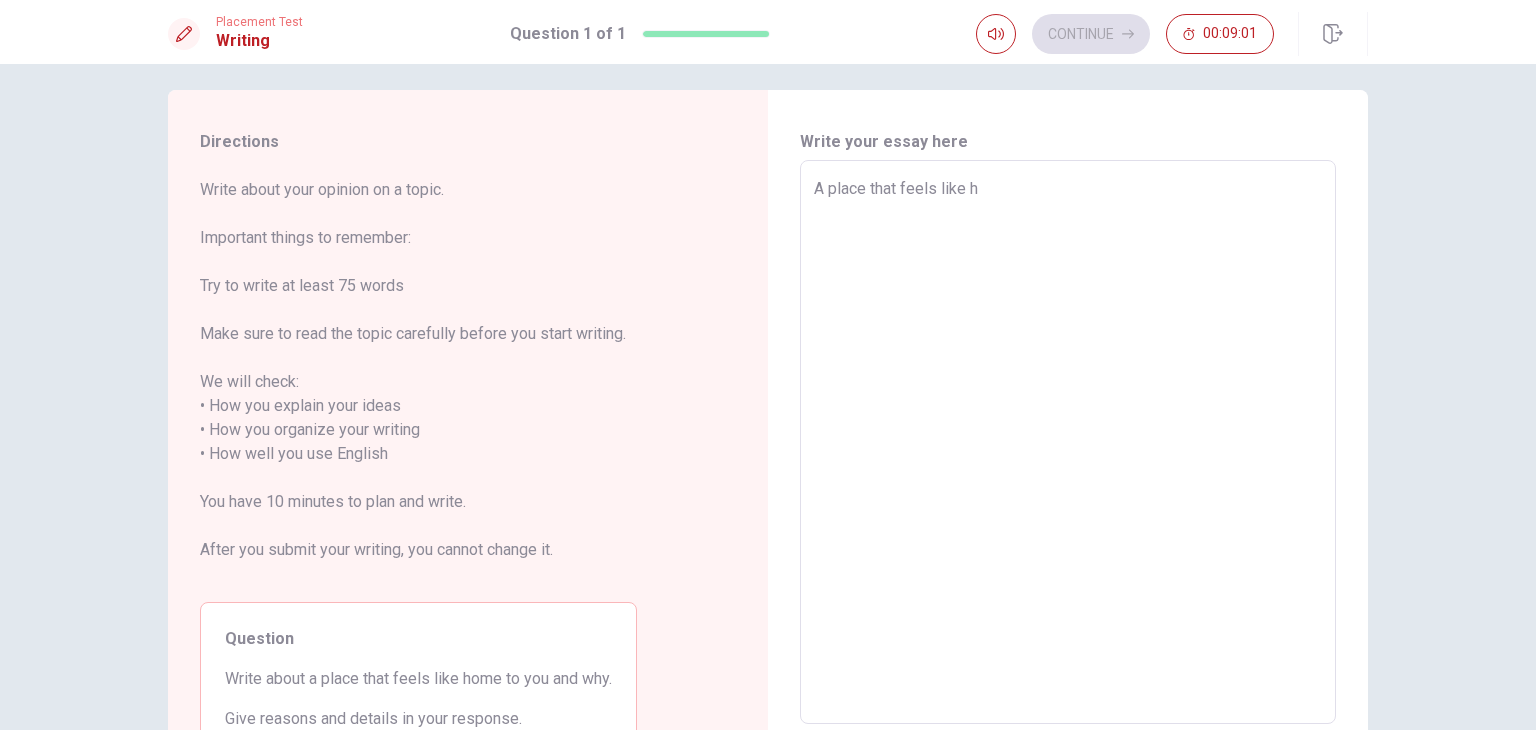 type on "x" 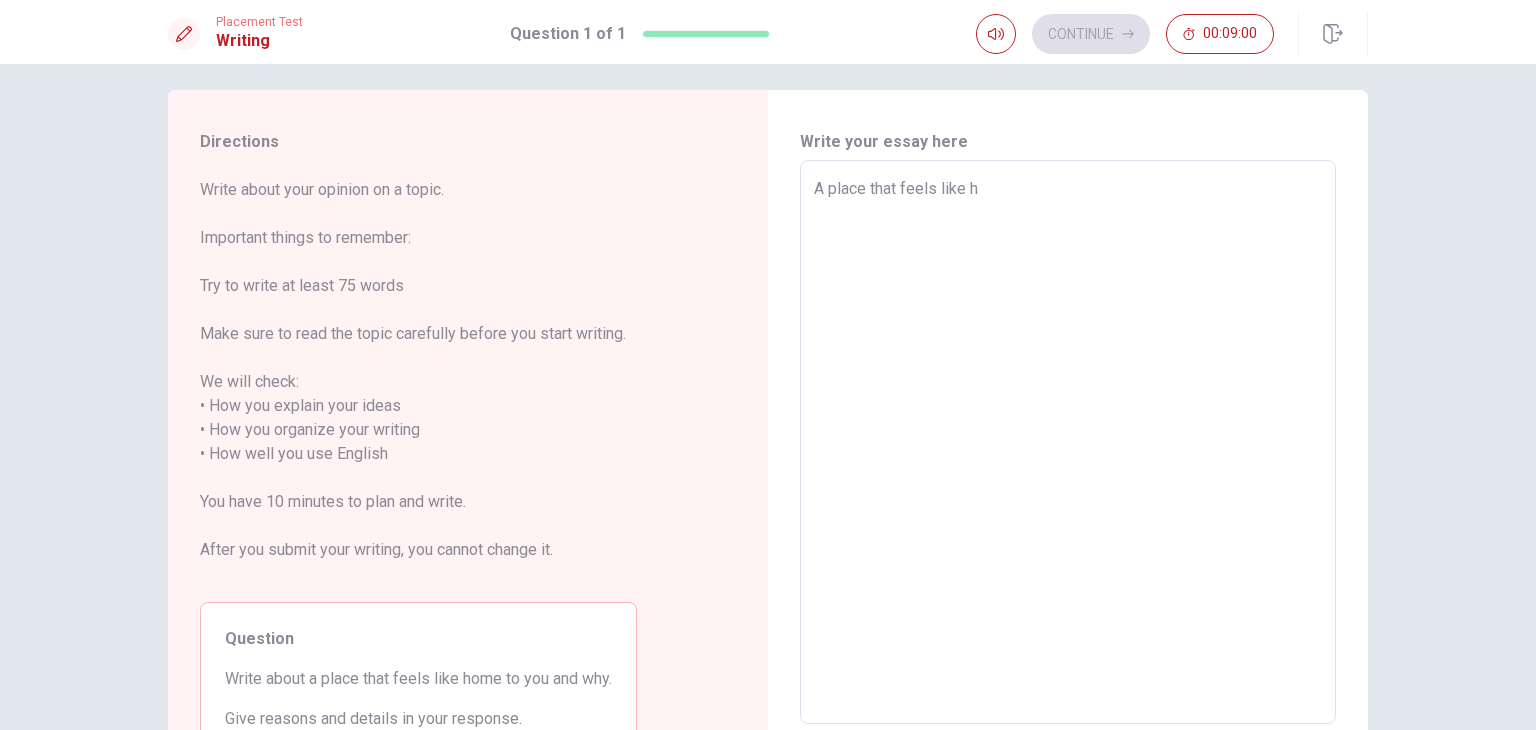 type on "A place that feels like ho" 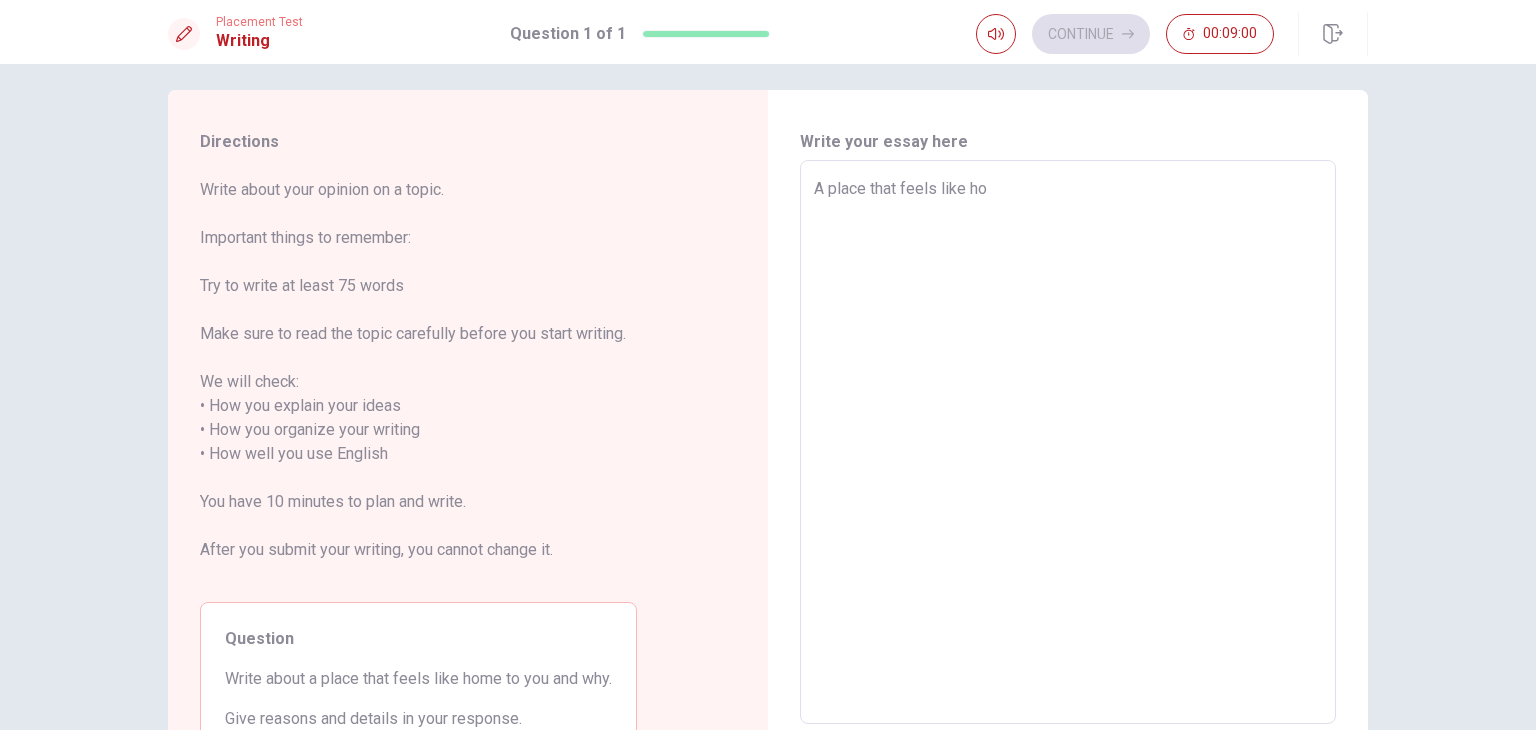 type on "x" 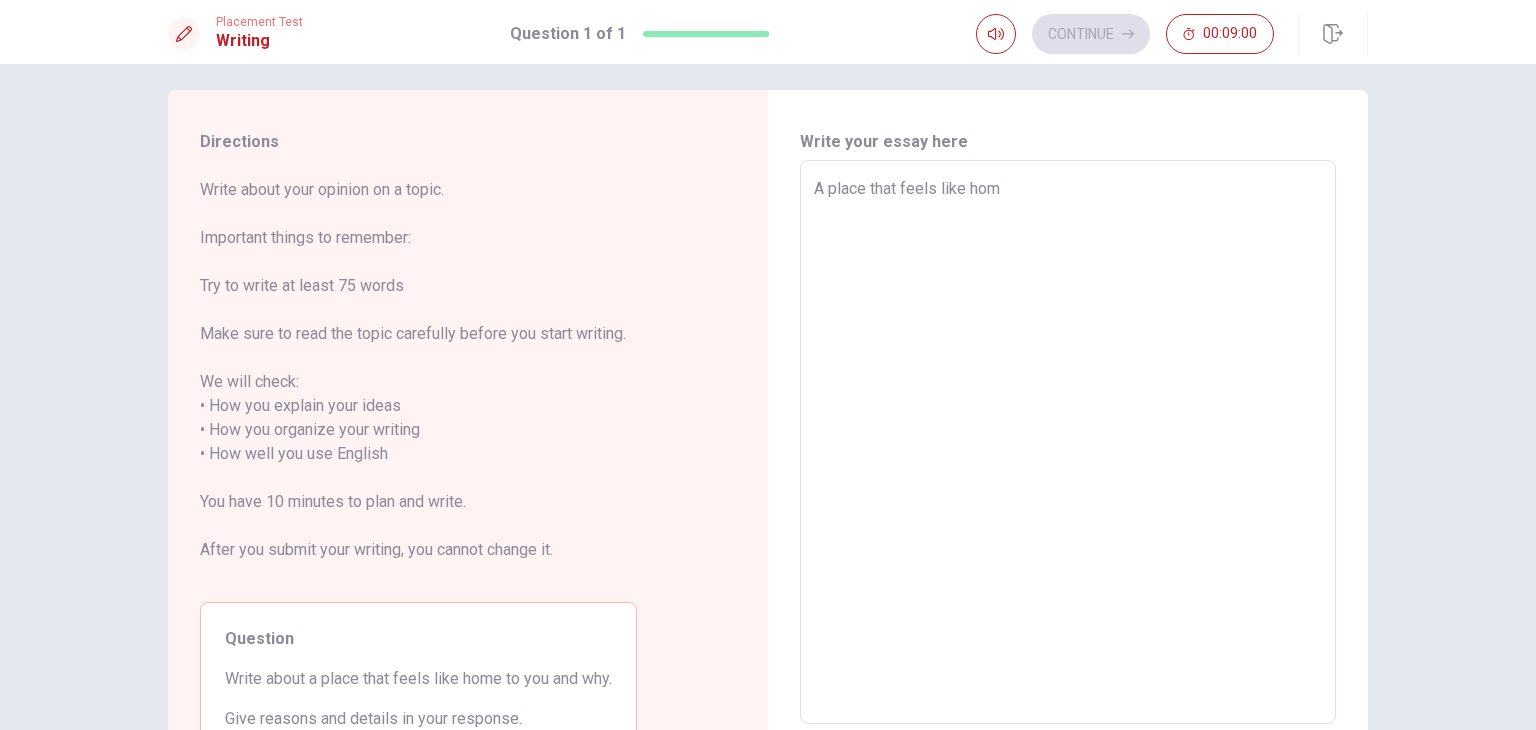 type on "x" 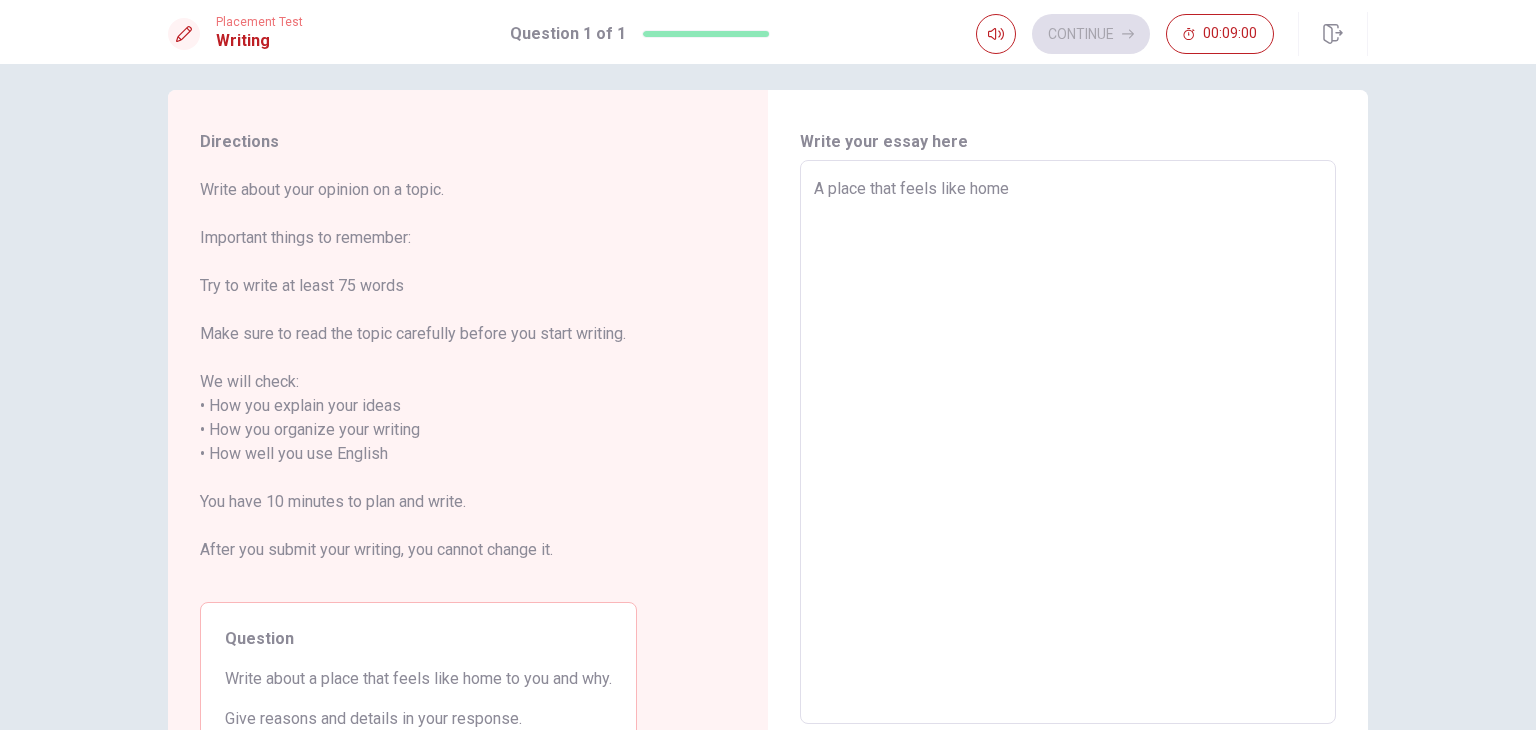 type on "x" 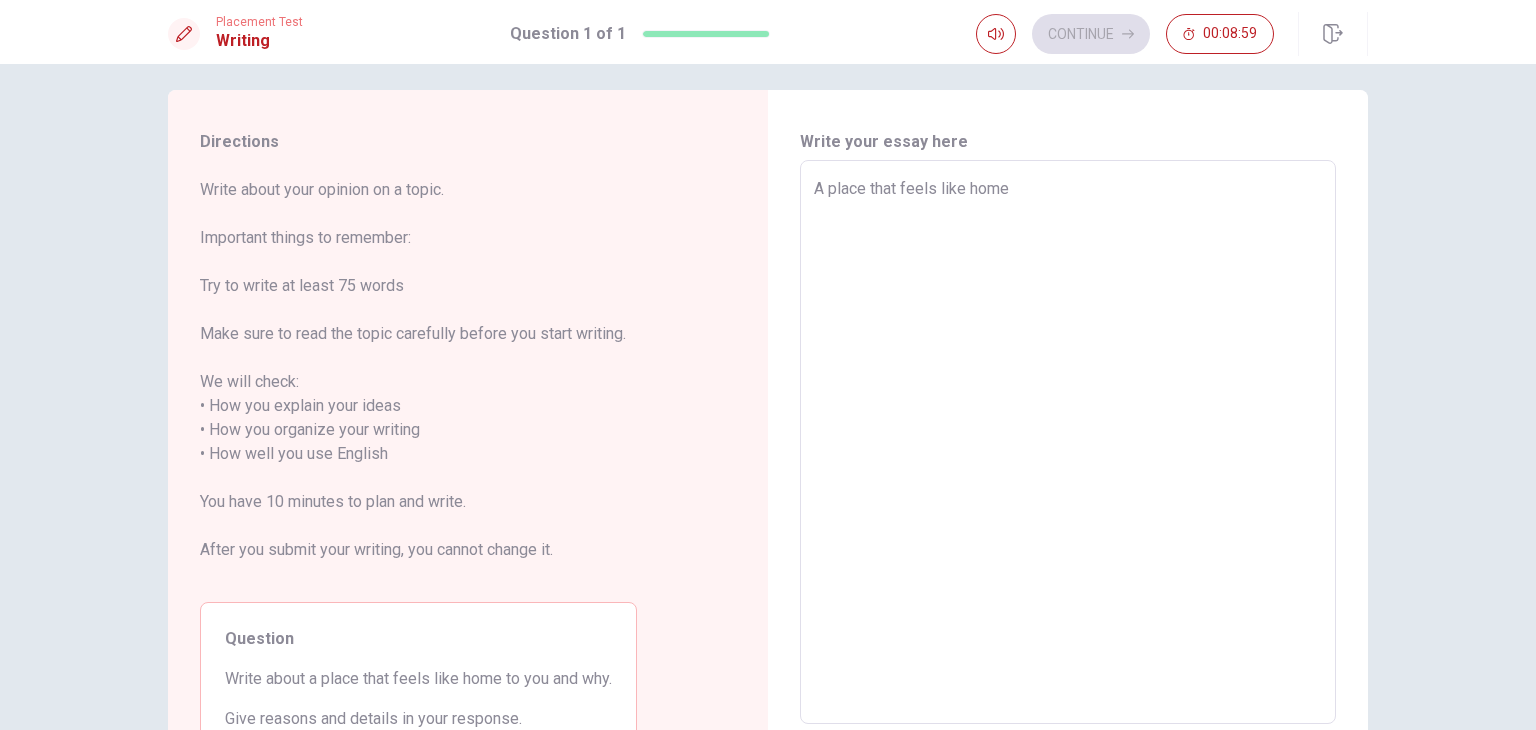 type on "A place that feels like home t" 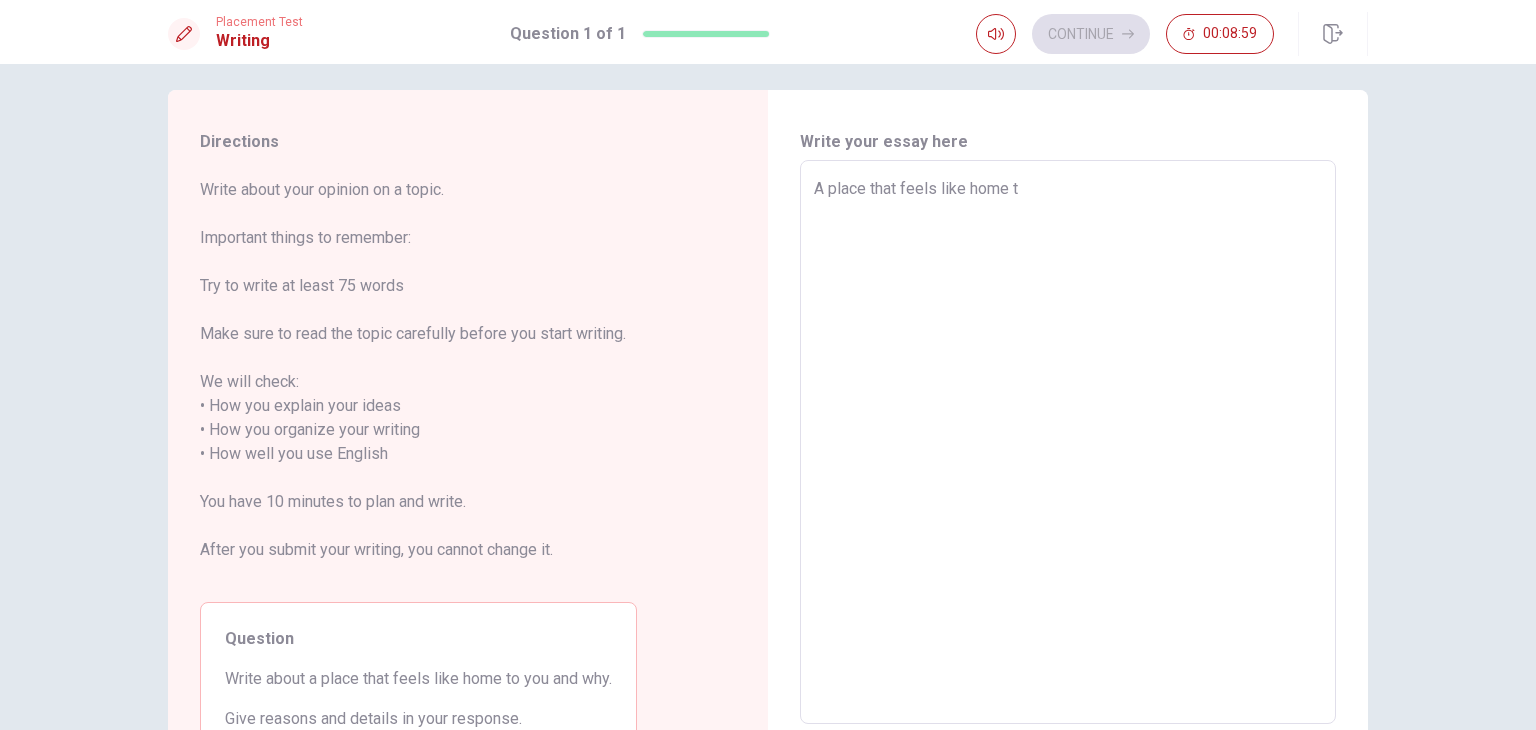 type on "x" 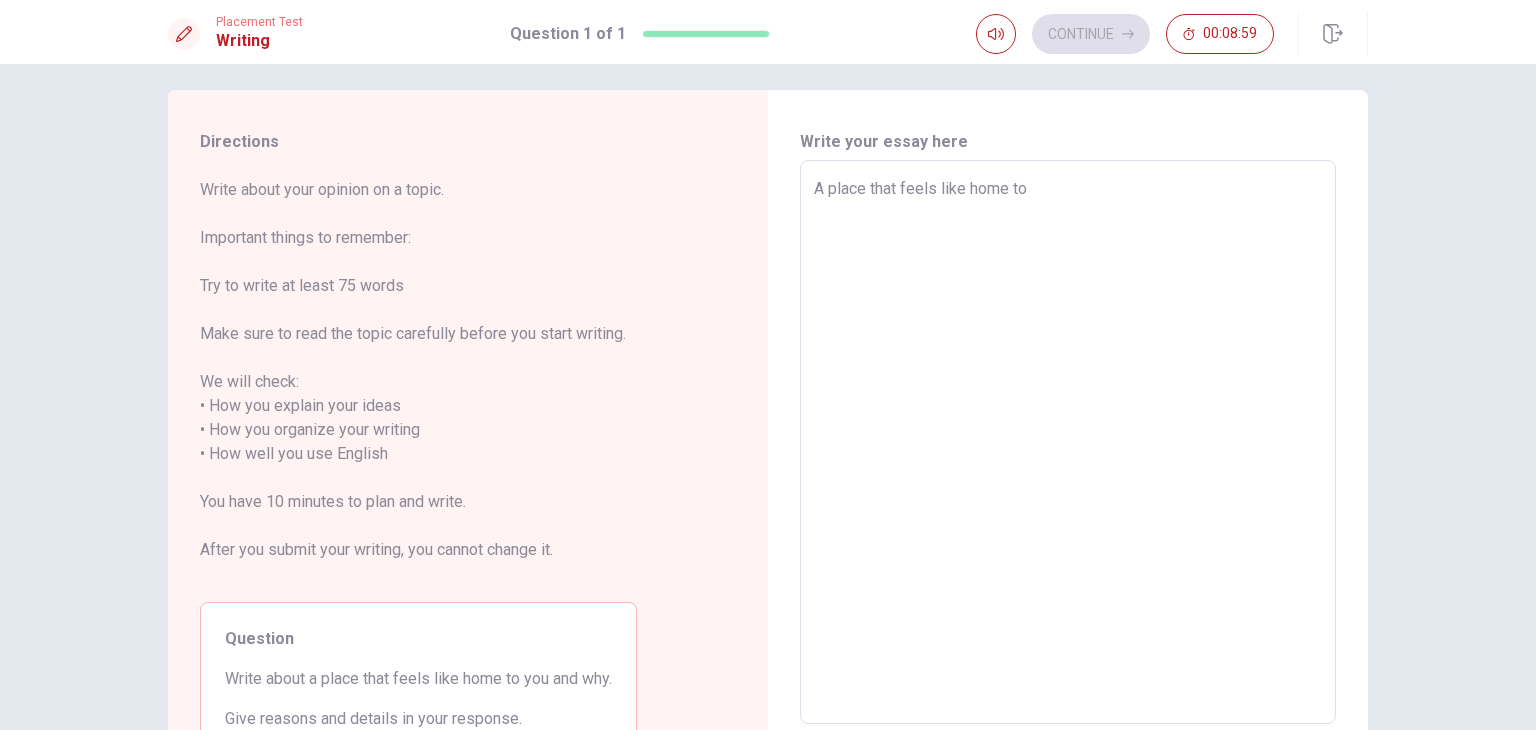 type on "x" 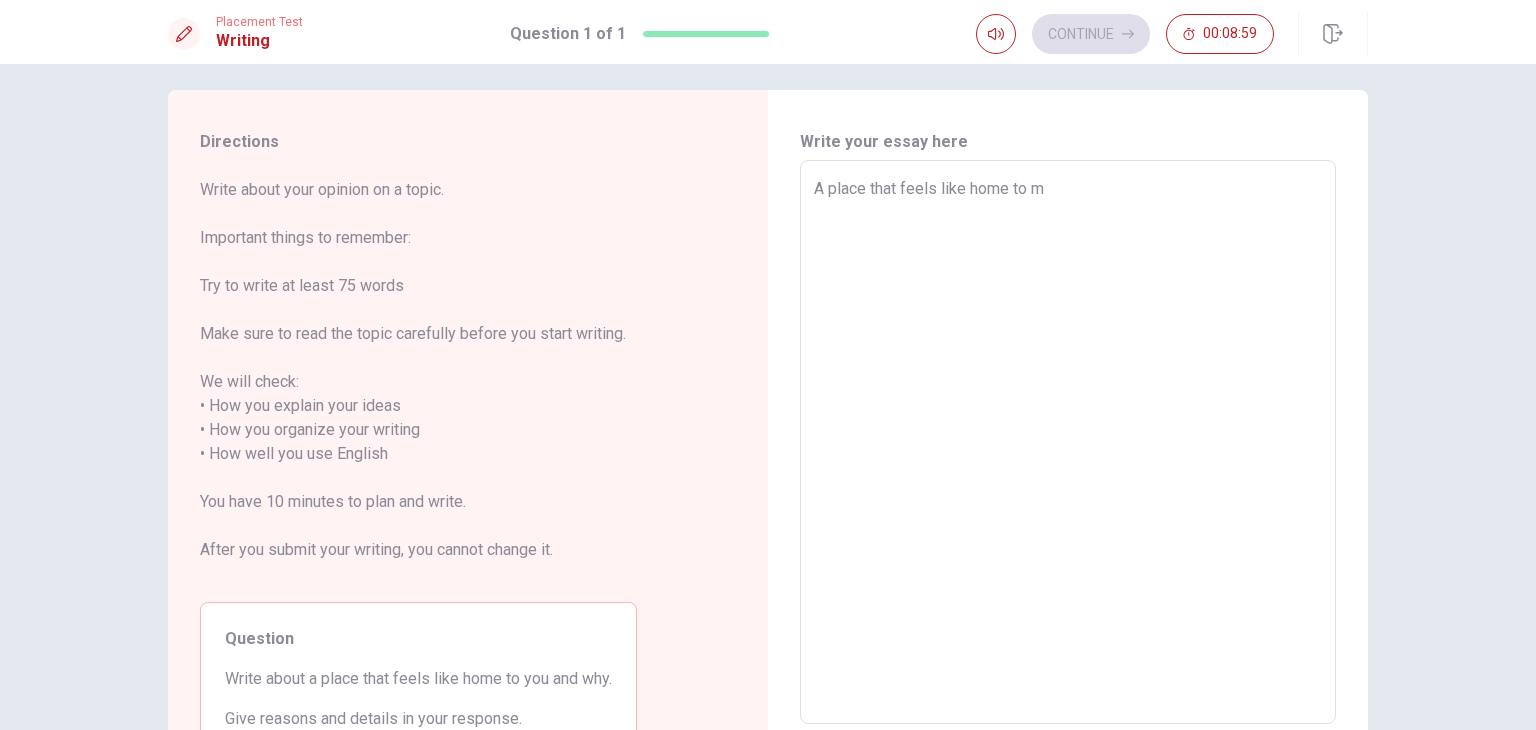 type on "x" 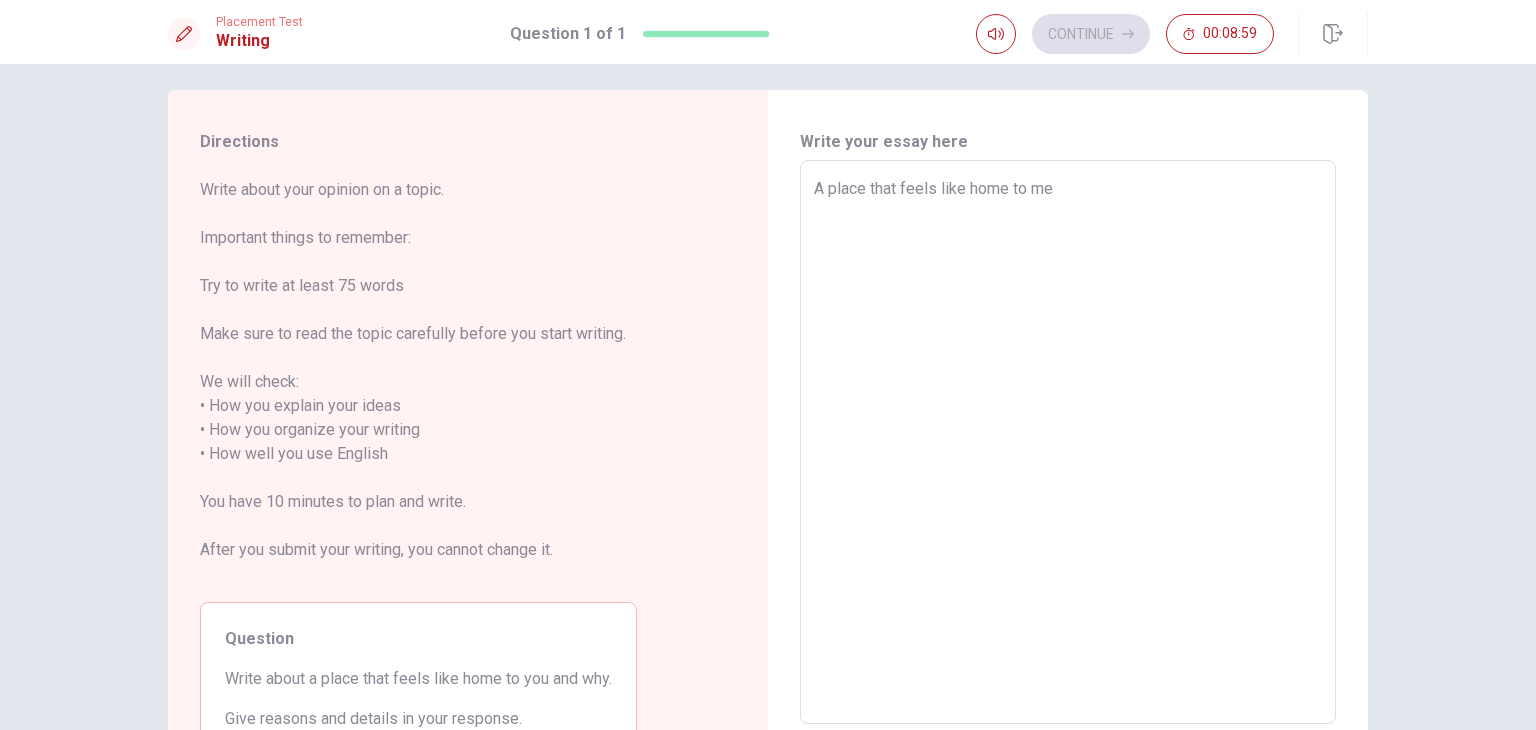 type on "x" 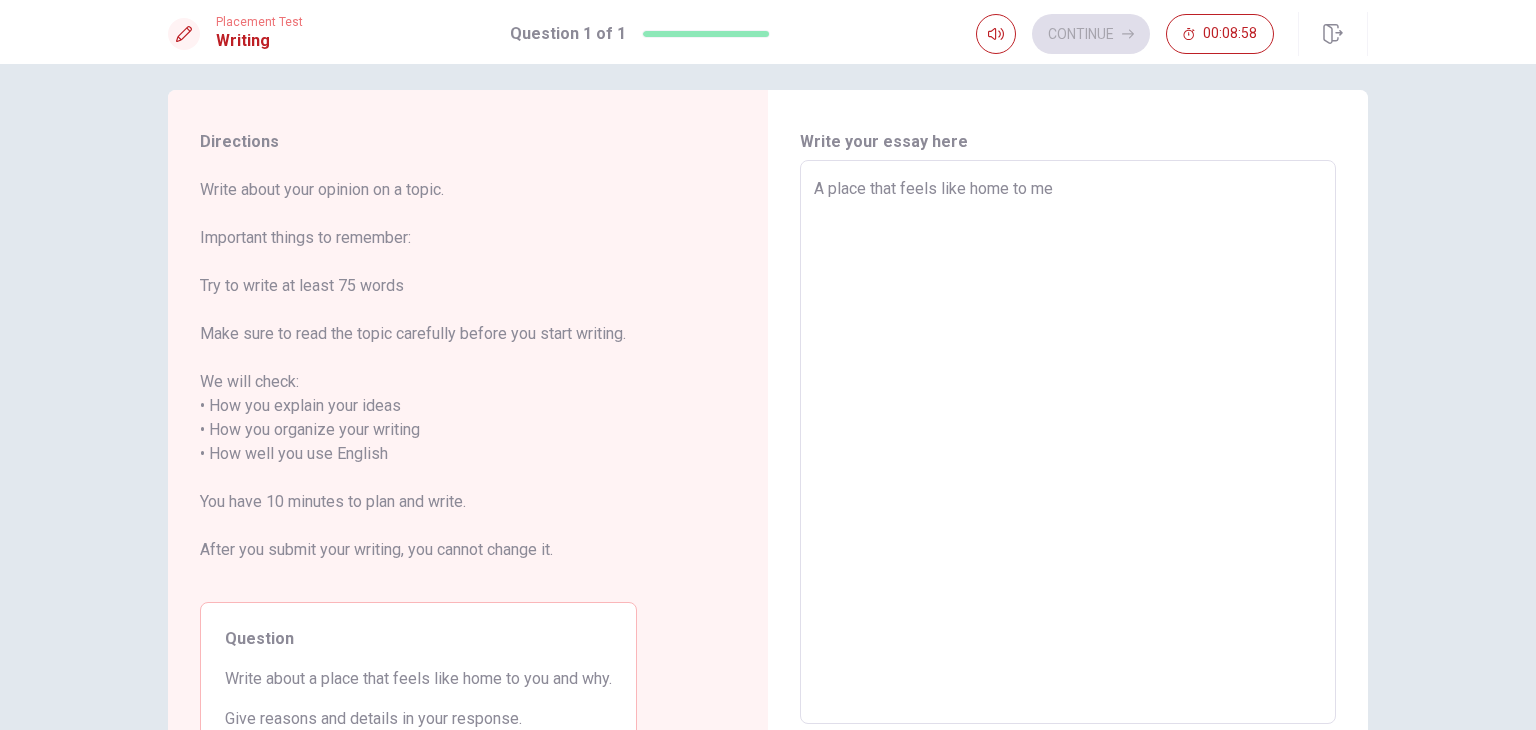 type on "A place that feels like home to me" 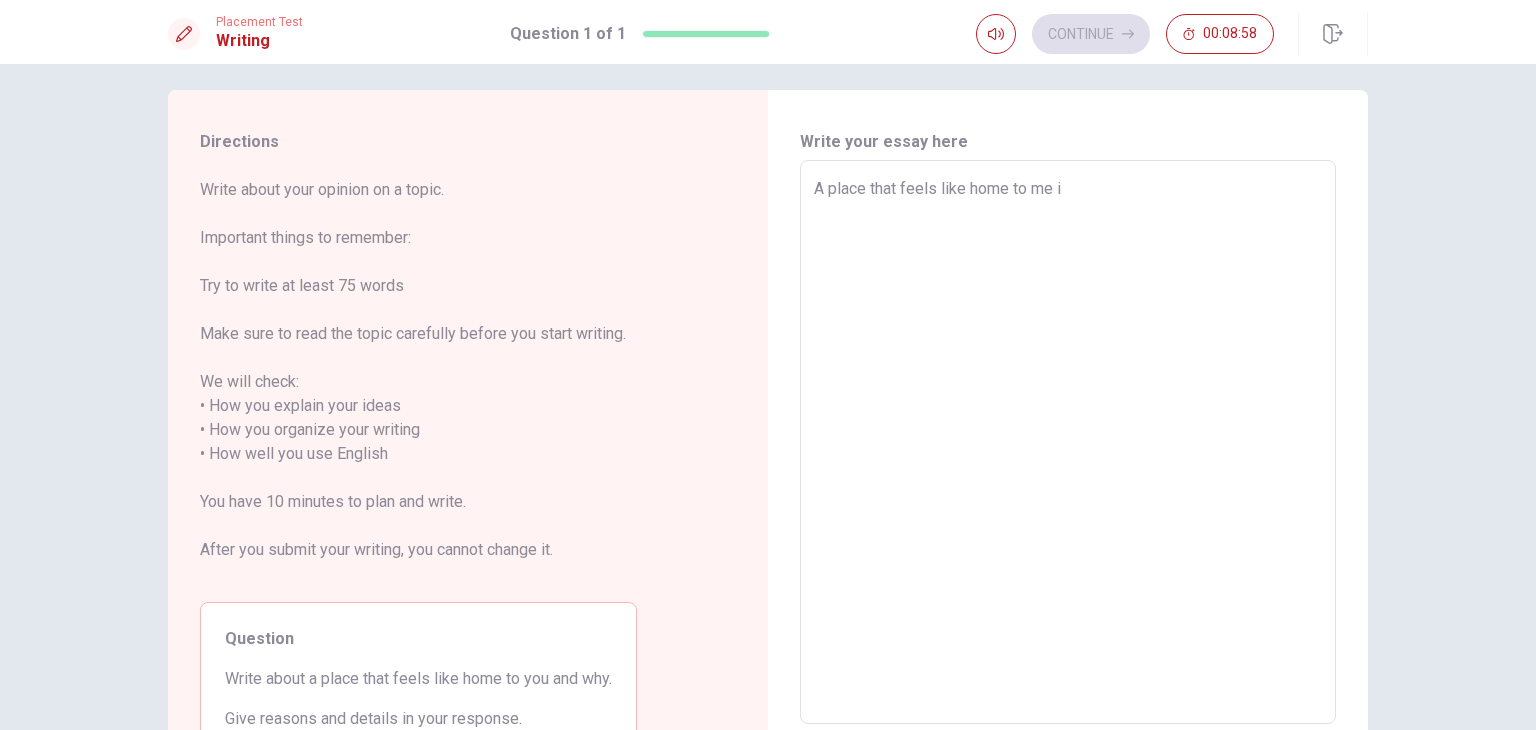 type on "x" 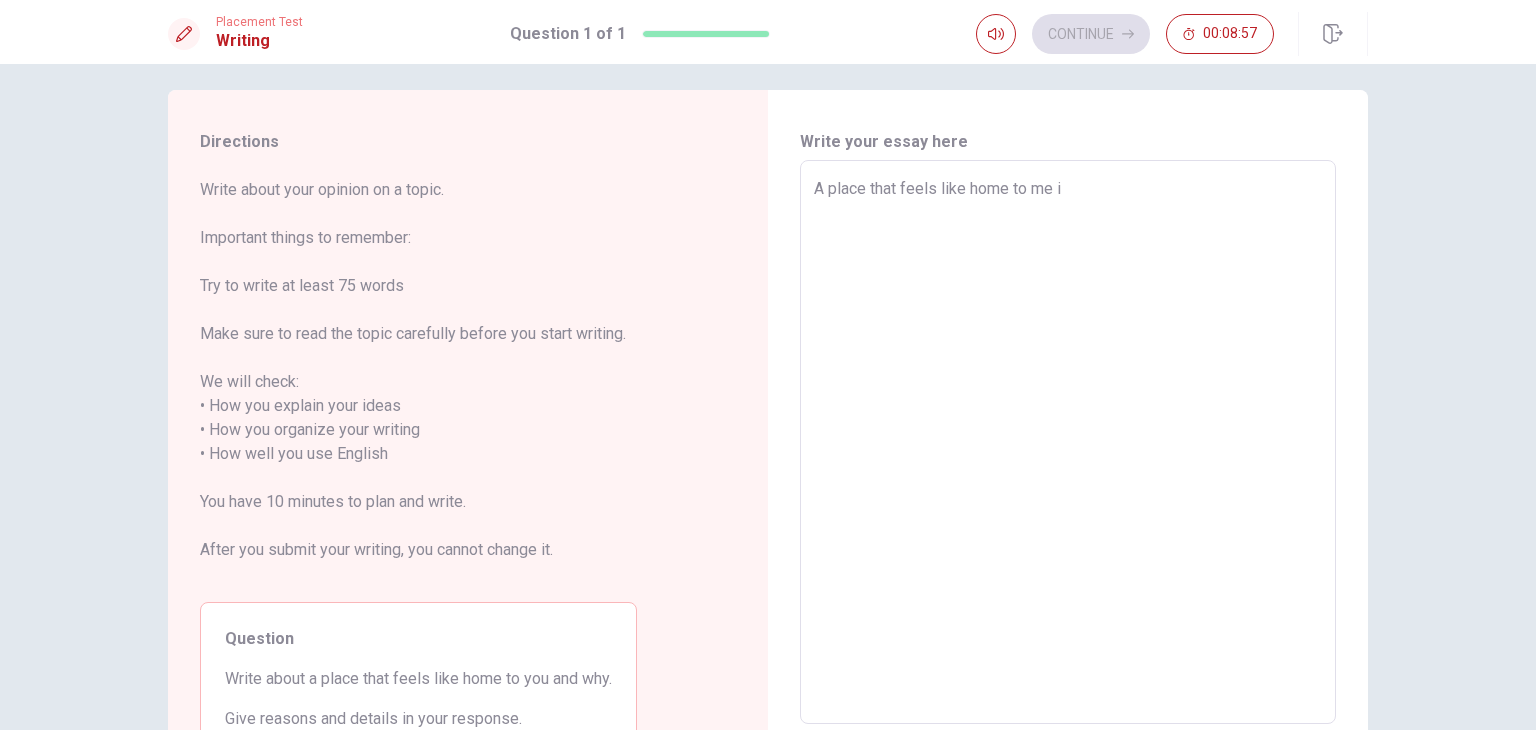 type on "A place that feels like home to me is" 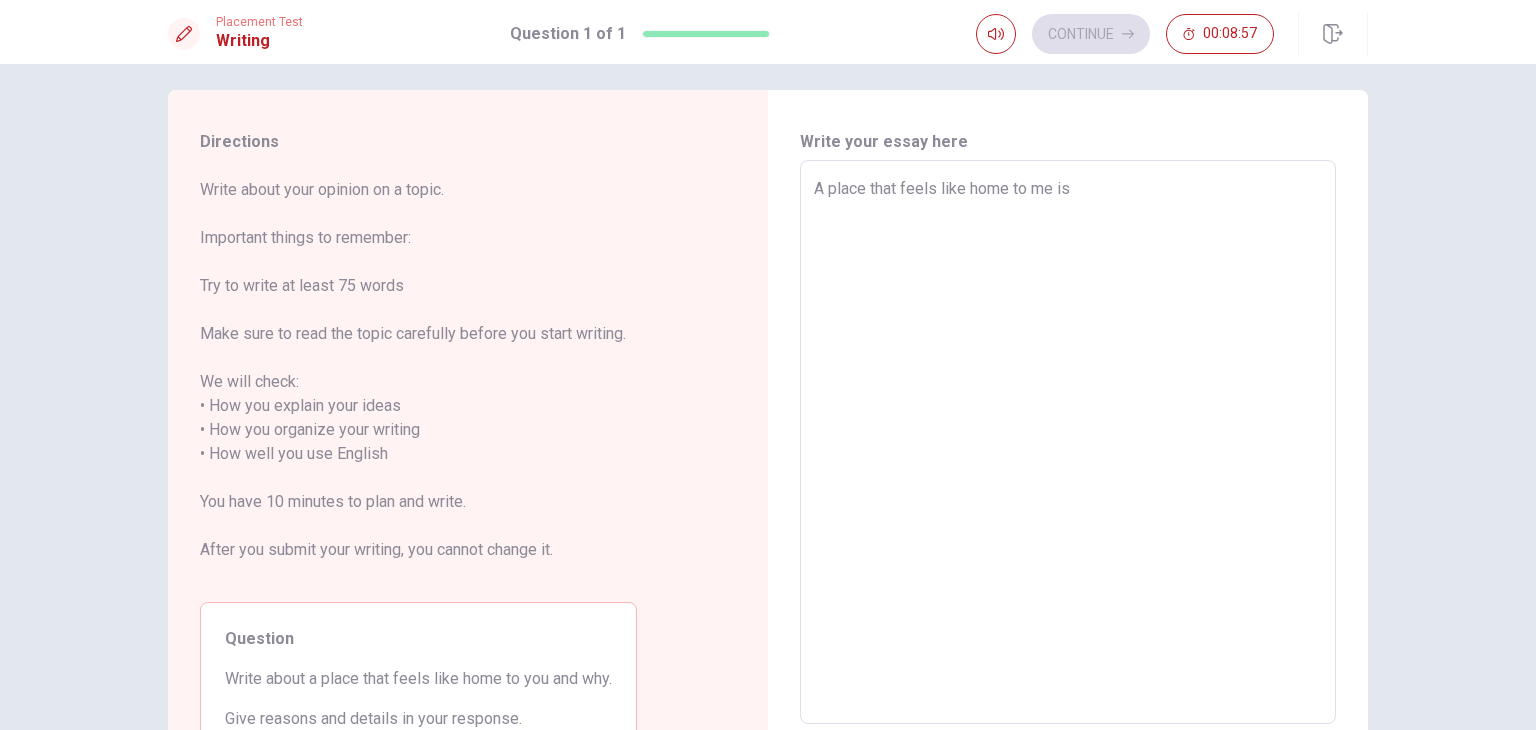 type on "x" 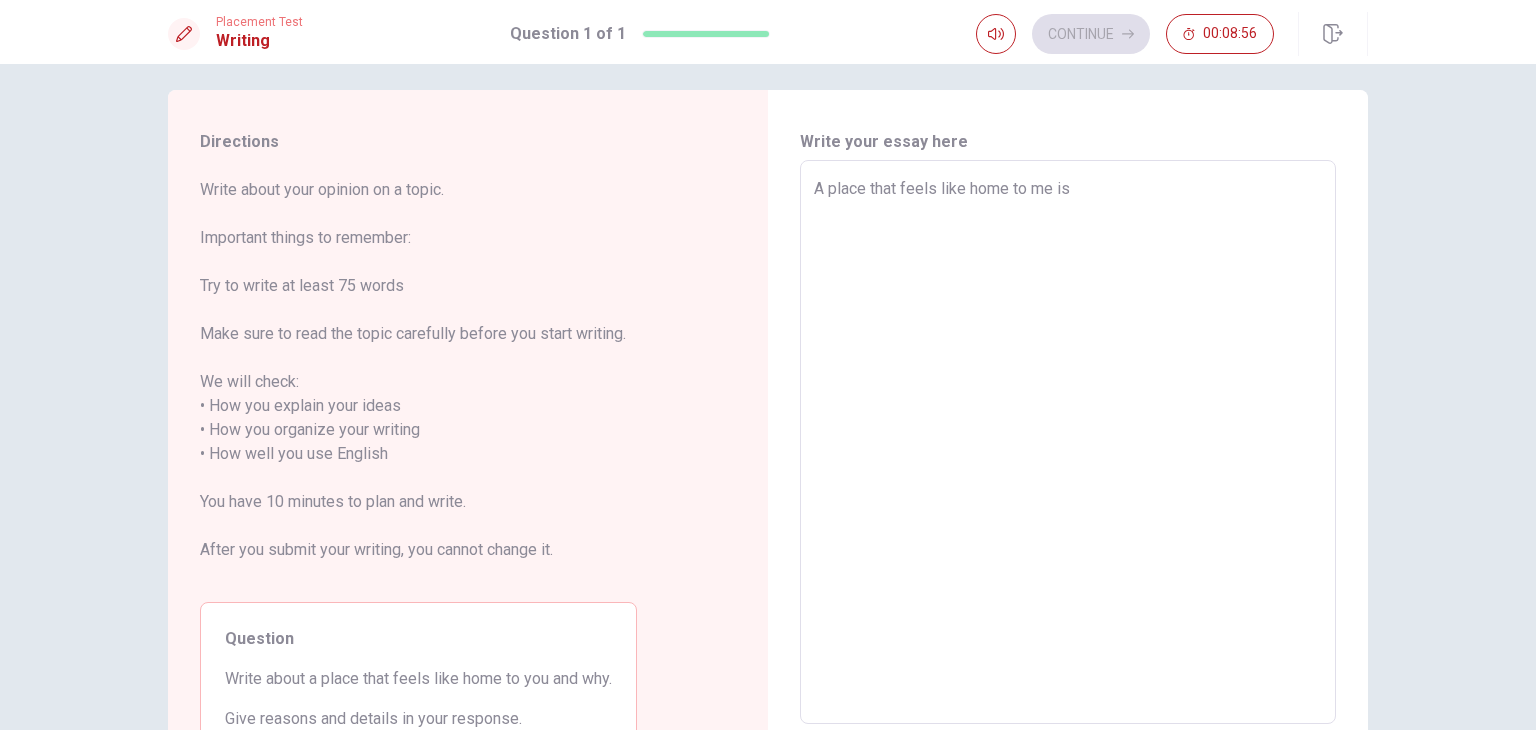 type on "x" 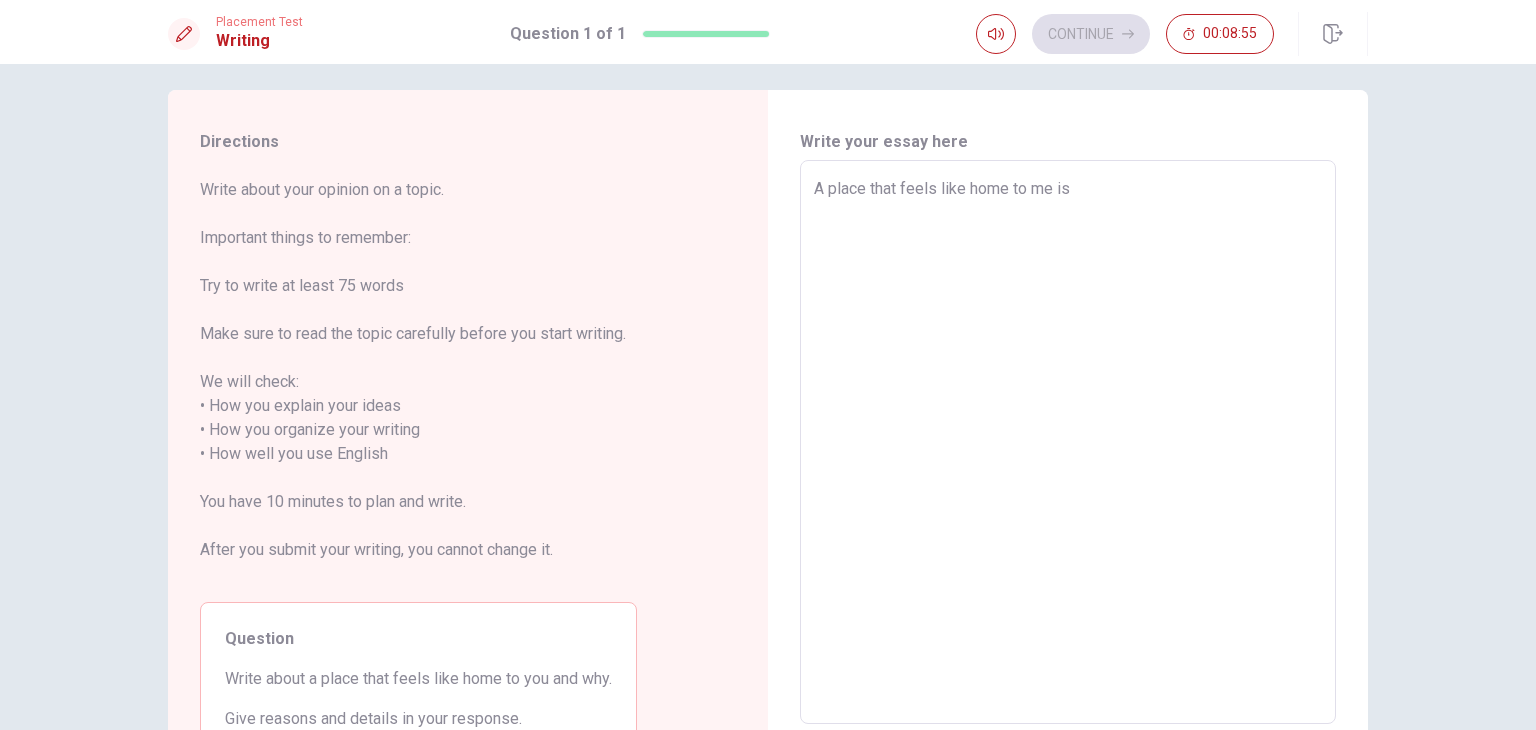 type on "A place that feels like home to me is t" 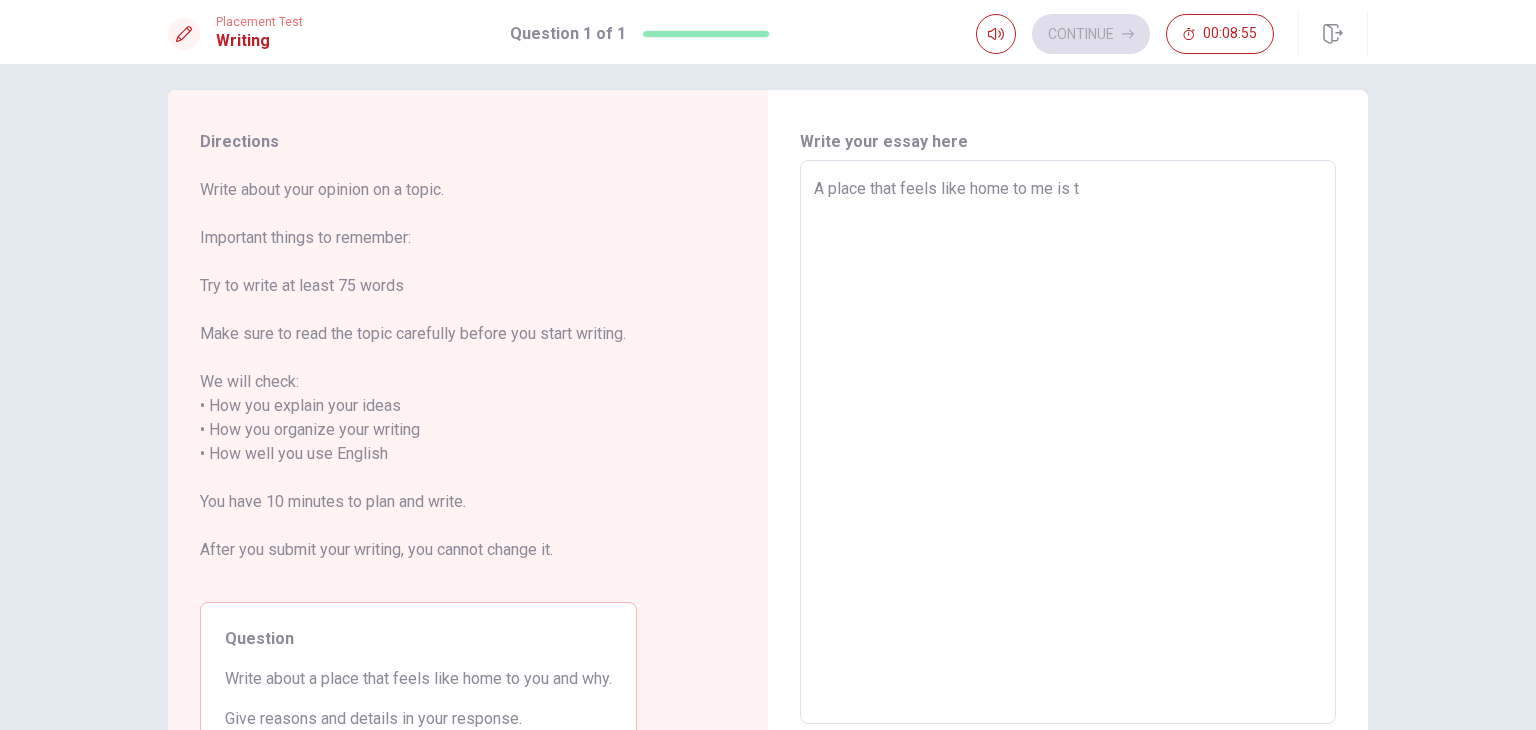 type on "x" 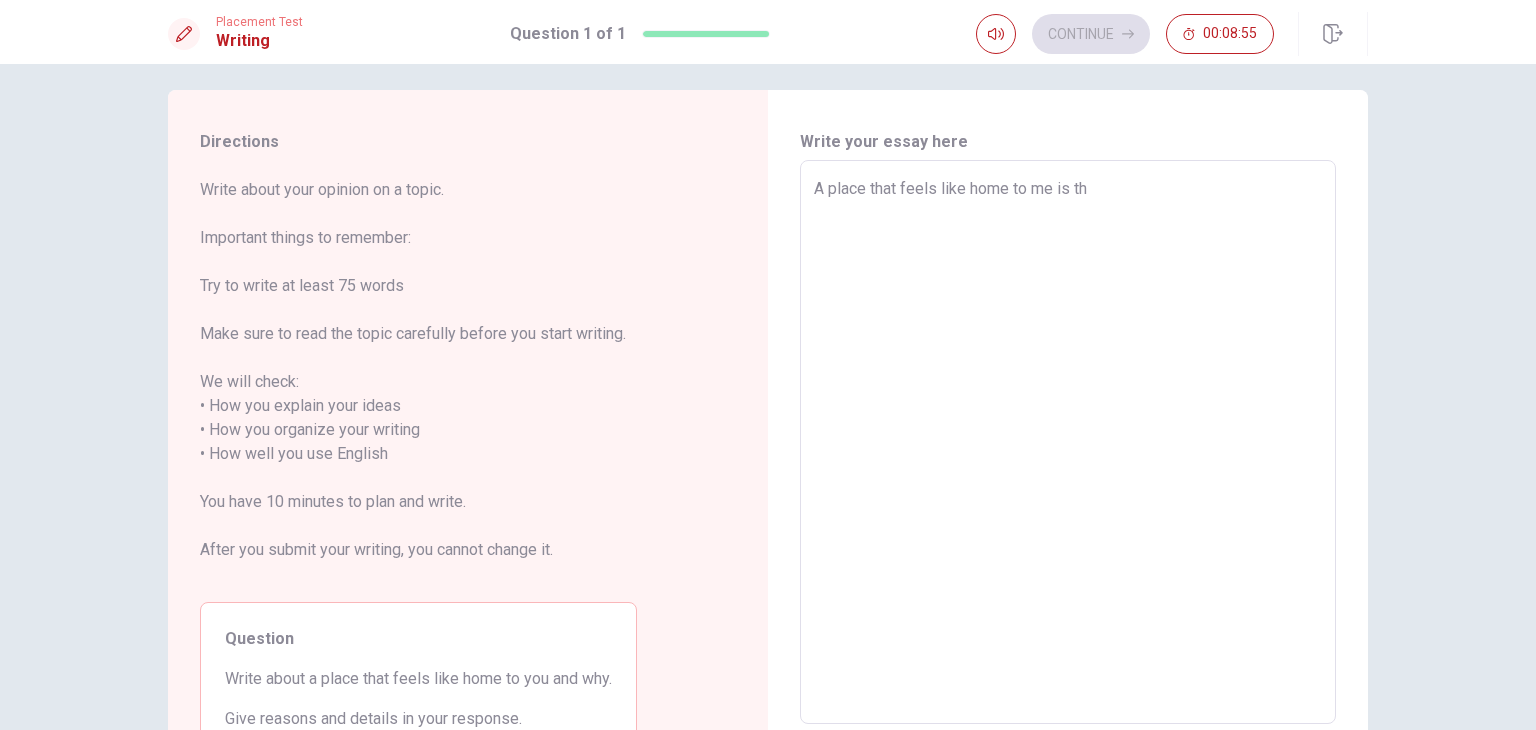 type on "x" 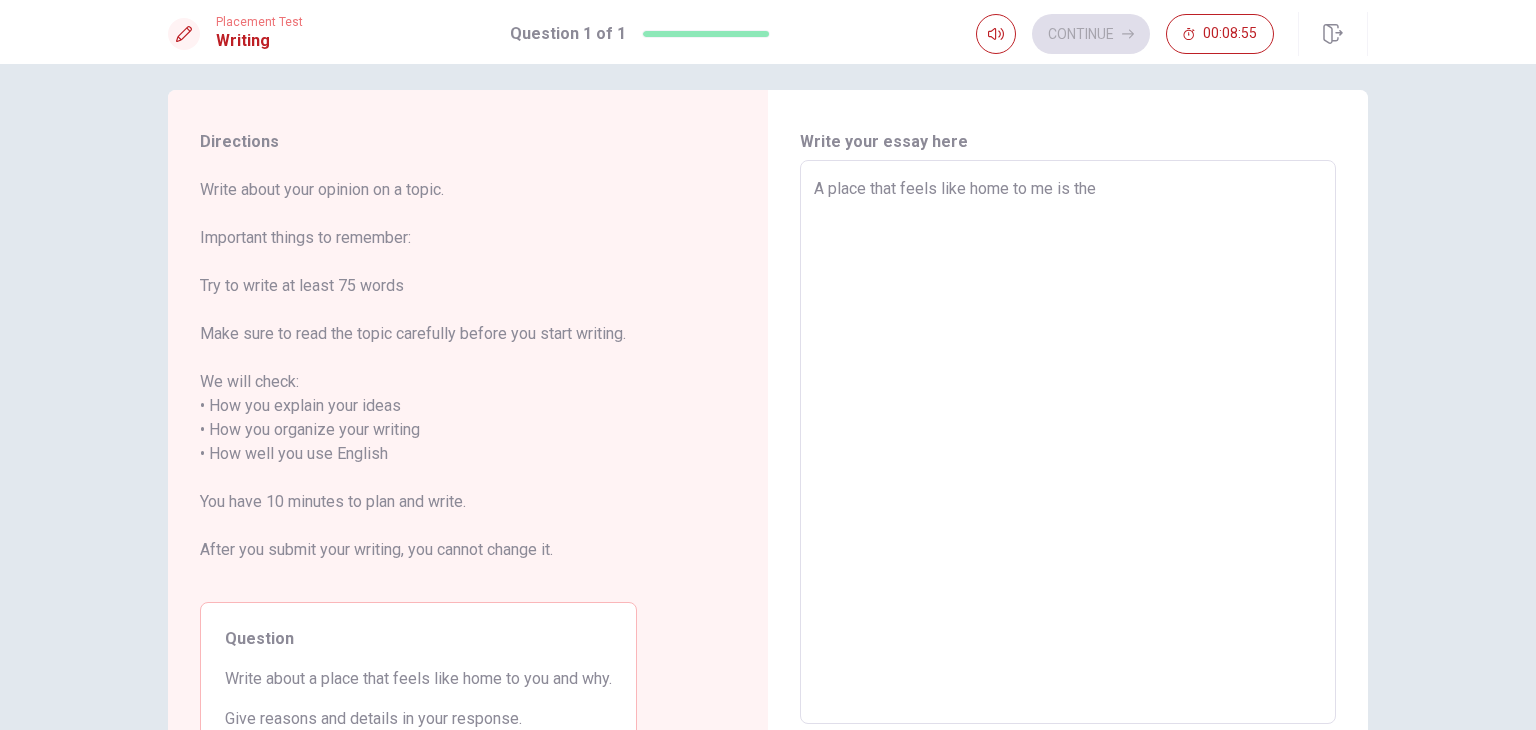 type on "x" 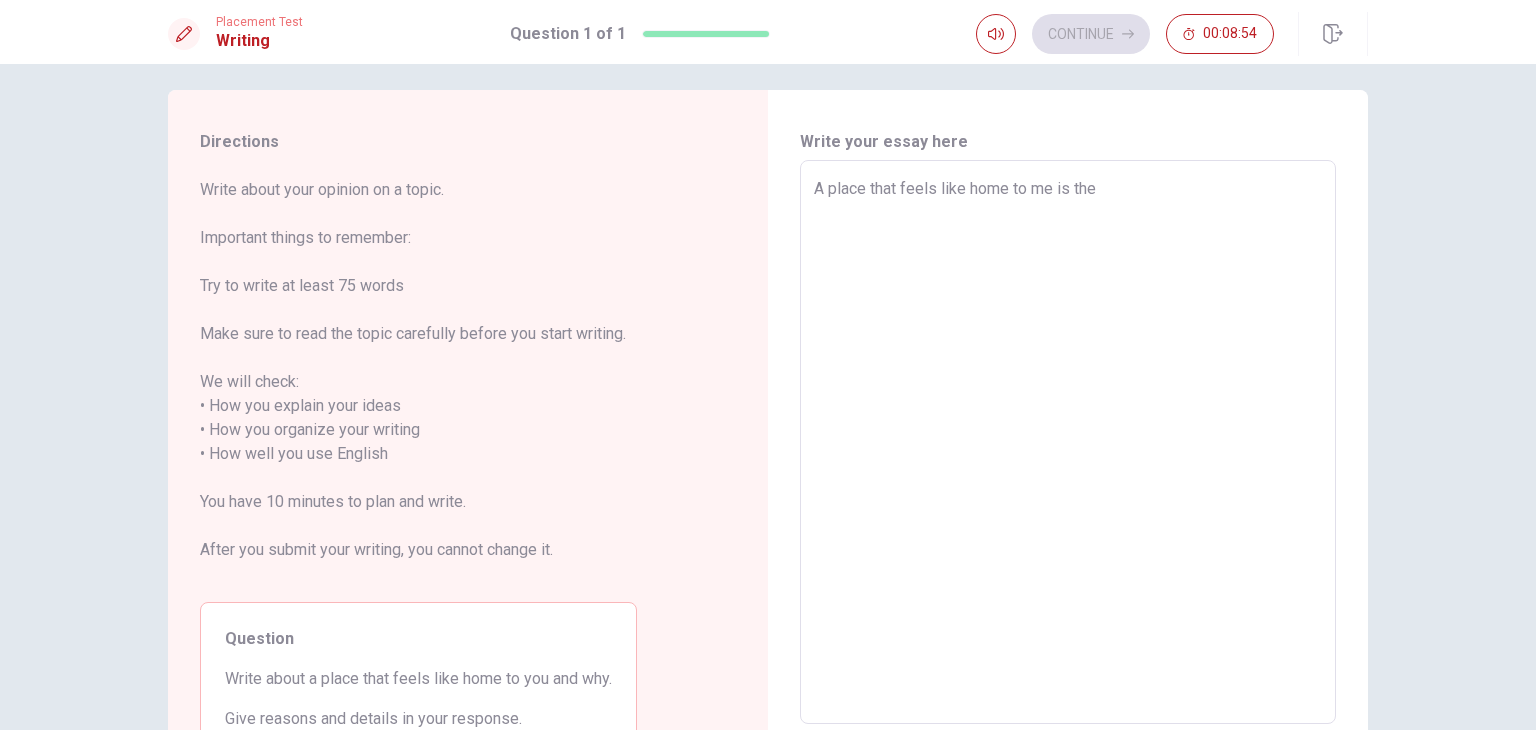 type on "A place that feels like home to me is the r" 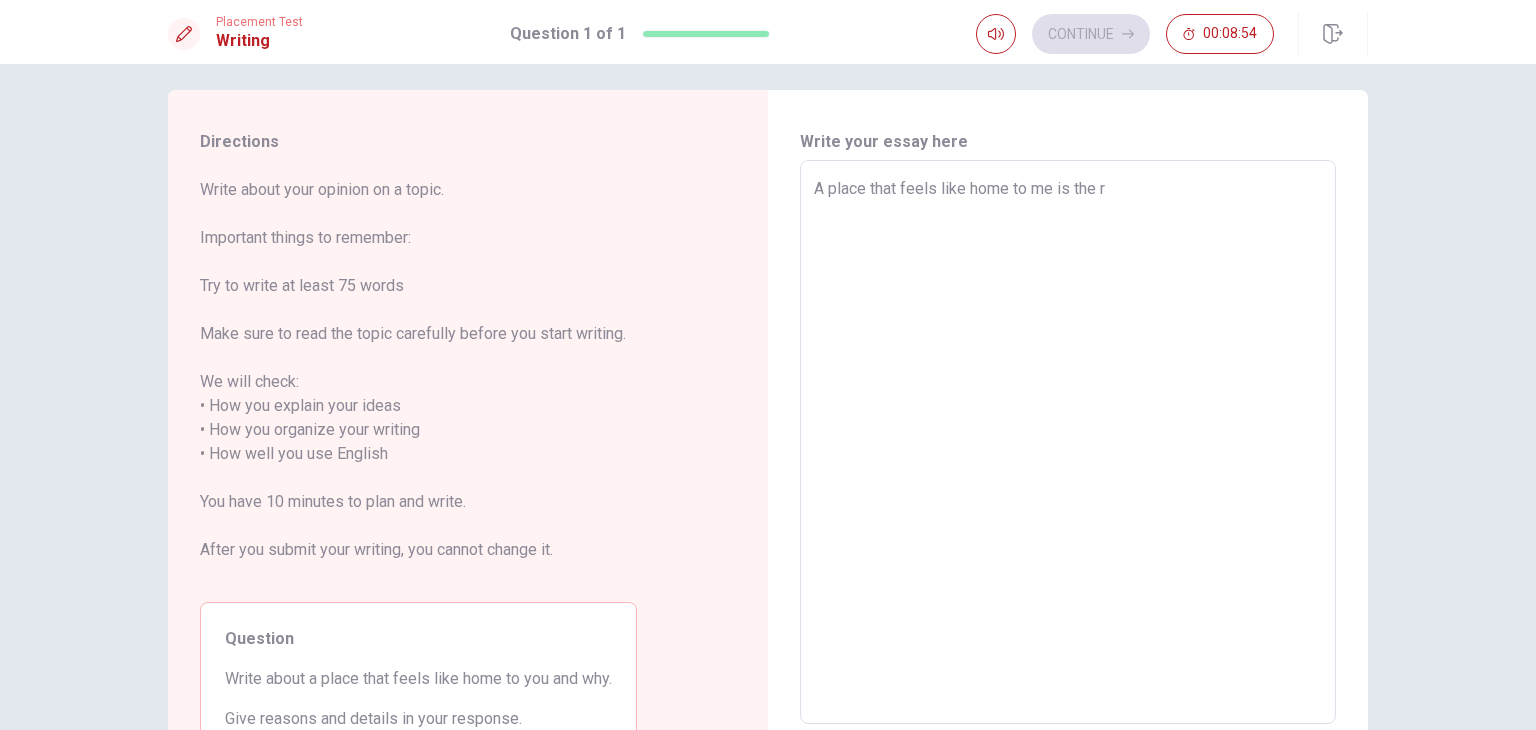 type on "x" 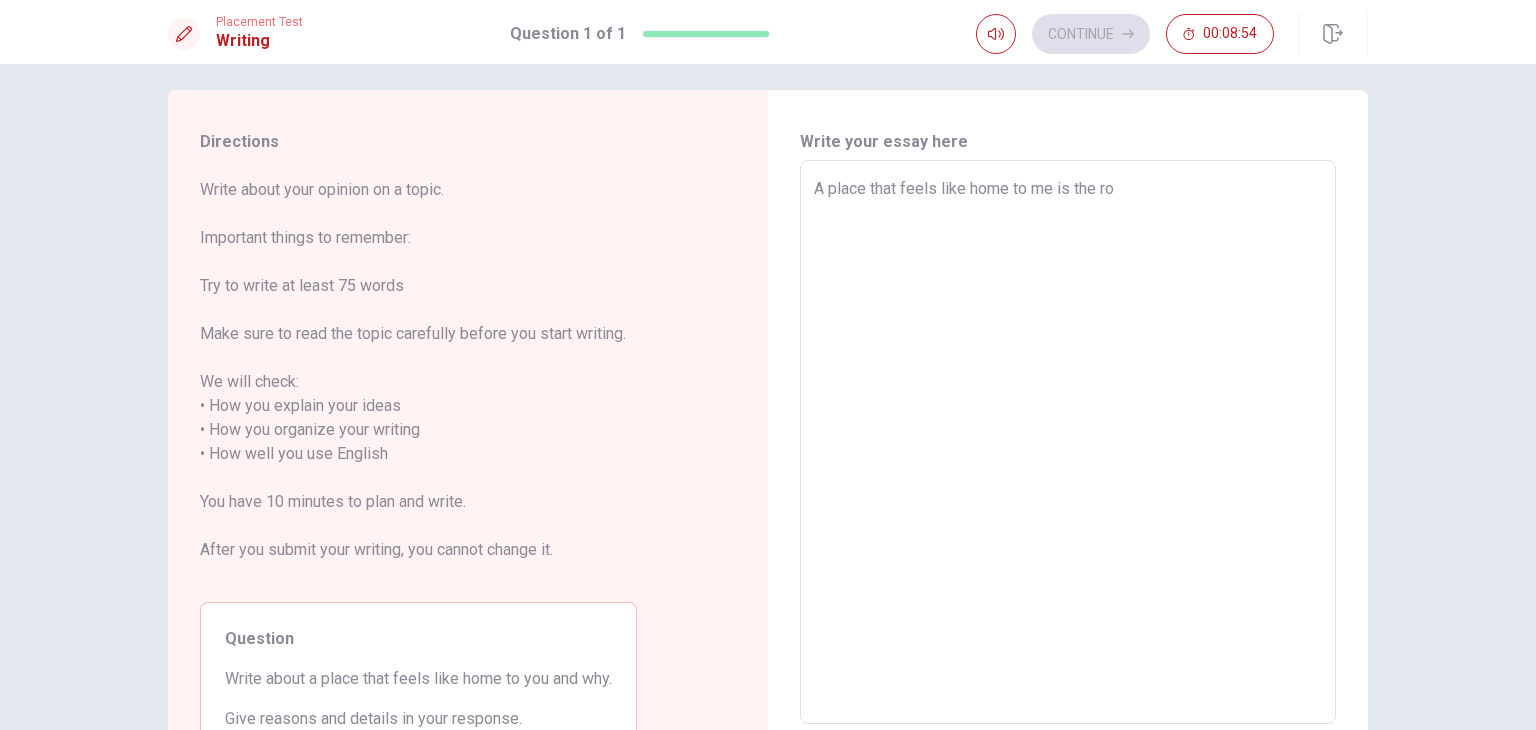 type on "x" 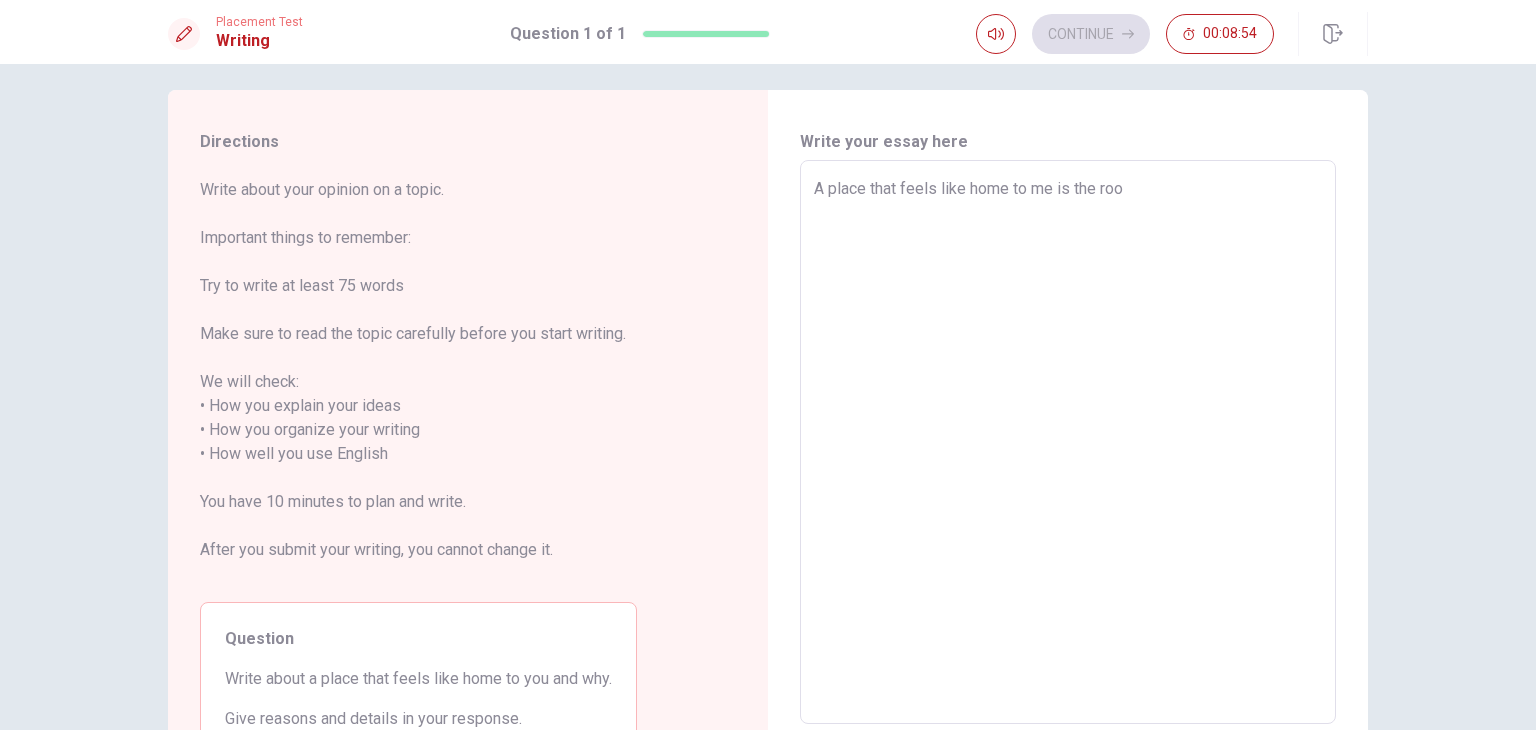 type on "x" 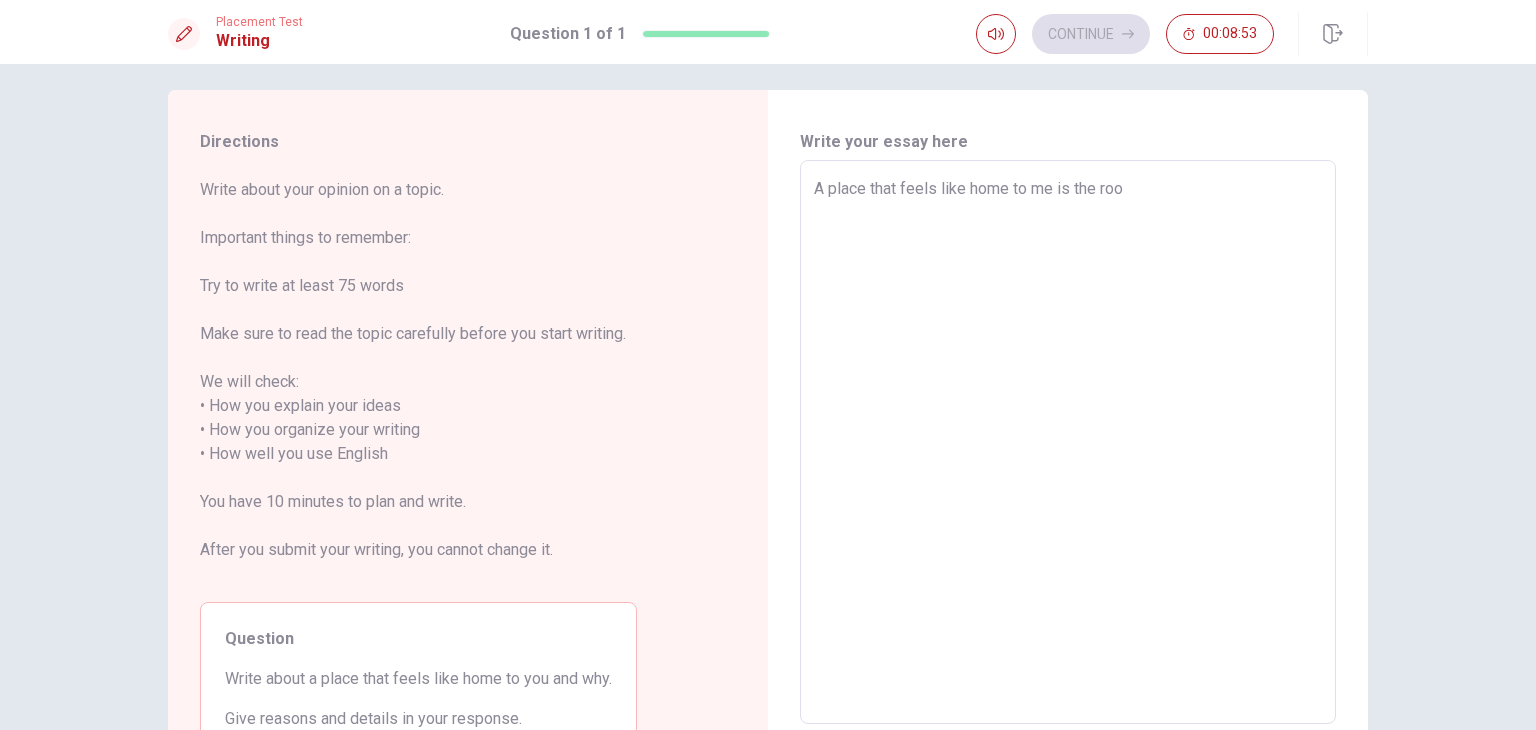 type on "A place that feels like home to me is the room" 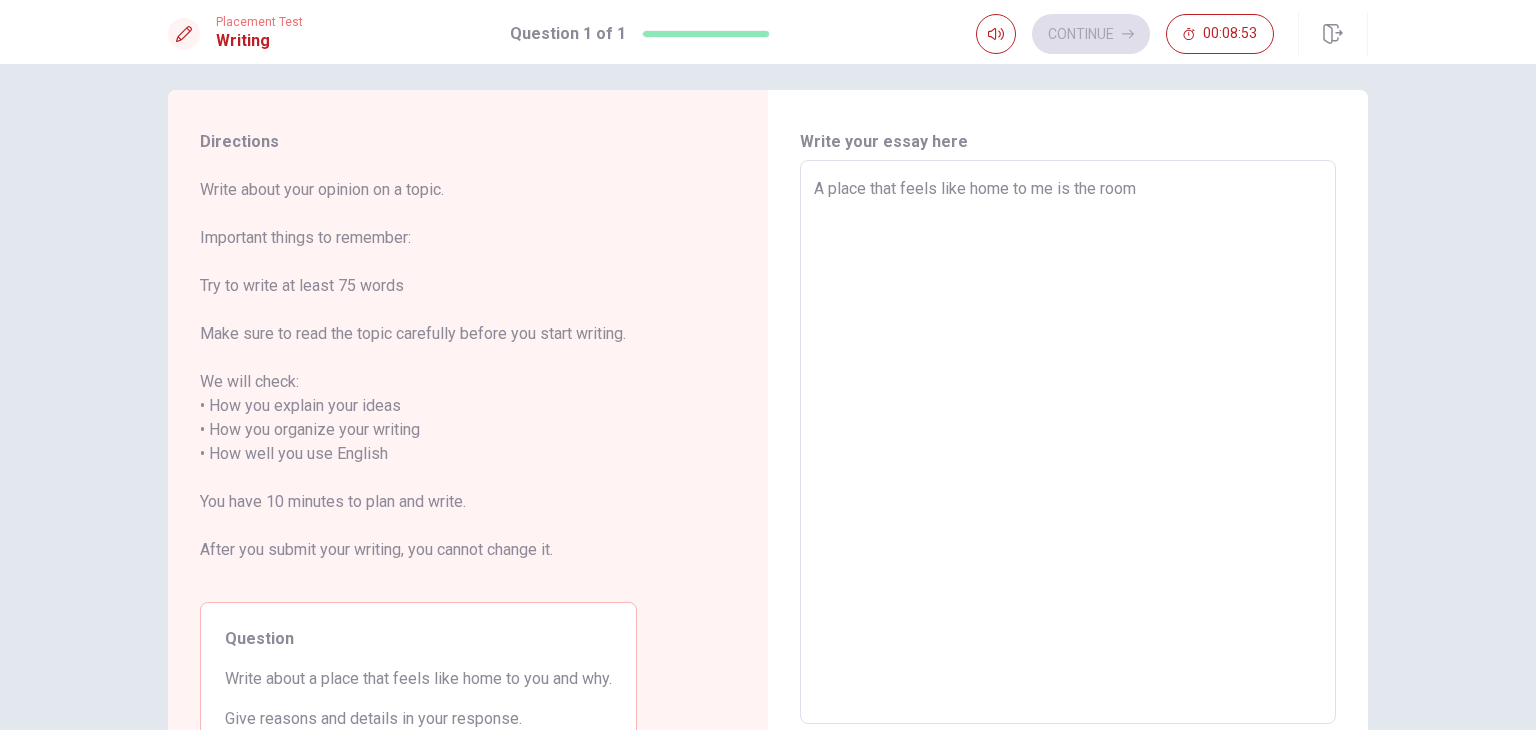 type on "x" 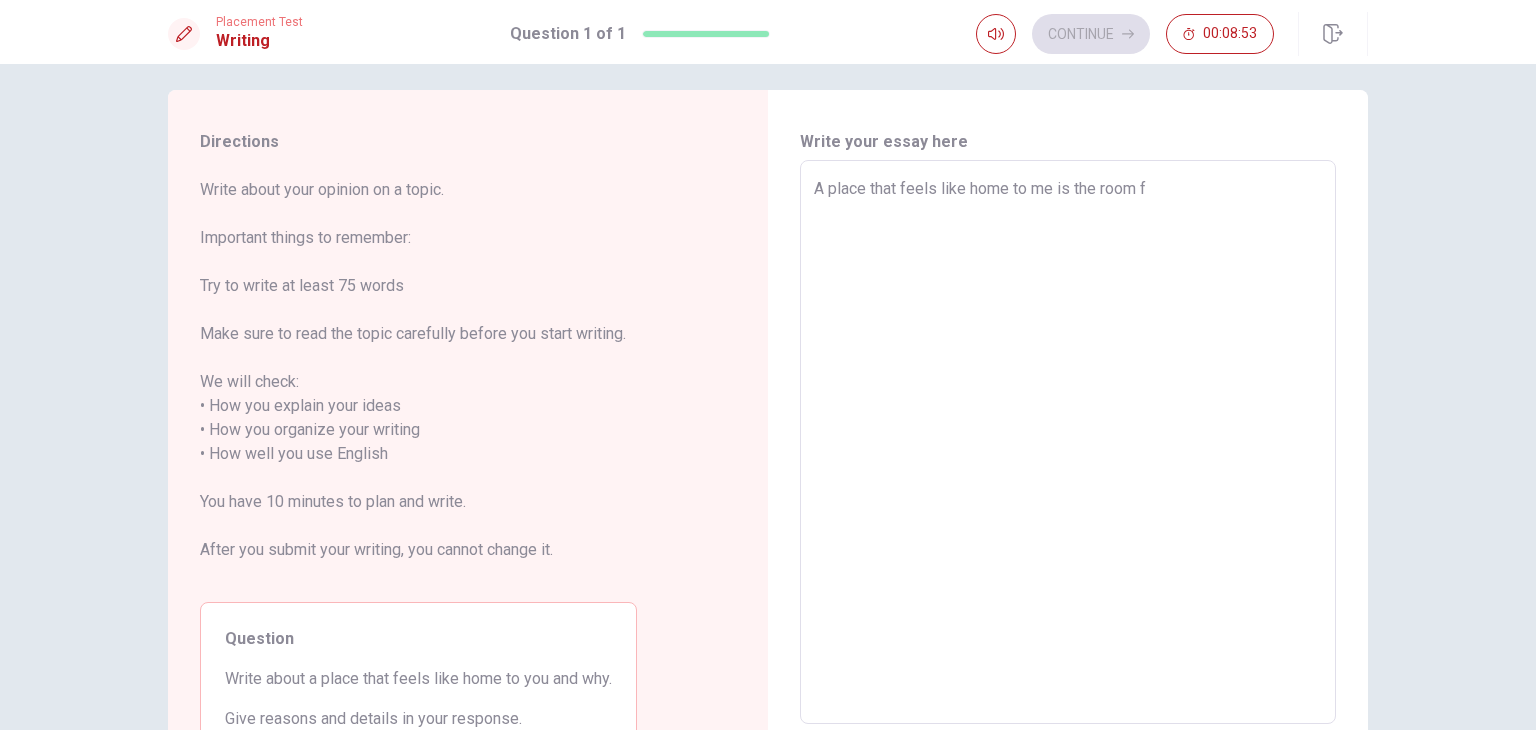 type on "x" 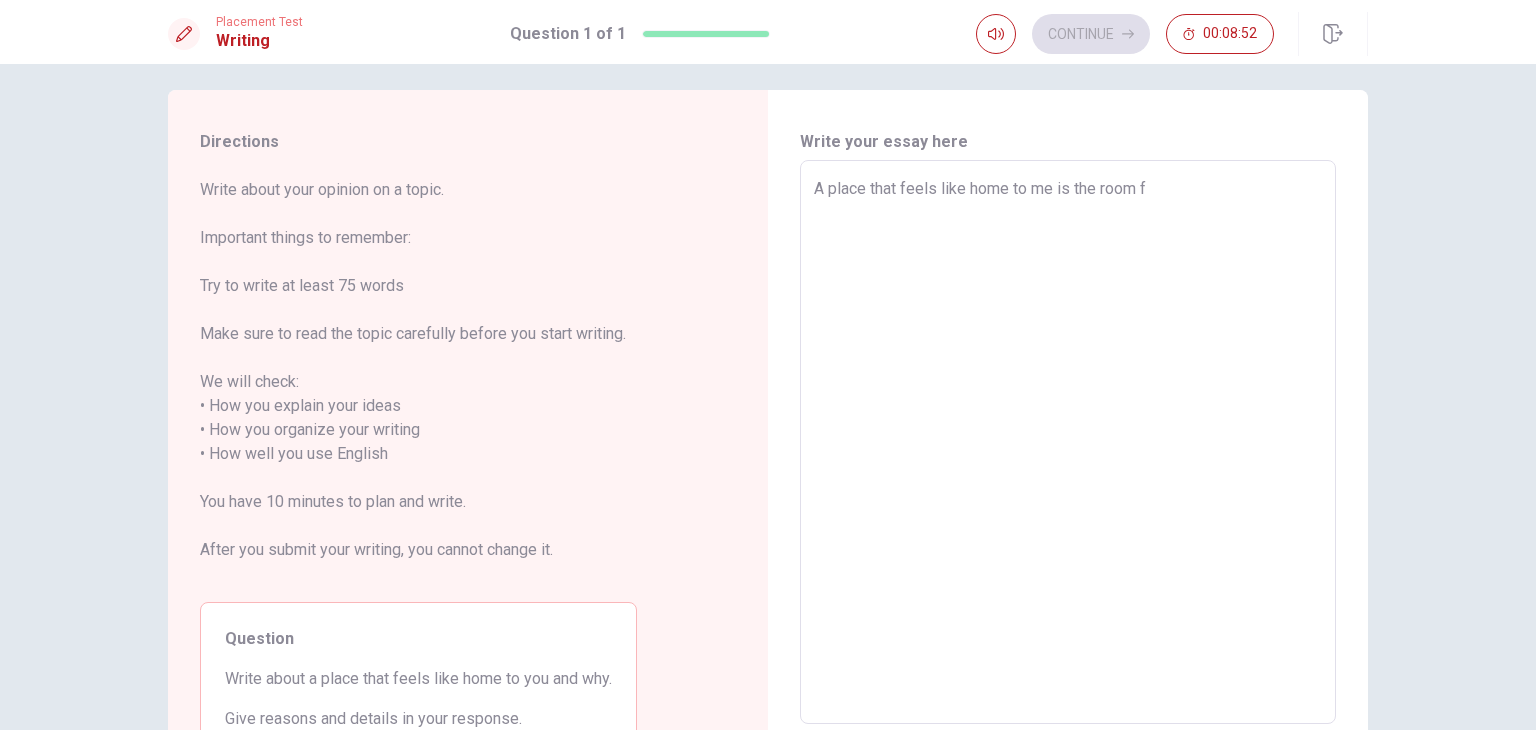 type on "A place that feels like home to me is the room fo" 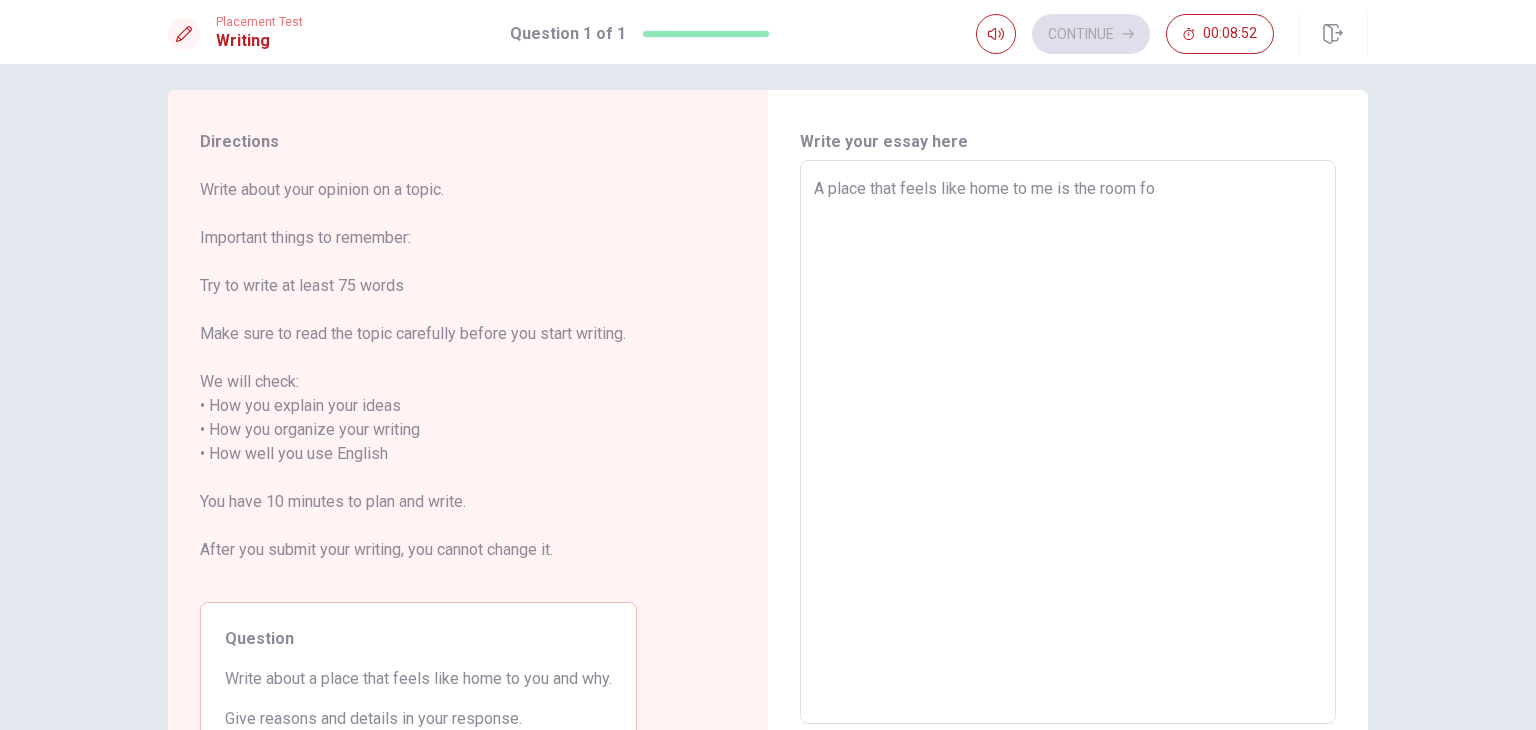 type on "x" 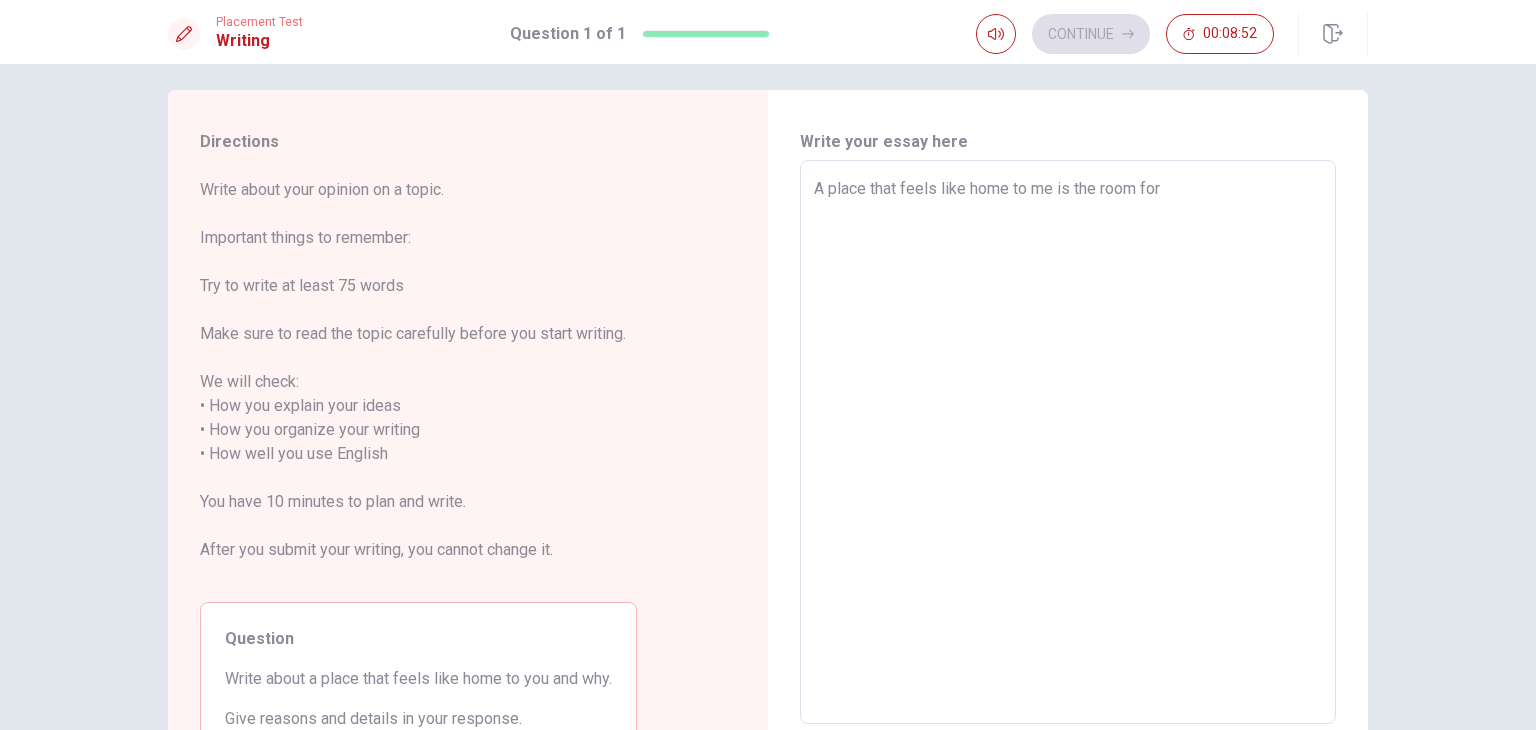 type on "x" 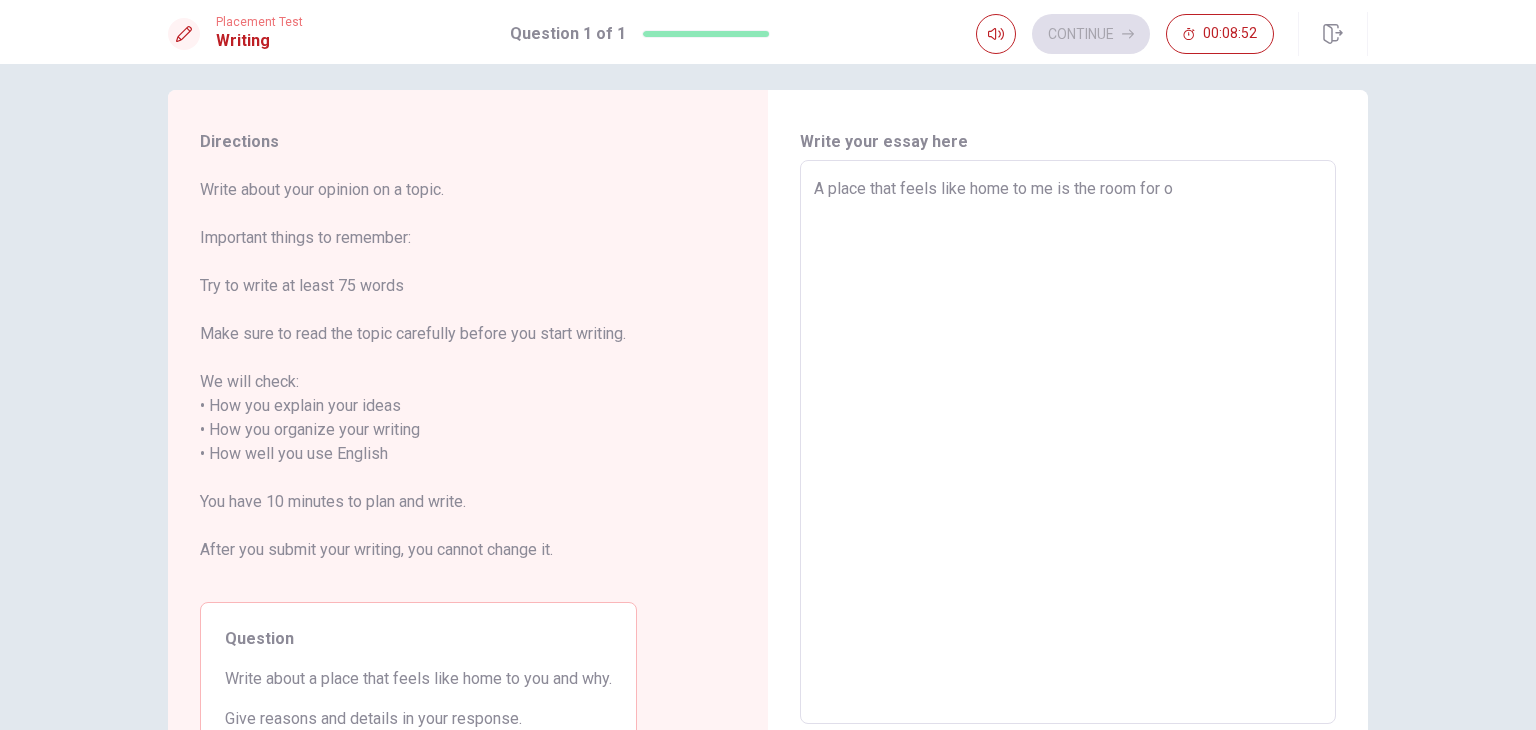 type on "x" 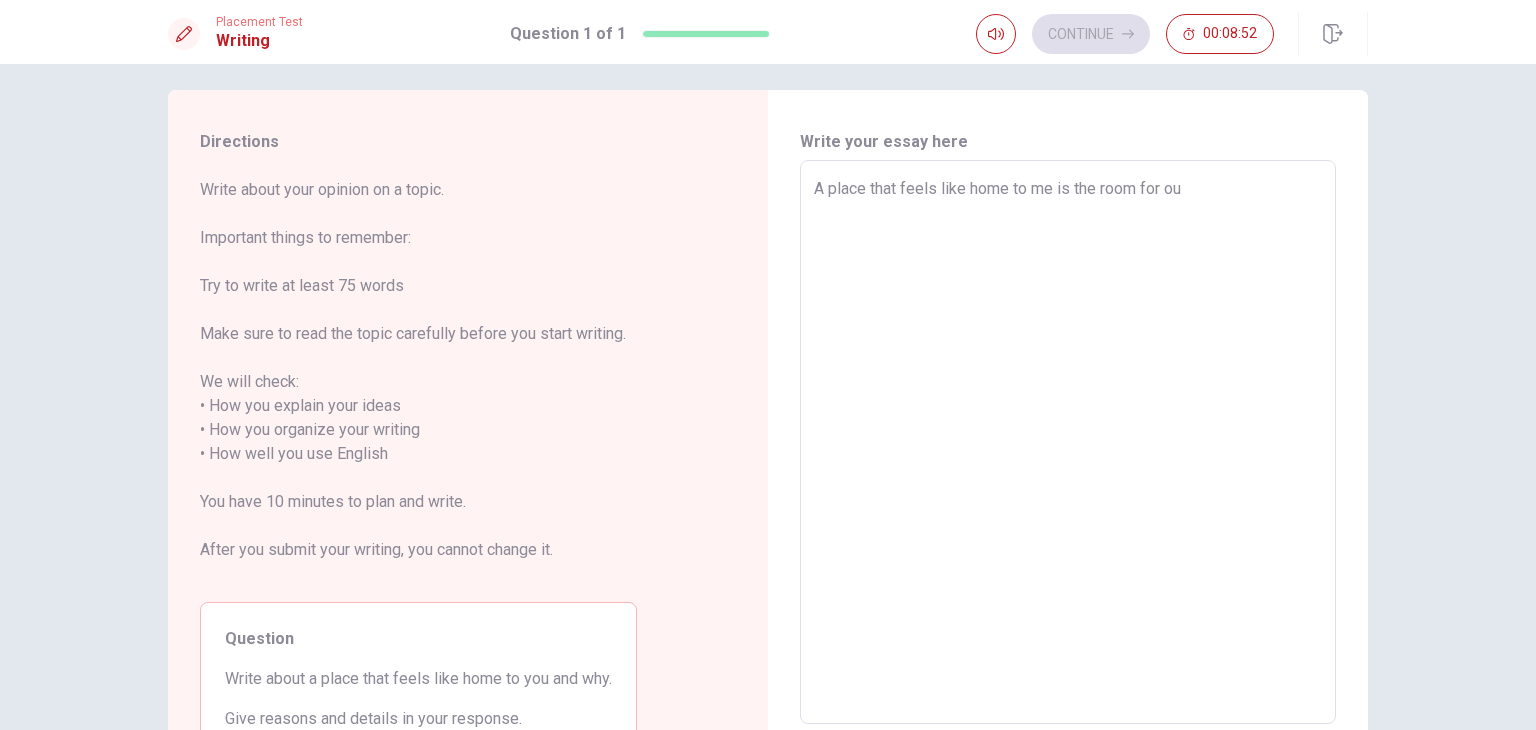 type on "x" 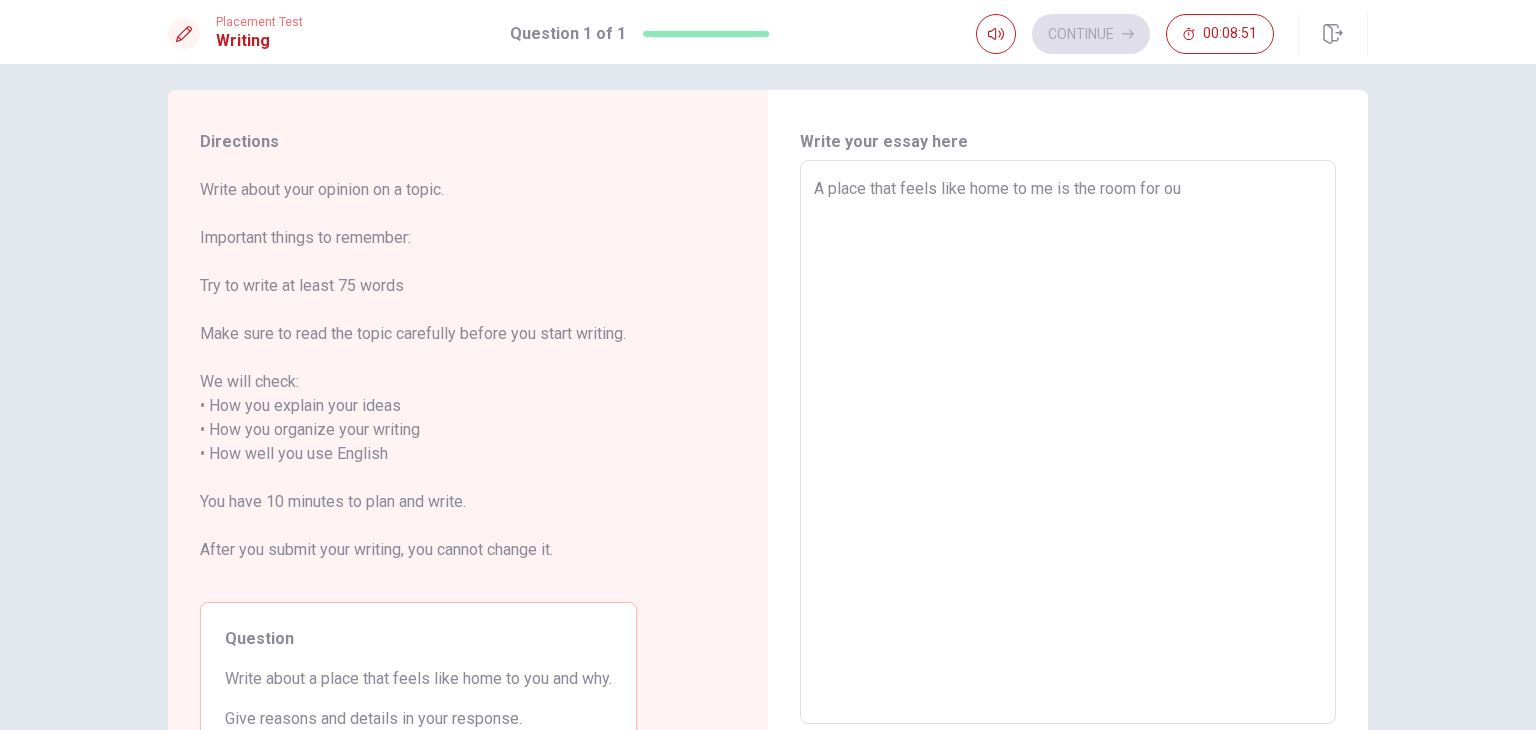 type on "A place that feels like home to me is the room for our" 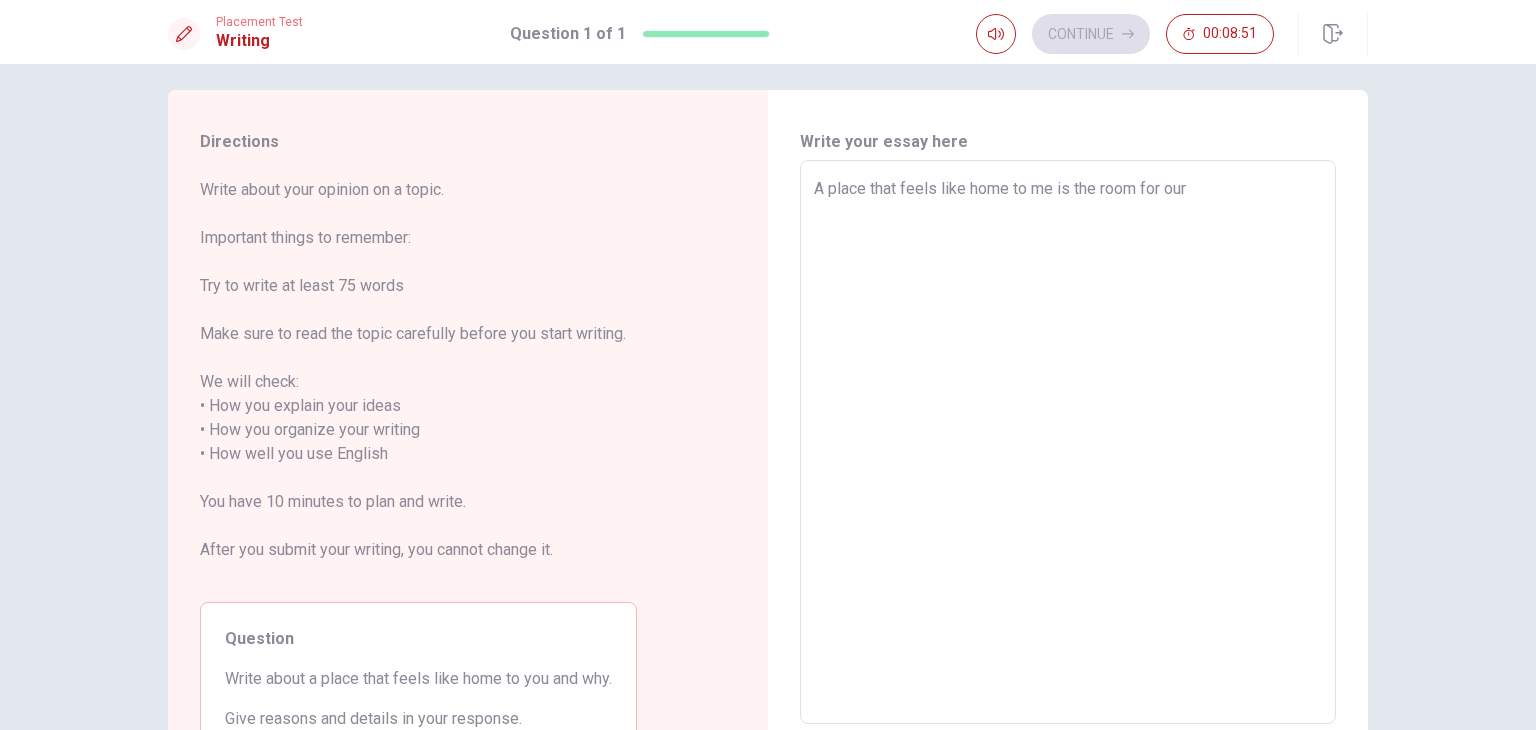 type on "x" 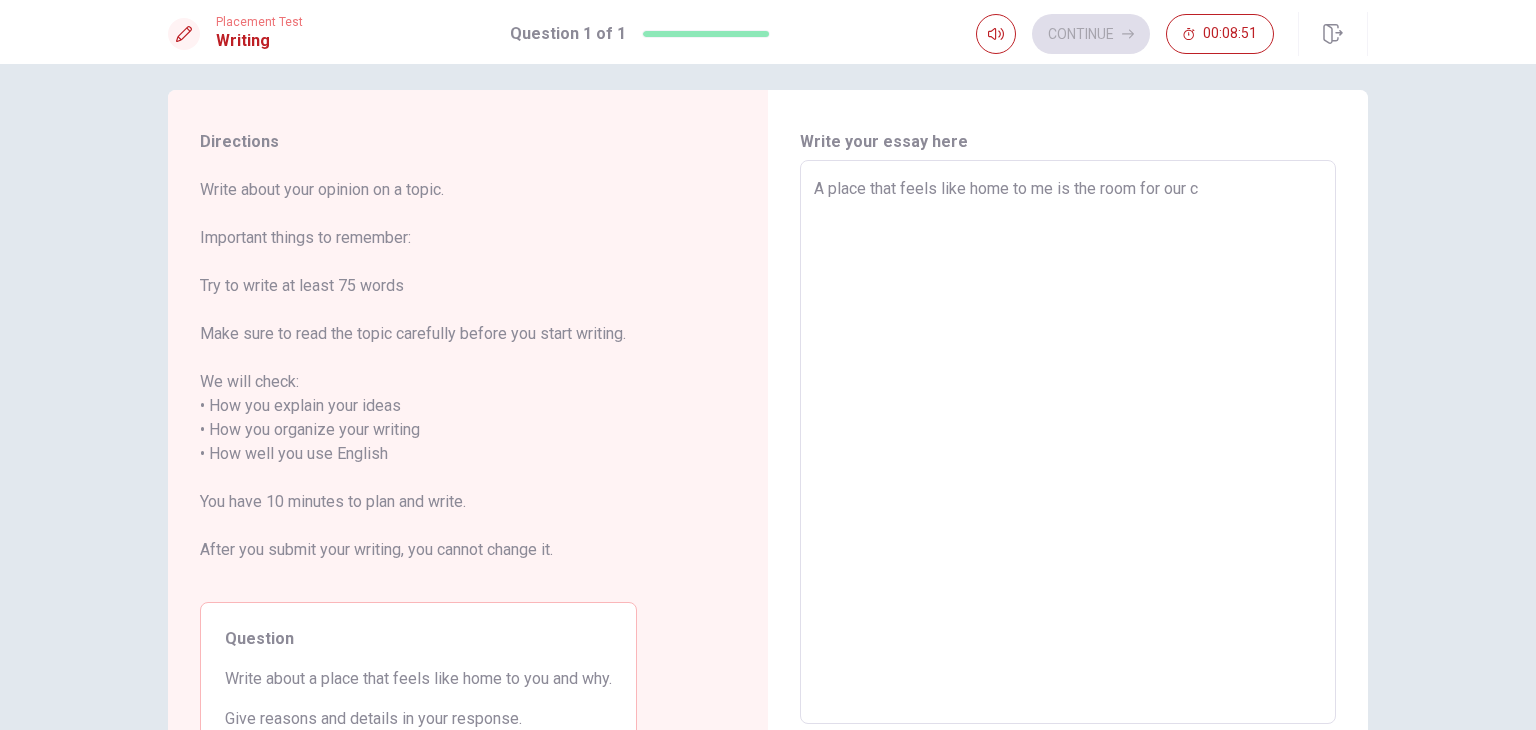 type on "x" 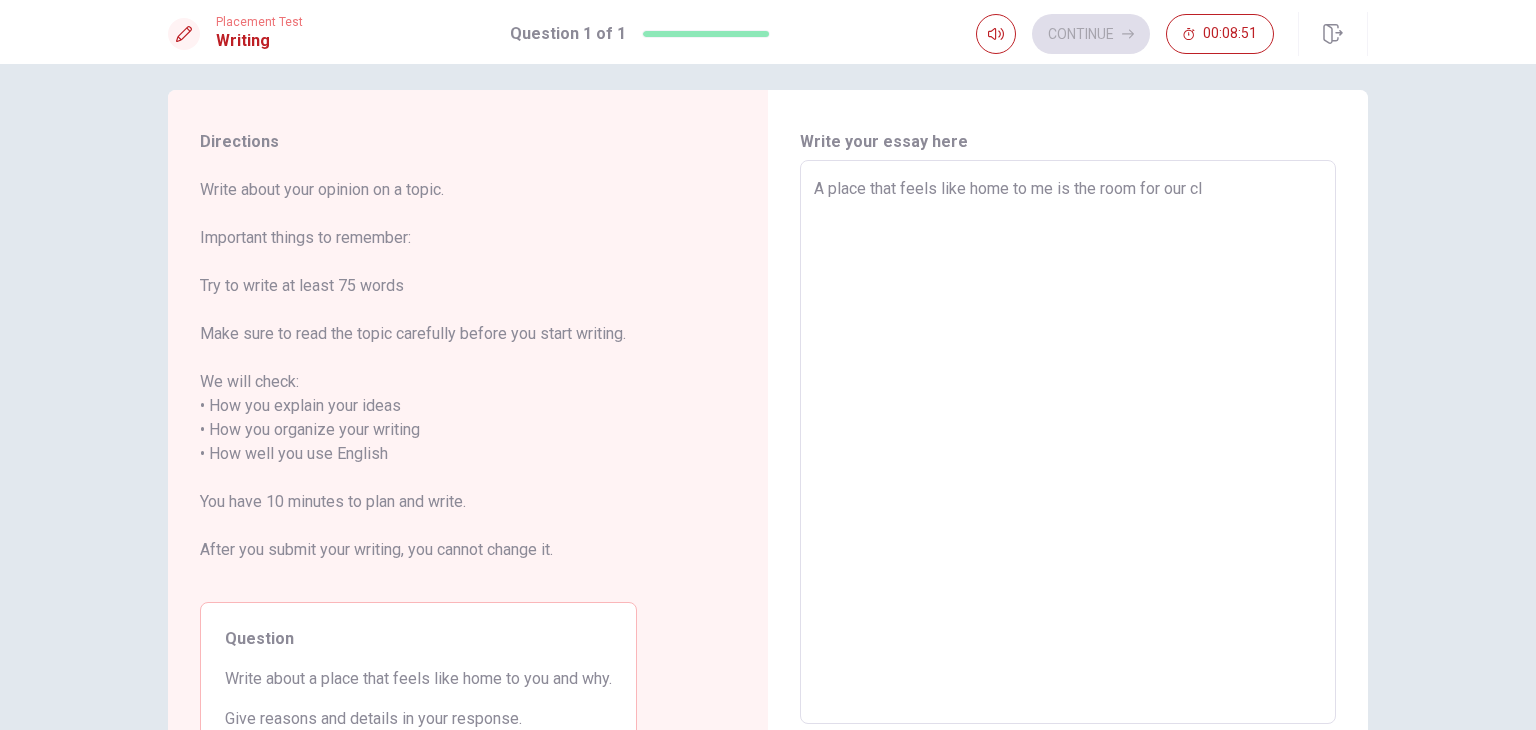 type on "x" 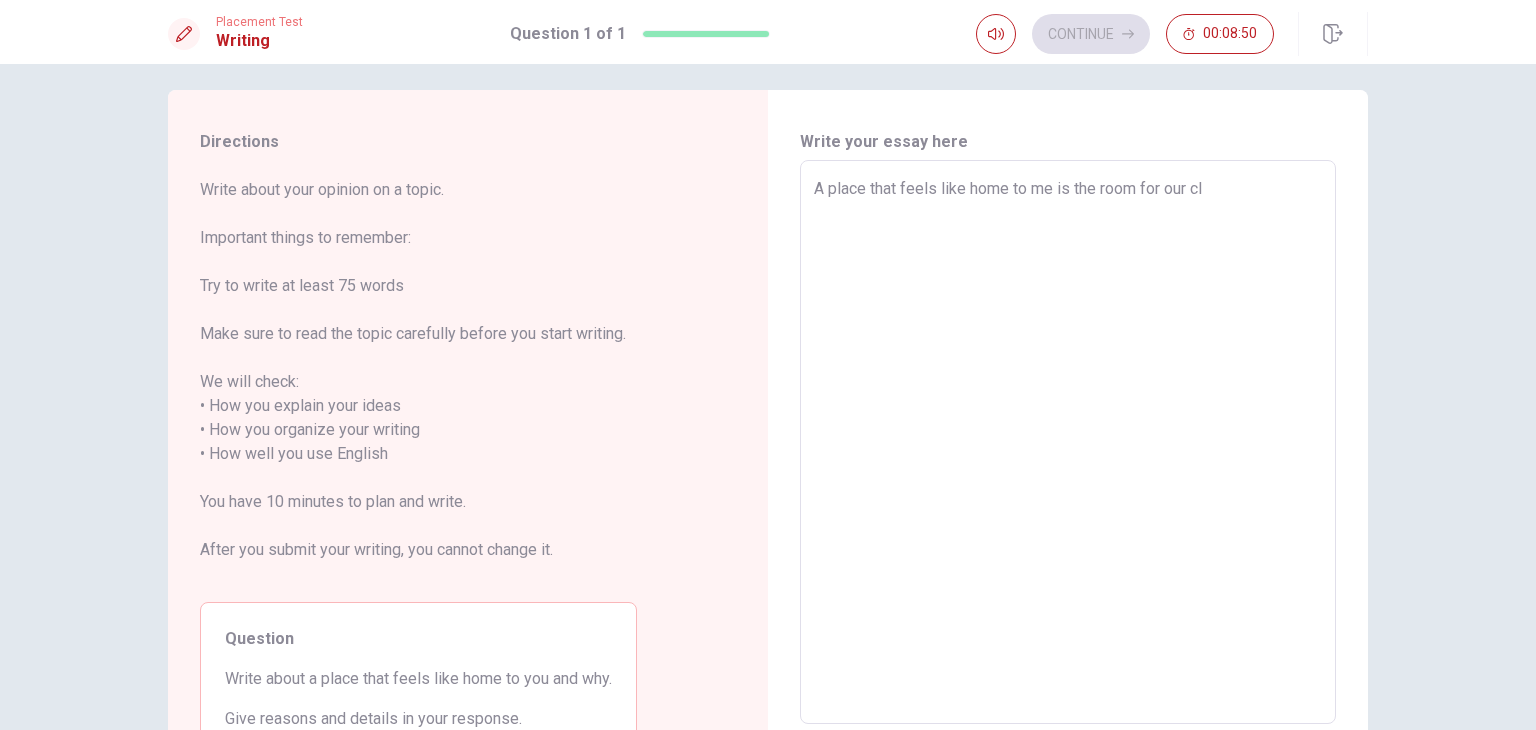 type on "A place that feels like home to me is the room for our cla" 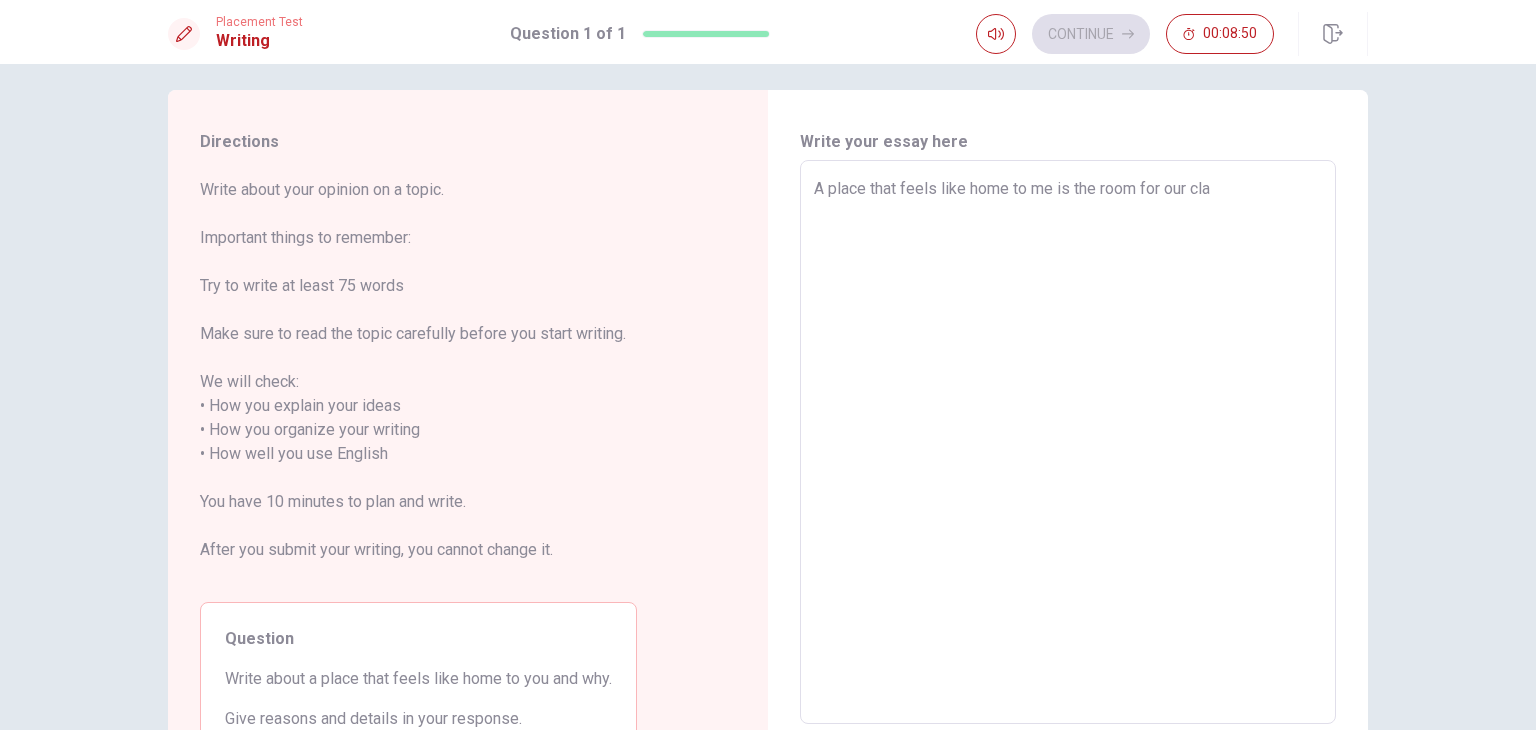 type on "x" 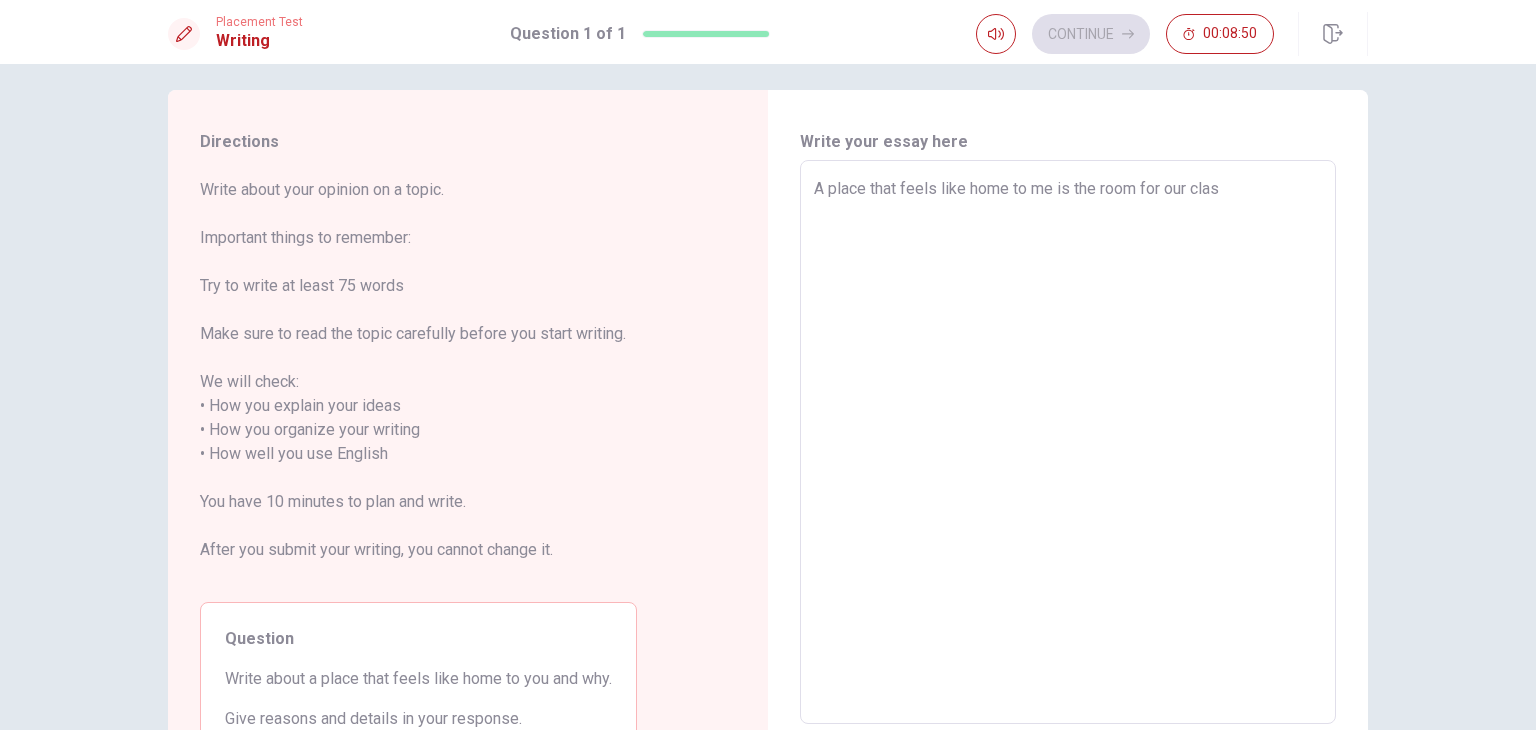 type on "x" 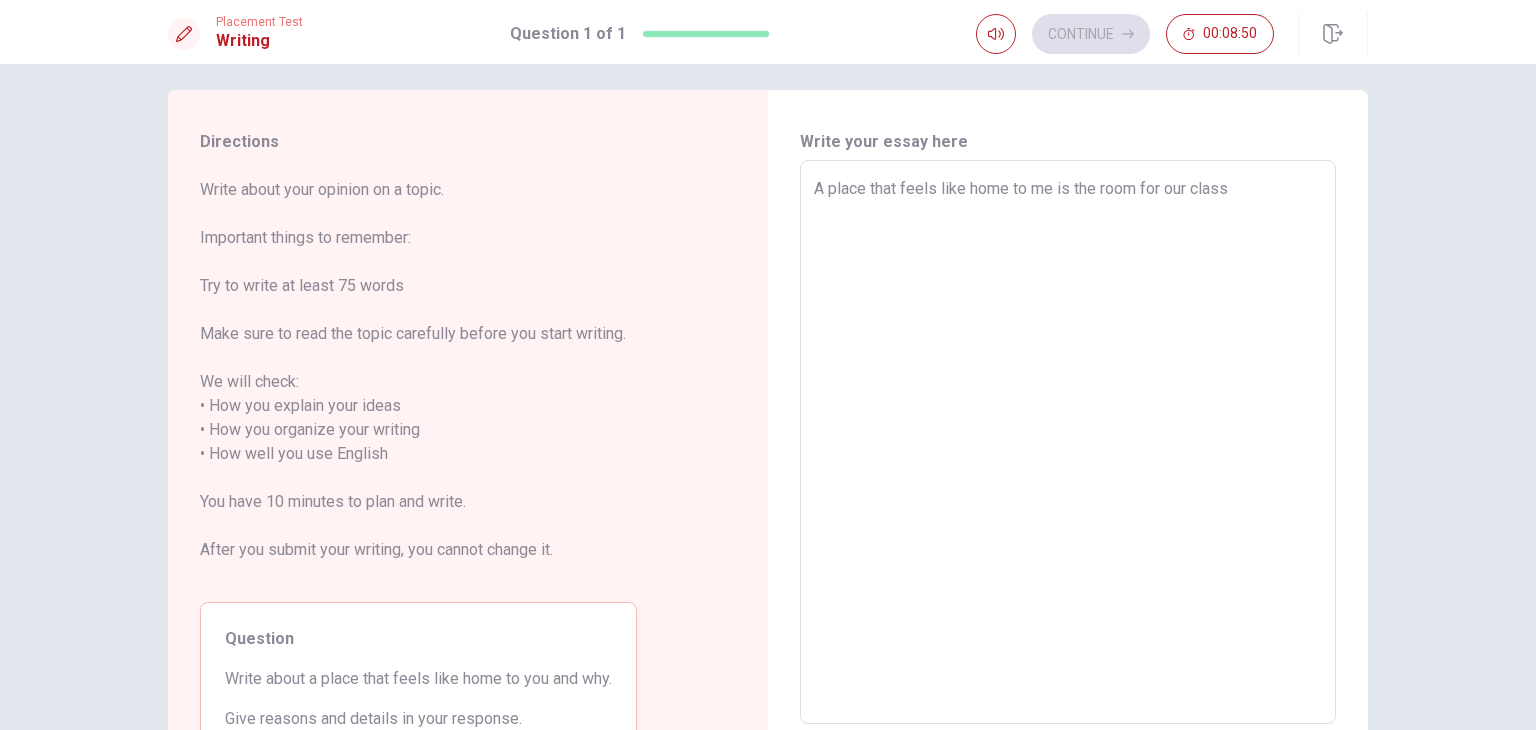 type on "x" 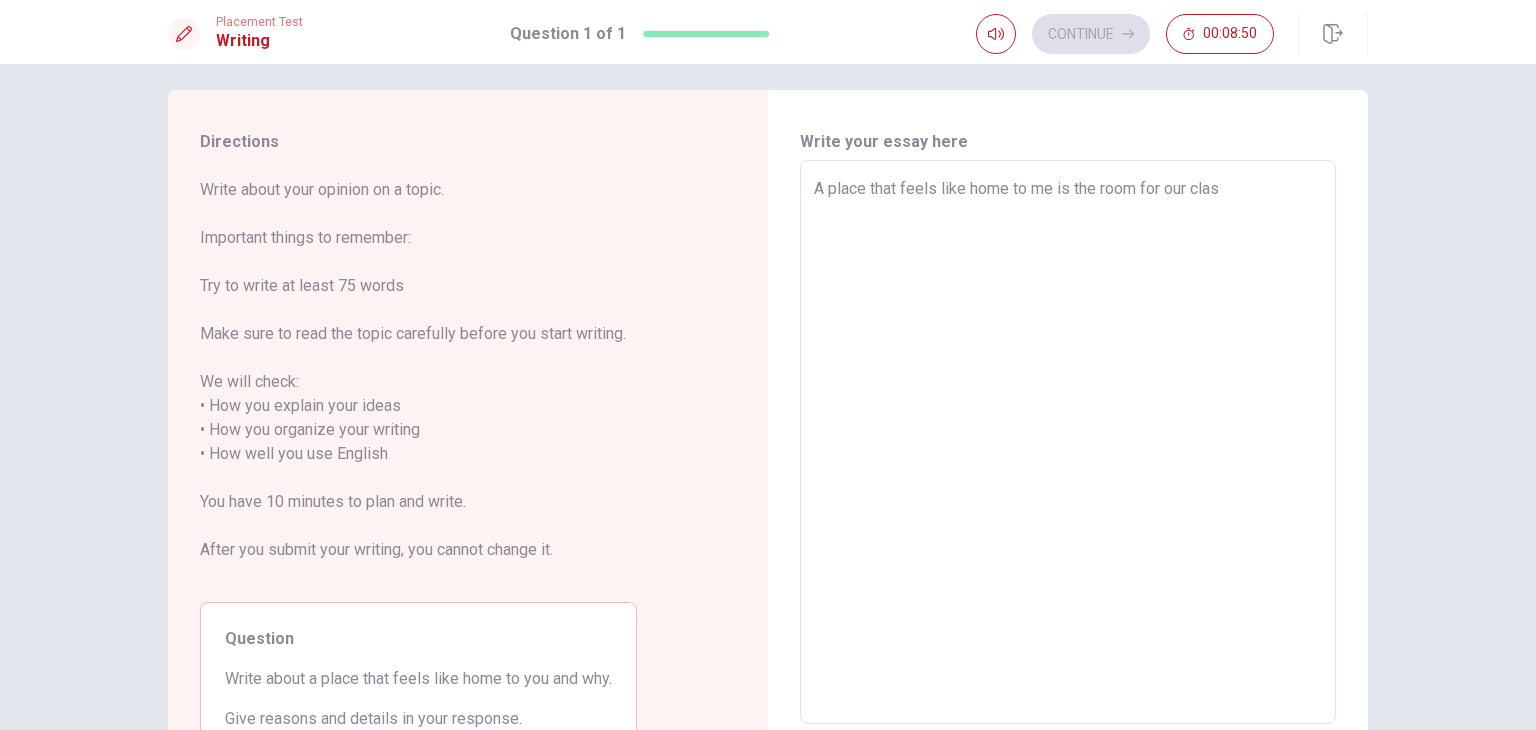 type on "x" 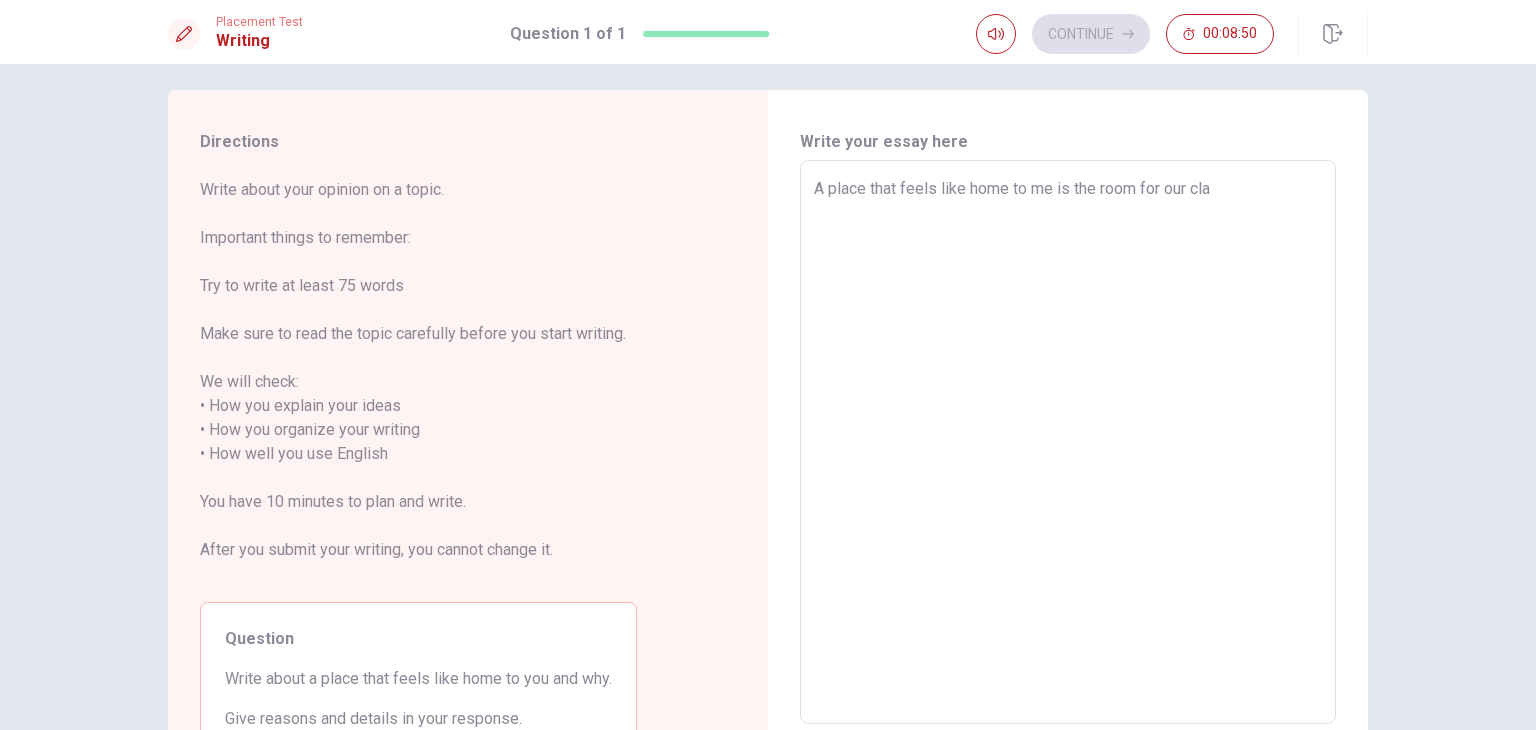 type on "x" 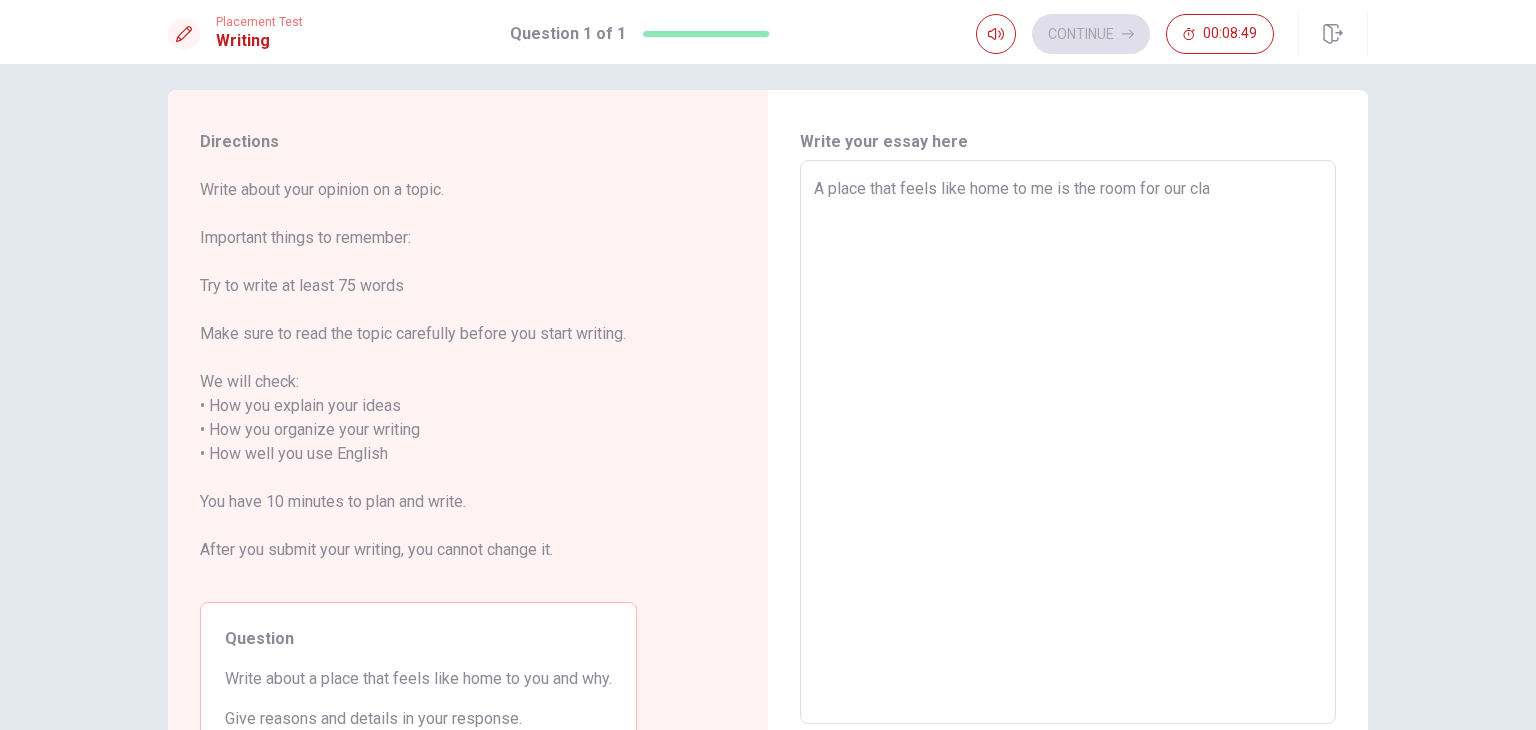 type on "A place that feels like home to me is the room for our cl" 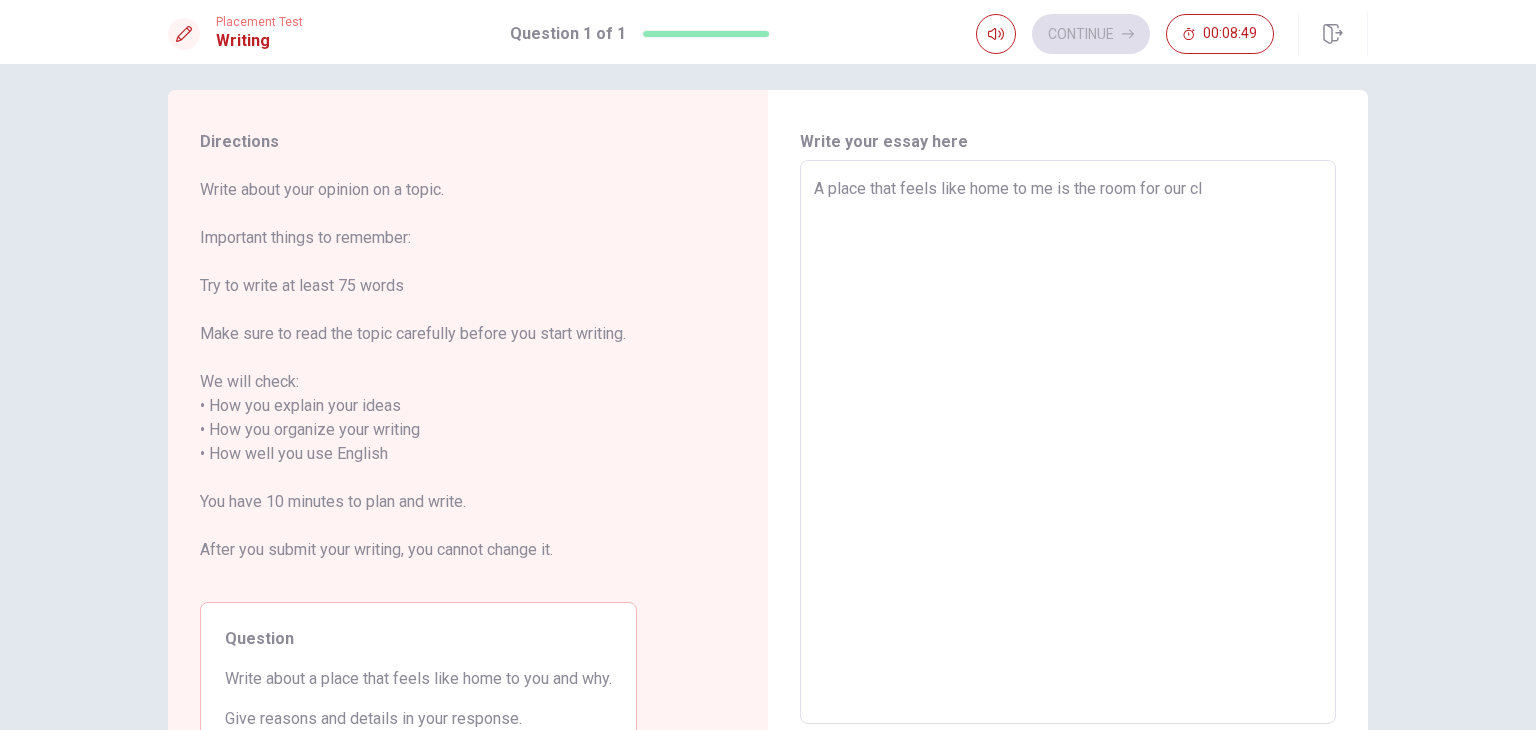 type on "x" 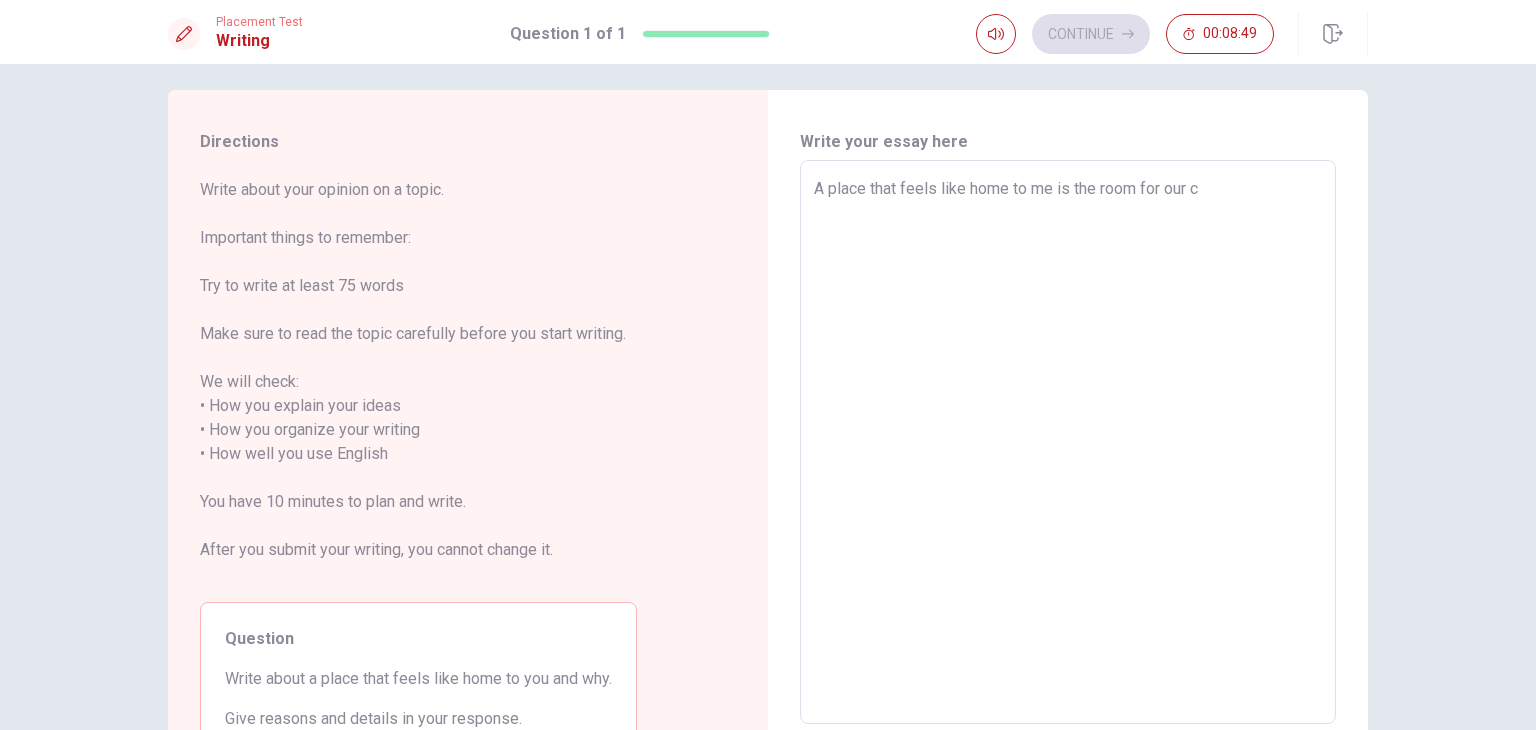 type on "x" 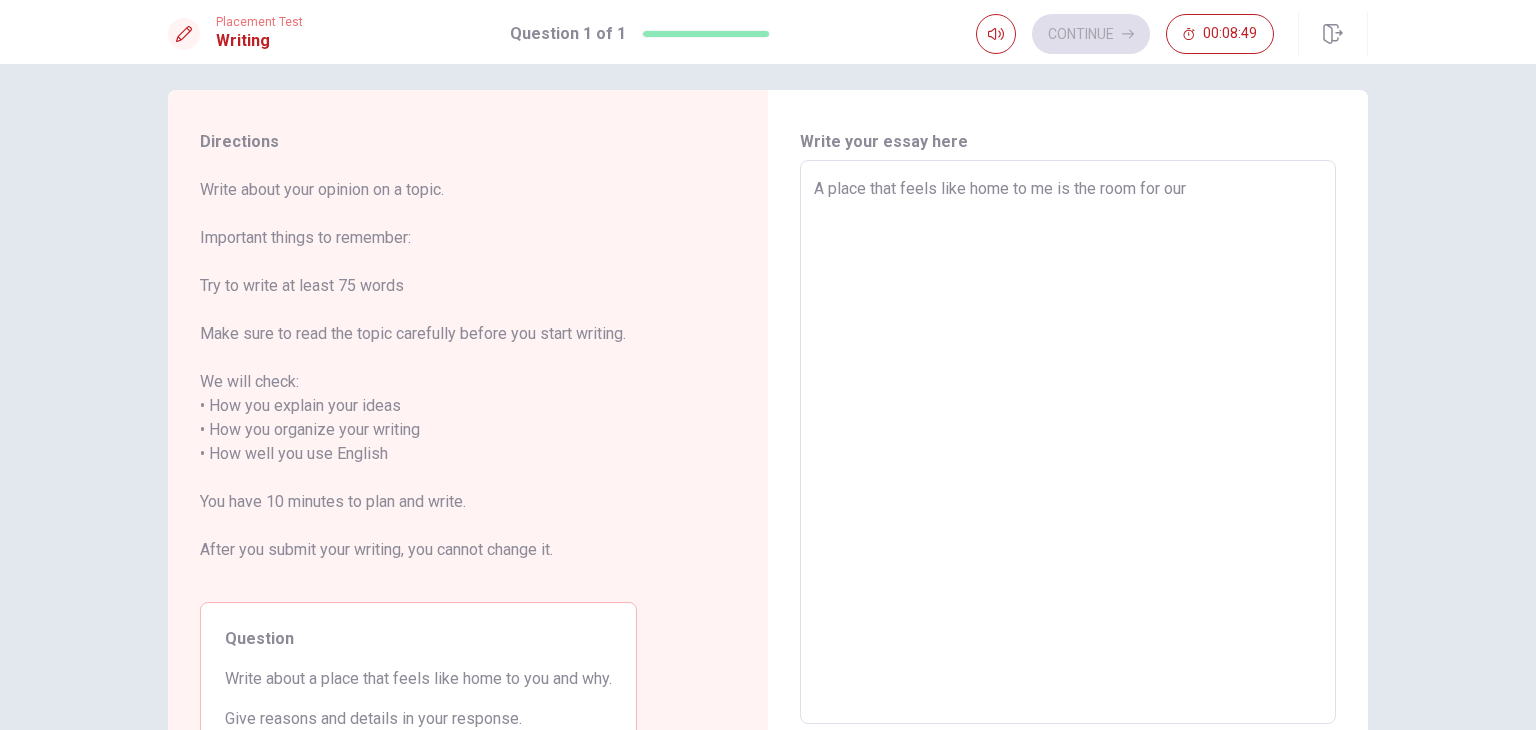 type on "x" 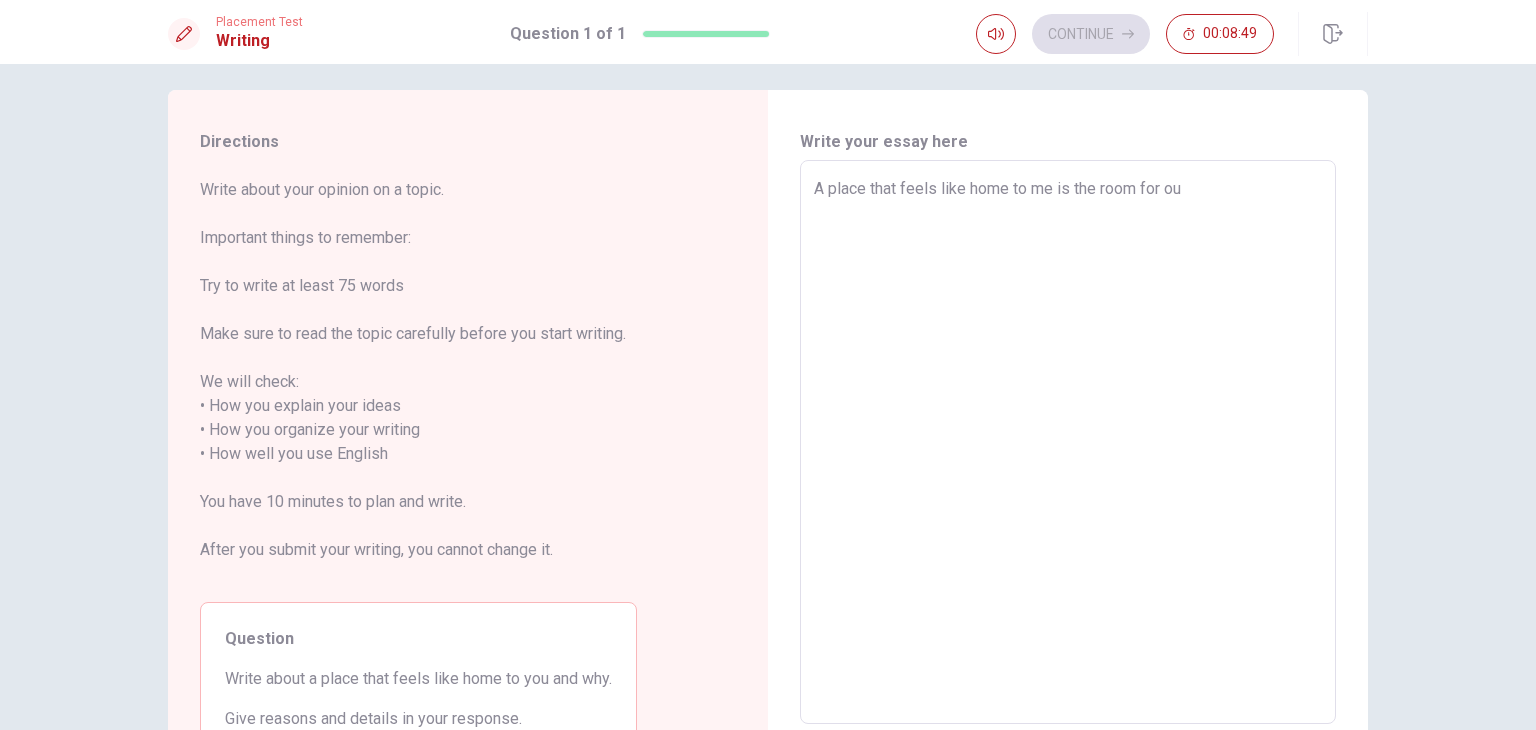 type on "x" 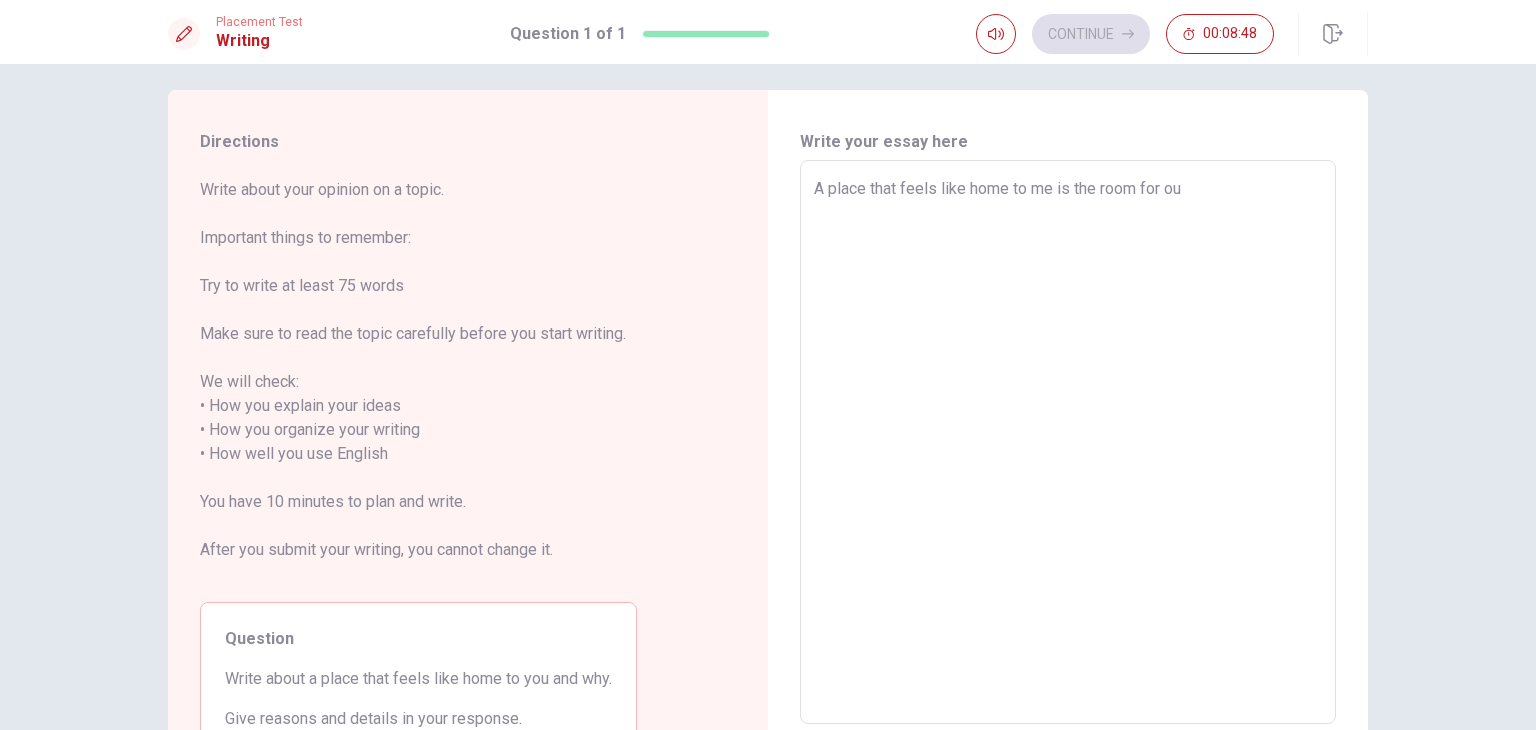 type on "A place that feels like home to me is the room for our" 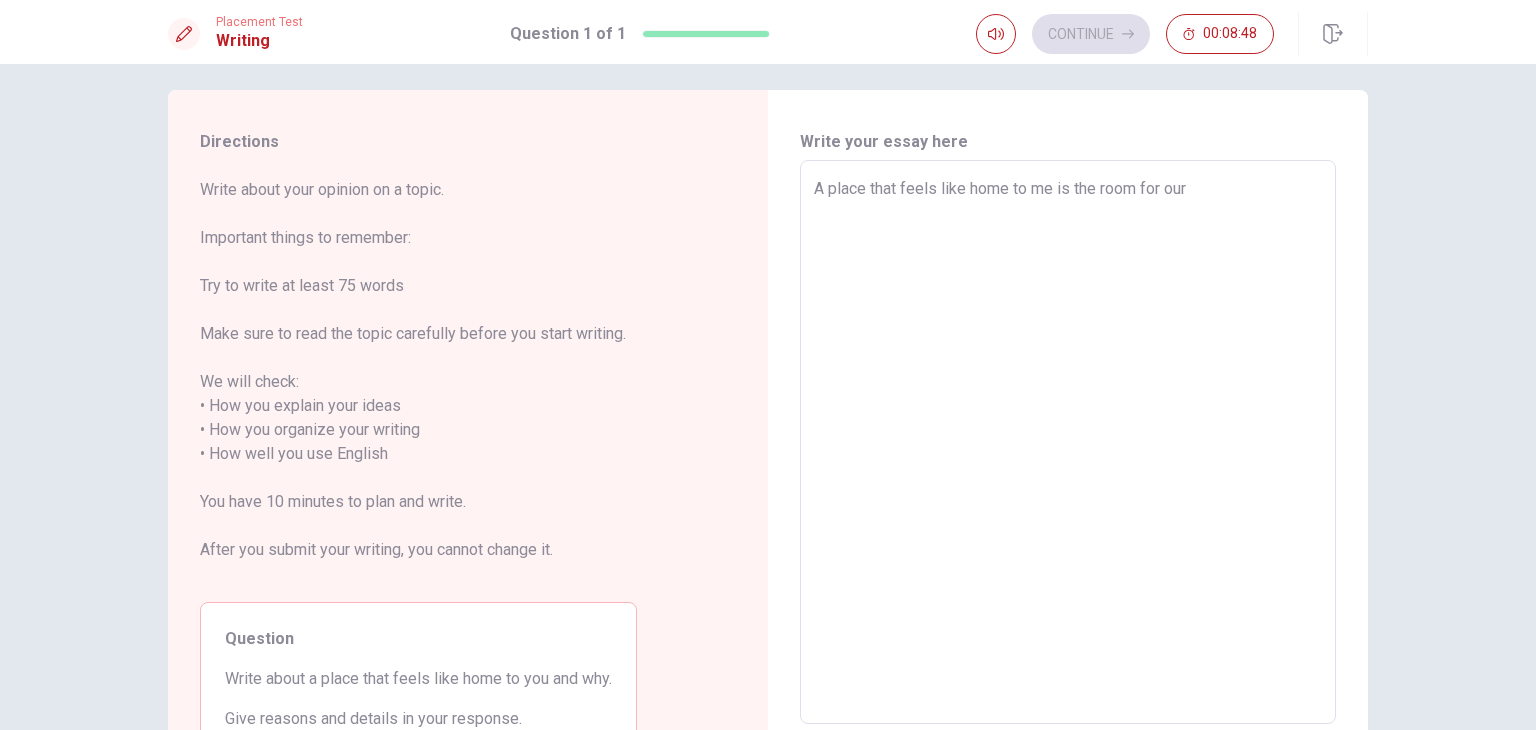 type on "x" 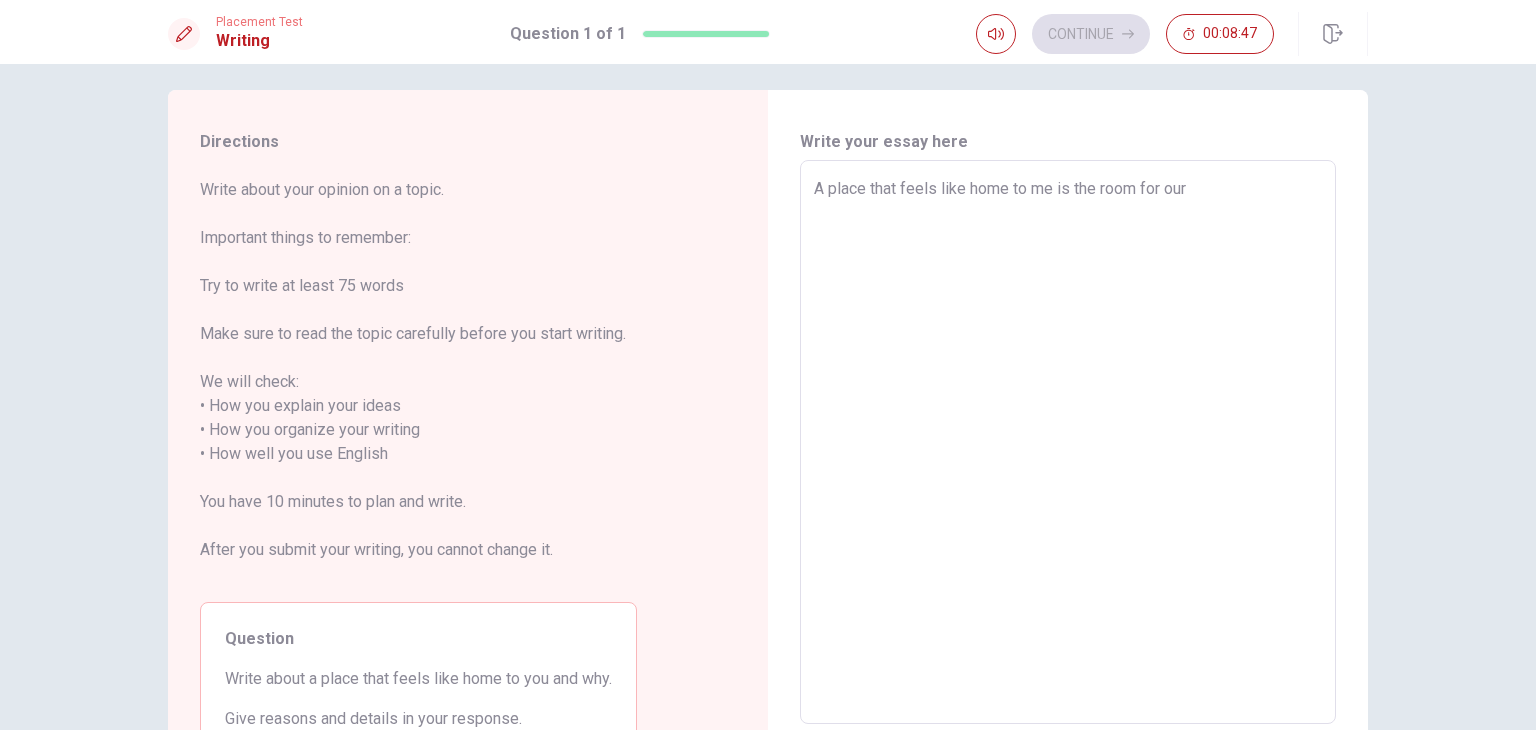 type on "A place that feels like home to me is the room for ou" 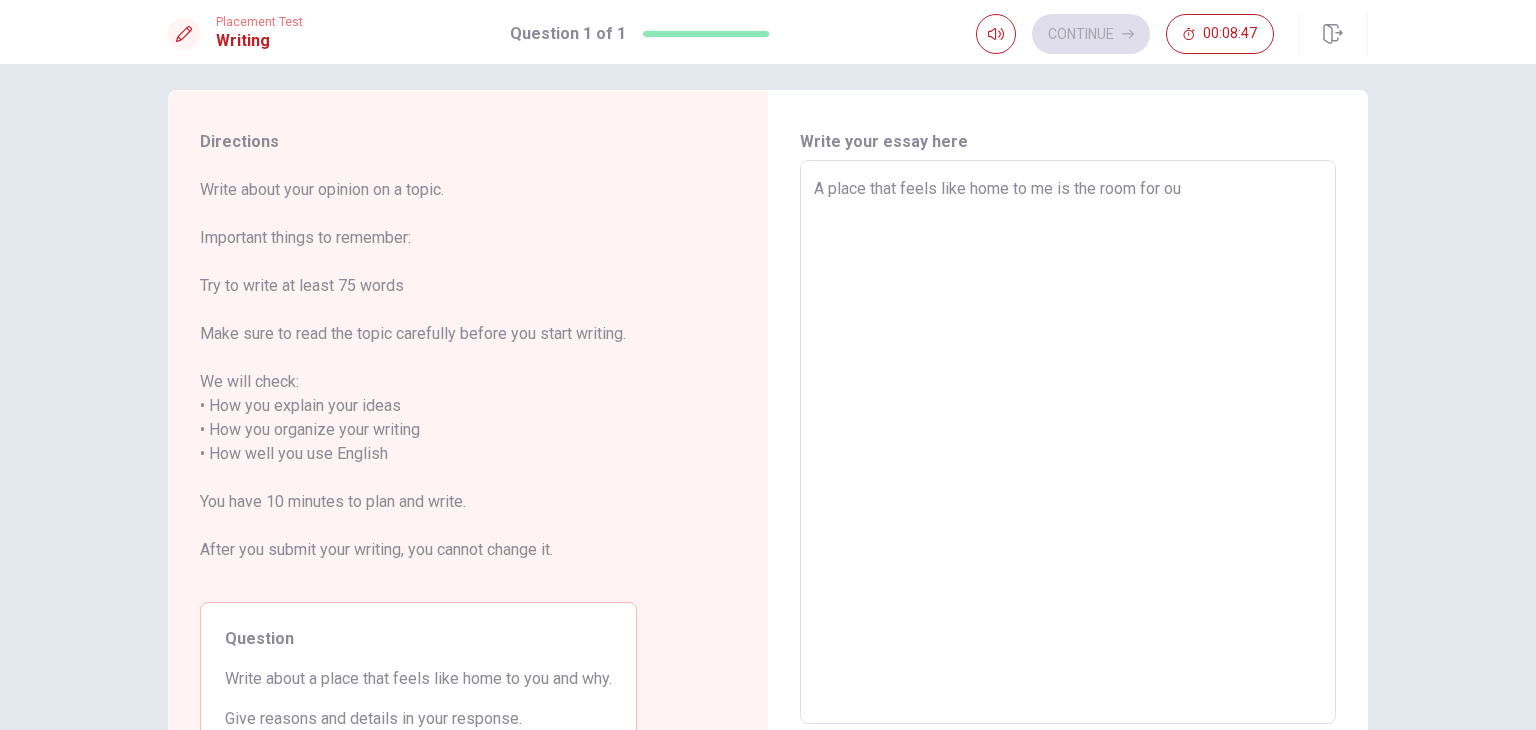 type on "x" 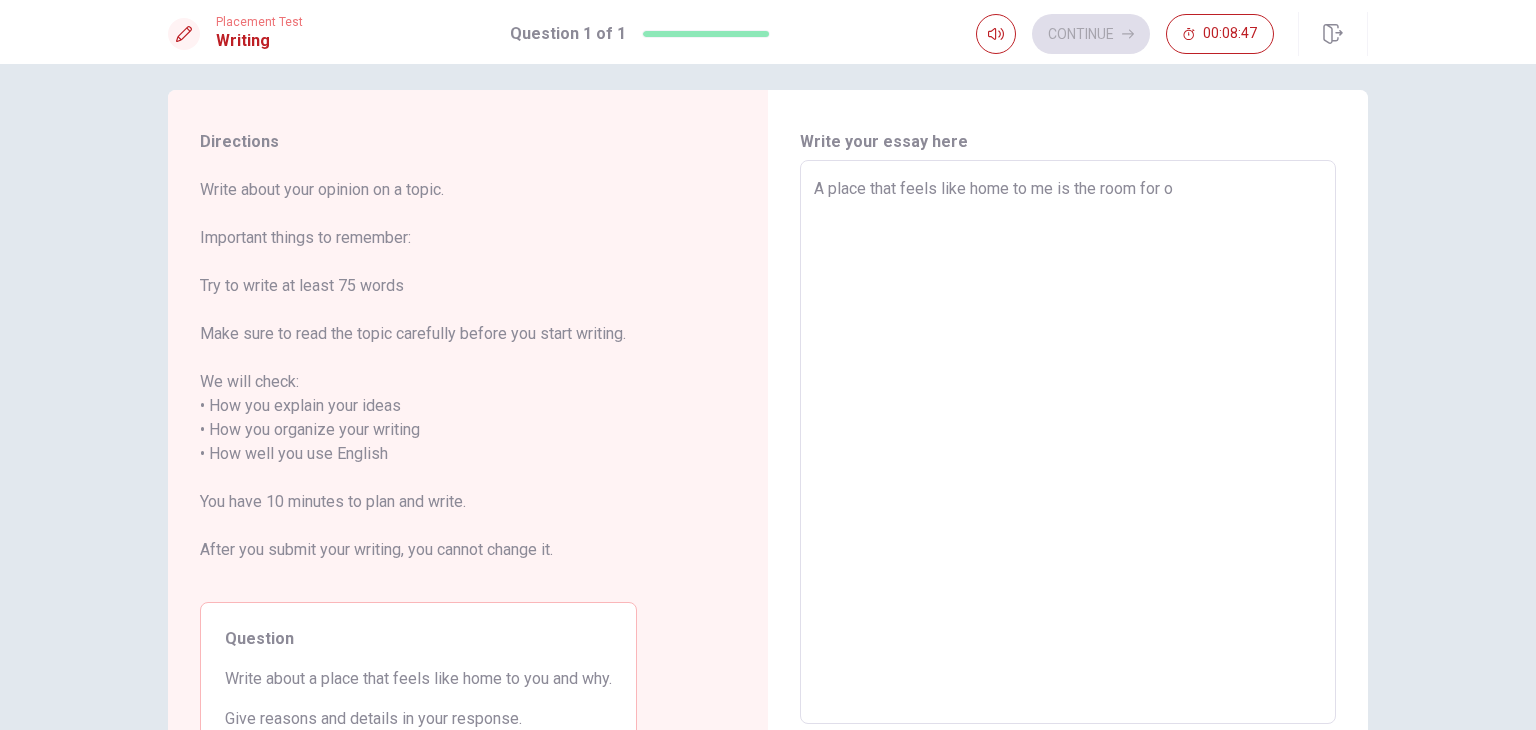 type on "x" 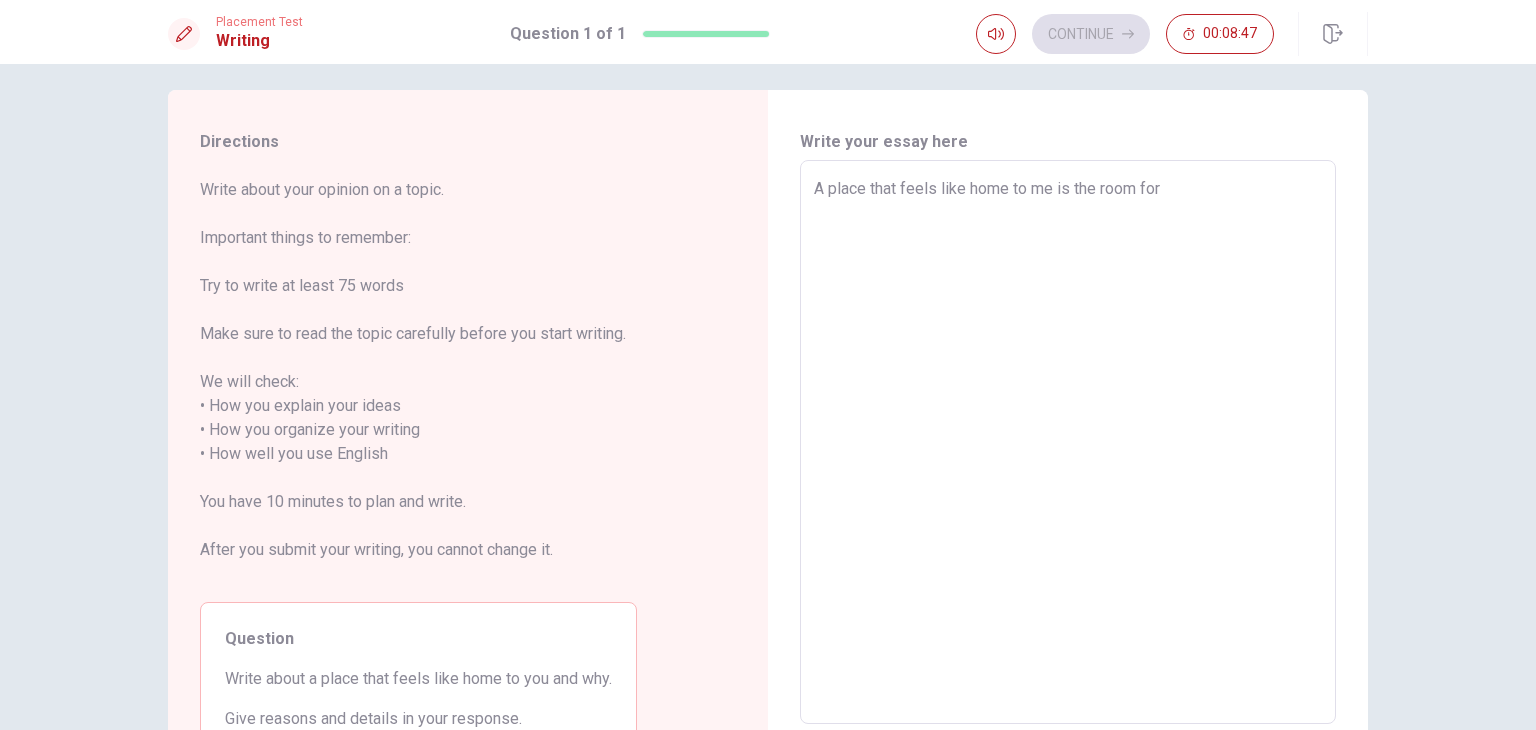 type on "x" 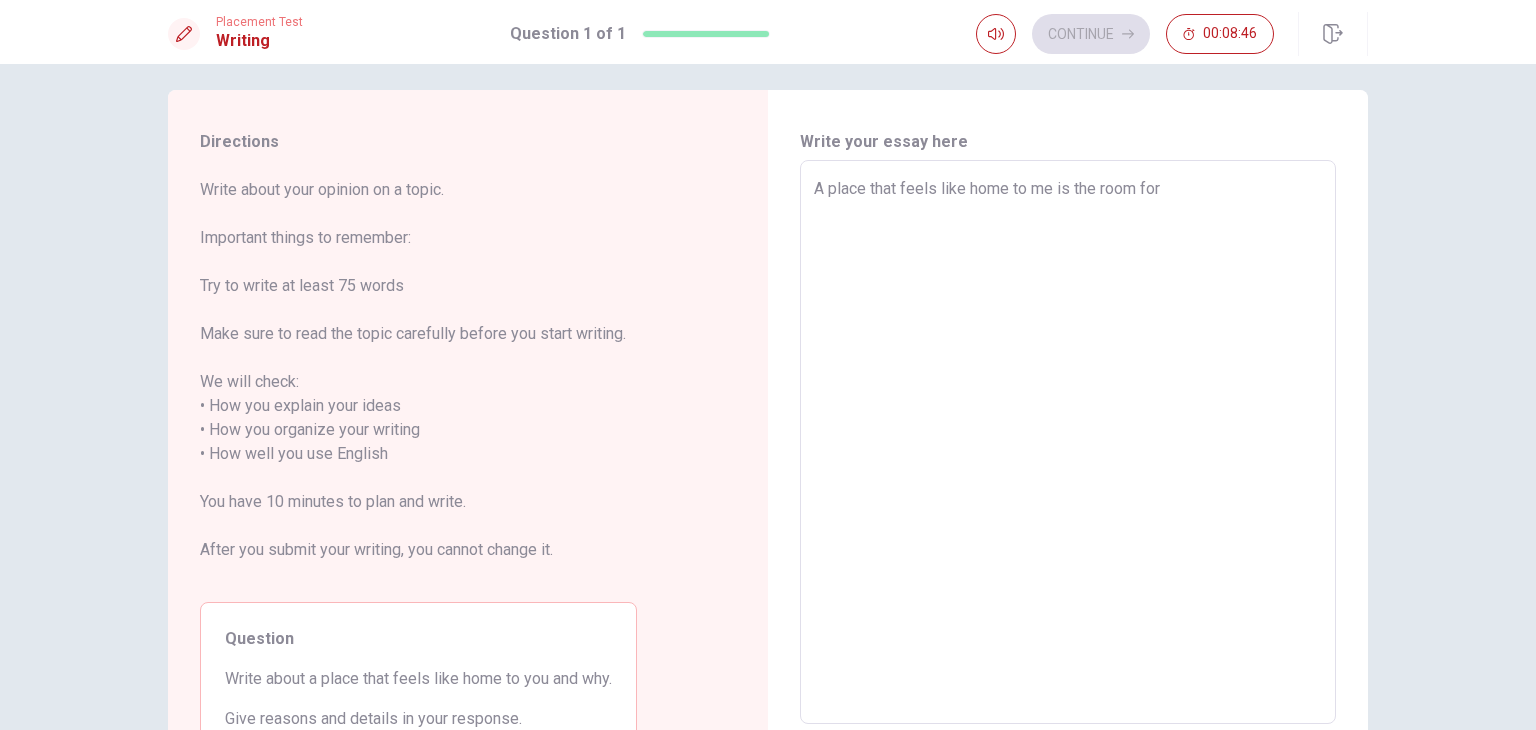 type on "A place that feels like home to me is the room for t" 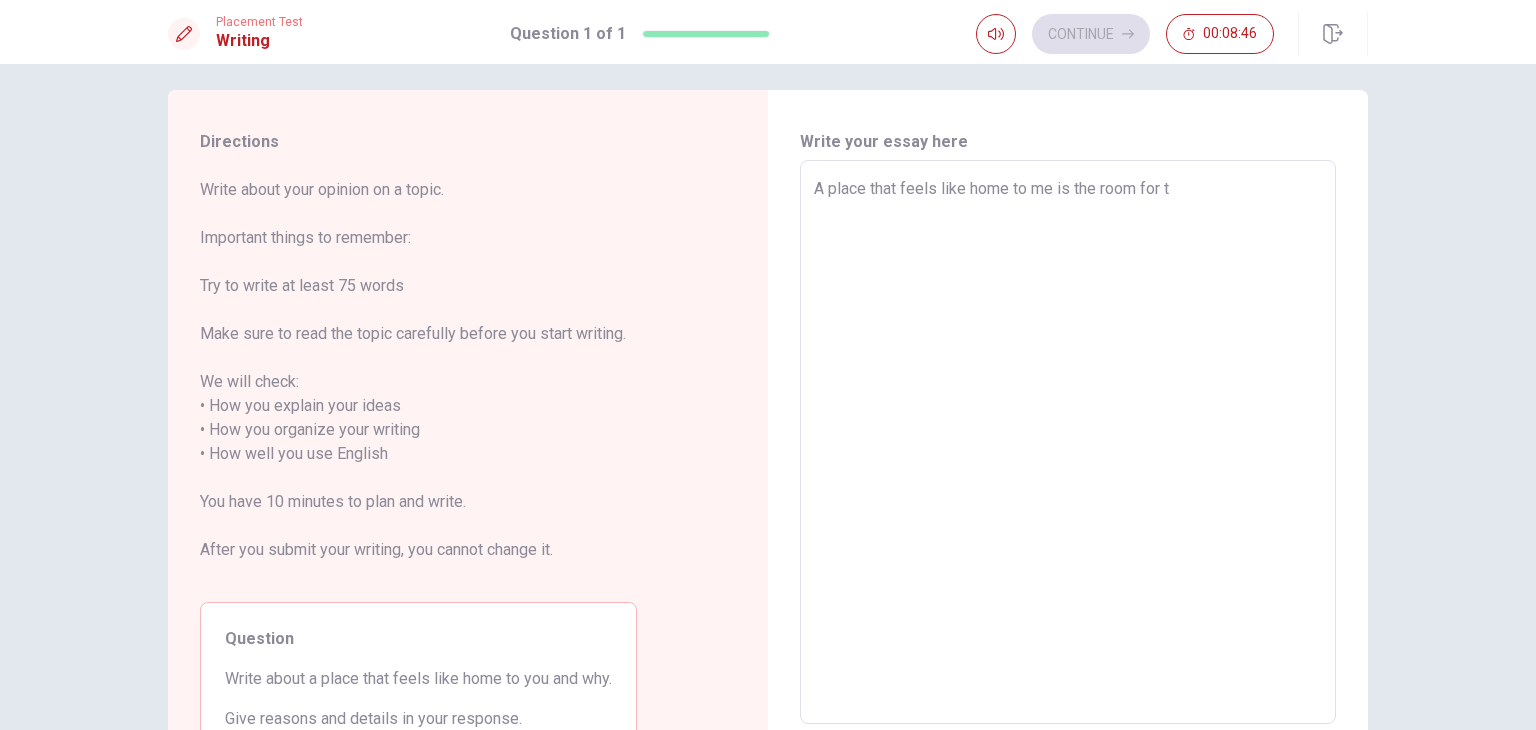 type on "x" 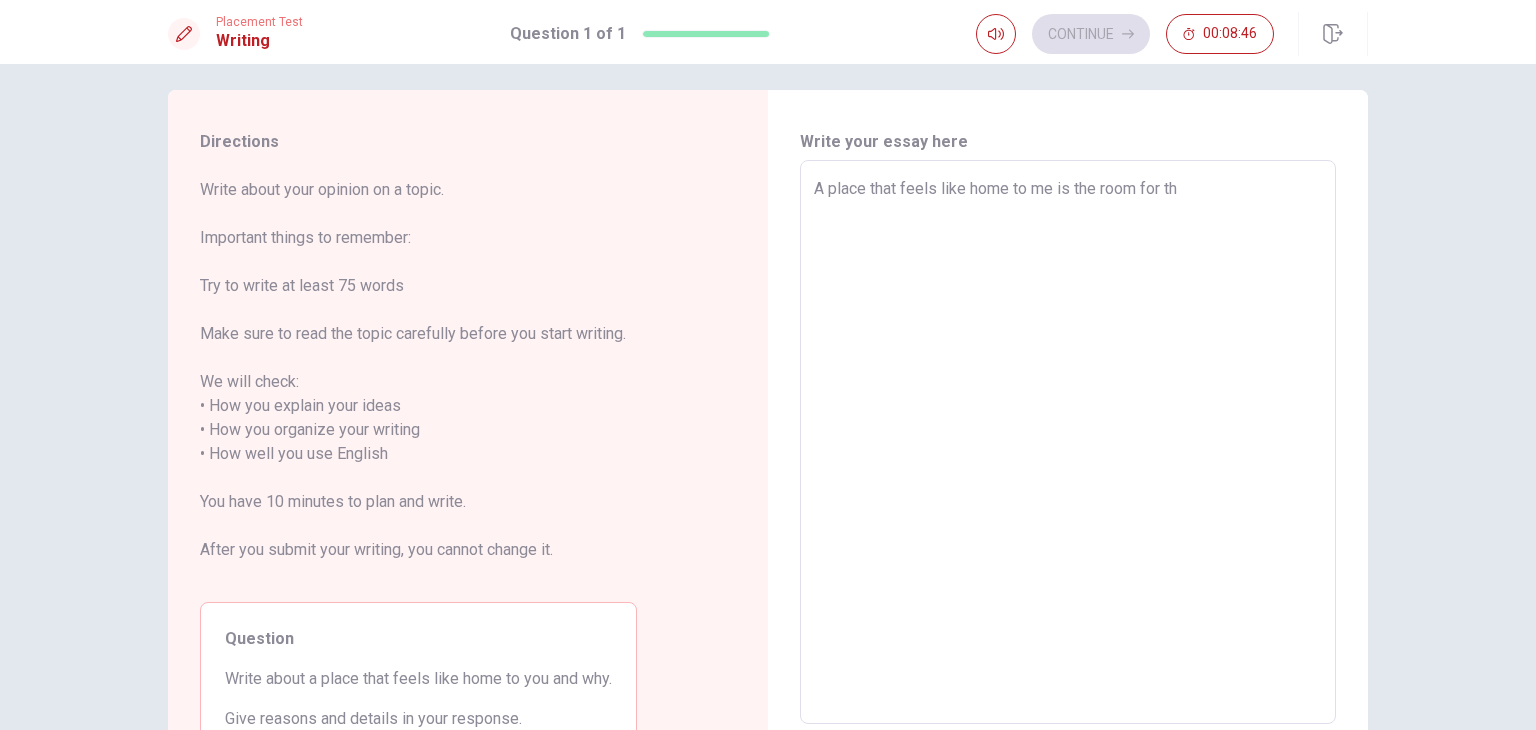 type on "x" 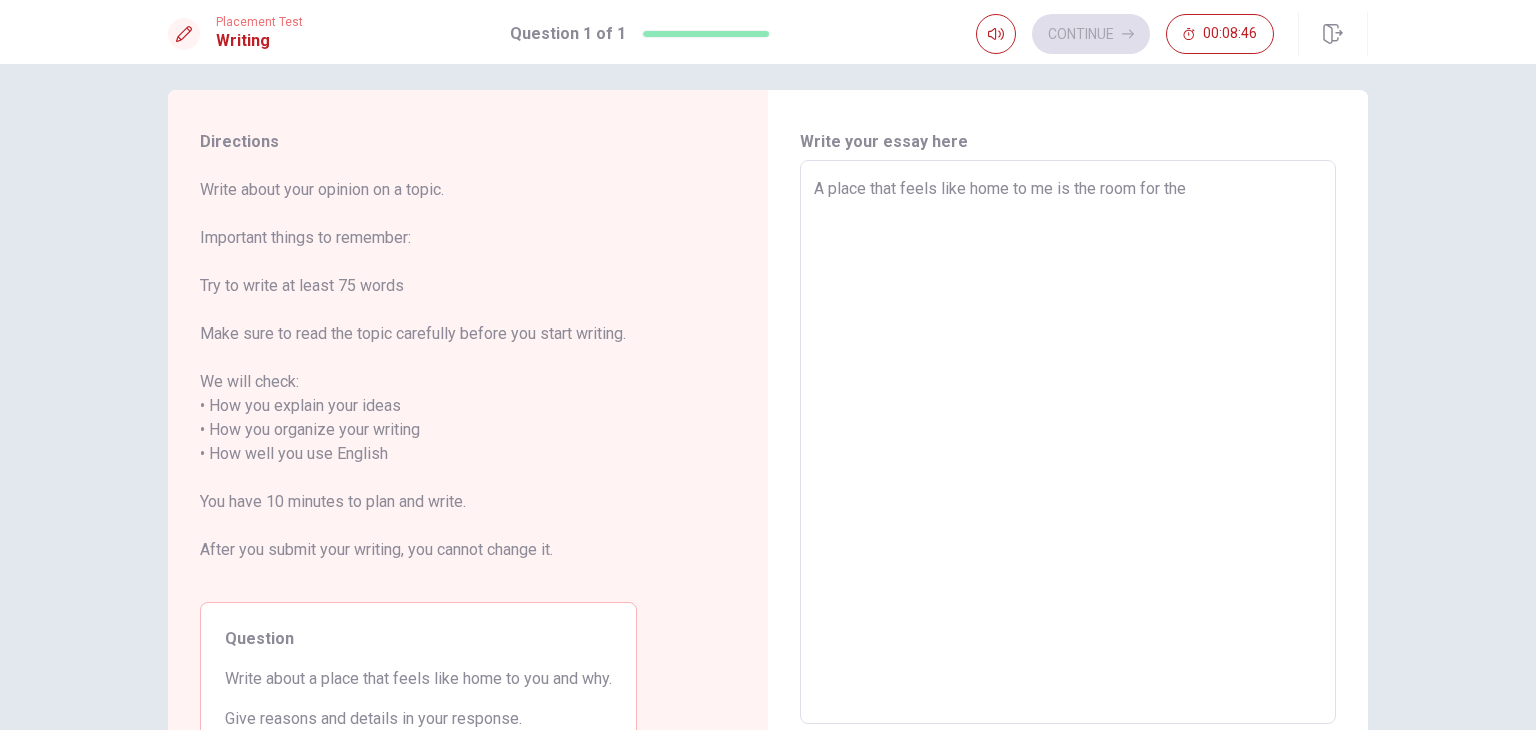 type on "x" 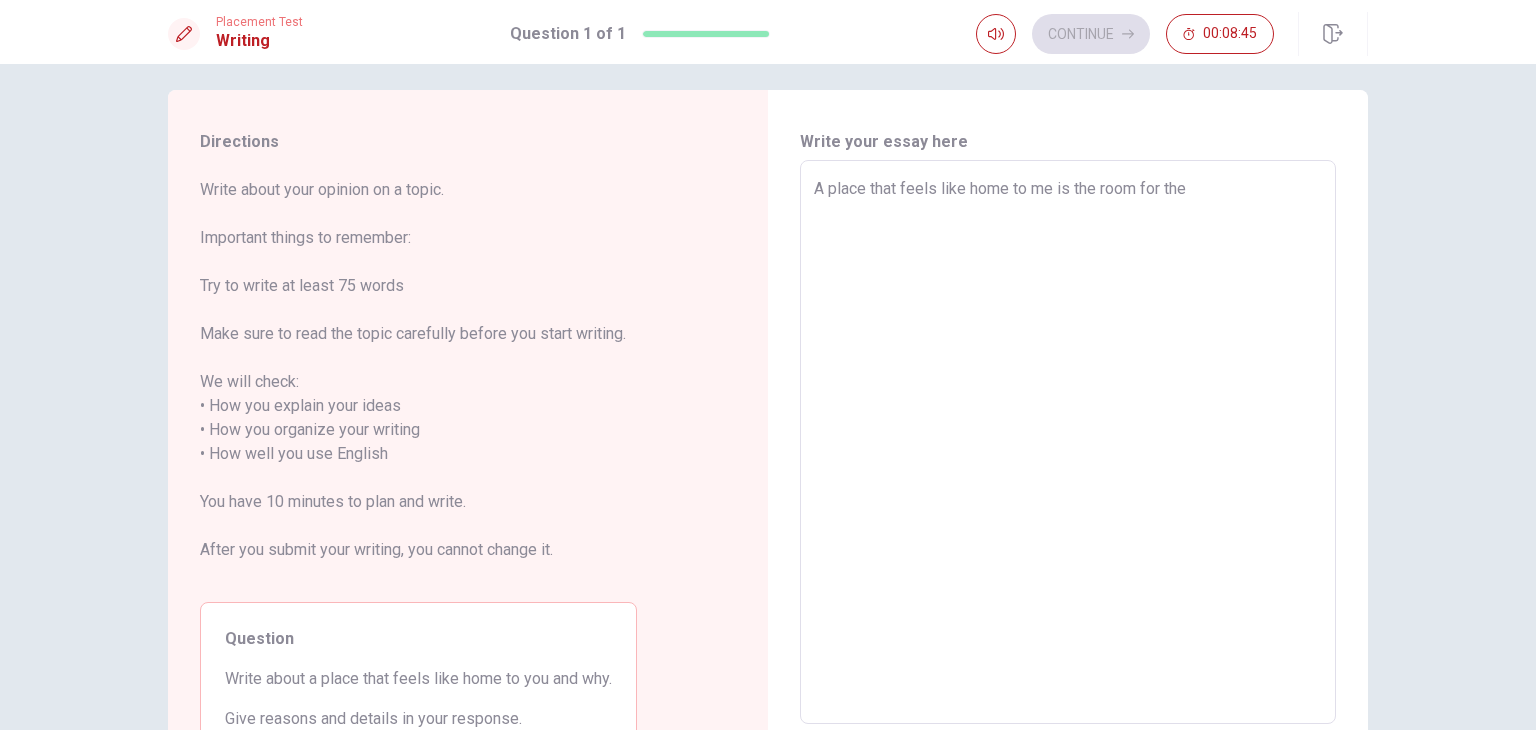 type on "x" 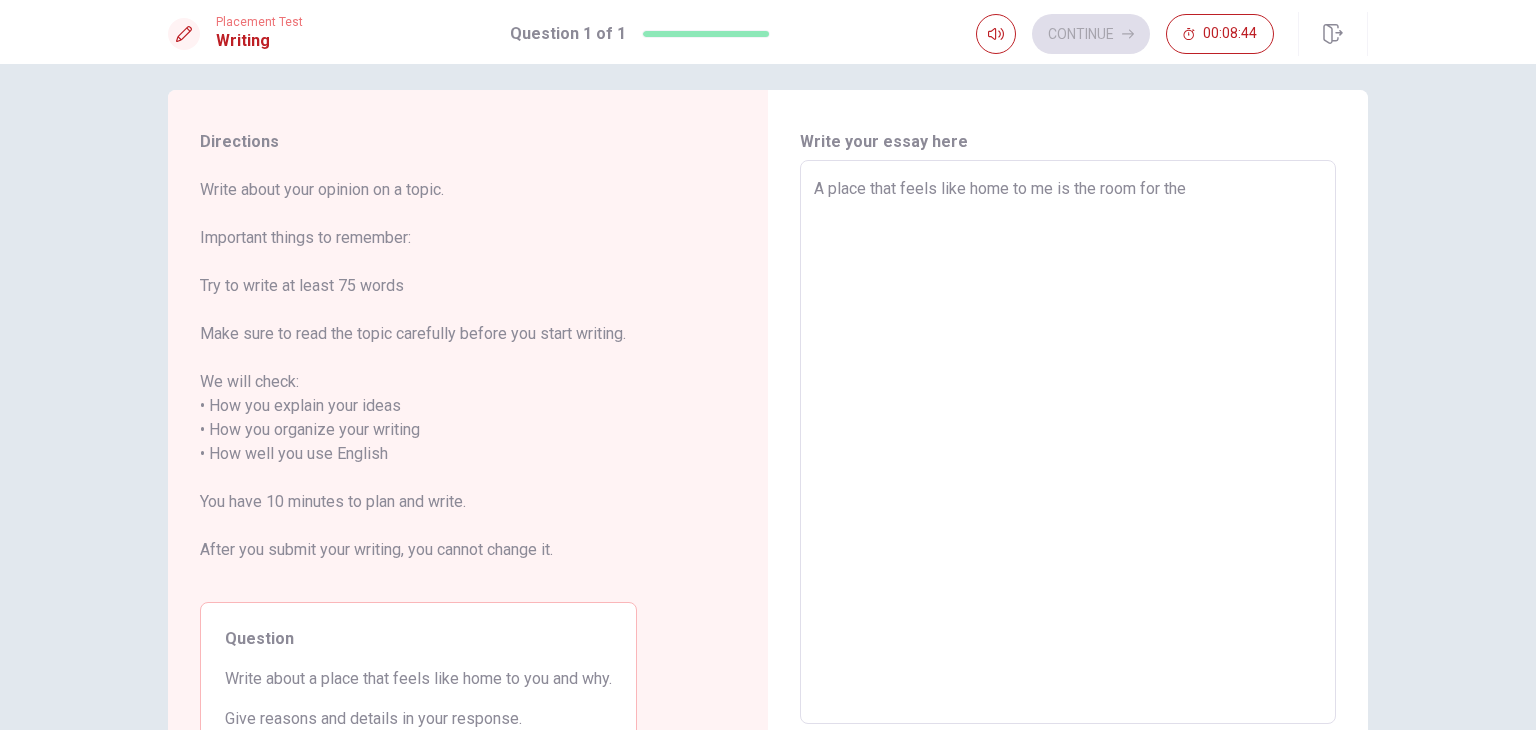 type on "A place that feels like home to me is the room for the c" 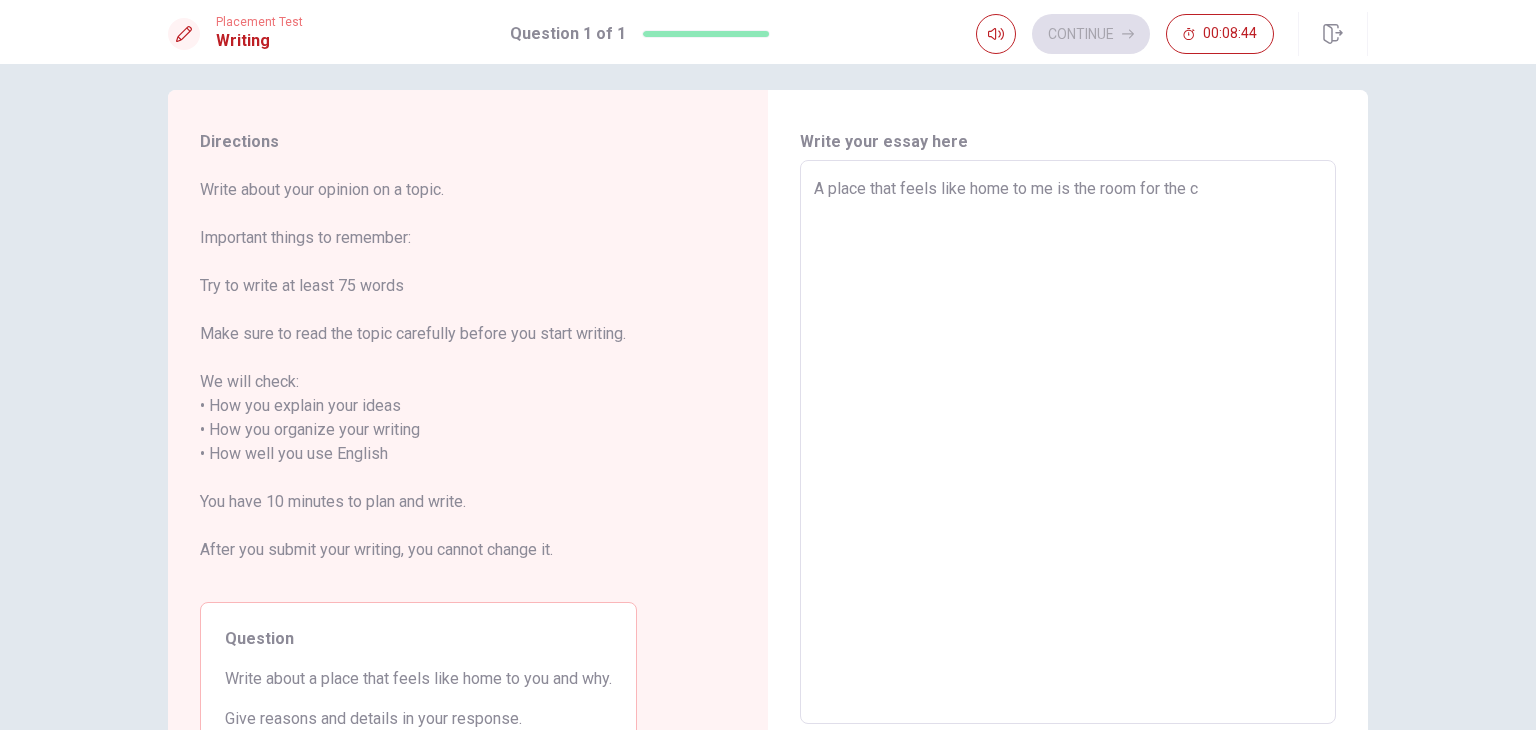 type on "x" 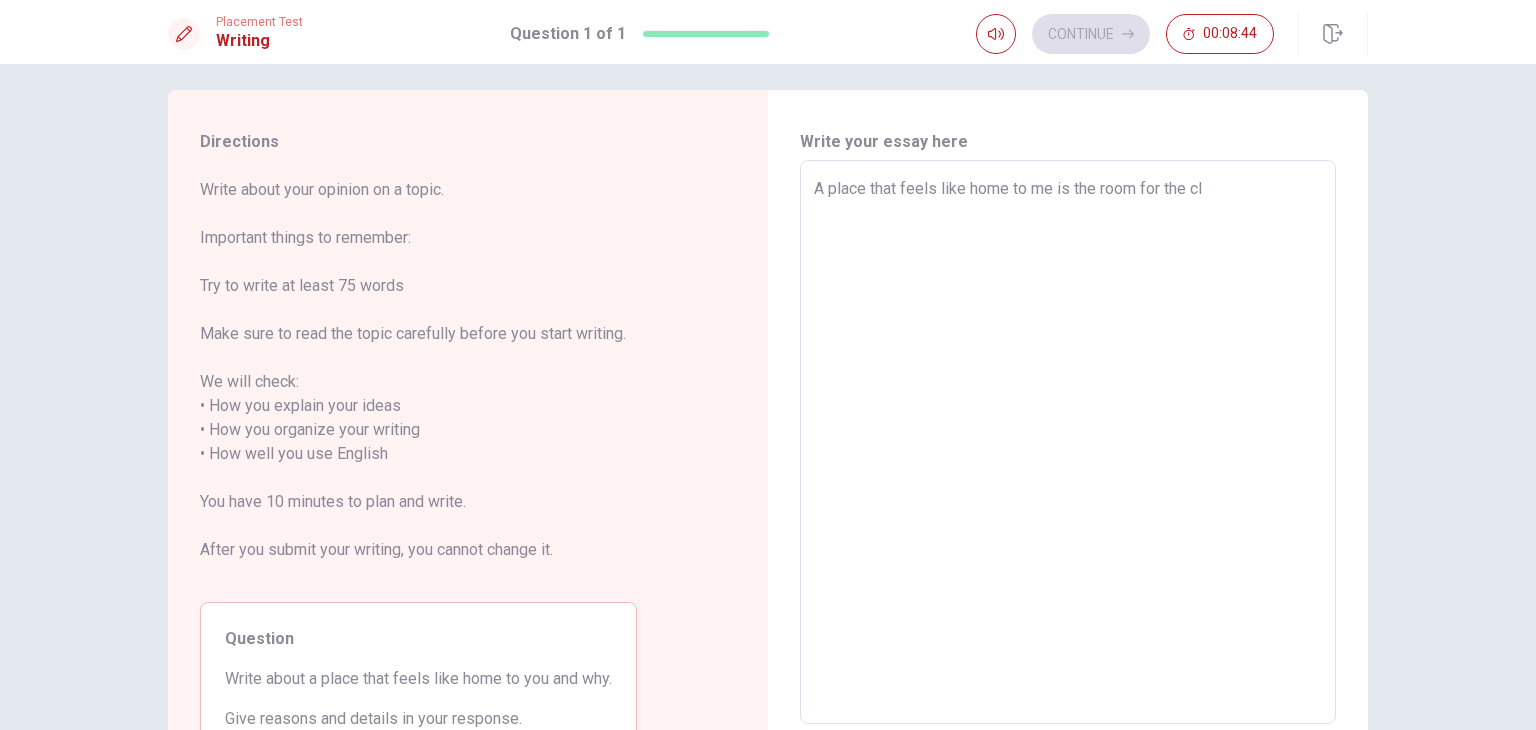 type on "x" 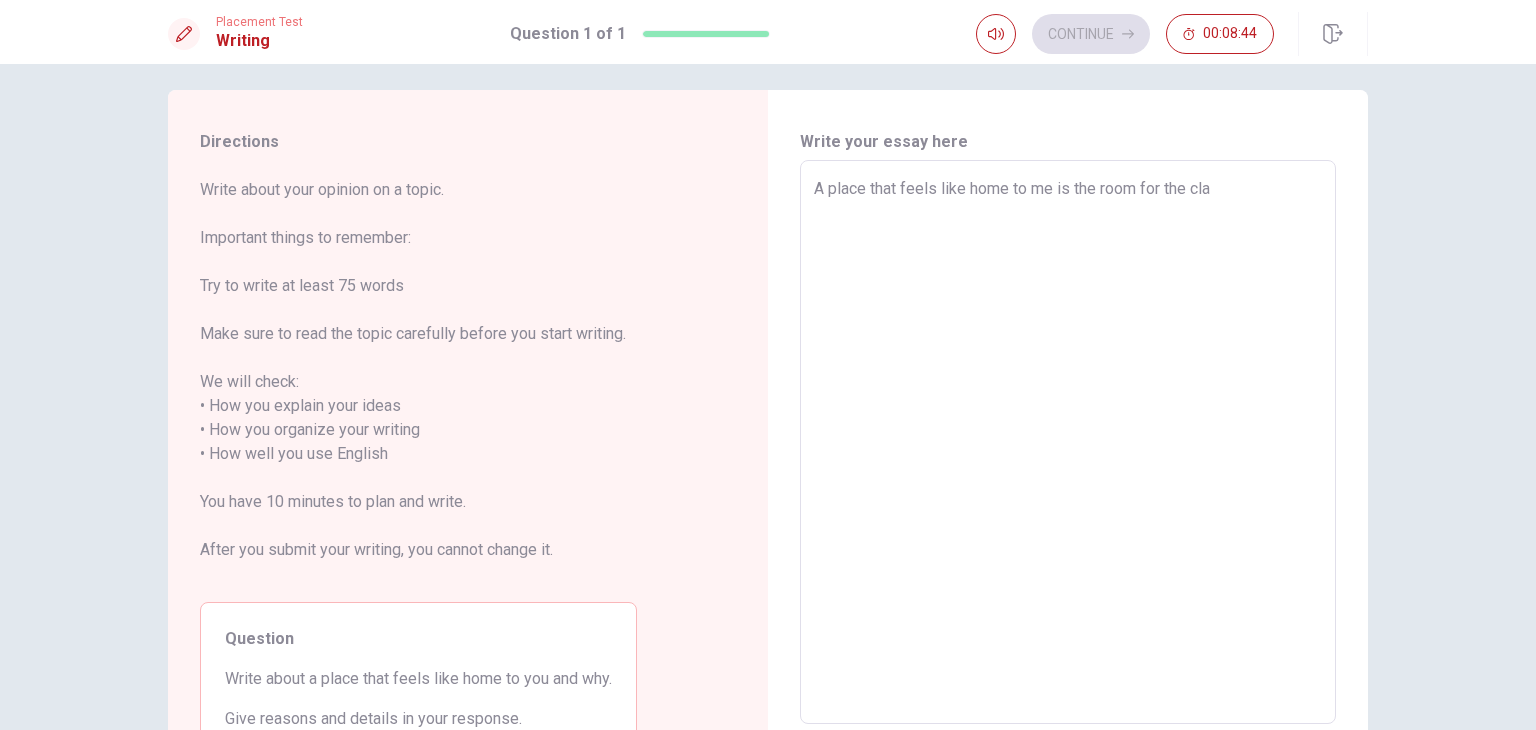 type on "x" 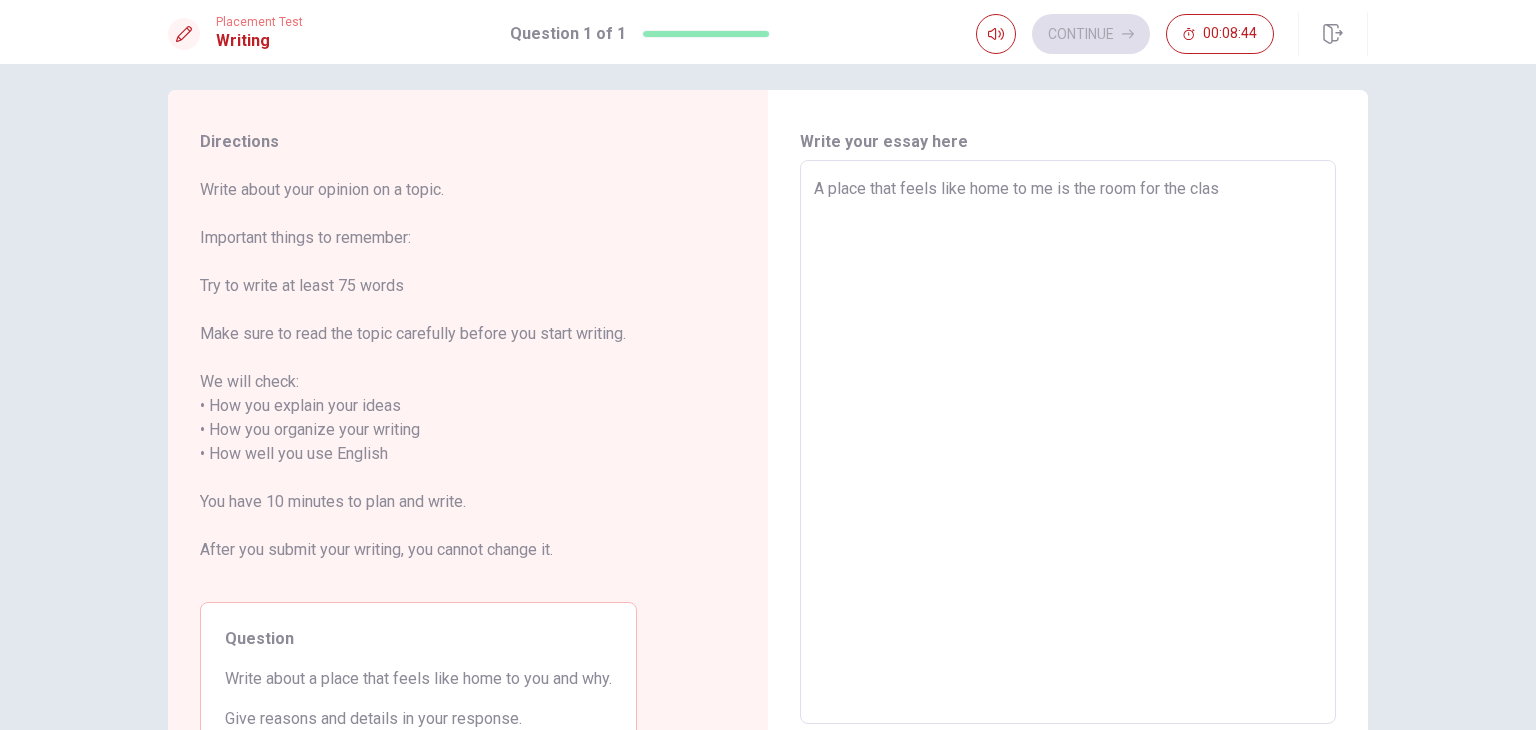 type on "x" 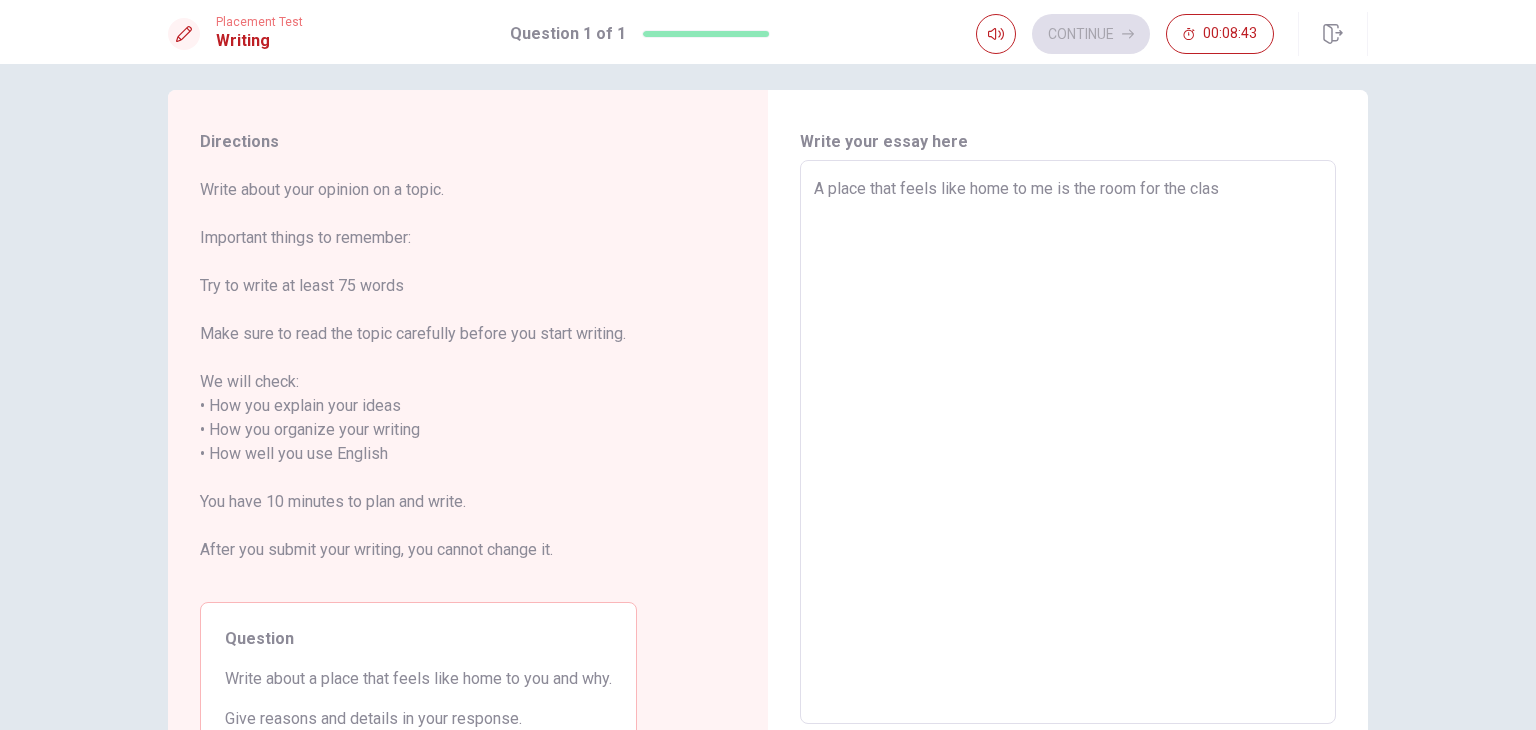type on "A place that feels like home to me is the room for the class" 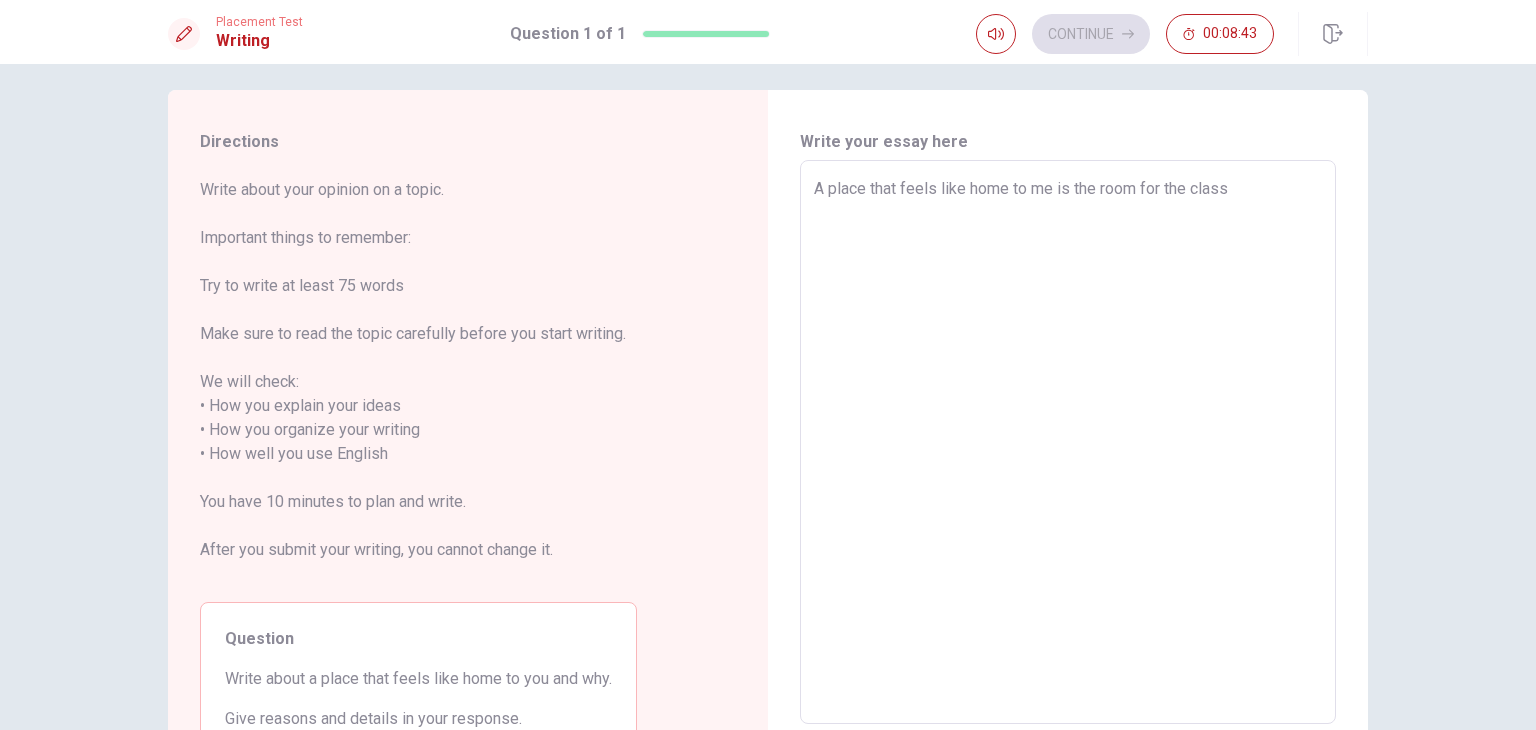 type on "x" 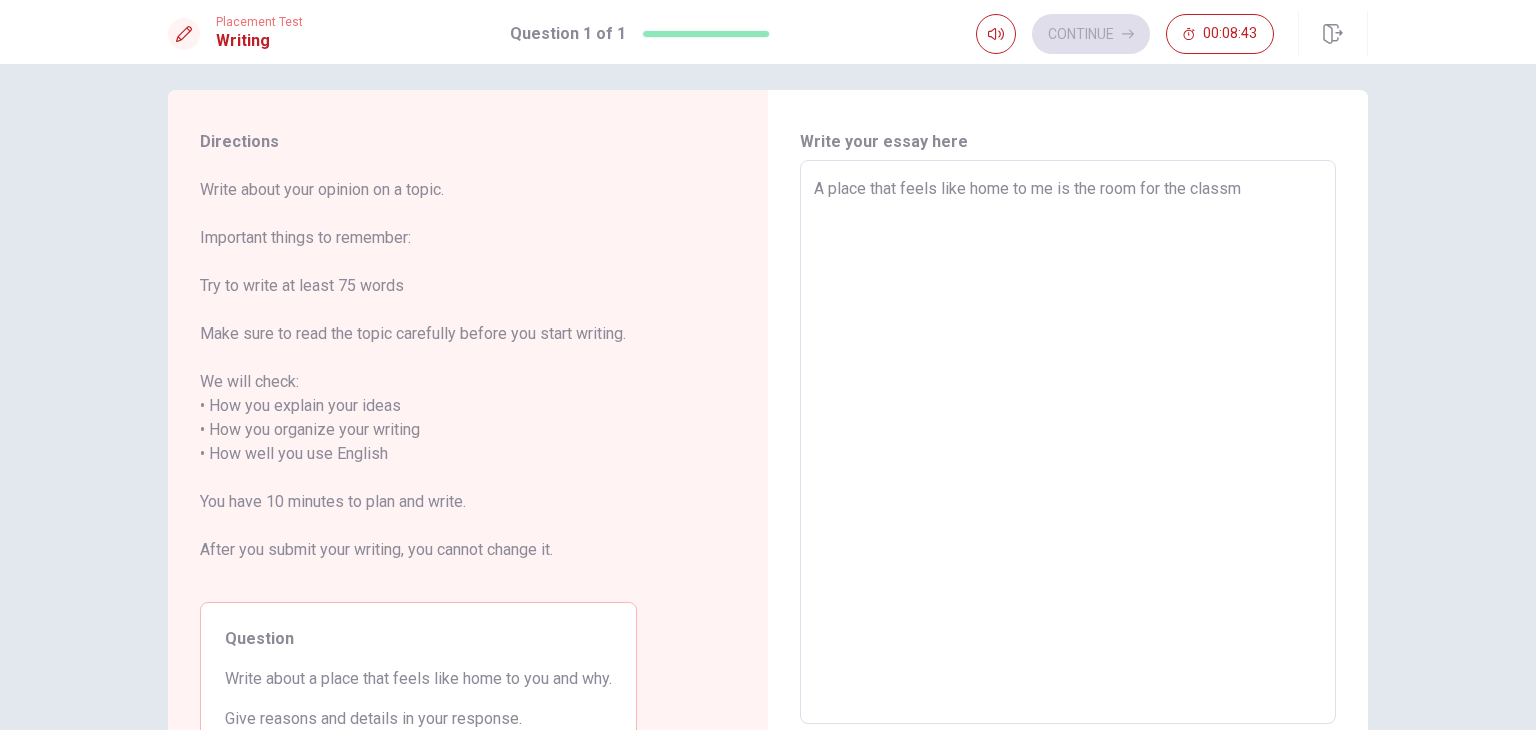 type on "x" 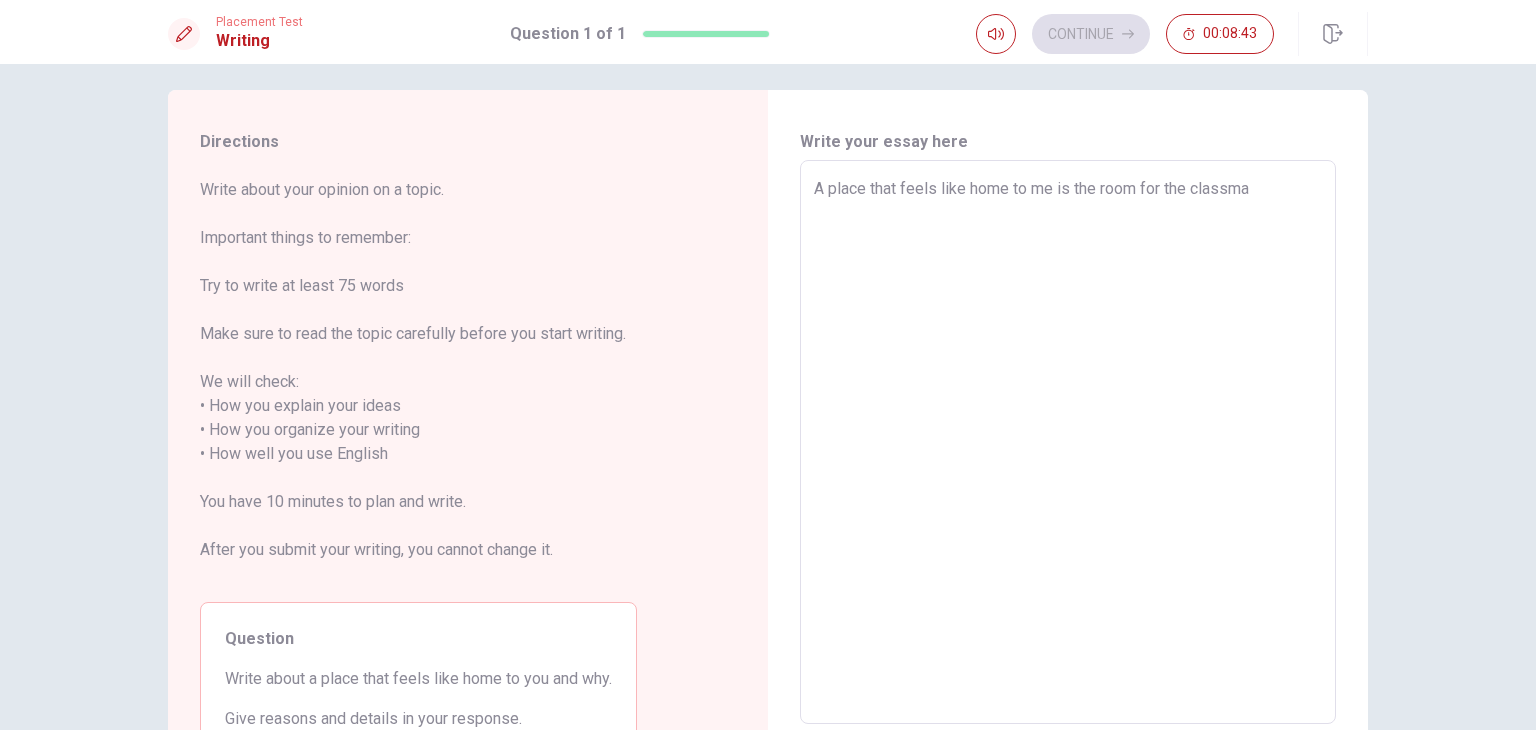 type on "x" 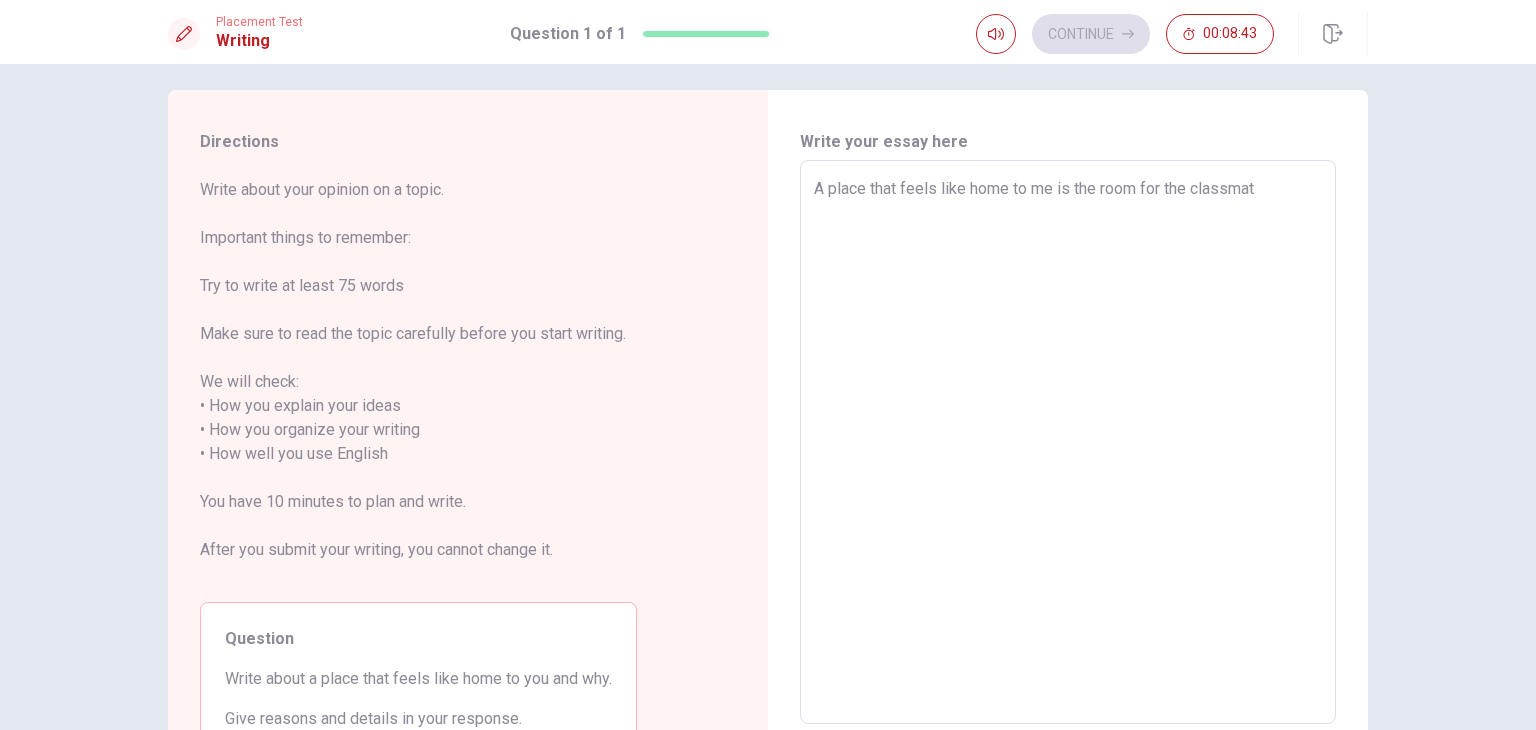 type on "x" 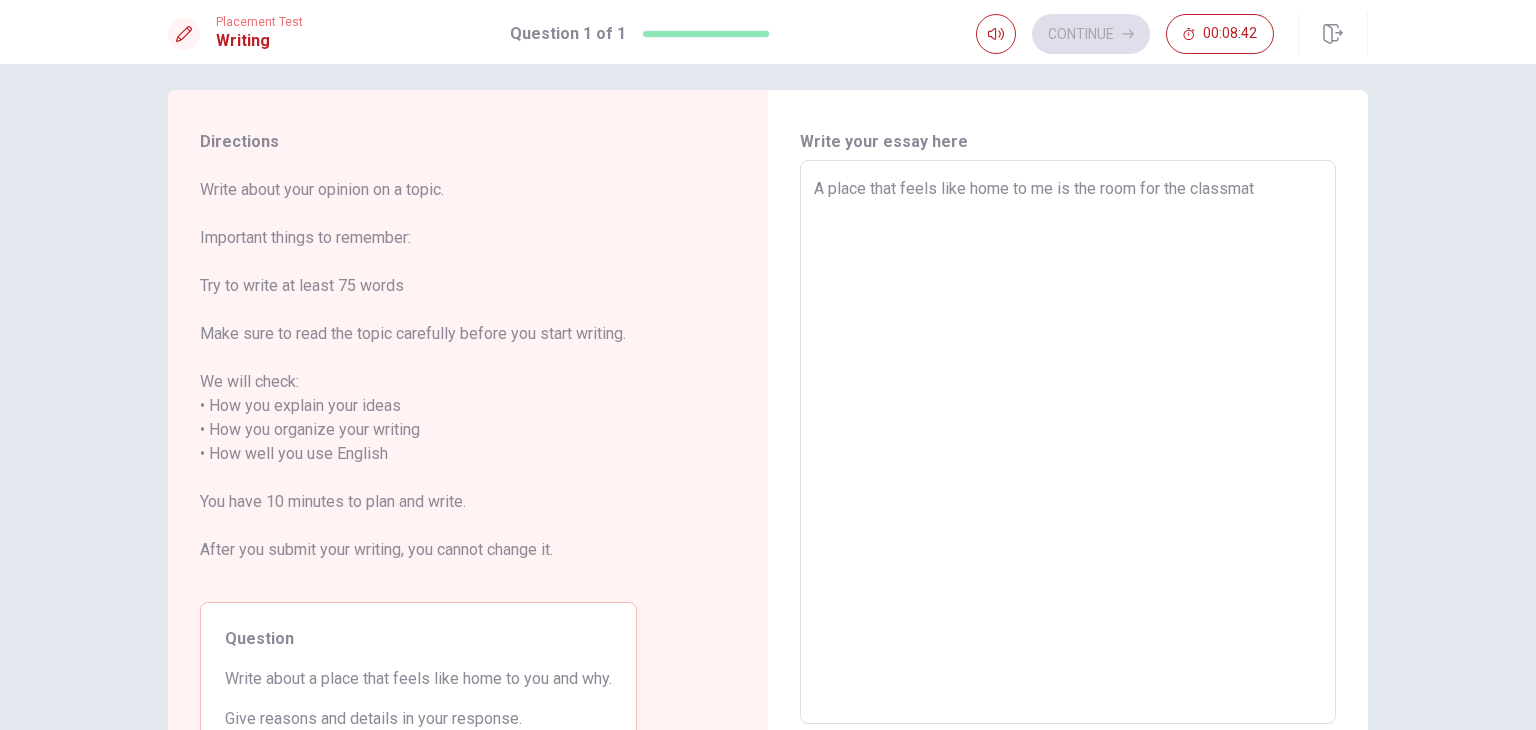 type on "A place that feels like home to me is the room for the classmate" 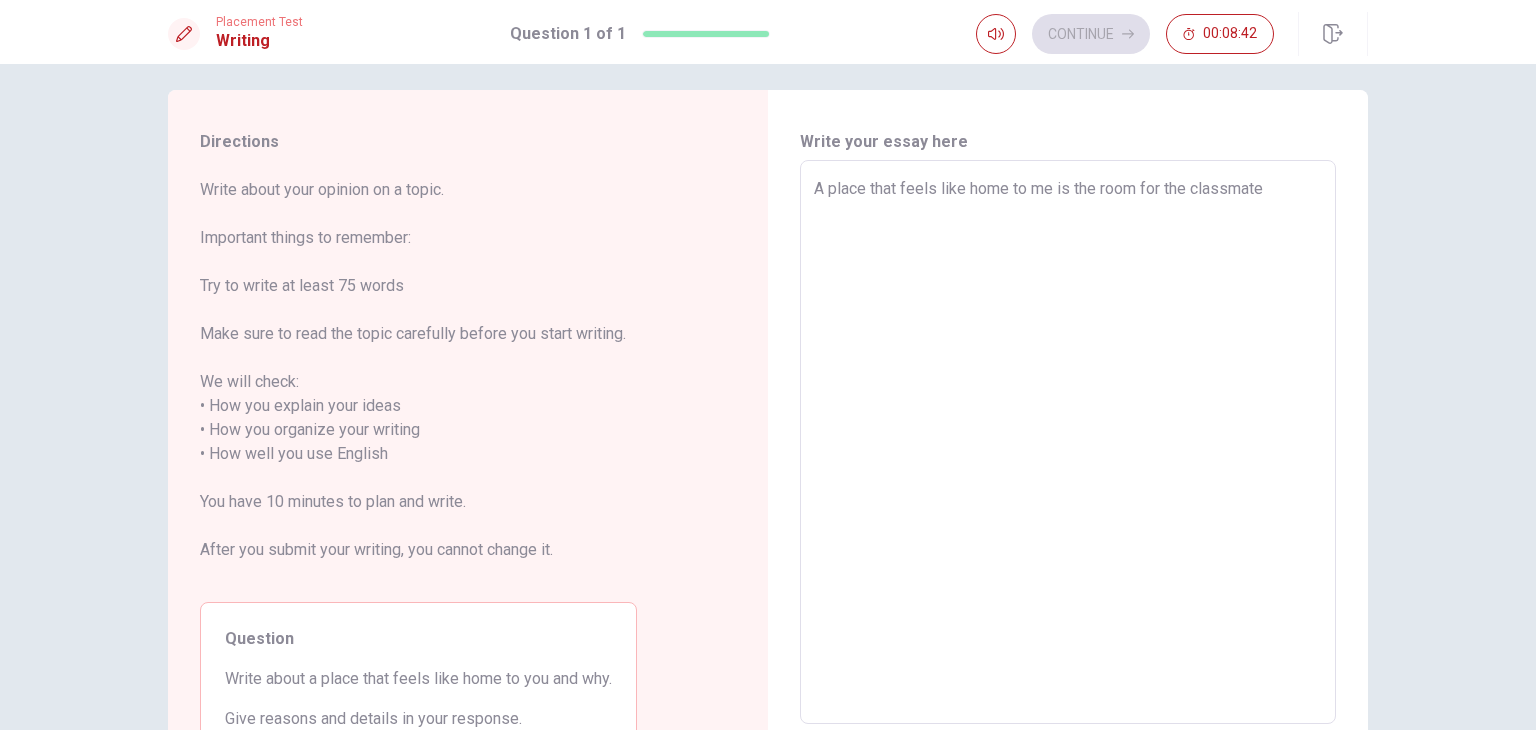 type on "x" 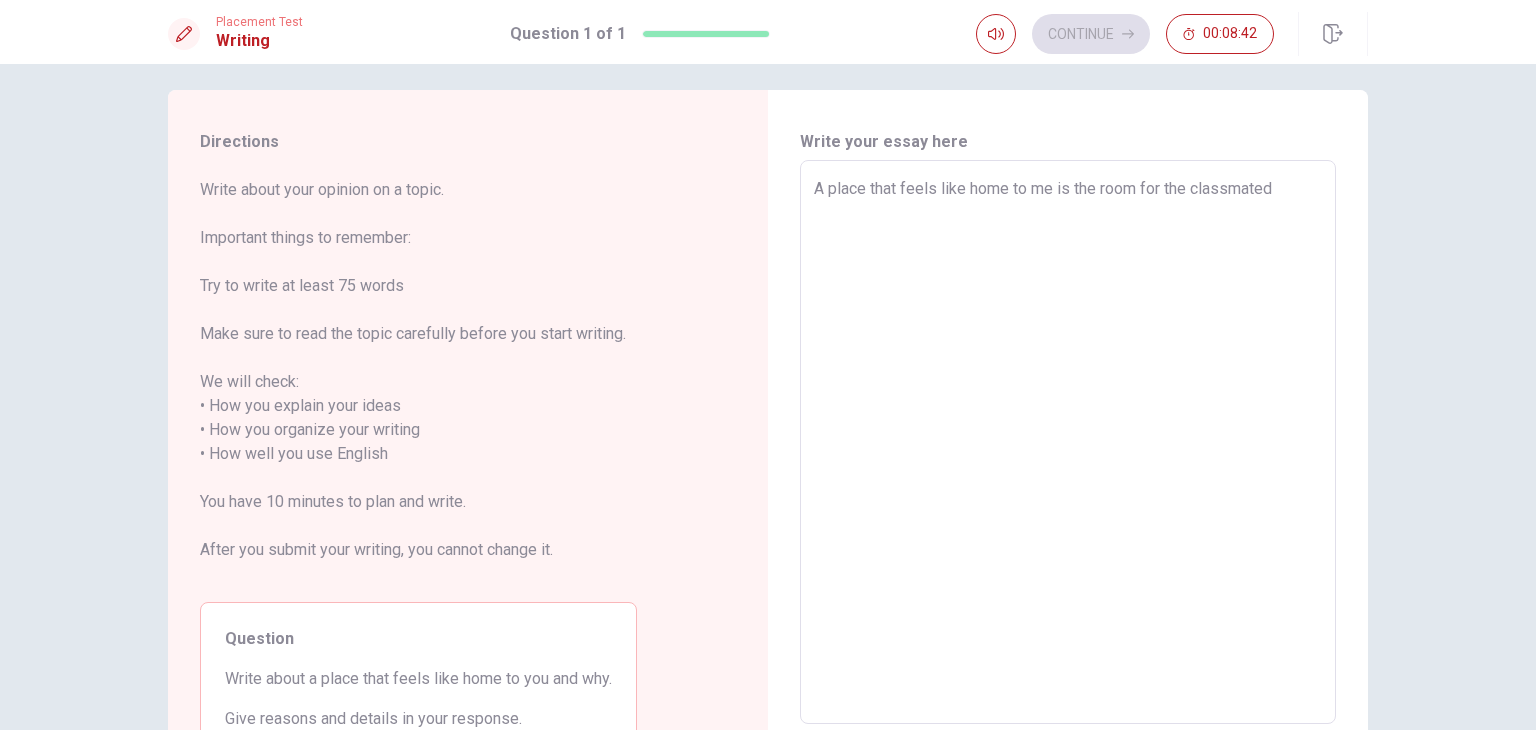 type on "x" 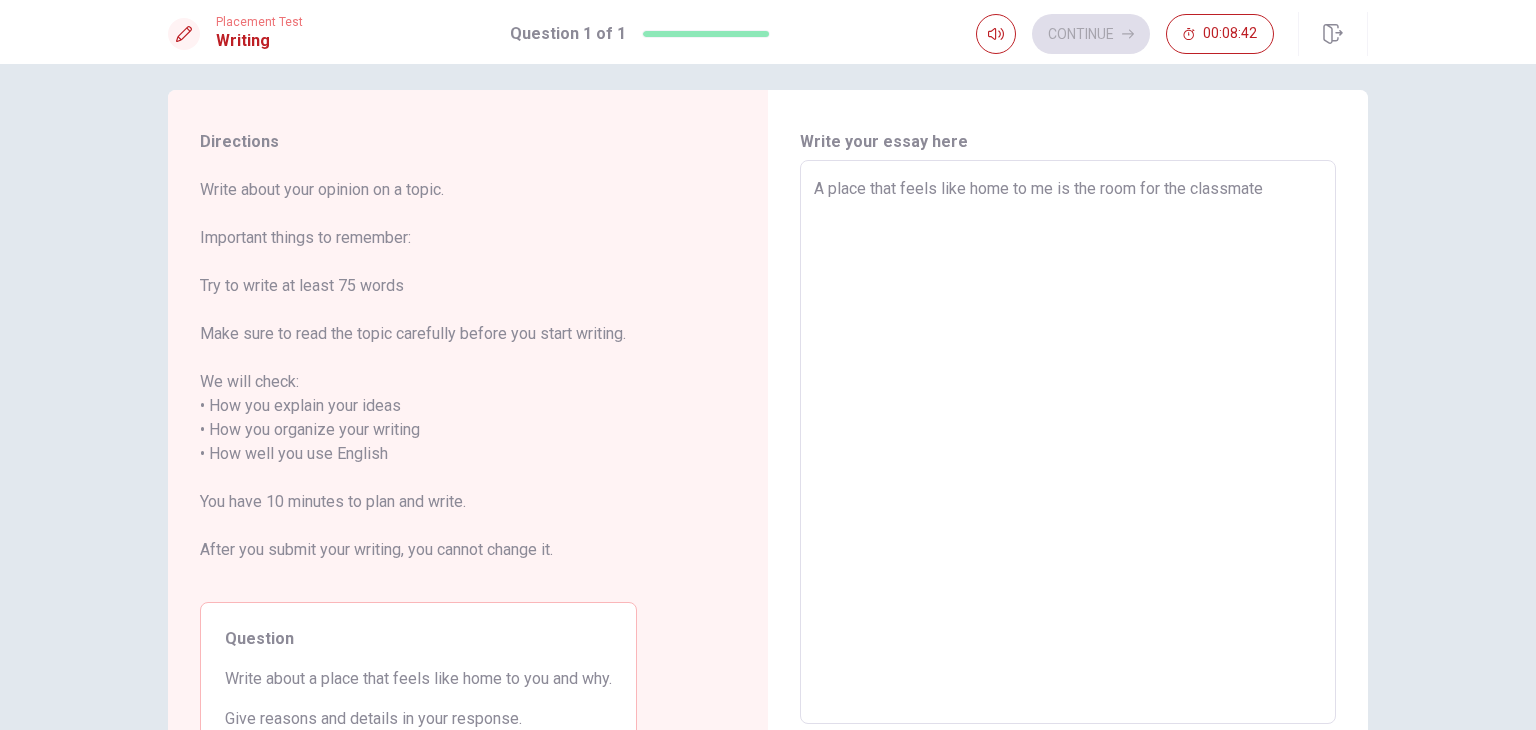 type on "x" 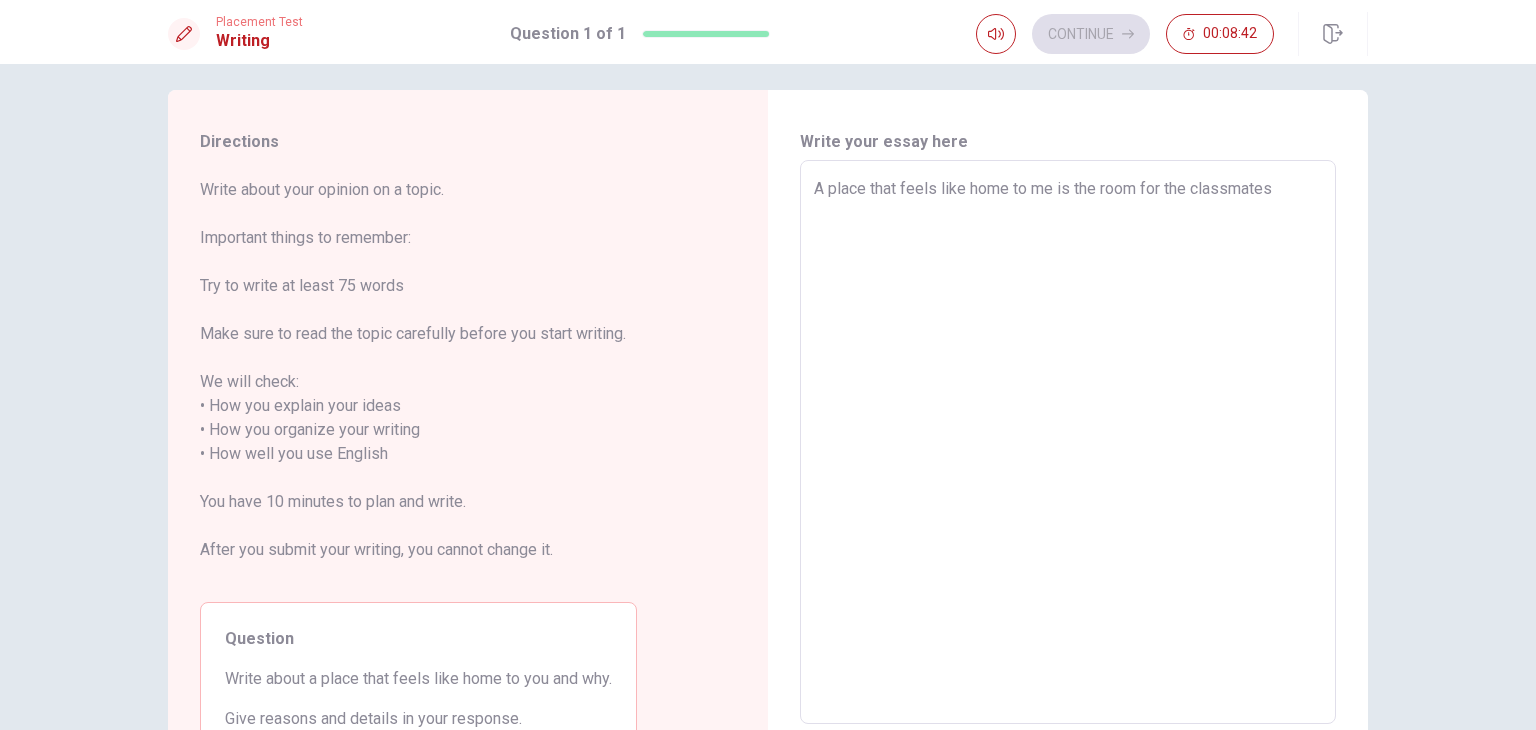 type on "A place that feels like home to me is the room for the classmates" 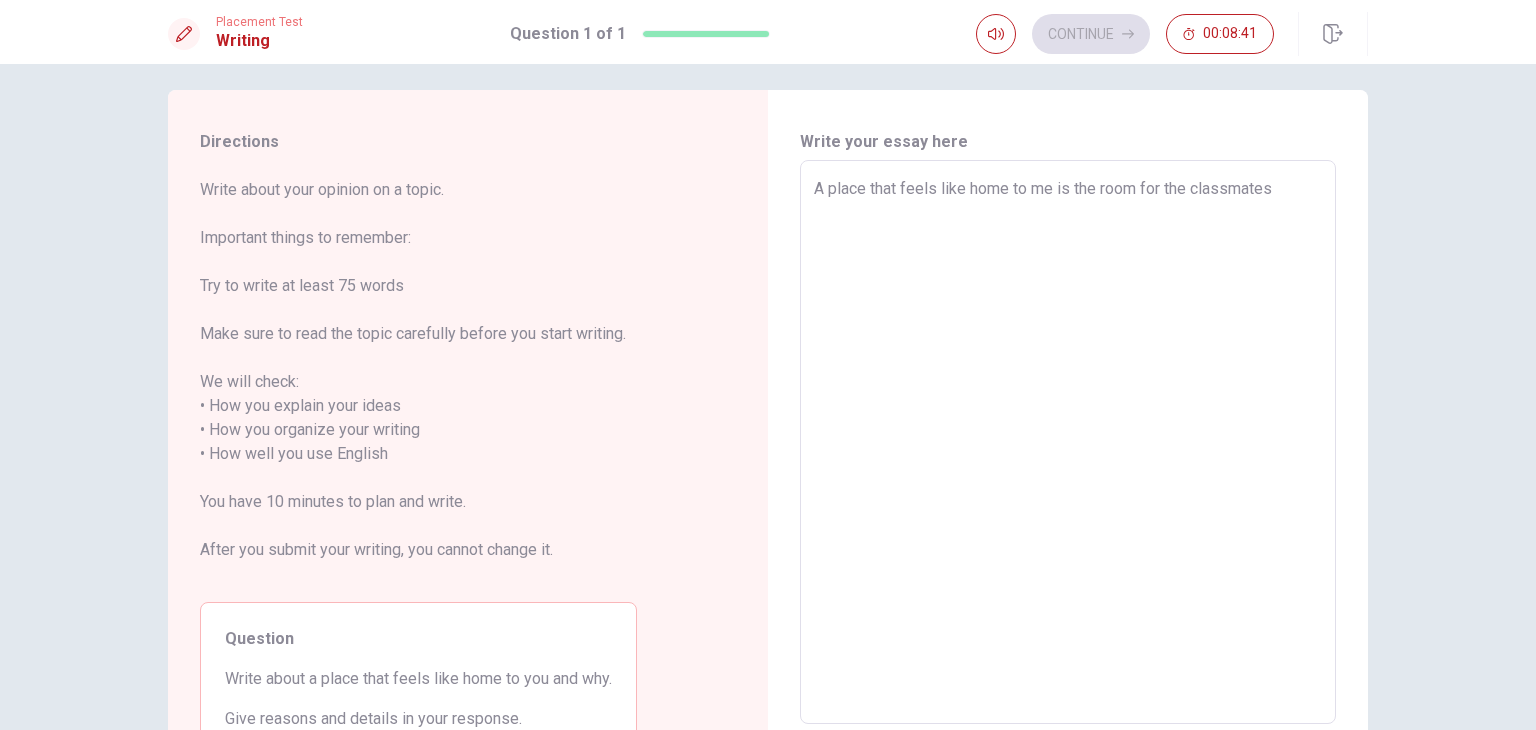 type on "x" 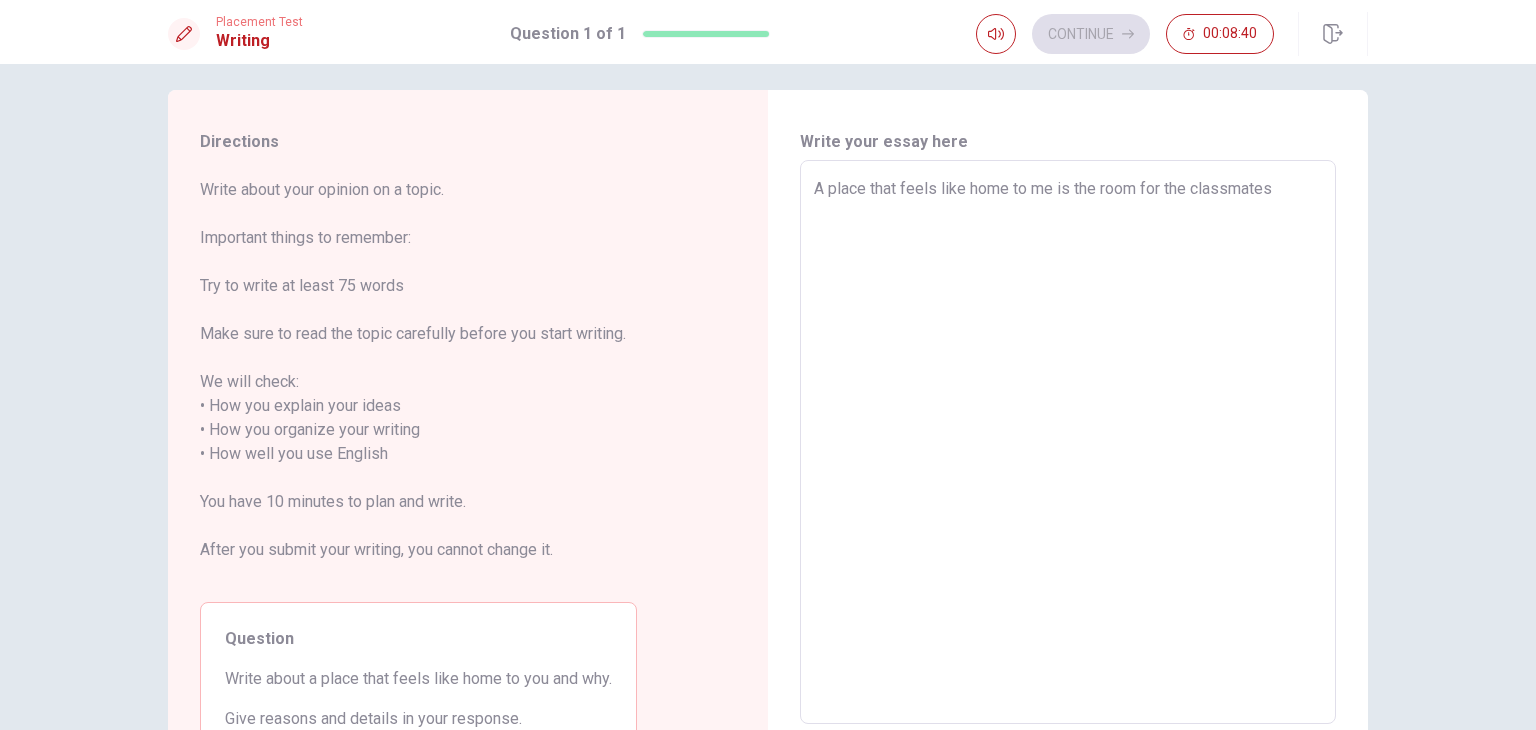 type on "A place that feels like home to me is the room for the classmates o" 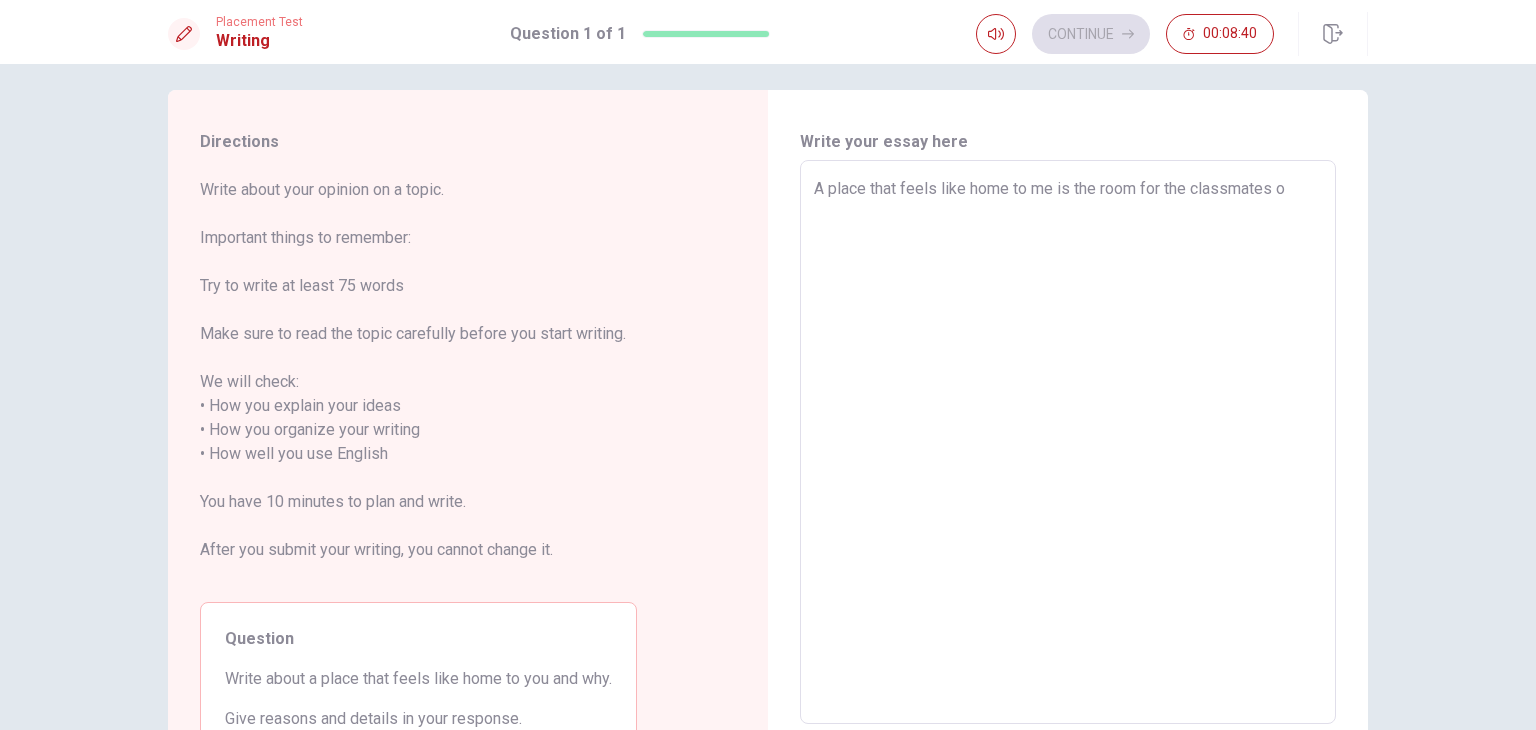 type on "x" 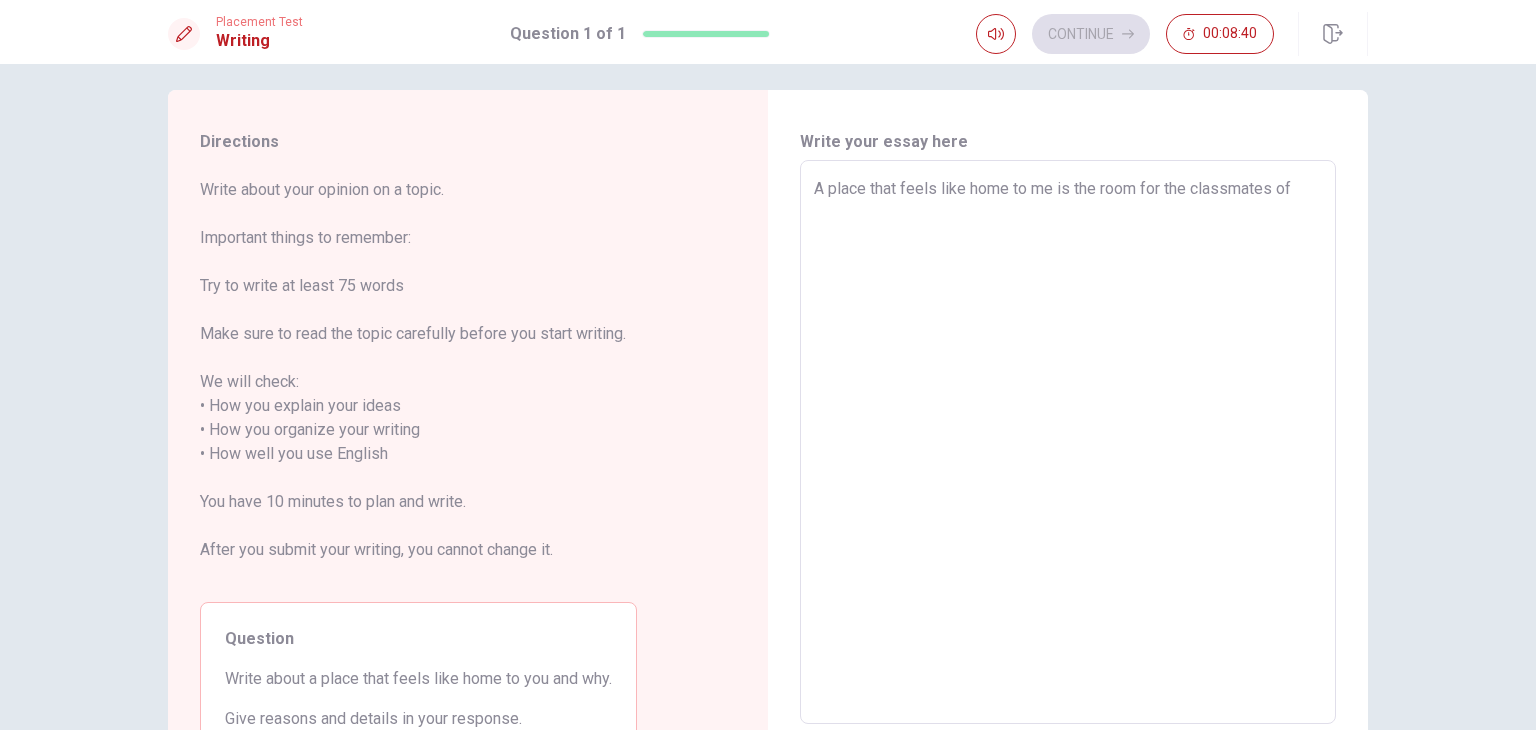 type on "A place that feels like home to me is the room for the classmates of" 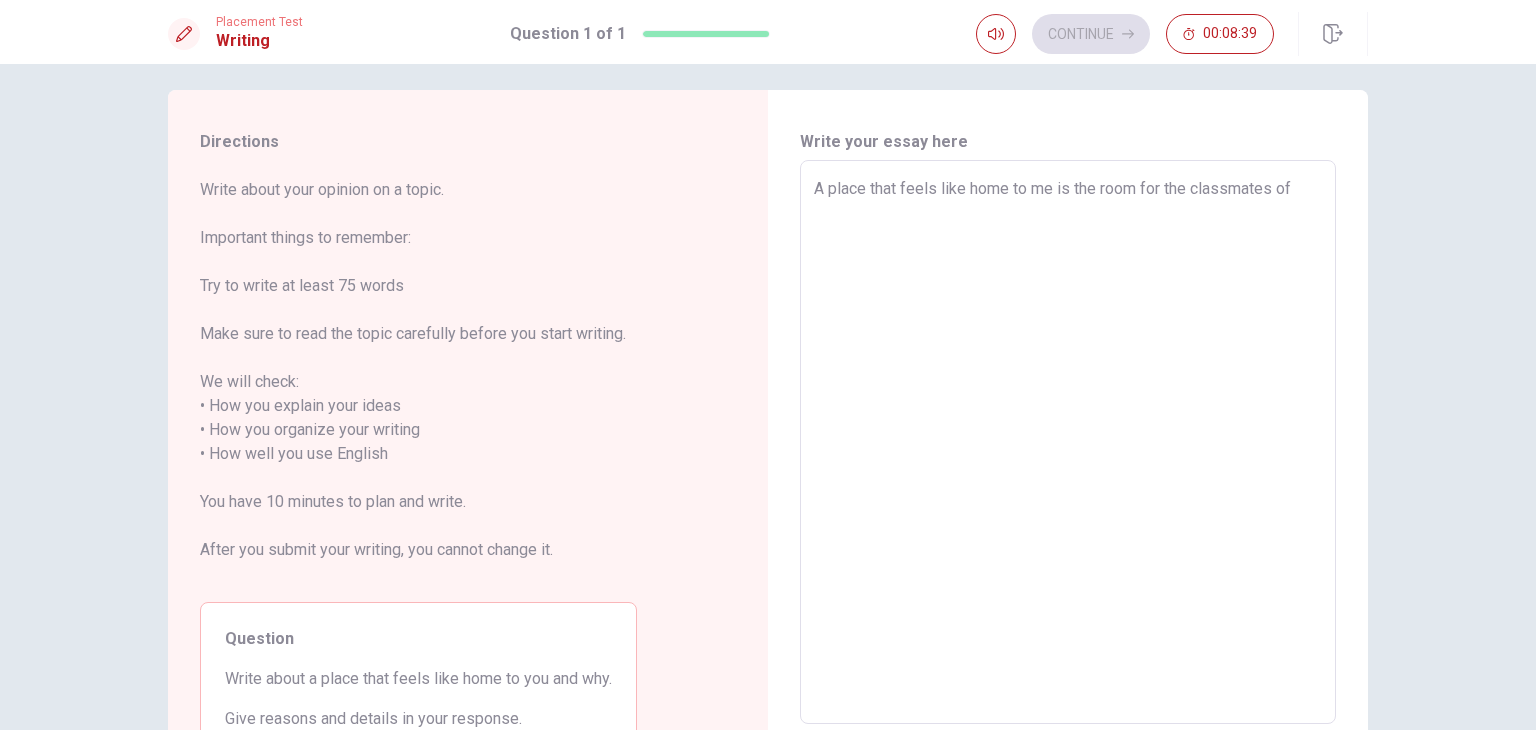 type on "A place that feels like home to me is the room for the classmates of m" 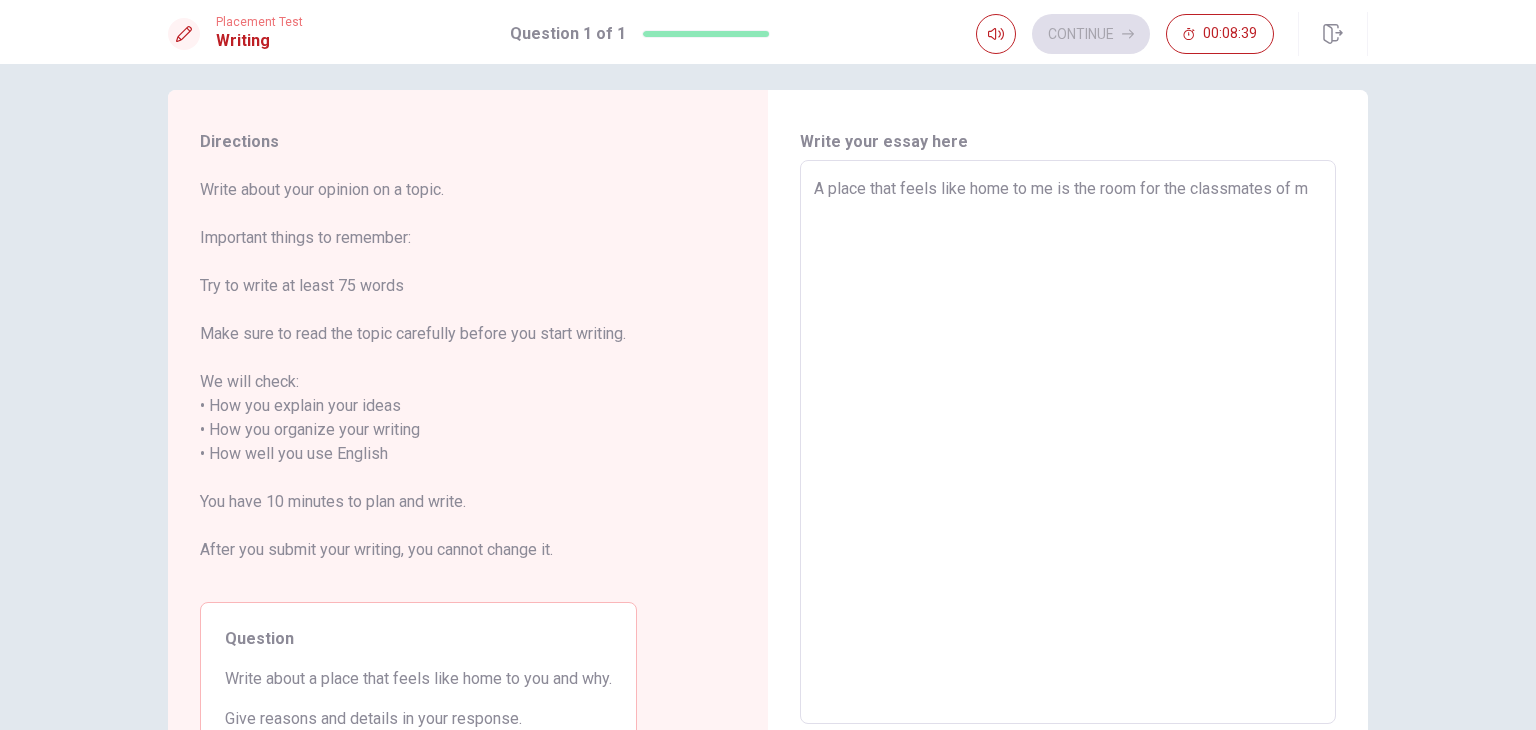 type on "x" 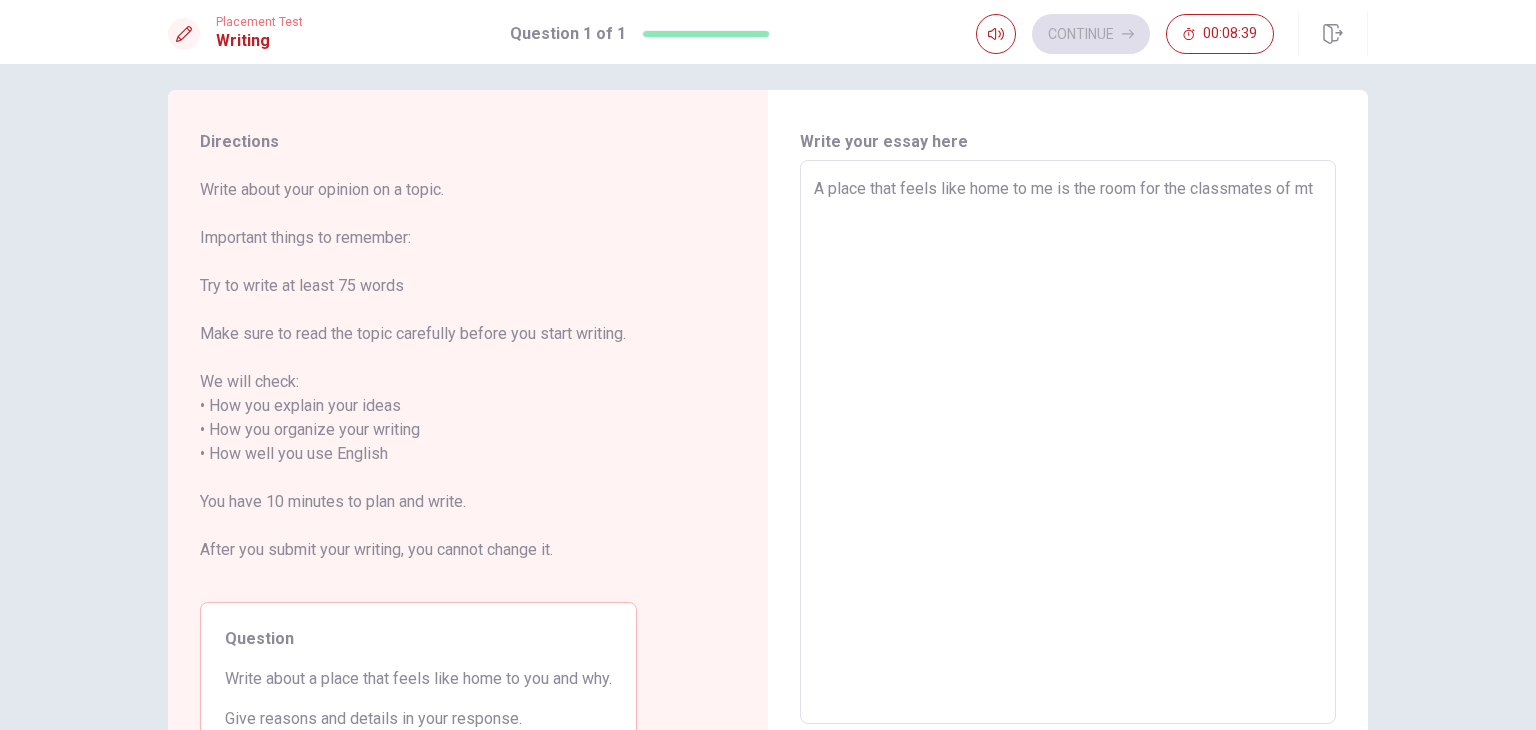 type on "x" 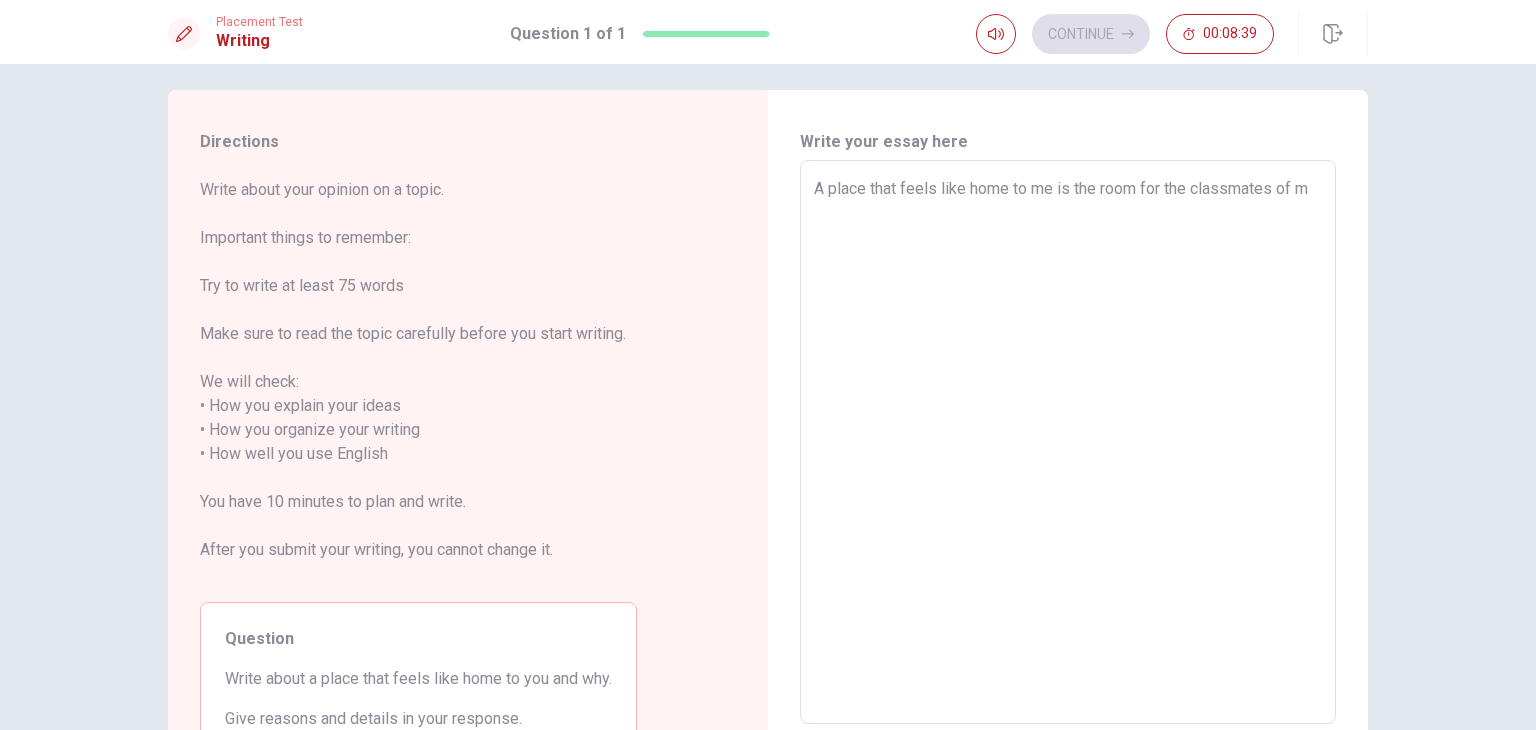 type on "x" 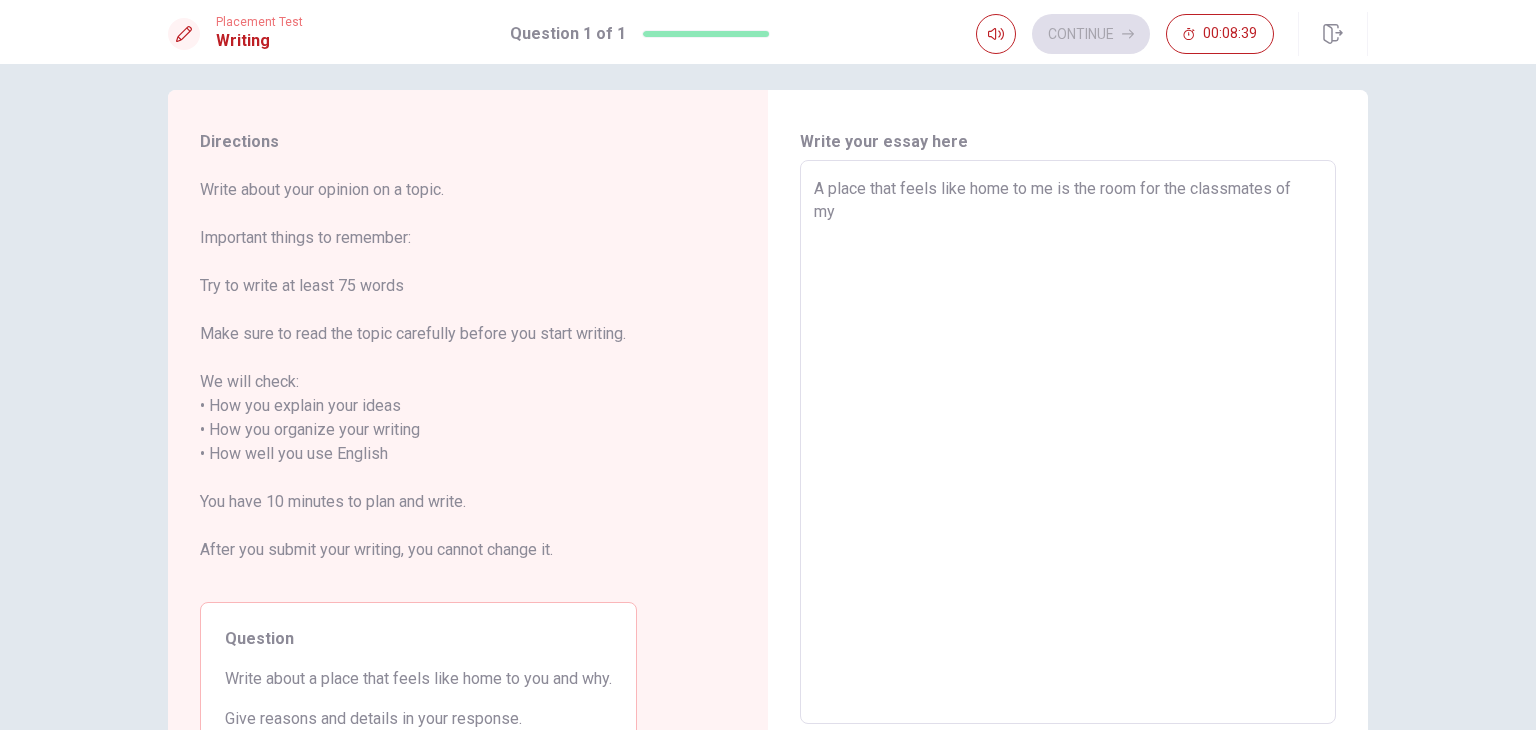 type 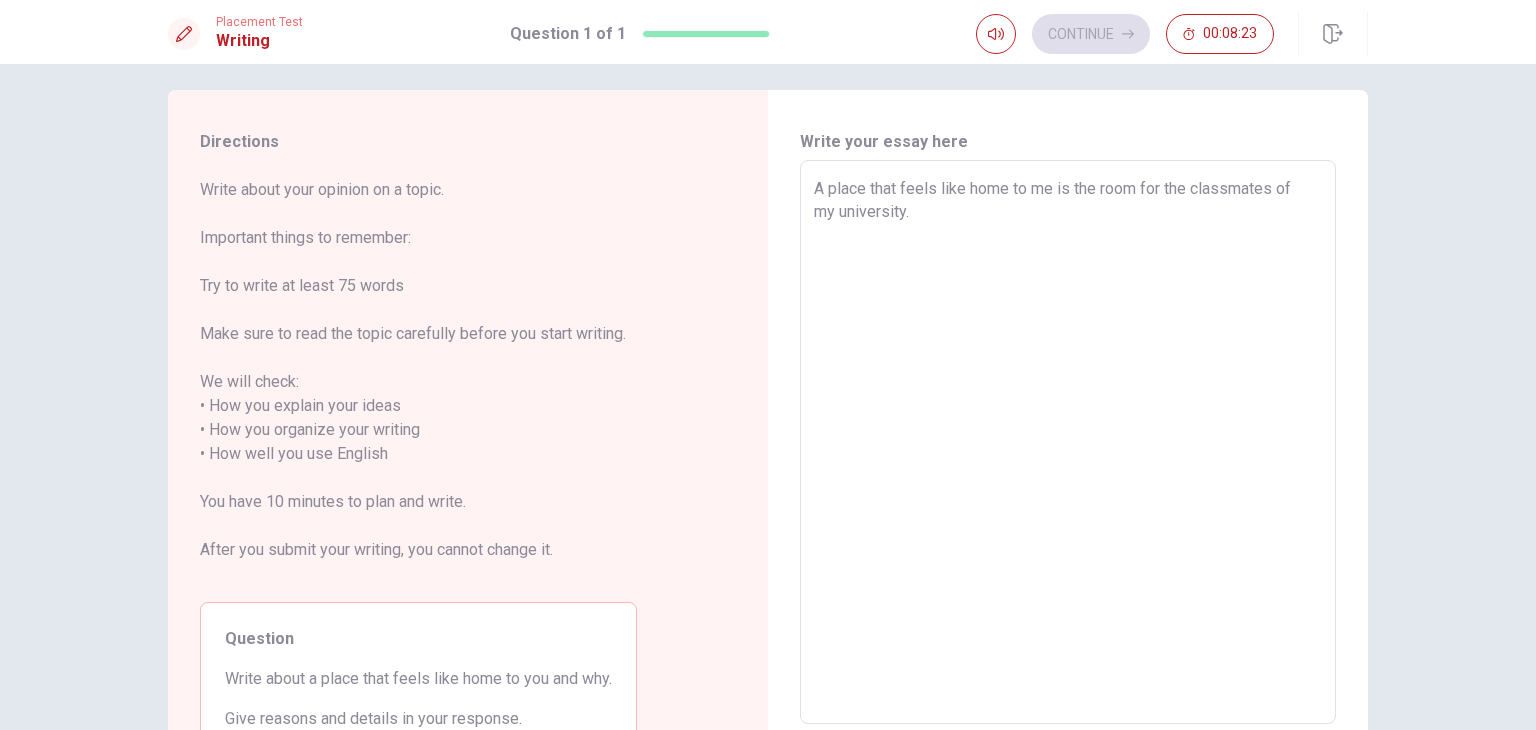 click on "A place that feels like home to me is the room for the classmates of my university." at bounding box center (1068, 442) 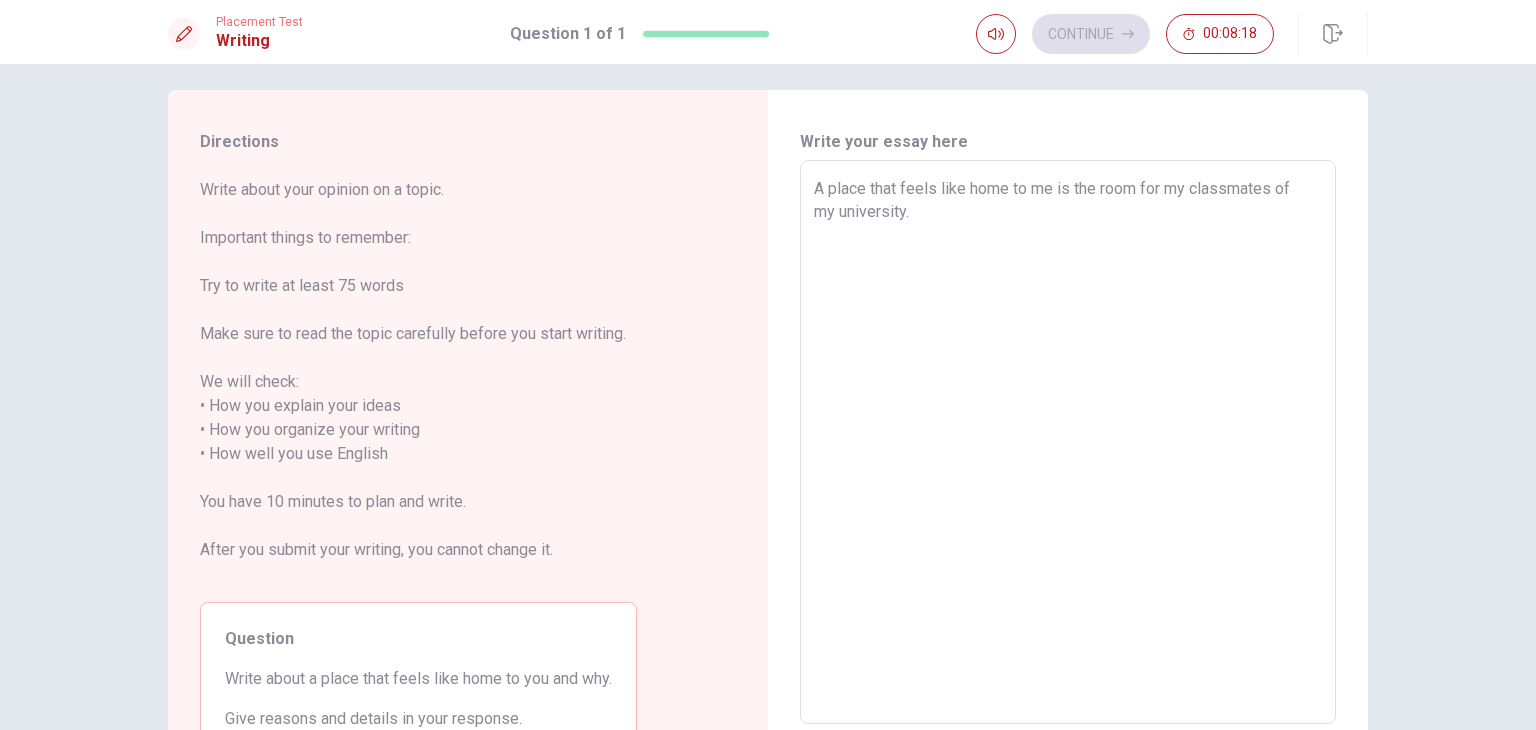 click on "A place that feels like home to me is the room for my classmates of my university." at bounding box center (1068, 442) 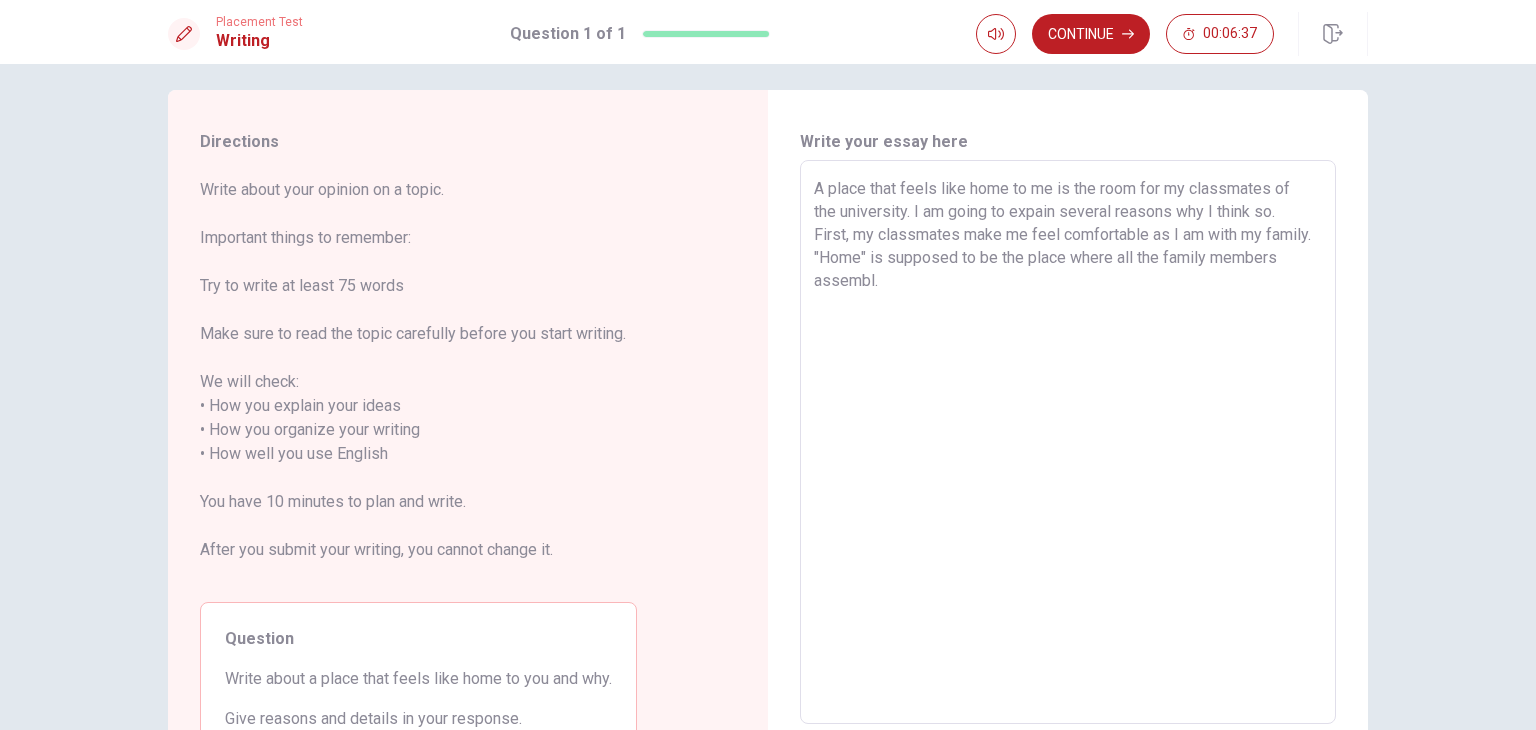 click on "A place that feels like home to me is the room for my classmates of the university. I am going to expain several reasons why I think so.
First, my classmates make me feel comfortable as I am with my family. "Home" is supposed to be the place where all the family members assembl." at bounding box center [1068, 442] 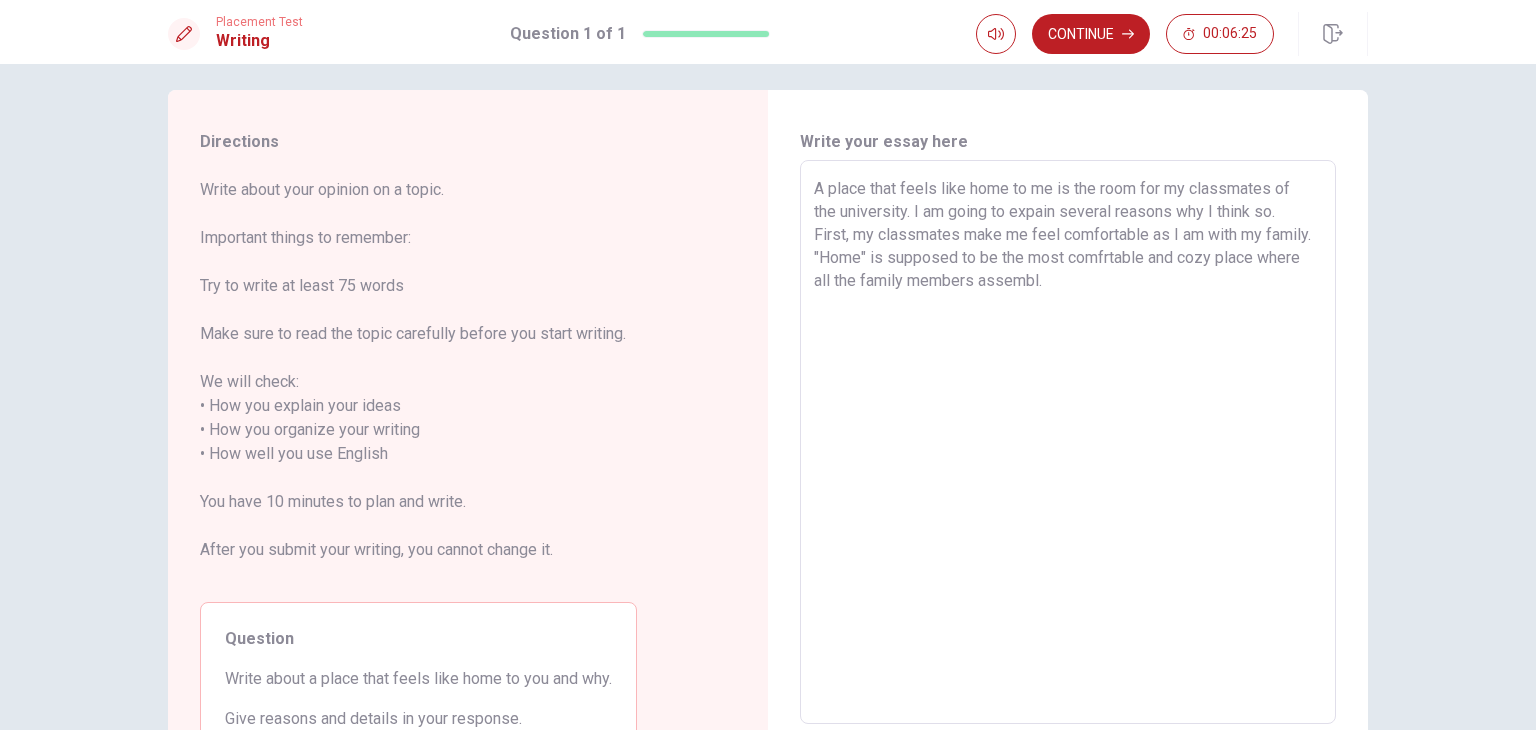 click on "A place that feels like home to me is the room for my classmates of the university. I am going to expain several reasons why I think so.
First, my classmates make me feel comfortable as I am with my family. "Home" is supposed to be the most comfrtable and cozy place where all the family members assembl." at bounding box center [1068, 442] 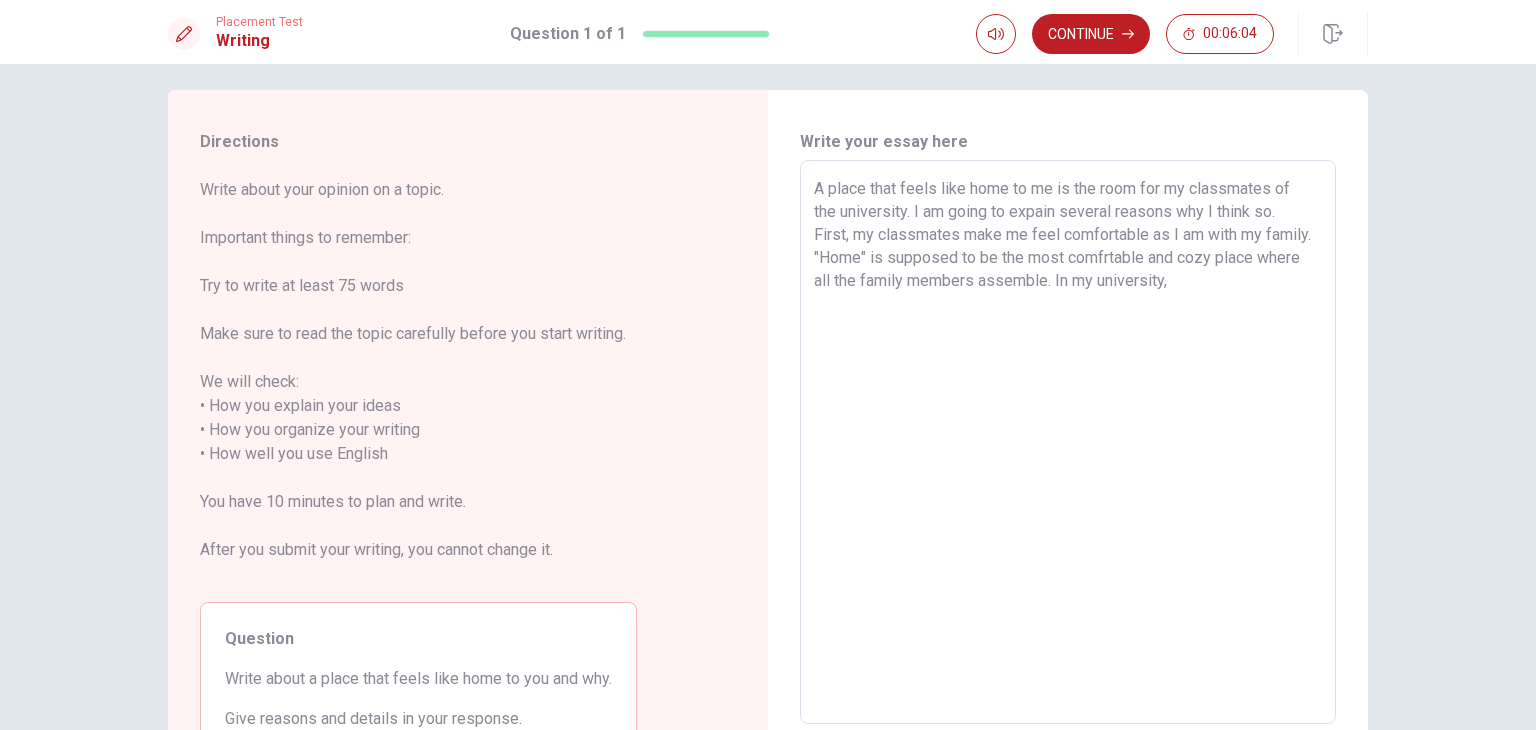 click on "A place that feels like home to me is the room for my classmates of the university. I am going to expain several reasons why I think so.
First, my classmates make me feel comfortable as I am with my family. "Home" is supposed to be the most comfrtable and cozy place where all the family members assemble. In my university," at bounding box center [1068, 442] 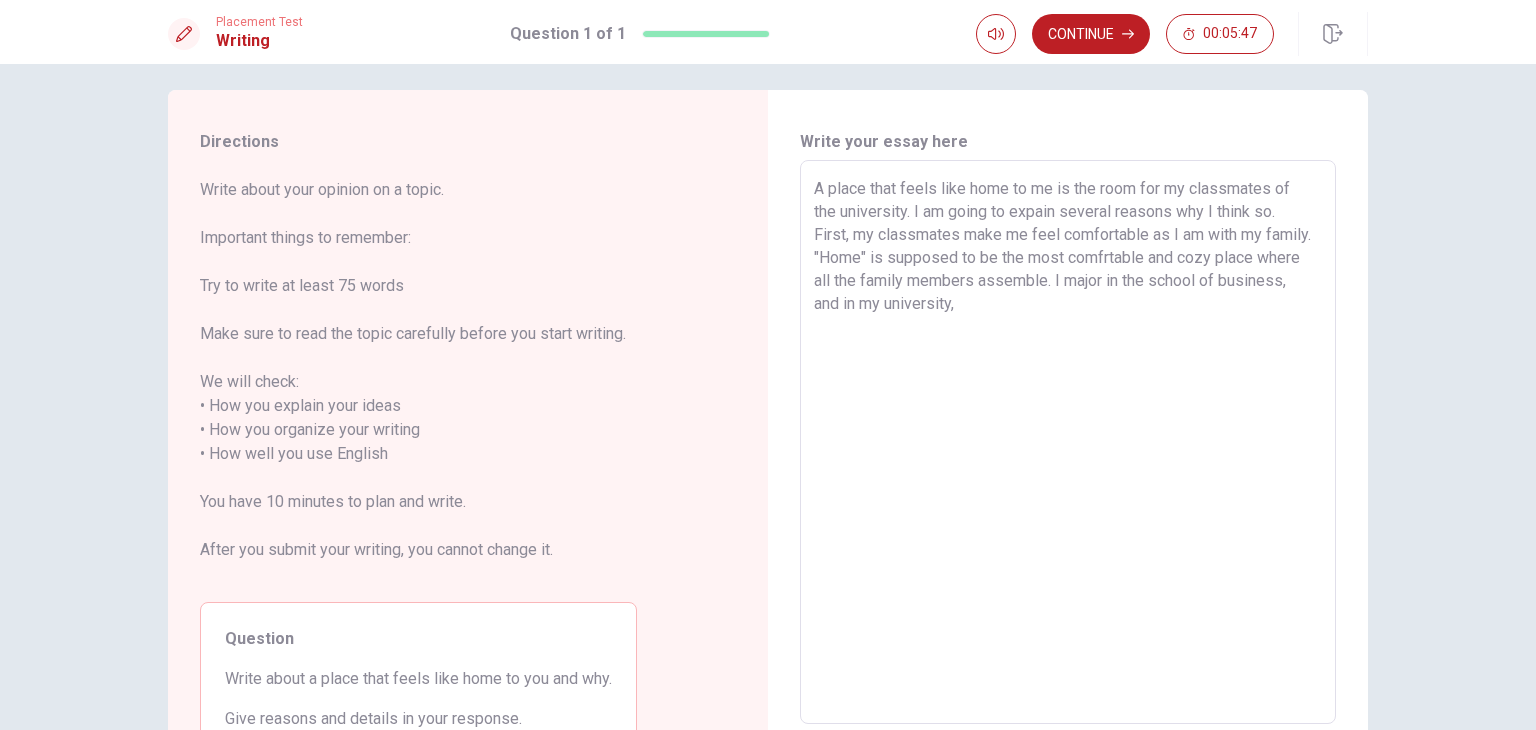 click on "A place that feels like home to me is the room for my classmates of the university. I am going to expain several reasons why I think so.
First, my classmates make me feel comfortable as I am with my family. "Home" is supposed to be the most comfrtable and cozy place where all the family members assemble. I major in the school of business, and in my university," at bounding box center (1068, 442) 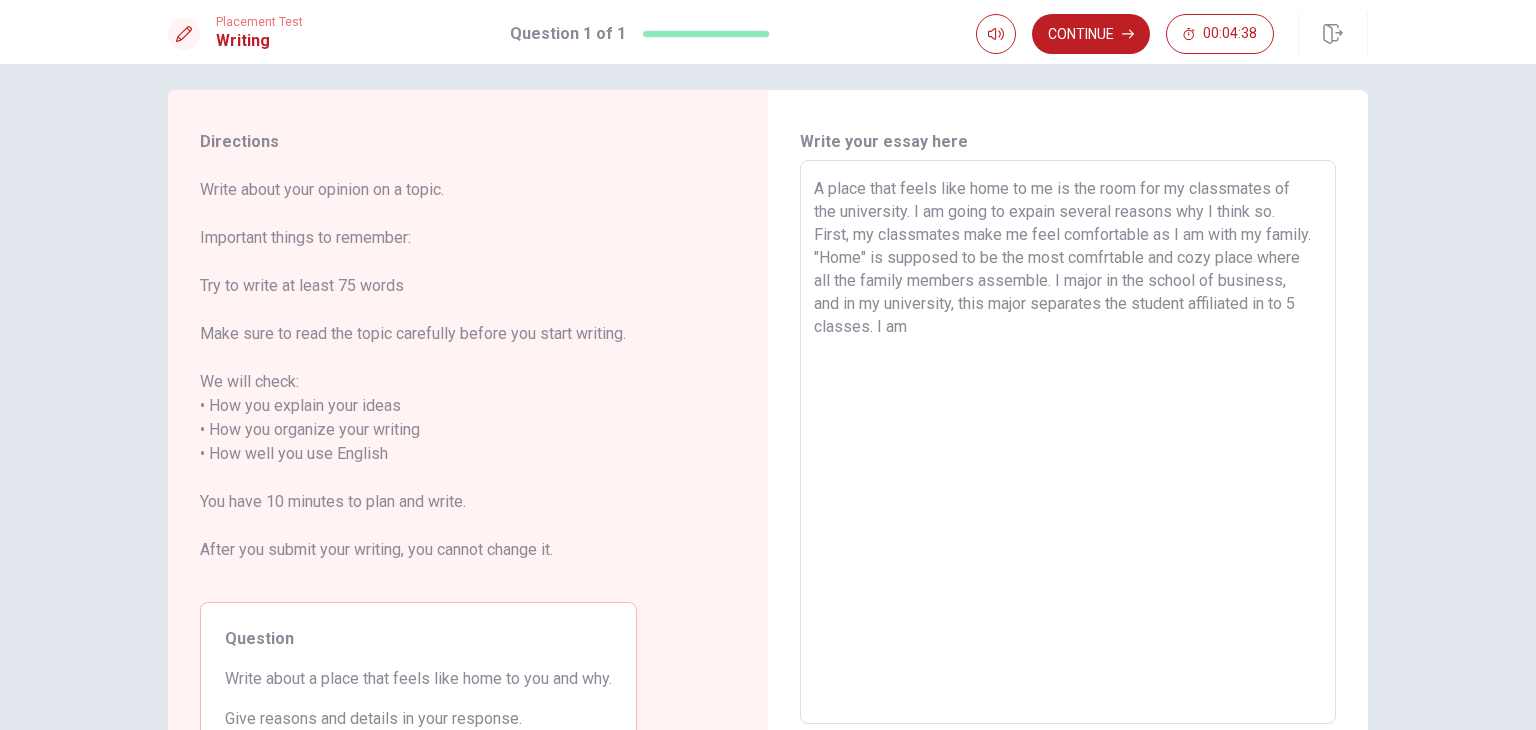 click on "A place that feels like home to me is the room for my classmates of the university. I am going to expain several reasons why I think so.
First, my classmates make me feel comfortable as I am with my family. "Home" is supposed to be the most comfrtable and cozy place where all the family members assemble. I major in the school of business, and in my university, this major separates the student affiliated in to 5 classes. I am" at bounding box center (1068, 442) 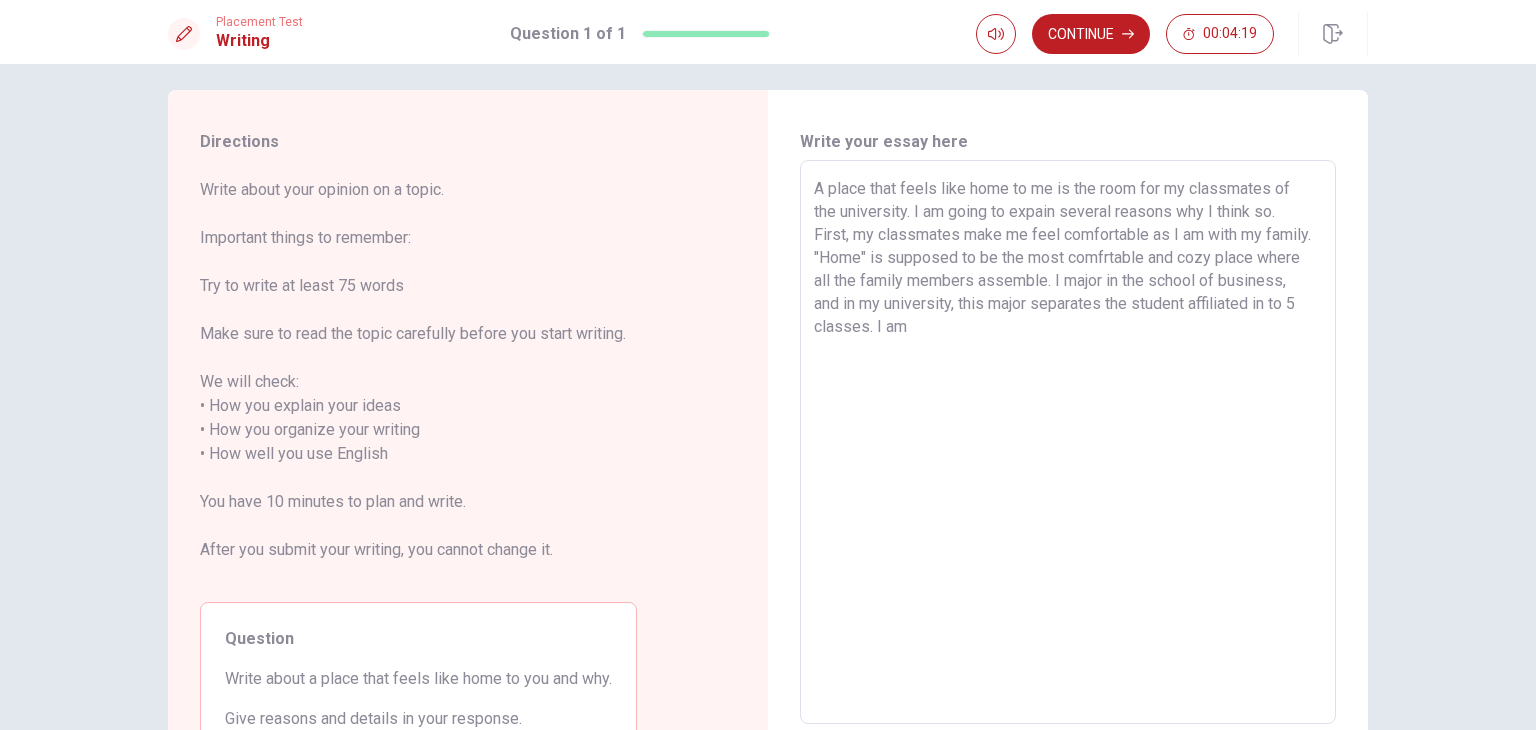click on "A place that feels like home to me is the room for my classmates of the university. I am going to expain several reasons why I think so.
First, my classmates make me feel comfortable as I am with my family. "Home" is supposed to be the most comfrtable and cozy place where all the family members assemble. I major in the school of business, and in my university, this major separates the student affiliated in to 5 classes. I am" at bounding box center (1068, 442) 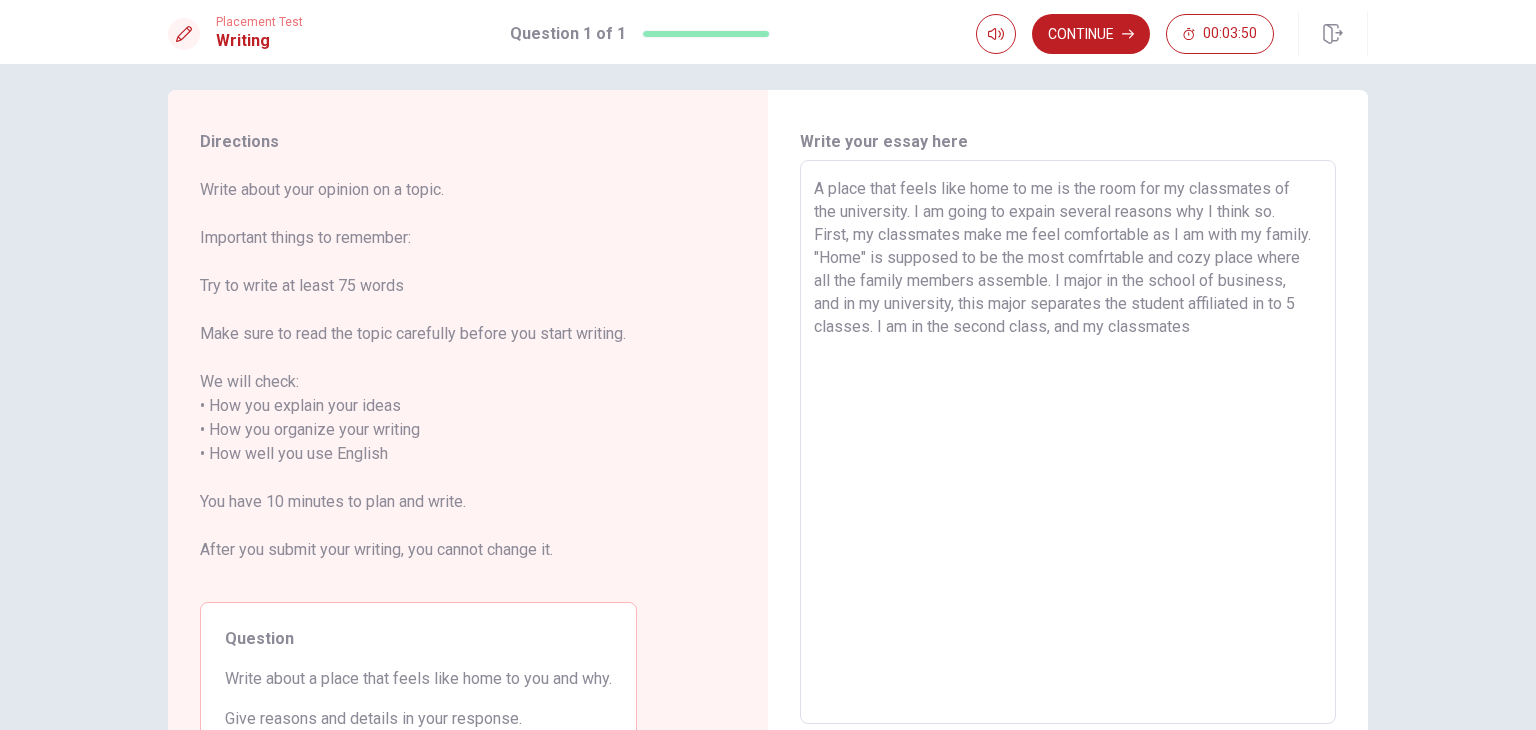 click on "A place that feels like home to me is the room for my classmates of the university. I am going to expain several reasons why I think so.
First, my classmates make me feel comfortable as I am with my family. "Home" is supposed to be the most comfrtable and cozy place where all the family members assemble. I major in the school of business, and in my university, this major separates the student affiliated in to 5 classes. I am in the second class, and my classmates" at bounding box center [1068, 442] 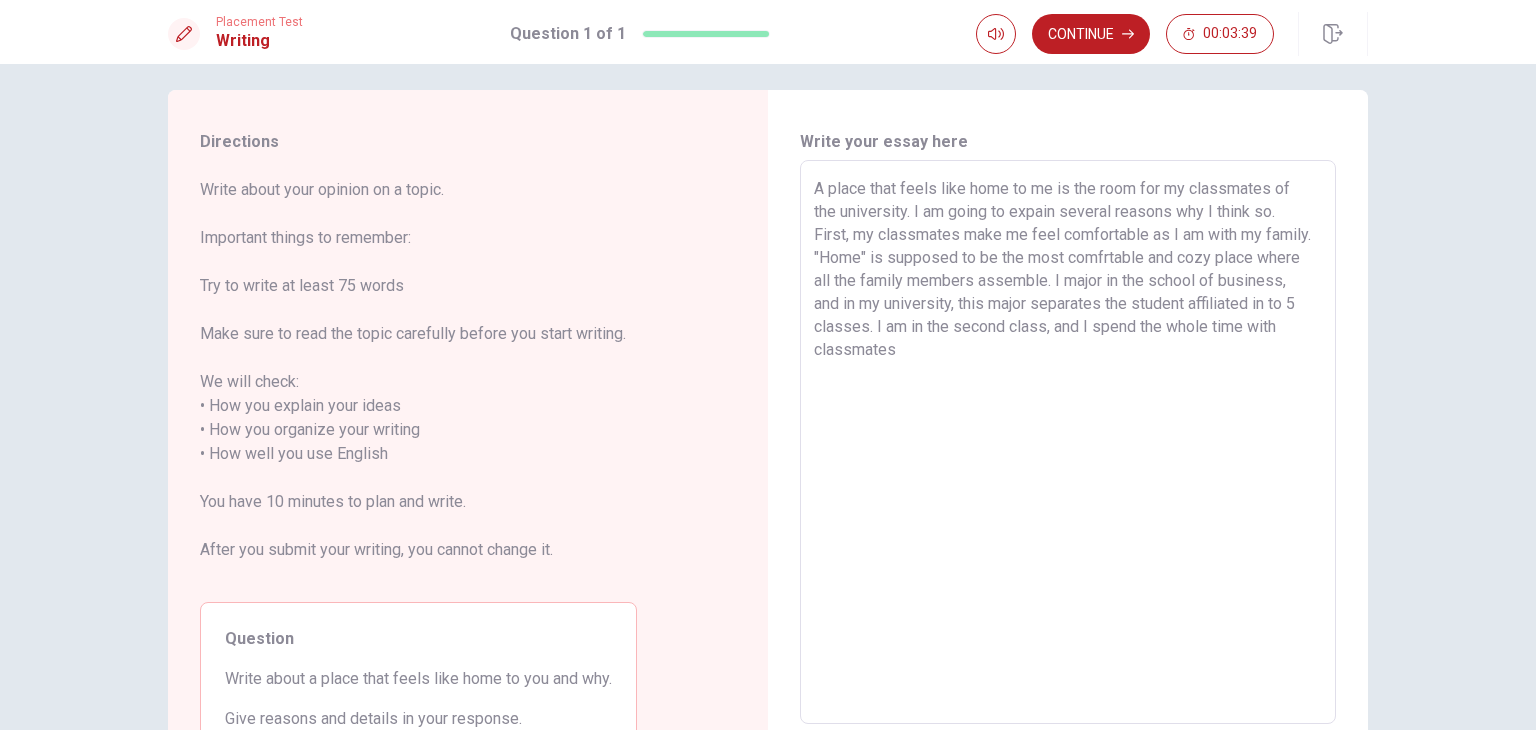 click on "A place that feels like home to me is the room for my classmates of the university. I am going to expain several reasons why I think so.
First, my classmates make me feel comfortable as I am with my family. "Home" is supposed to be the most comfrtable and cozy place where all the family members assemble. I major in the school of business, and in my university, this major separates the student affiliated in to 5 classes. I am in the second class, and I spend the whole time with classmates" at bounding box center [1068, 442] 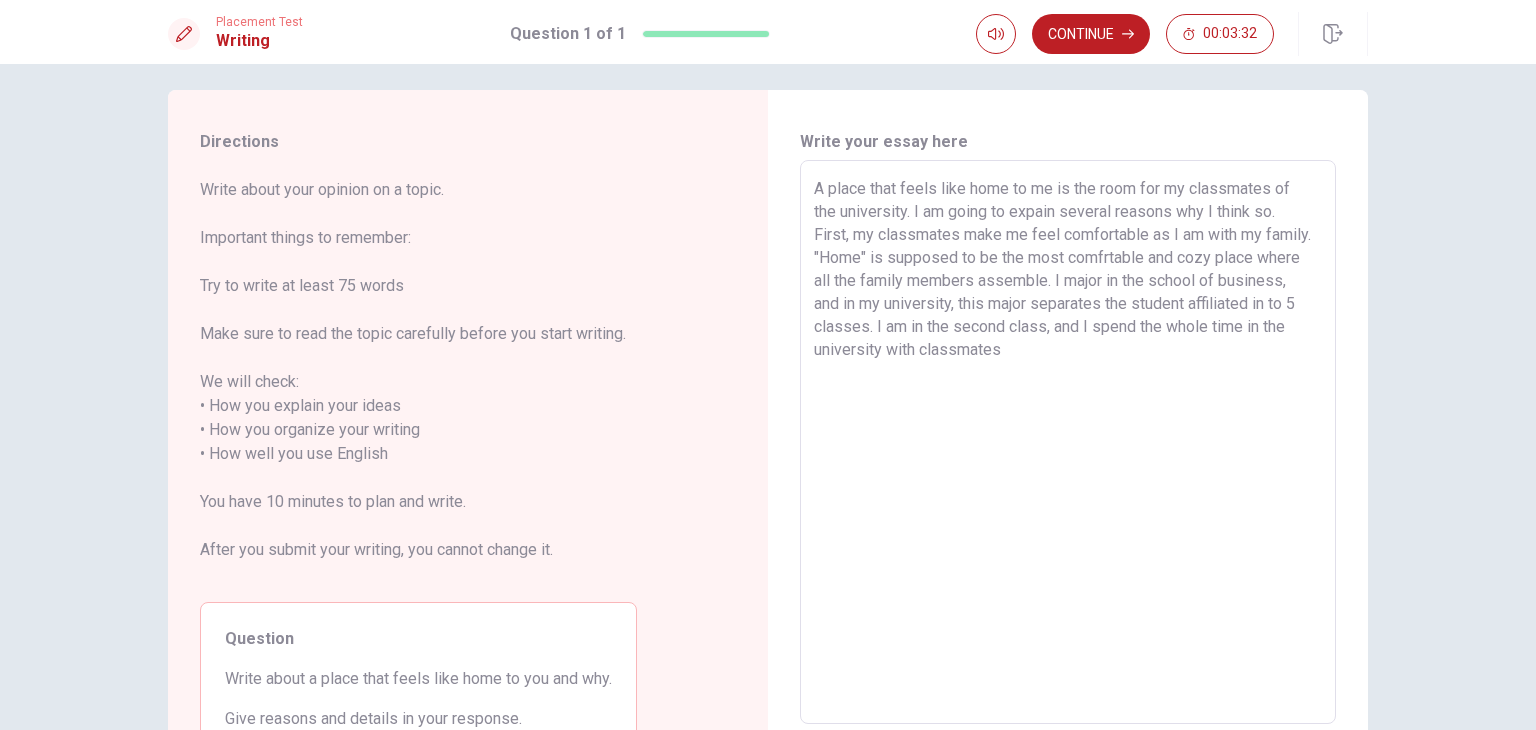 click on "A place that feels like home to me is the room for my classmates of the university. I am going to expain several reasons why I think so.
First, my classmates make me feel comfortable as I am with my family. "Home" is supposed to be the most comfrtable and cozy place where all the family members assemble. I major in the school of business, and in my university, this major separates the student affiliated in to 5 classes. I am in the second class, and I spend the whole time in the university with classmates" at bounding box center (1068, 442) 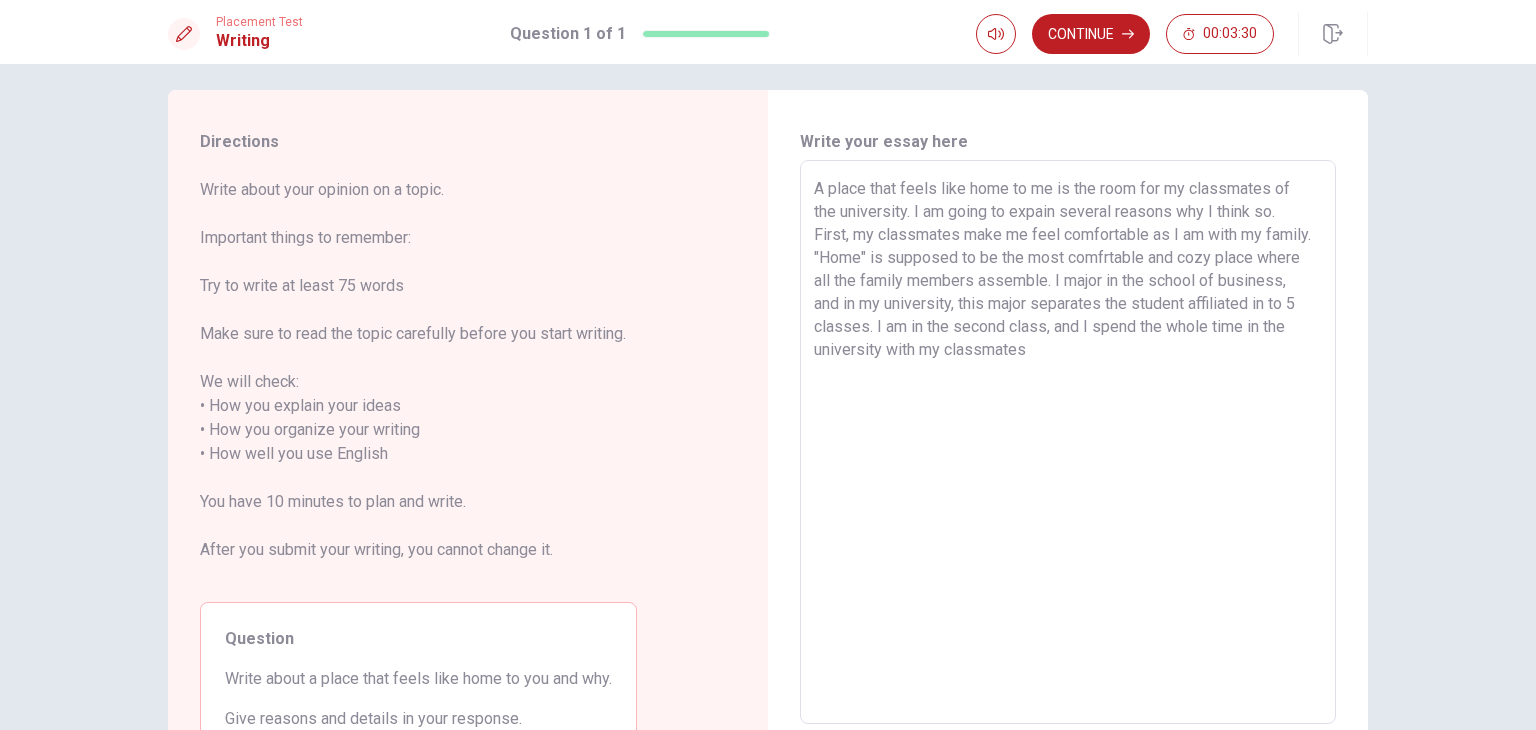 click on "A place that feels like home to me is the room for my classmates of the university. I am going to expain several reasons why I think so.
First, my classmates make me feel comfortable as I am with my family. "Home" is supposed to be the most comfrtable and cozy place where all the family members assemble. I major in the school of business, and in my university, this major separates the student affiliated in to 5 classes. I am in the second class, and I spend the whole time in the university with my classmates" at bounding box center [1068, 442] 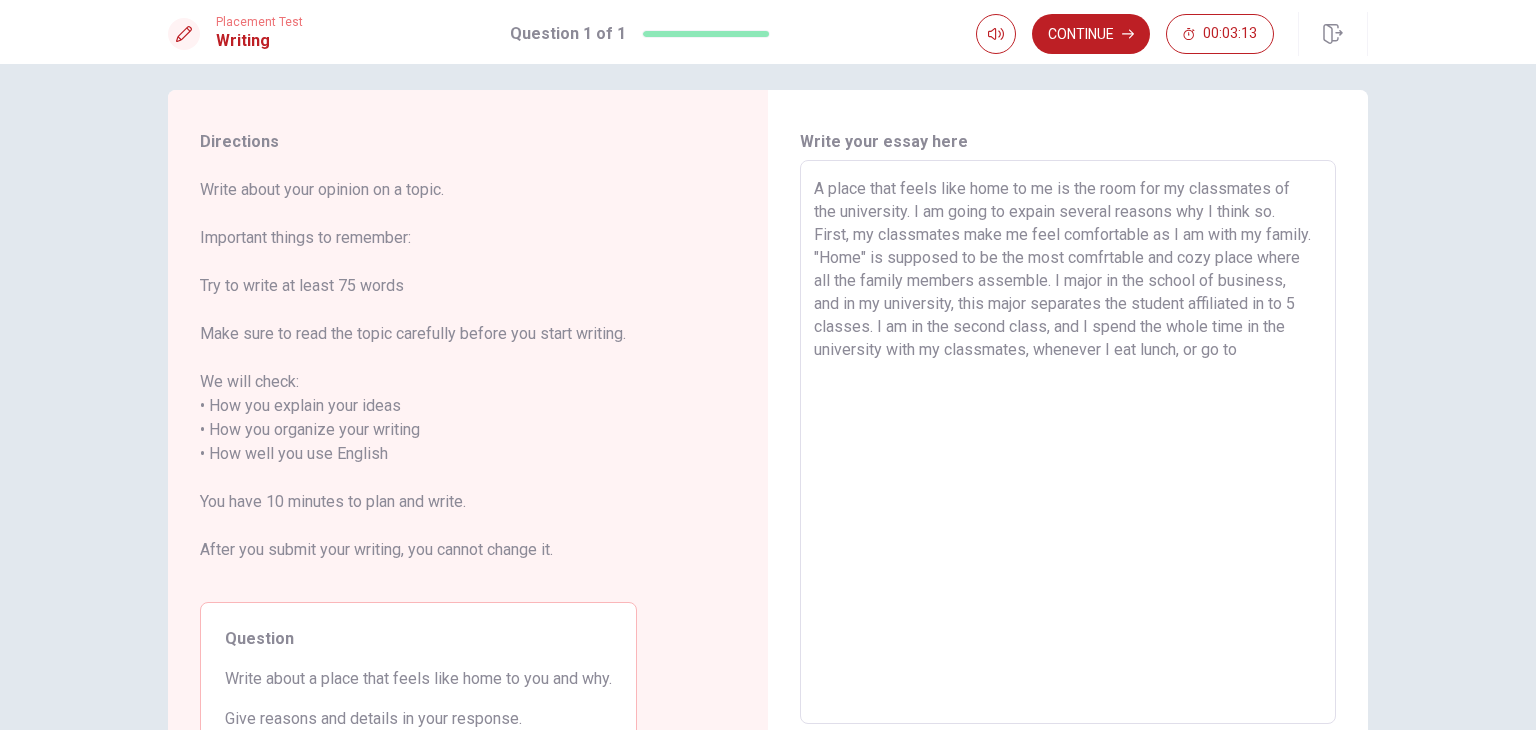 click on "A place that feels like home to me is the room for my classmates of the university. I am going to expain several reasons why I think so.
First, my classmates make me feel comfortable as I am with my family. "Home" is supposed to be the most comfrtable and cozy place where all the family members assemble. I major in the school of business, and in my university, this major separates the student affiliated in to 5 classes. I am in the second class, and I spend the whole time in the university with my classmates, whenever I eat lunch, or go to" at bounding box center [1068, 442] 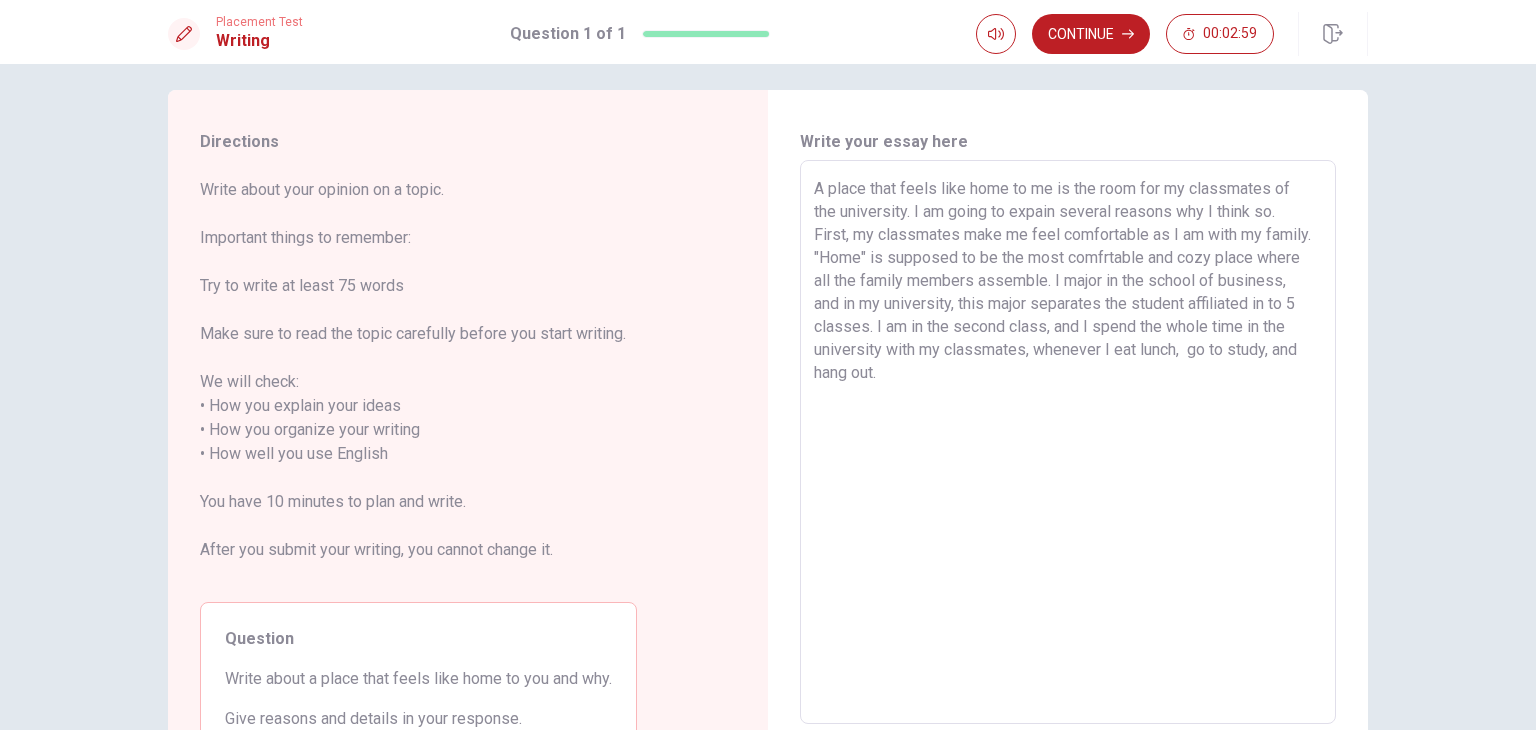 click on "A place that feels like home to me is the room for my classmates of the university. I am going to expain several reasons why I think so.
First, my classmates make me feel comfortable as I am with my family. "Home" is supposed to be the most comfrtable and cozy place where all the family members assemble. I major in the school of business, and in my university, this major separates the student affiliated in to 5 classes. I am in the second class, and I spend the whole time in the university with my classmates, whenever I eat lunch,  go to study, and hang out." at bounding box center [1068, 442] 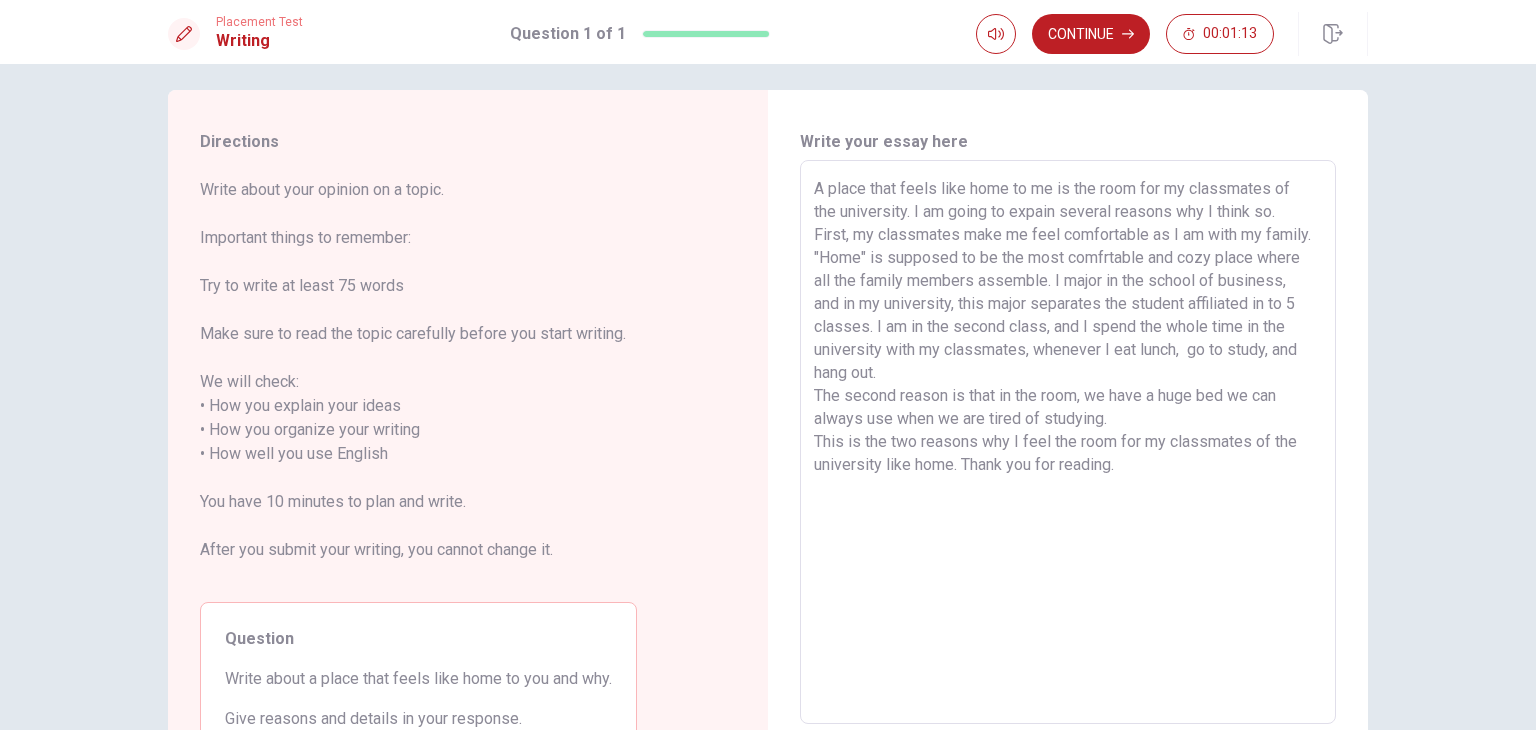 click on "A place that feels like home to me is the room for my classmates of the university. I am going to expain several reasons why I think so.
First, my classmates make me feel comfortable as I am with my family. "Home" is supposed to be the most comfrtable and cozy place where all the family members assemble. I major in the school of business, and in my university, this major separates the student affiliated in to 5 classes. I am in the second class, and I spend the whole time in the university with my classmates, whenever I eat lunch,  go to study, and hang out.
The second reason is that in the room, we have a huge bed we can always use when we are tired of studying.
This is the two reasons why I feel the room for my classmates of the university like home. Thank you for reading." at bounding box center [1068, 442] 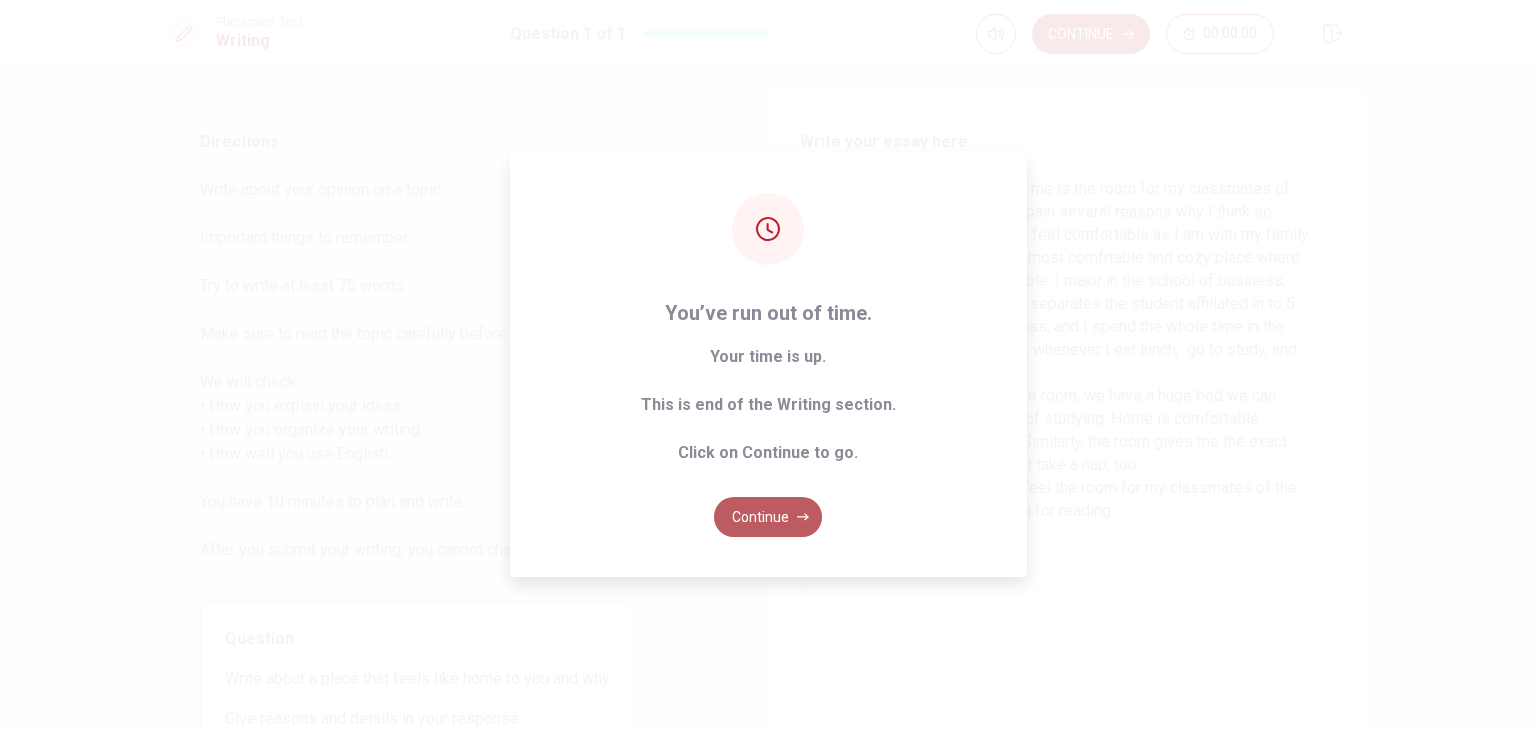 click on "Continue" at bounding box center (768, 517) 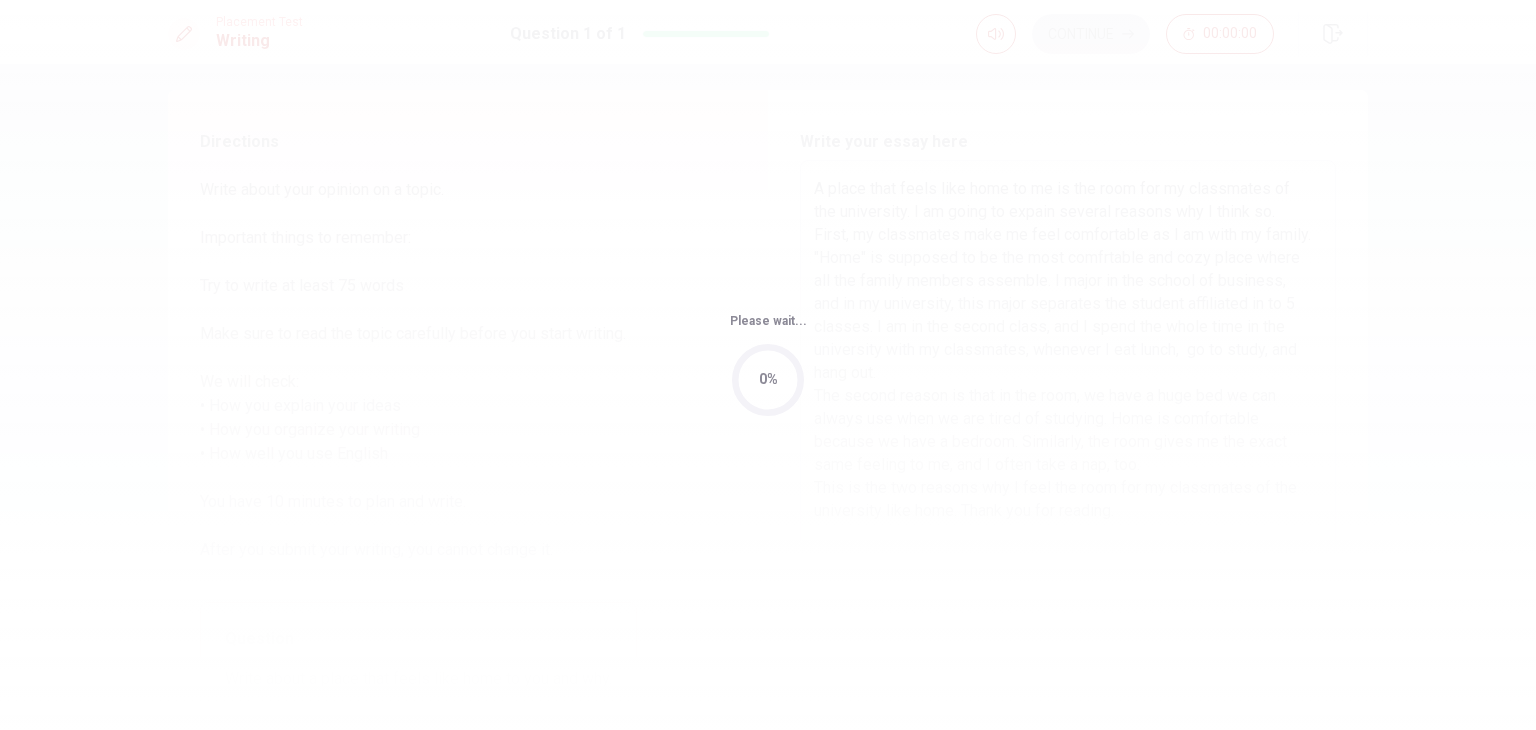 scroll, scrollTop: 0, scrollLeft: 0, axis: both 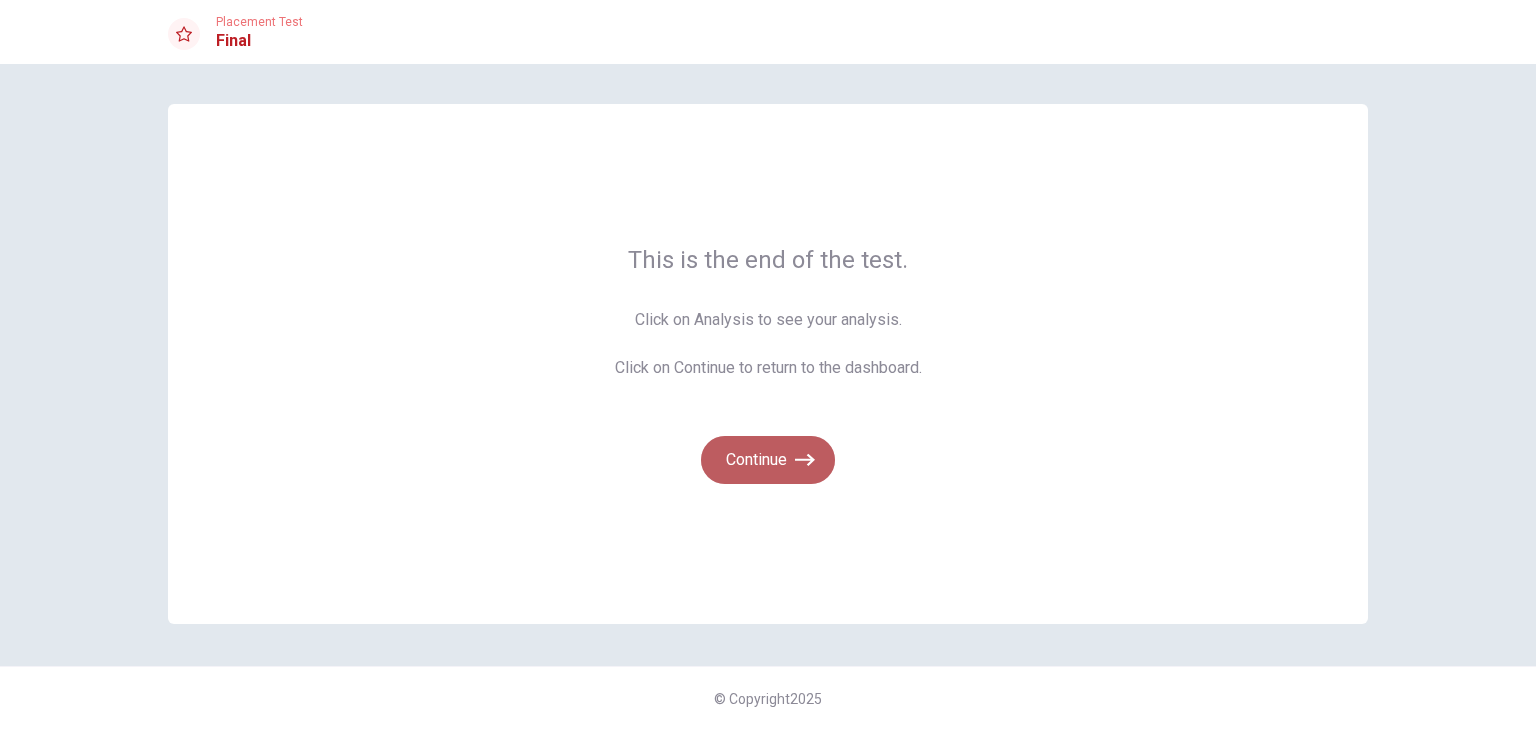 click on "Continue" at bounding box center [768, 460] 